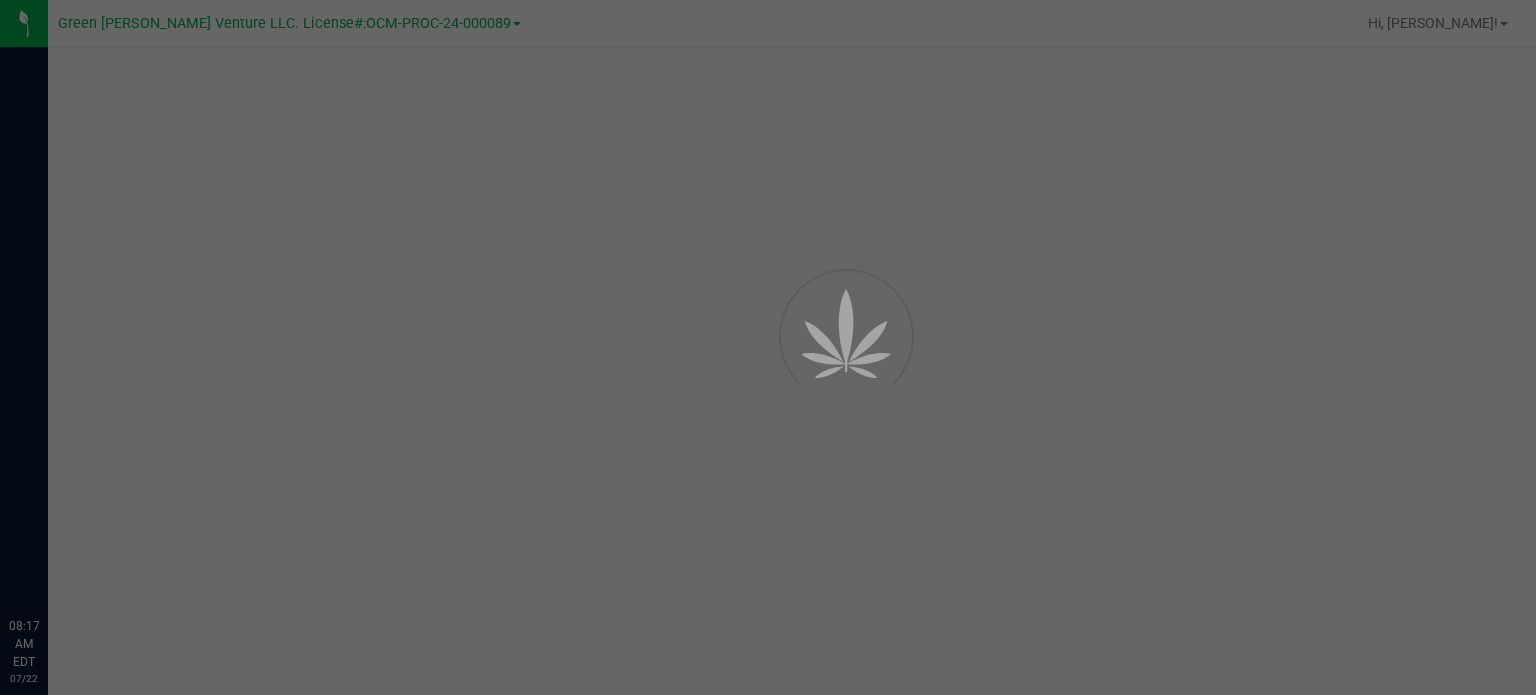 scroll, scrollTop: 0, scrollLeft: 0, axis: both 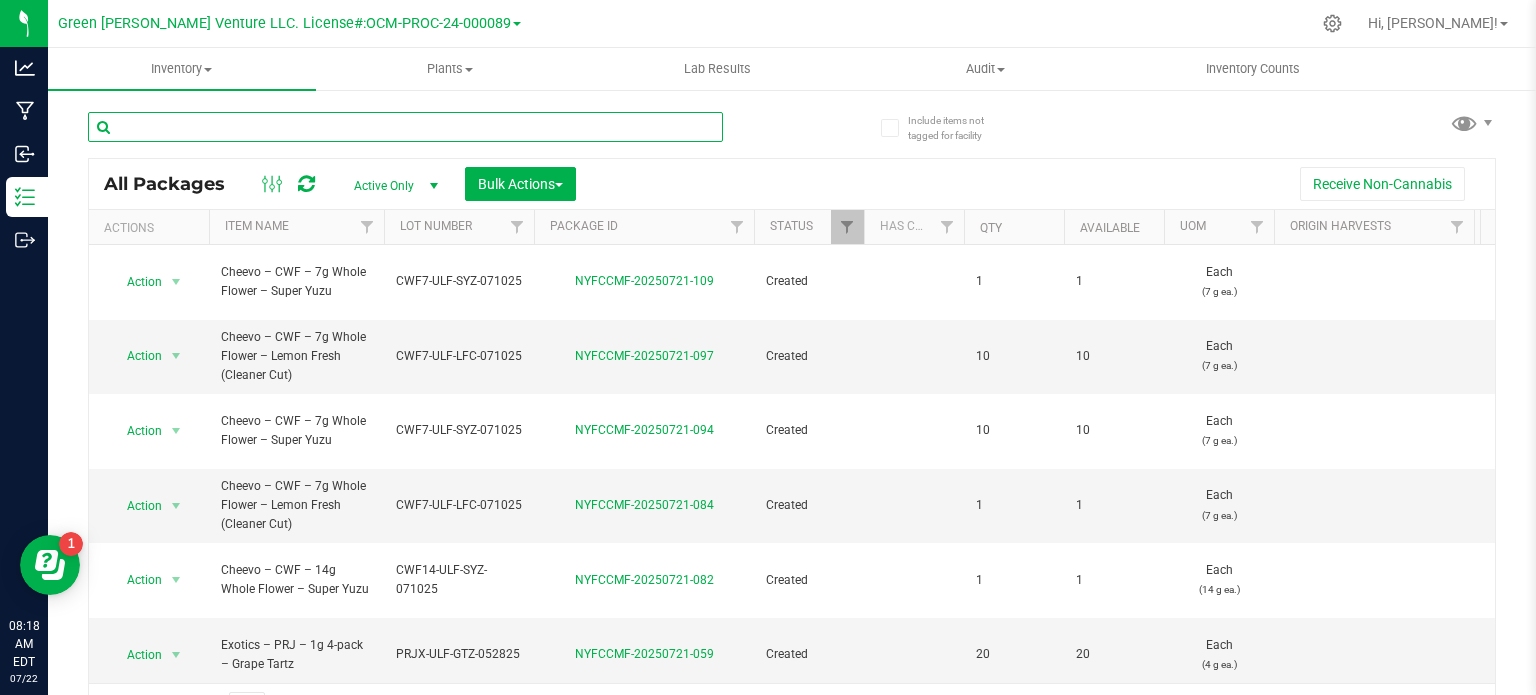 click at bounding box center (405, 127) 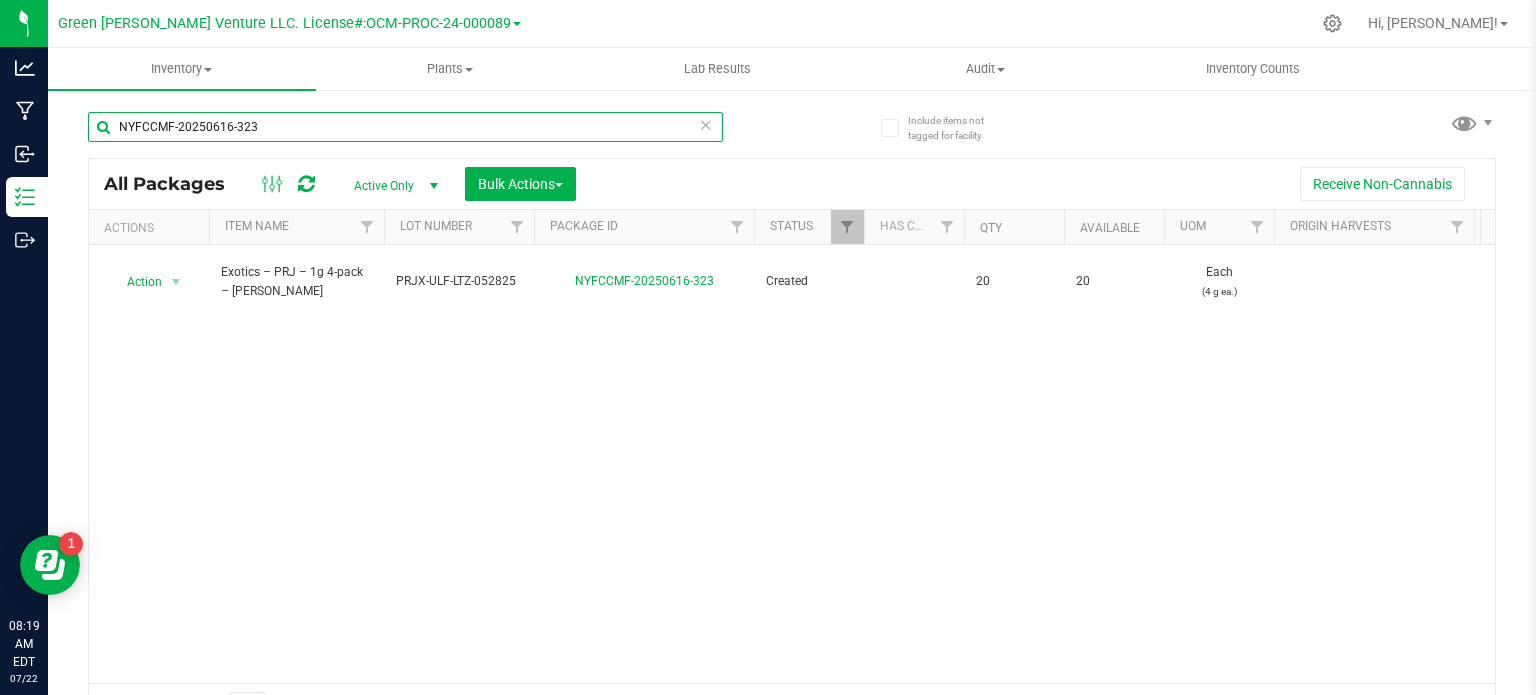 type on "NYFCCMF-20250616-323" 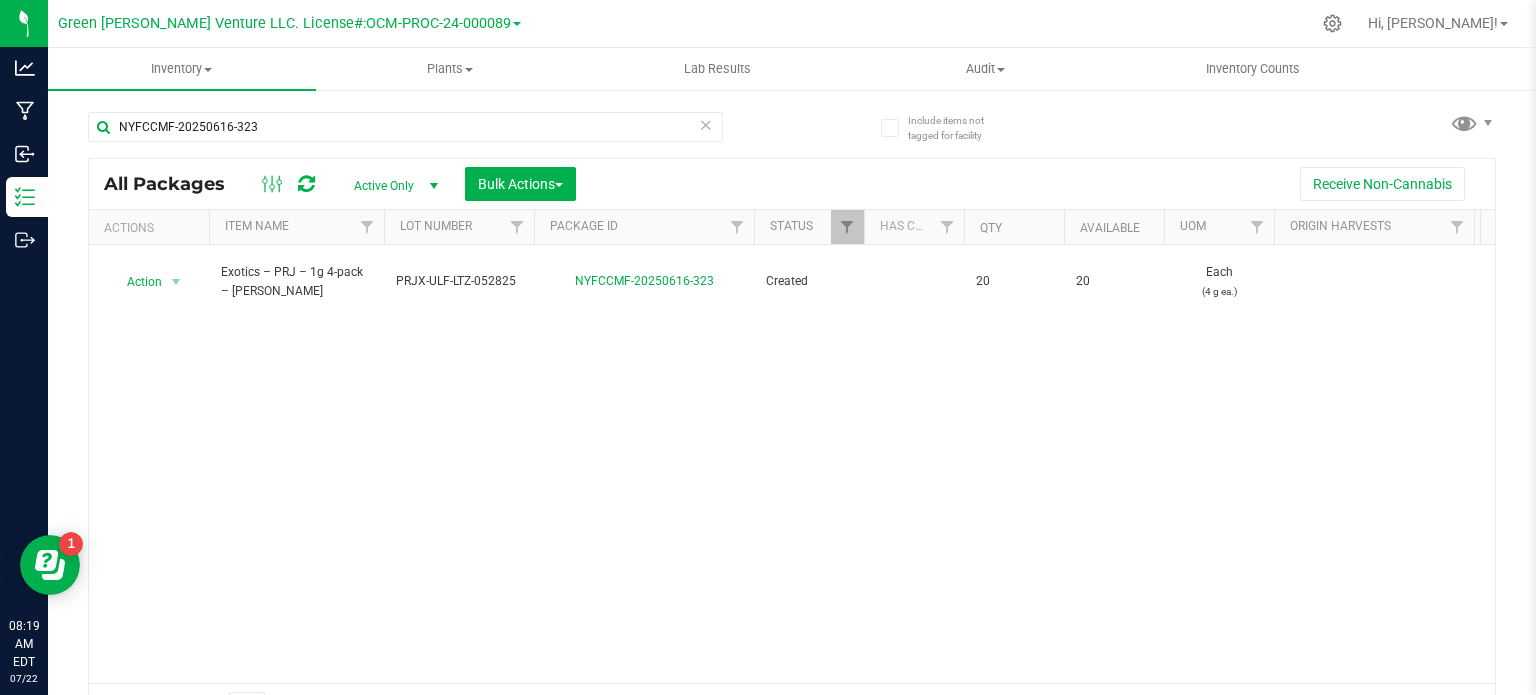 click at bounding box center [706, 124] 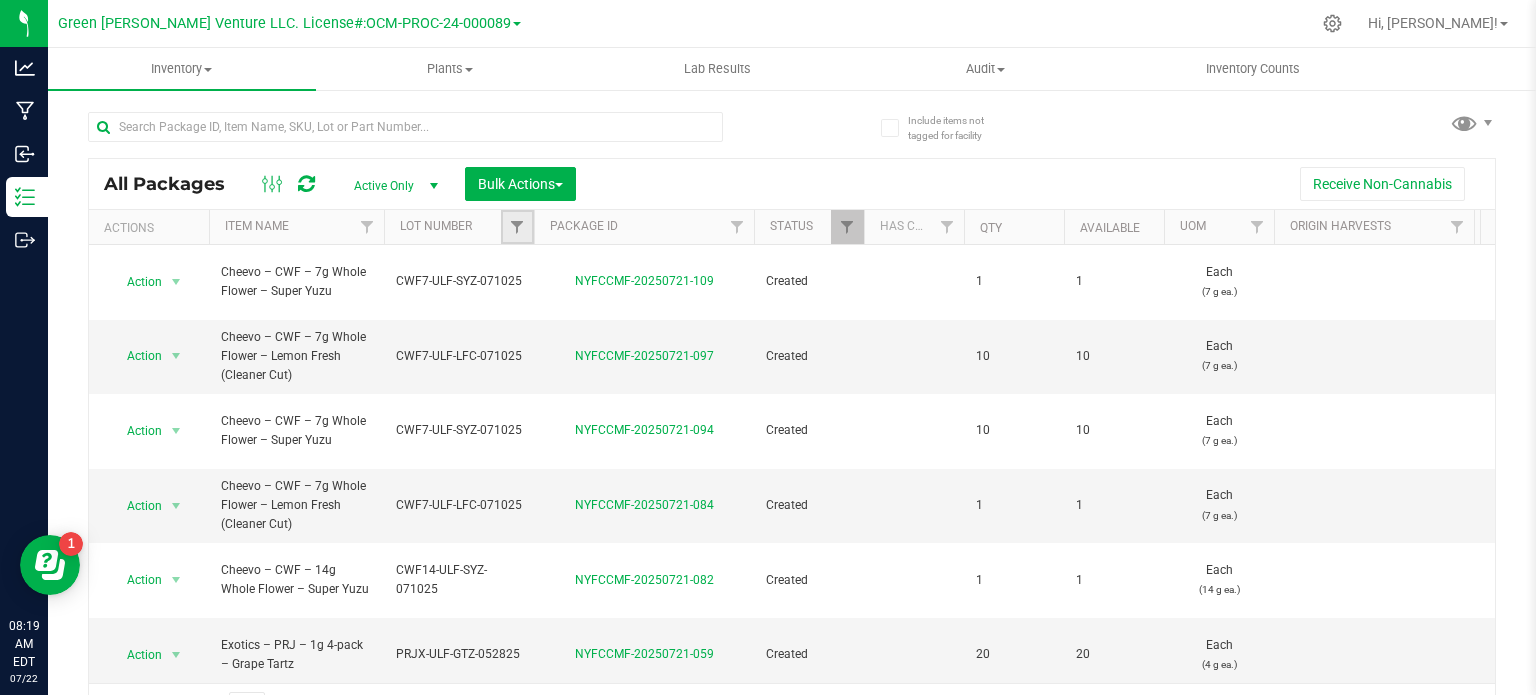 click at bounding box center [517, 227] 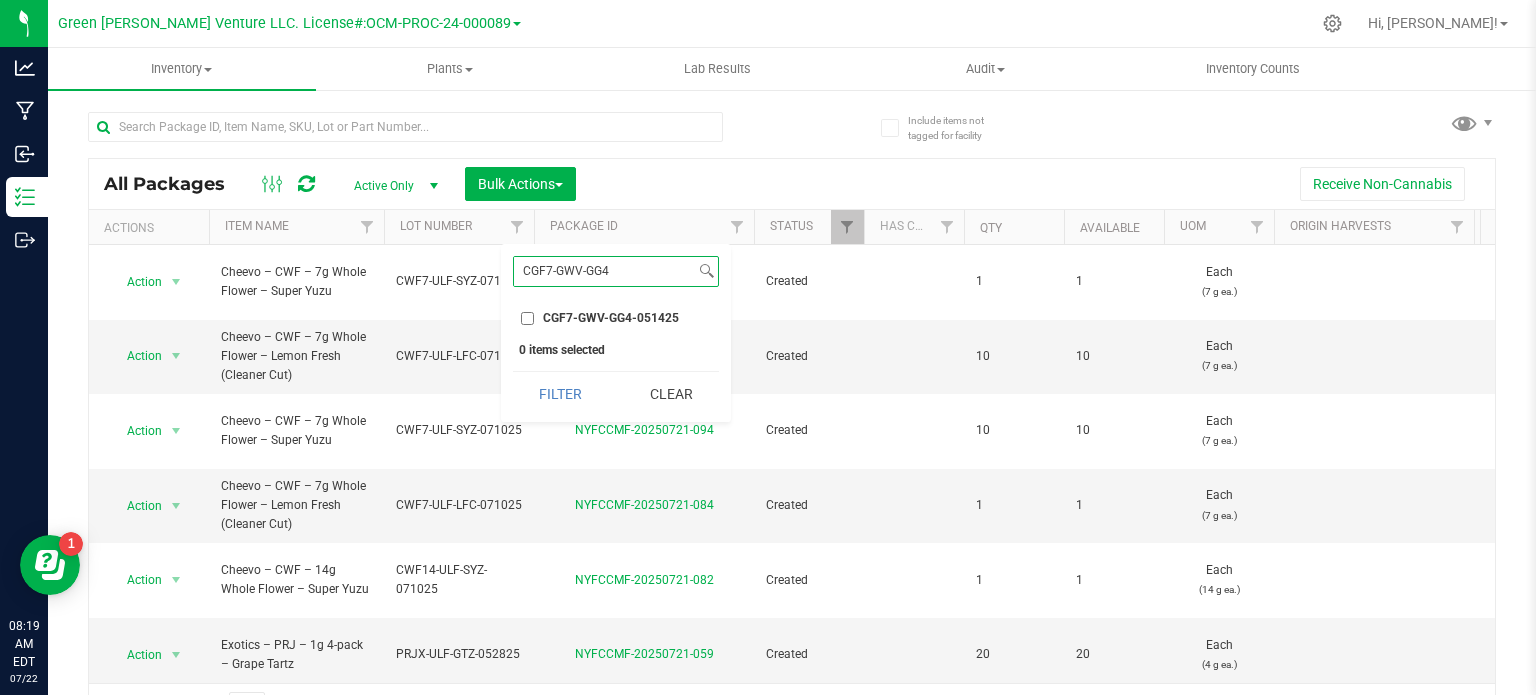 type on "CGF7-GWV-GG4" 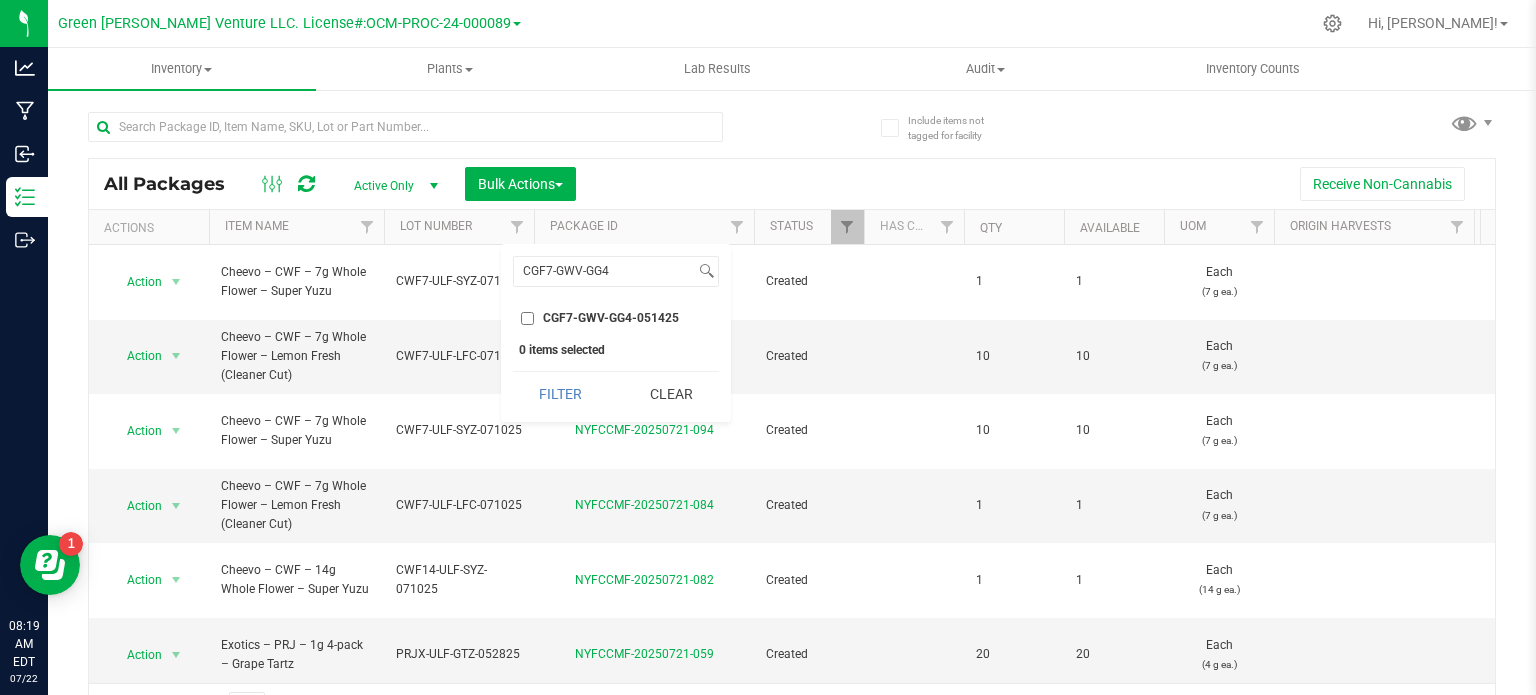 click on "CGF7-GWV-GG4-051425" at bounding box center (527, 318) 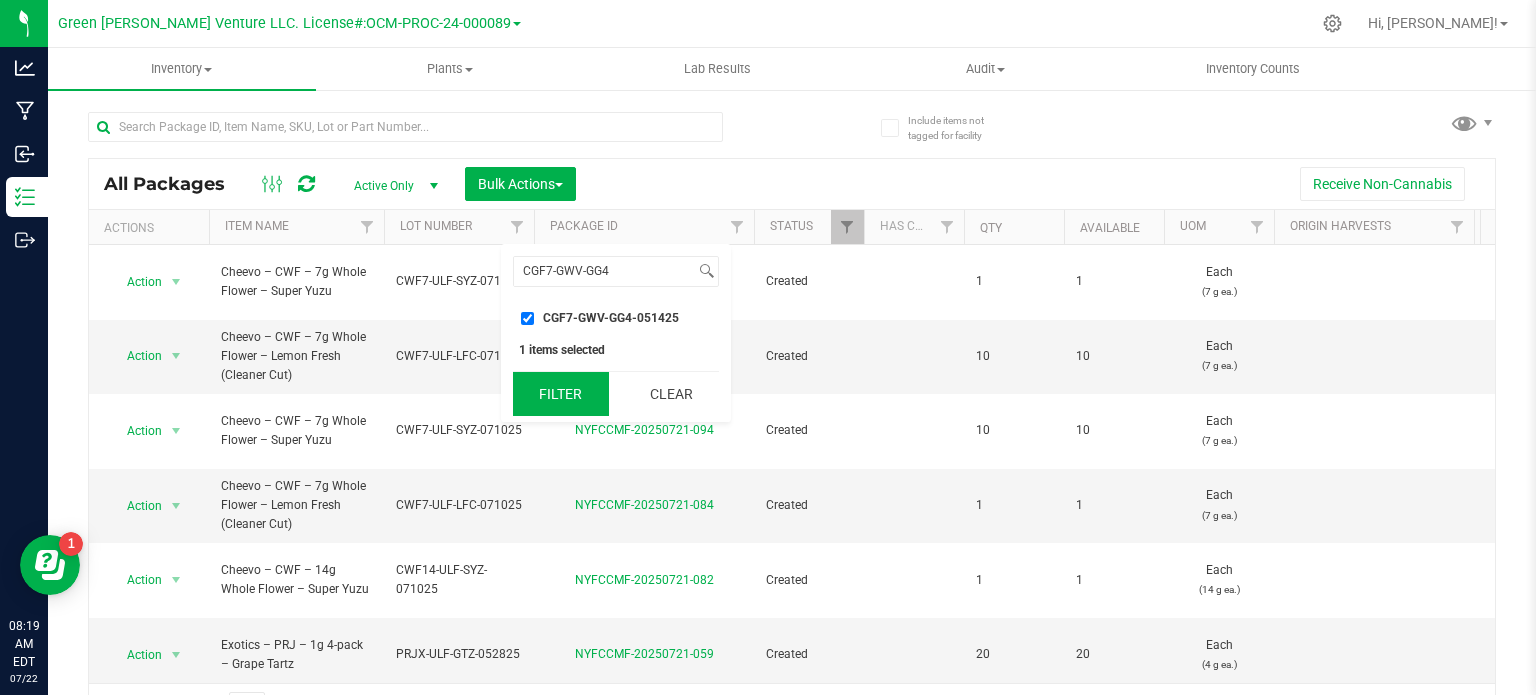 click on "Filter" at bounding box center [561, 394] 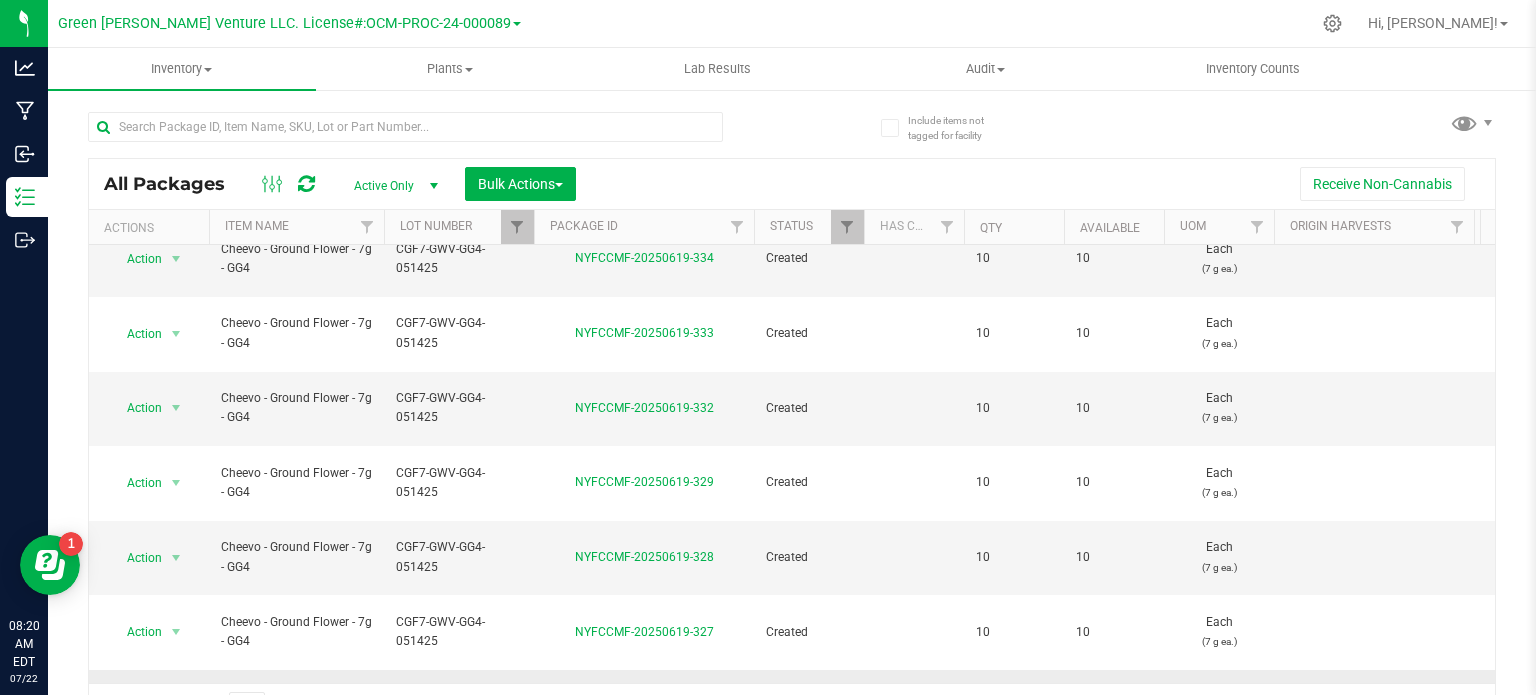 scroll, scrollTop: 570, scrollLeft: 0, axis: vertical 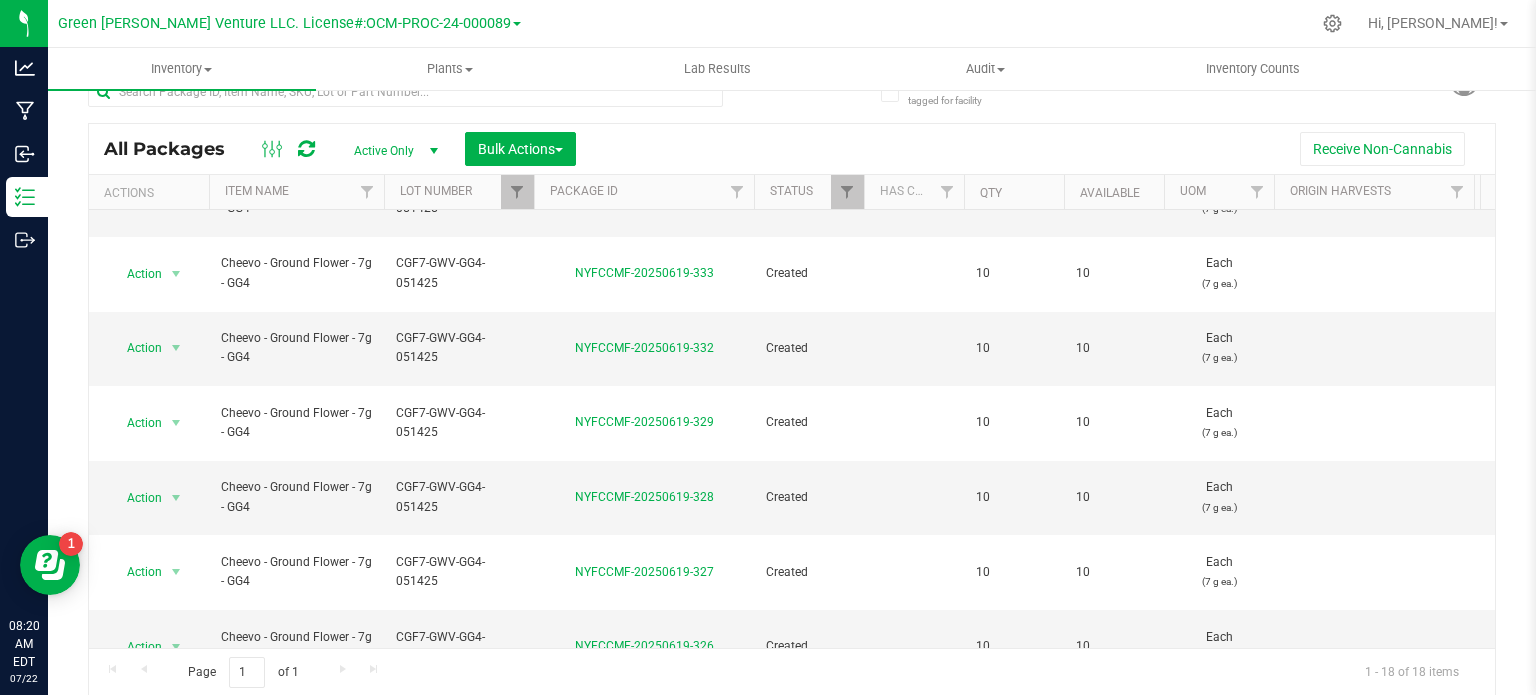 click on "Action" at bounding box center [136, 871] 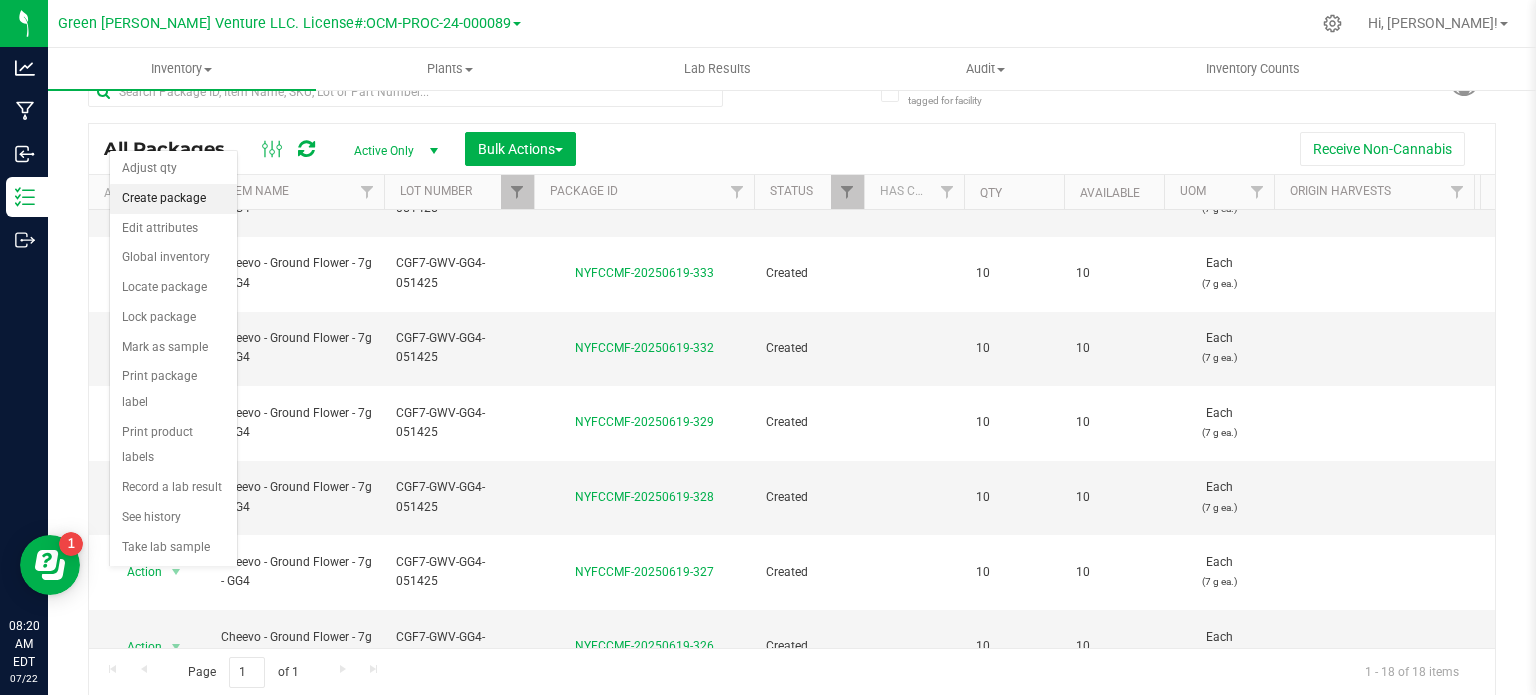 click on "Create package" at bounding box center (173, 199) 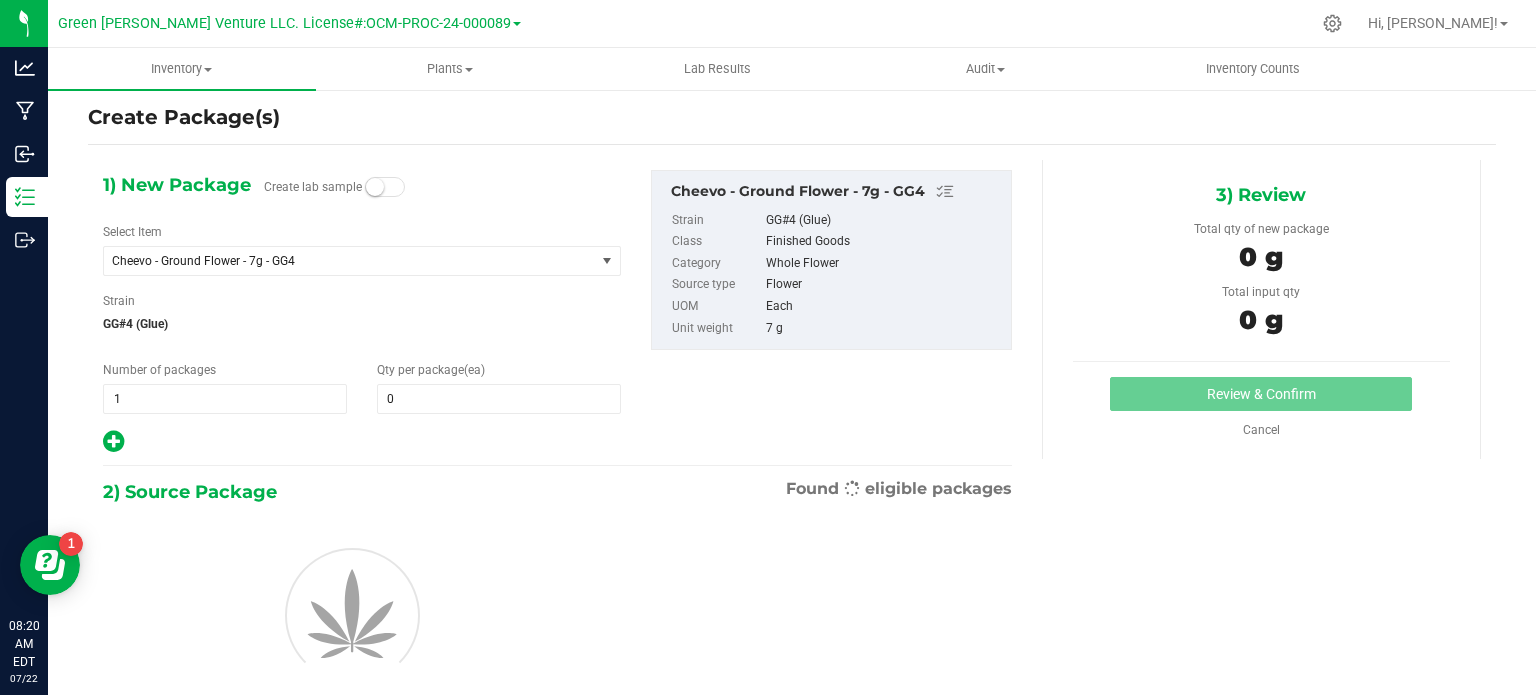 scroll, scrollTop: 35, scrollLeft: 0, axis: vertical 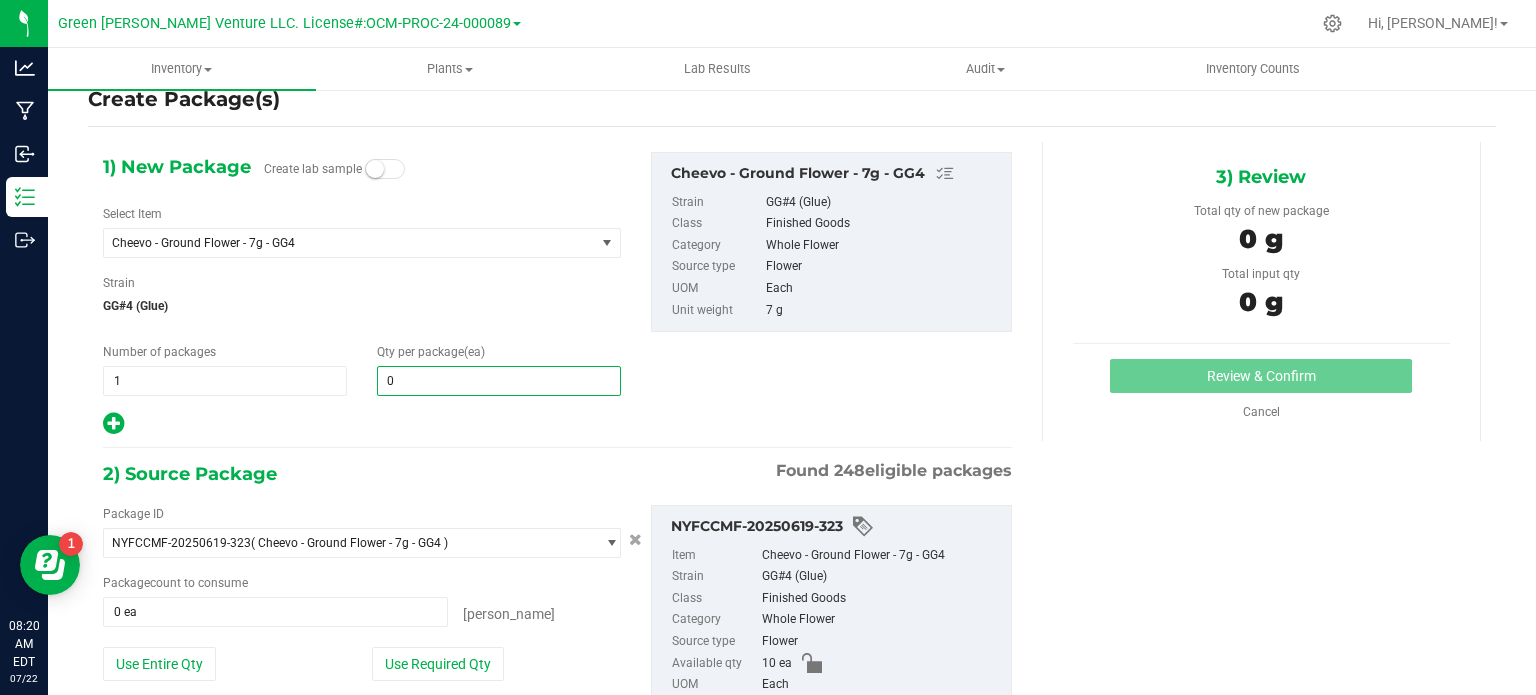 type 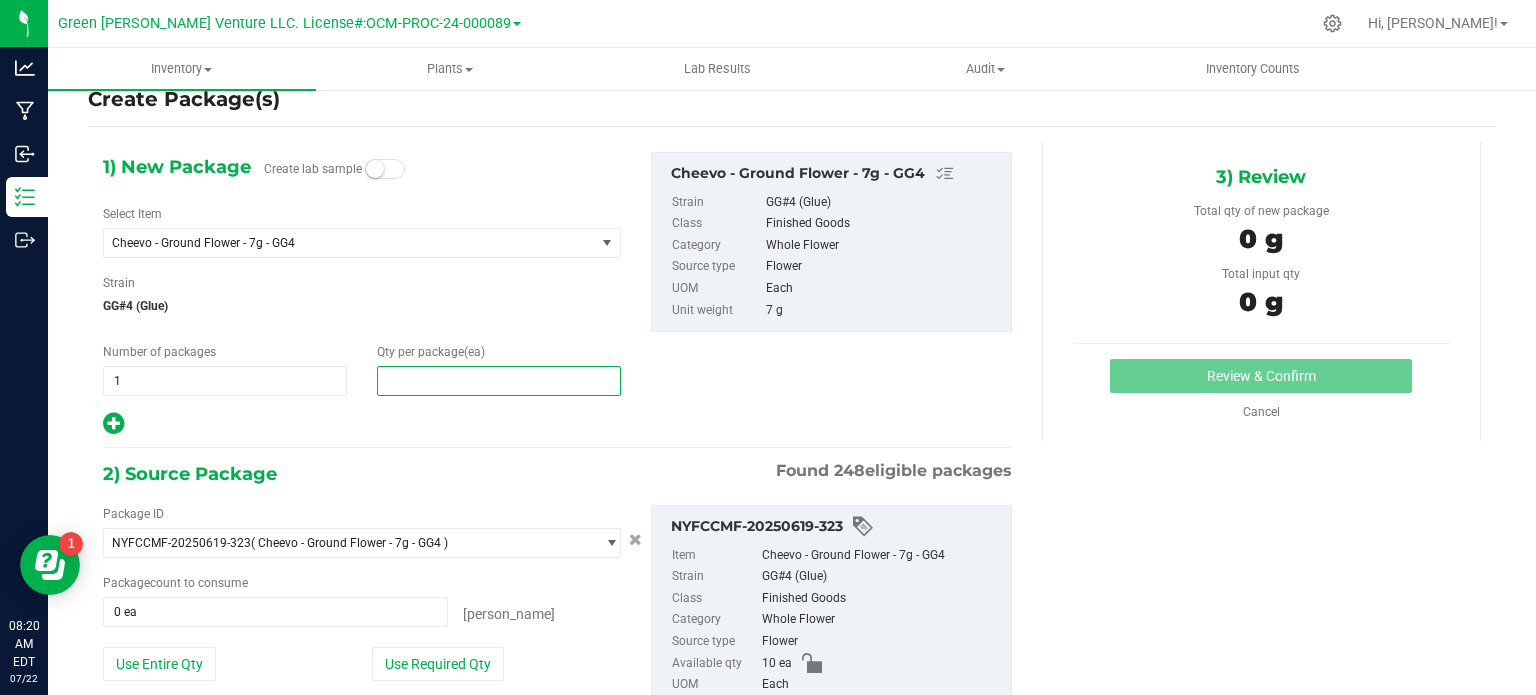 click at bounding box center (499, 381) 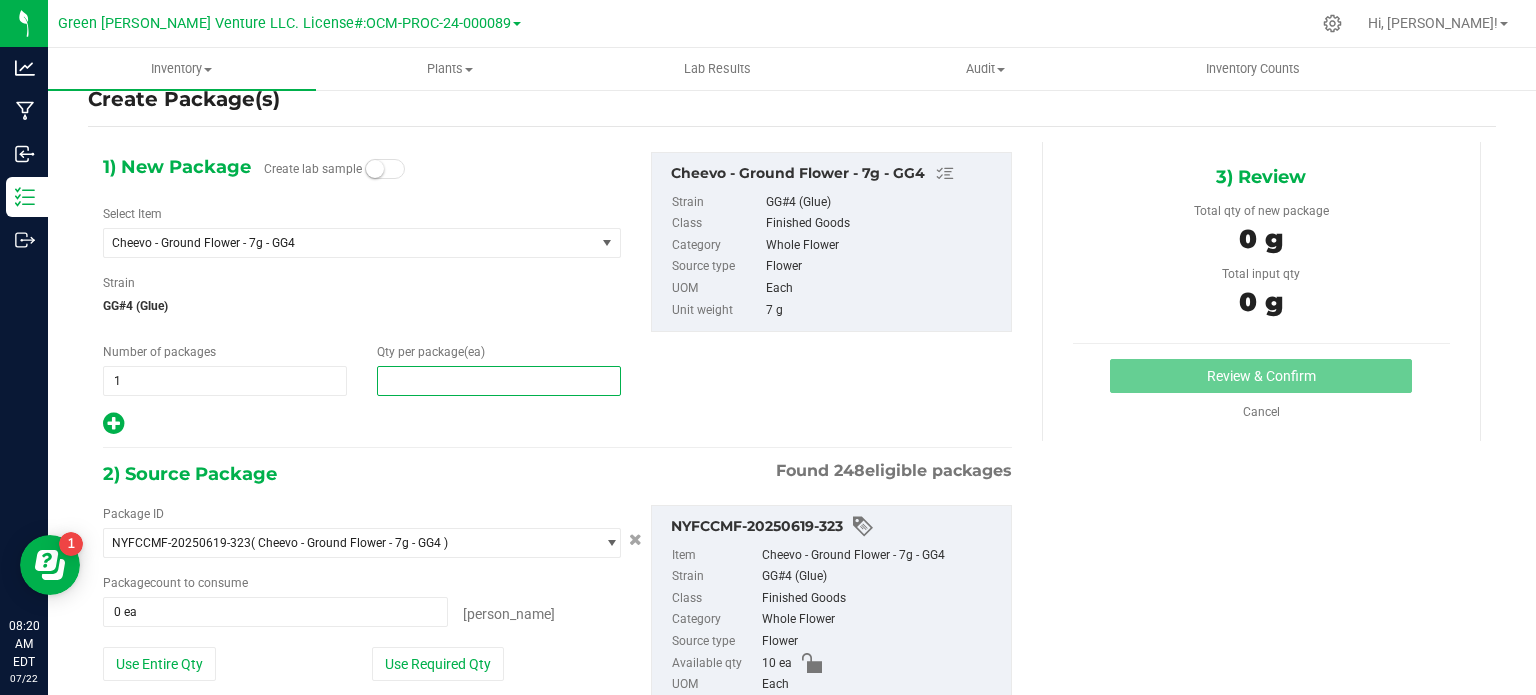 type on "2" 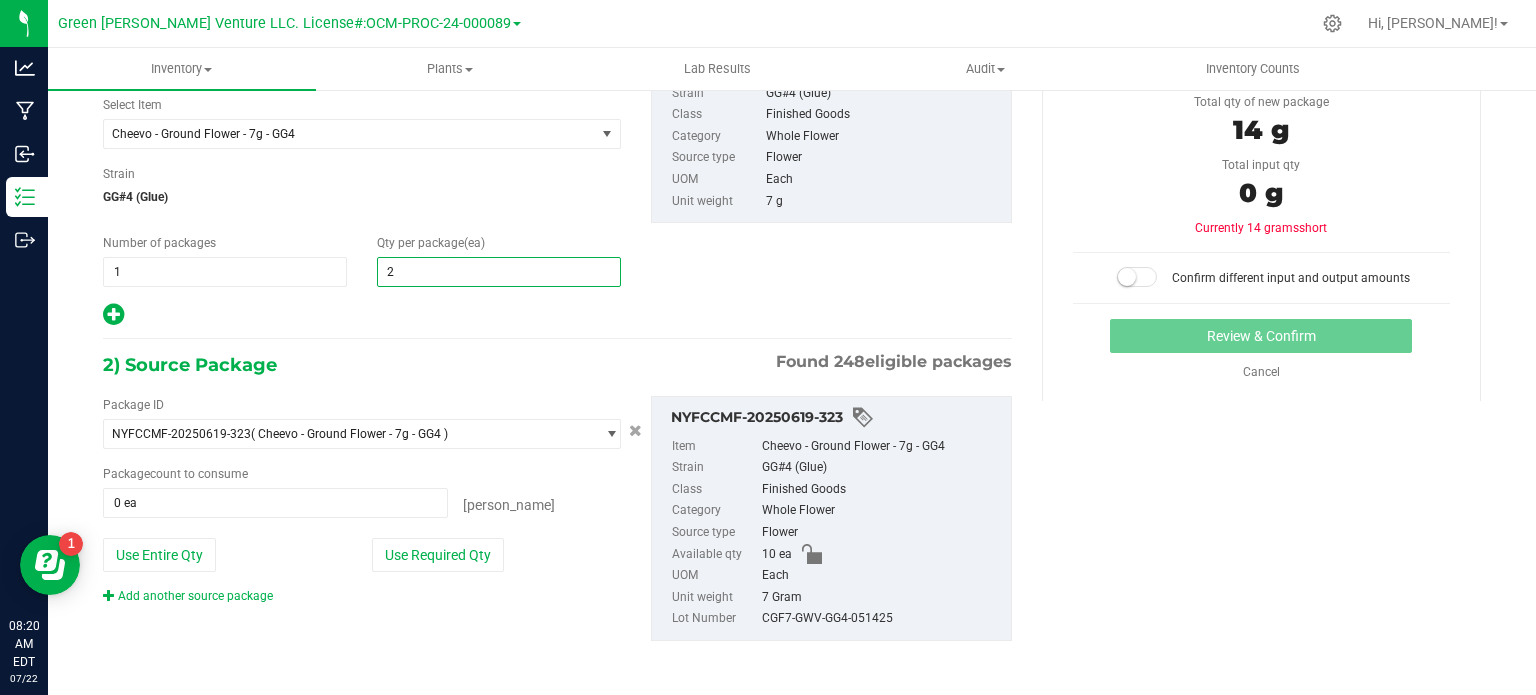 scroll, scrollTop: 146, scrollLeft: 0, axis: vertical 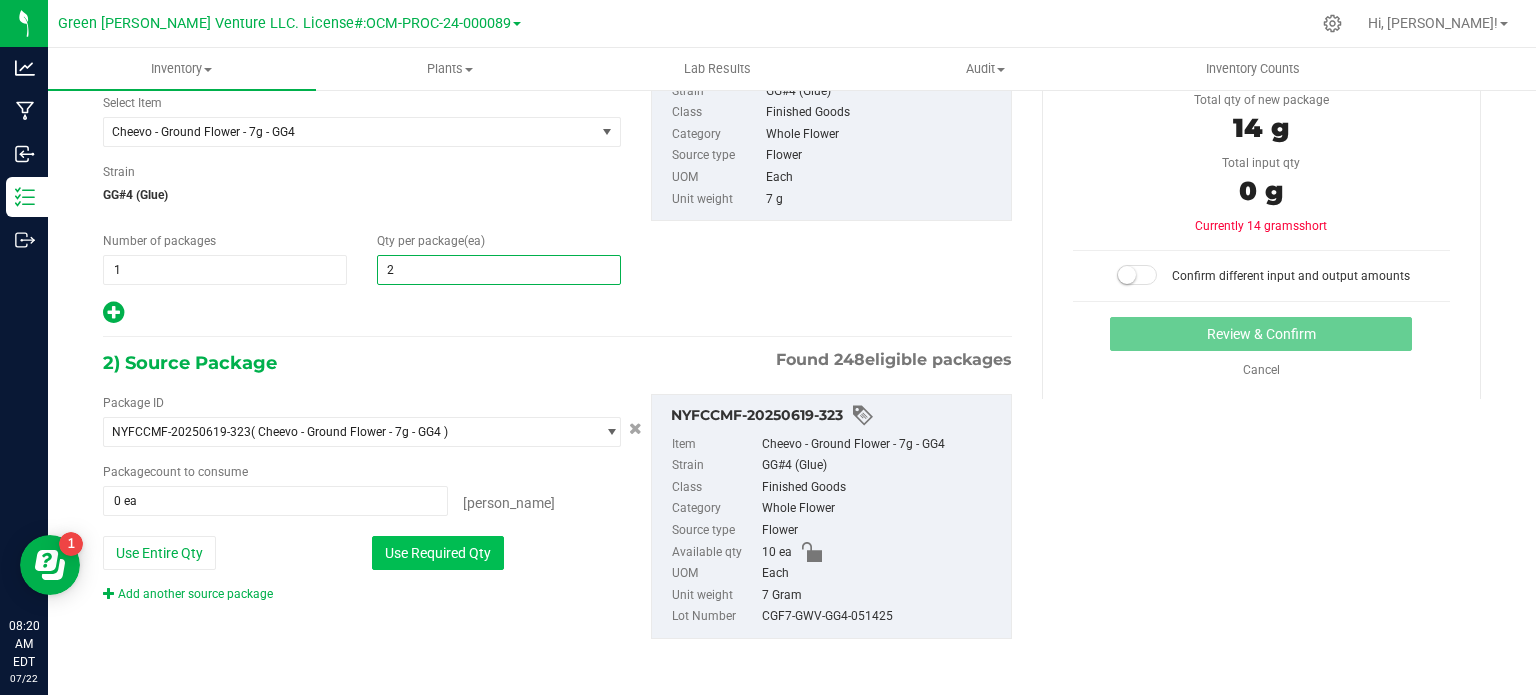 type on "2" 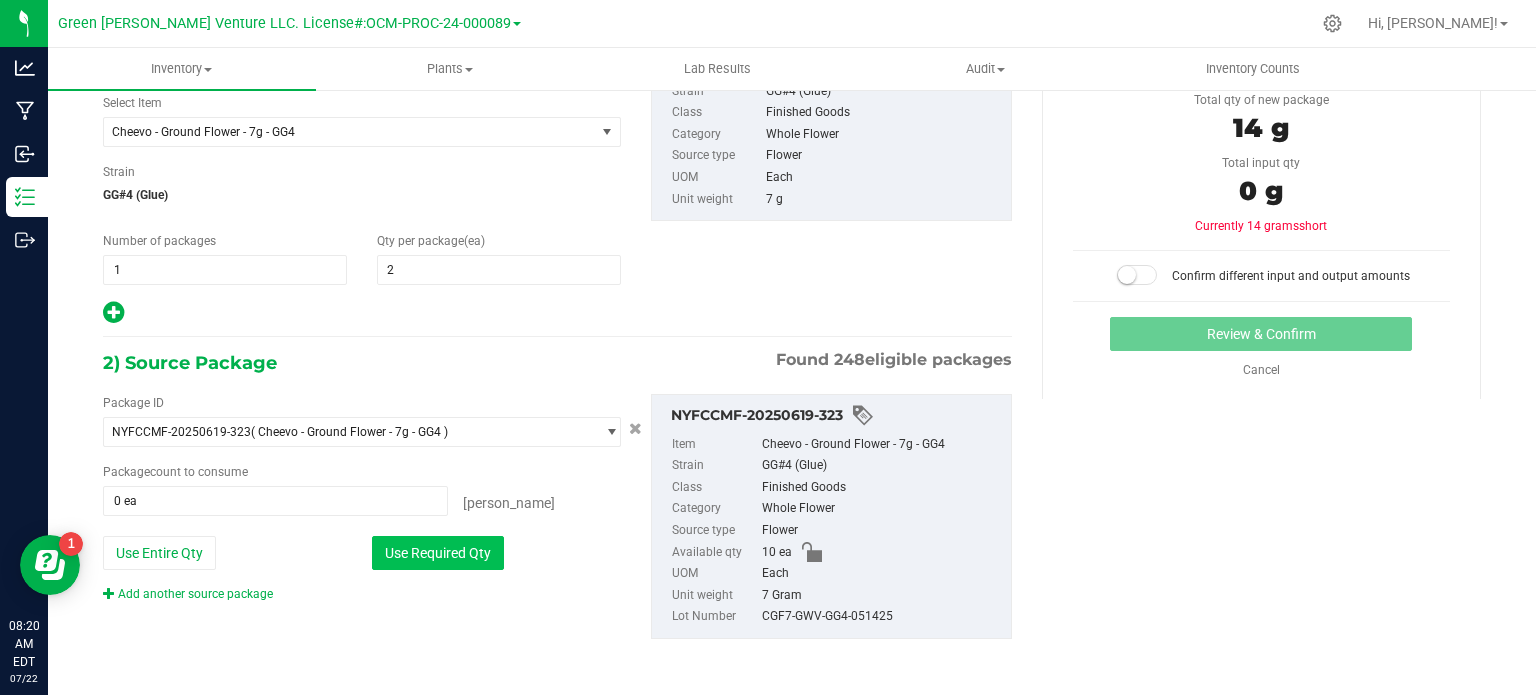 click on "Use Required Qty" at bounding box center (438, 553) 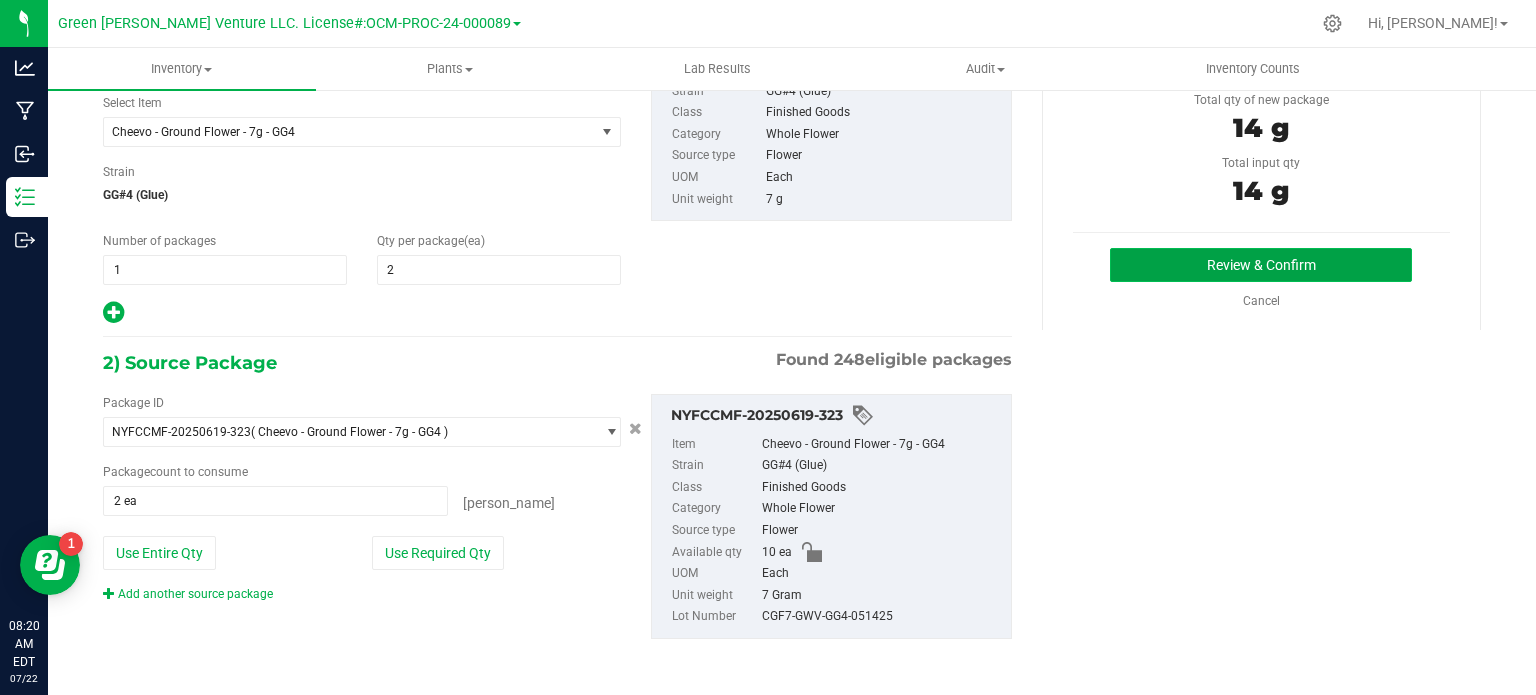 click on "Review & Confirm" at bounding box center [1261, 265] 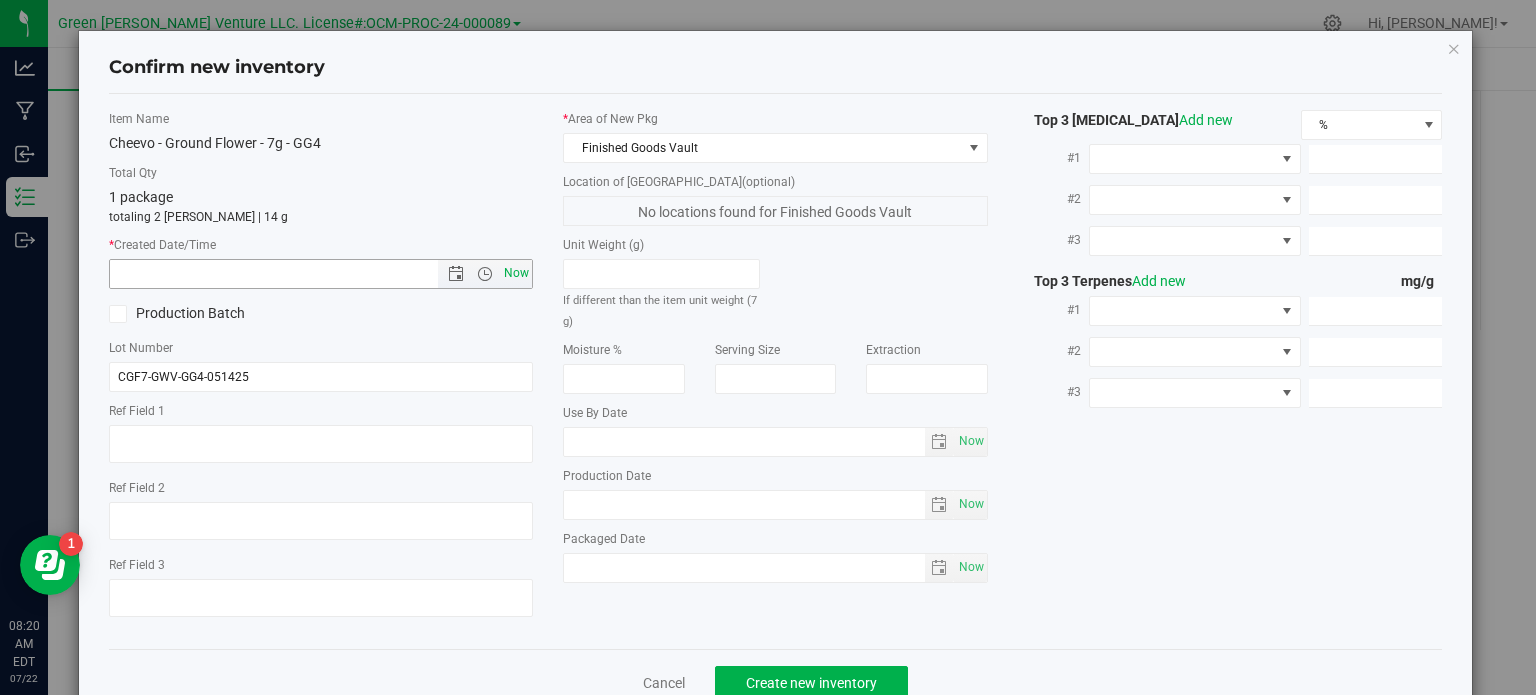 click on "Now" at bounding box center [517, 273] 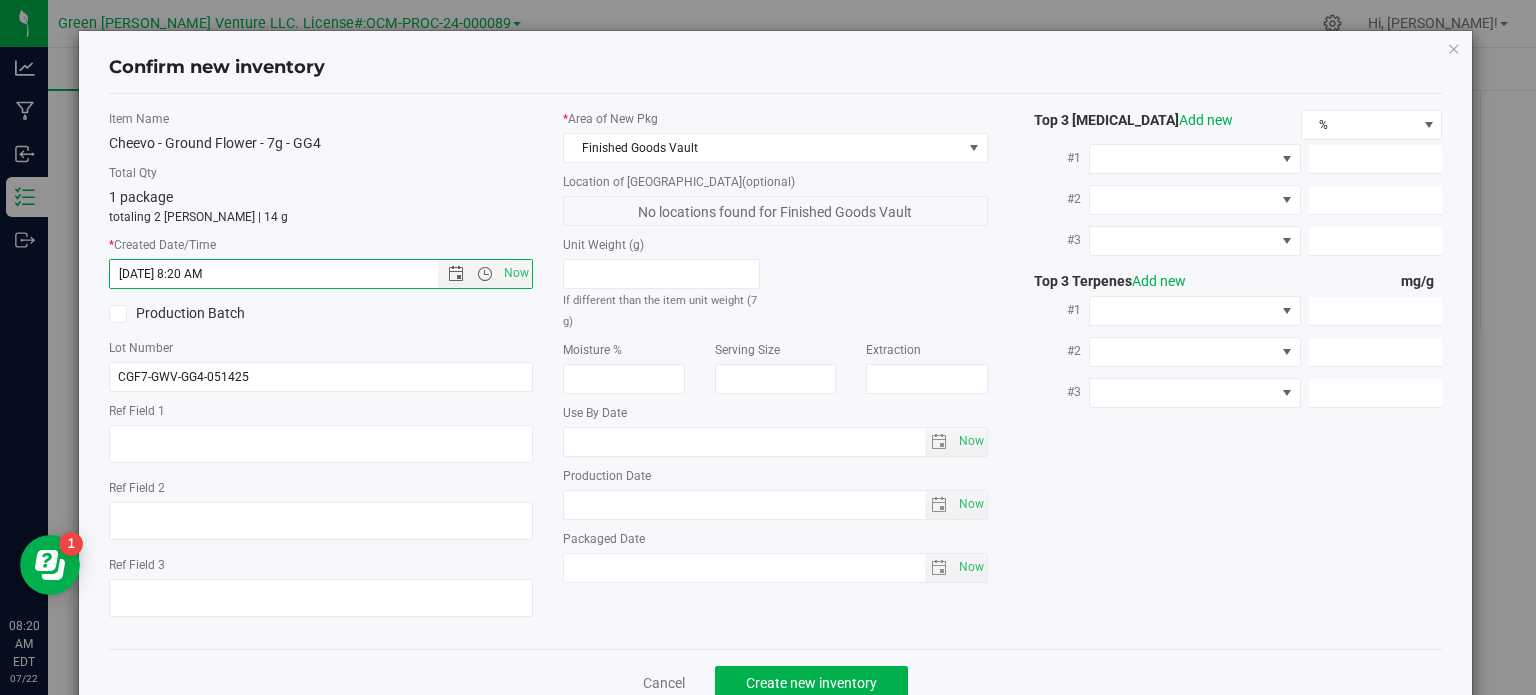 scroll, scrollTop: 50, scrollLeft: 0, axis: vertical 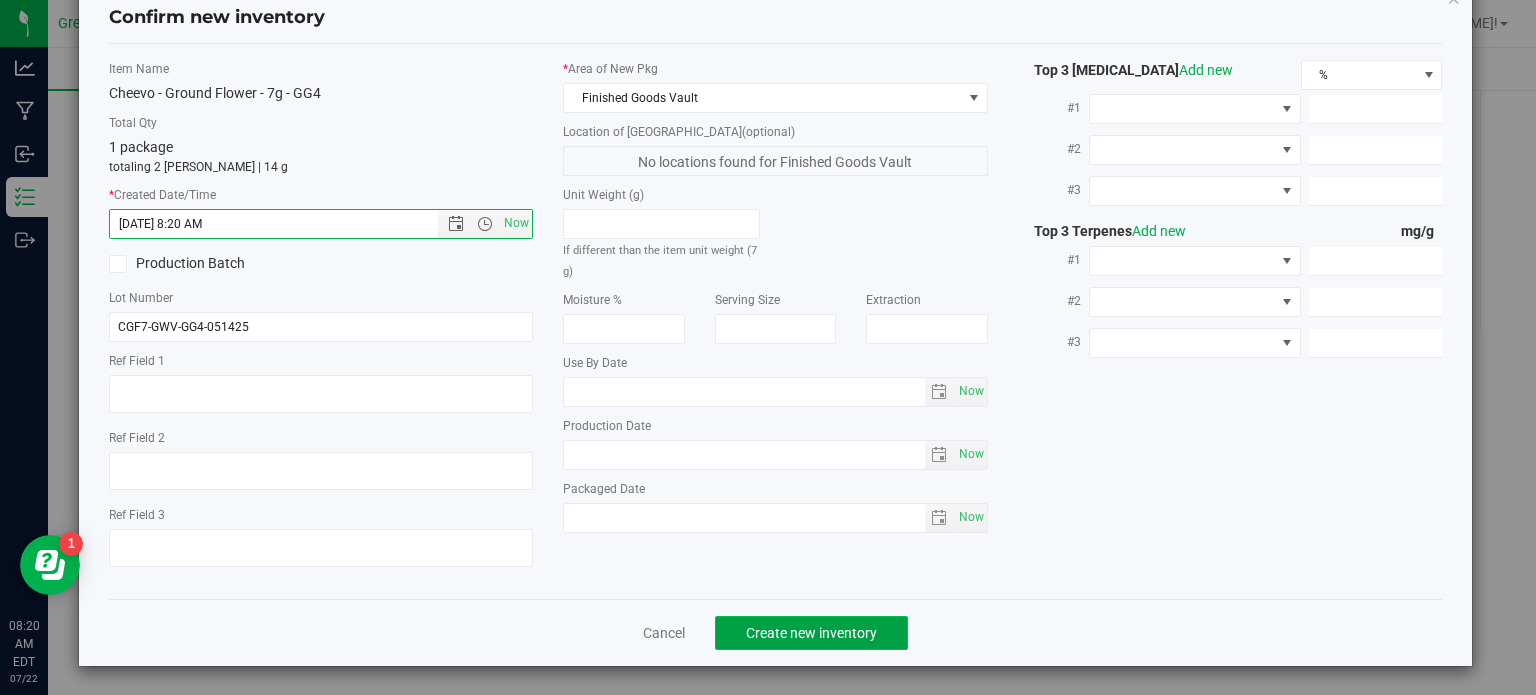 click on "Create new inventory" 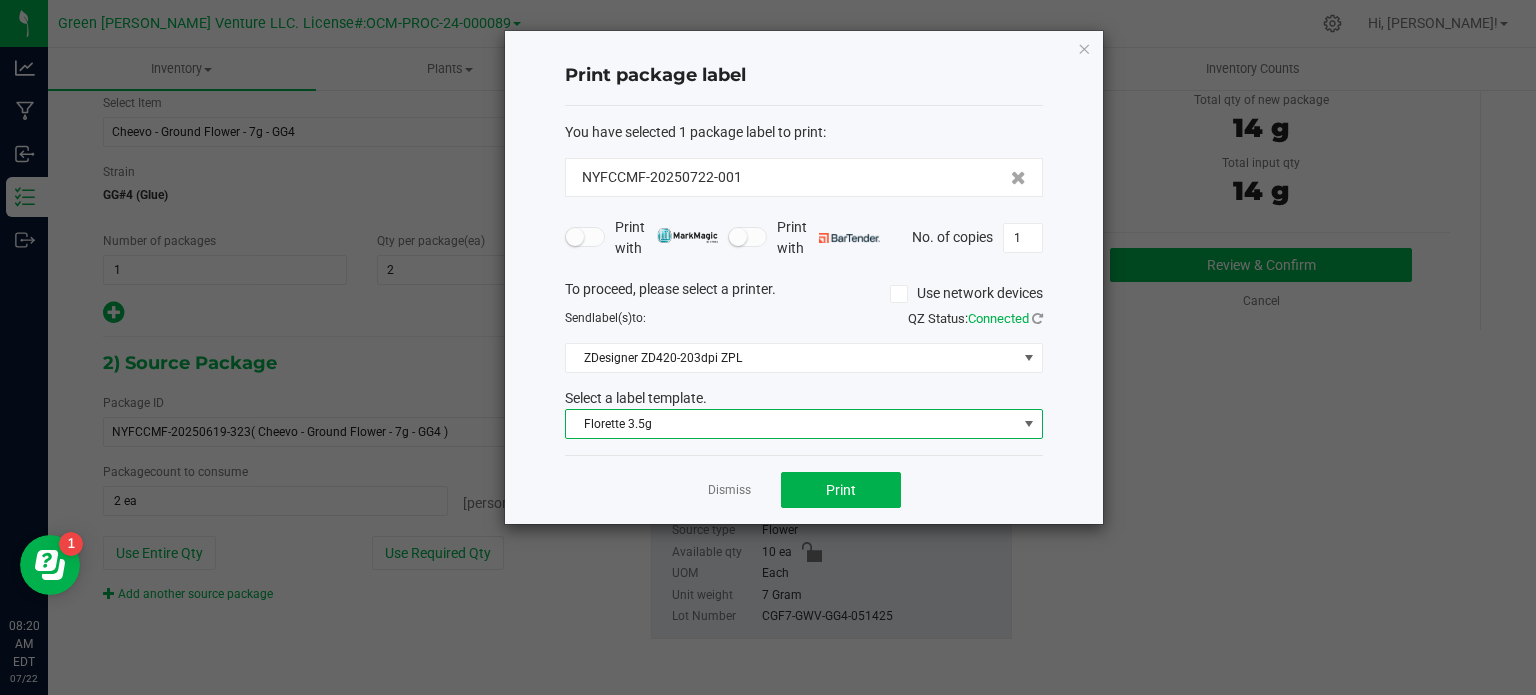 click on "Florette 3.5g" at bounding box center [791, 424] 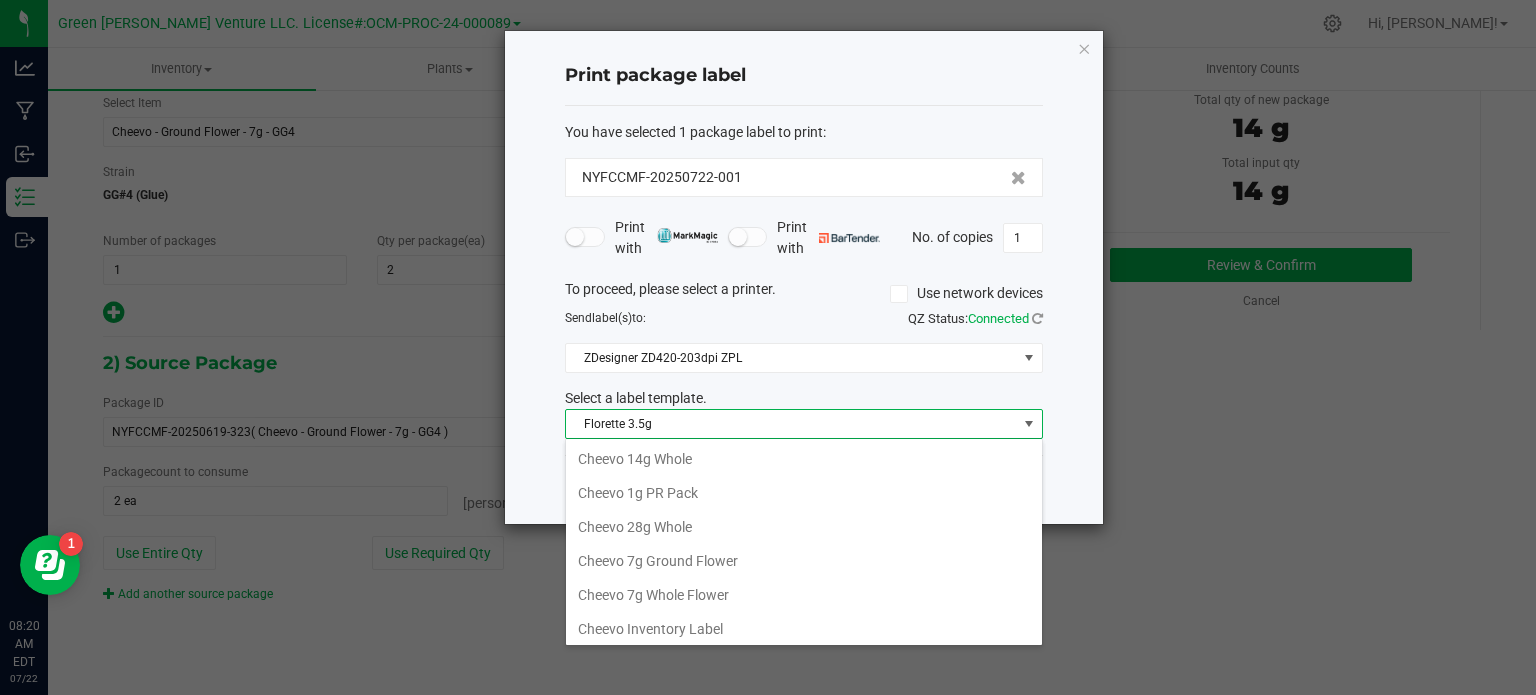 scroll, scrollTop: 103, scrollLeft: 0, axis: vertical 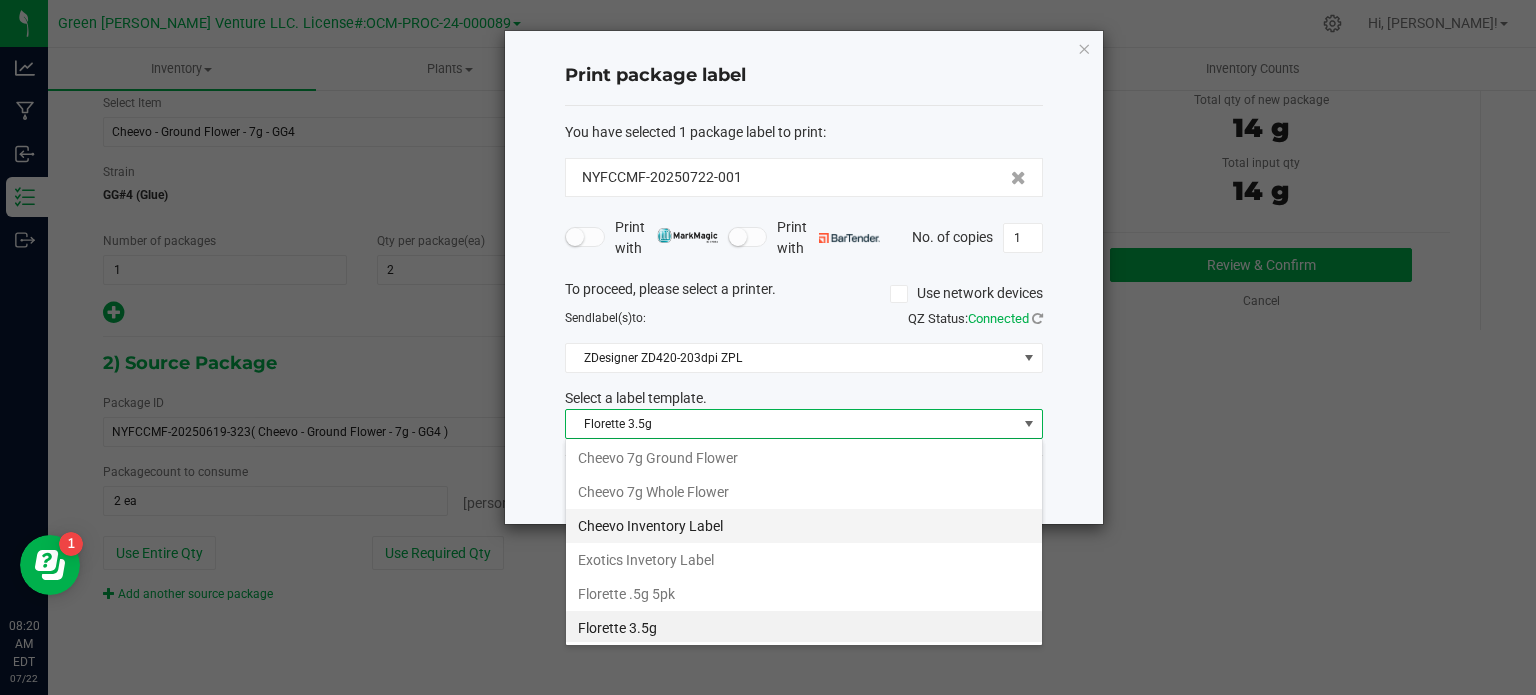 click on "Cheevo Inventory Label" at bounding box center (804, 526) 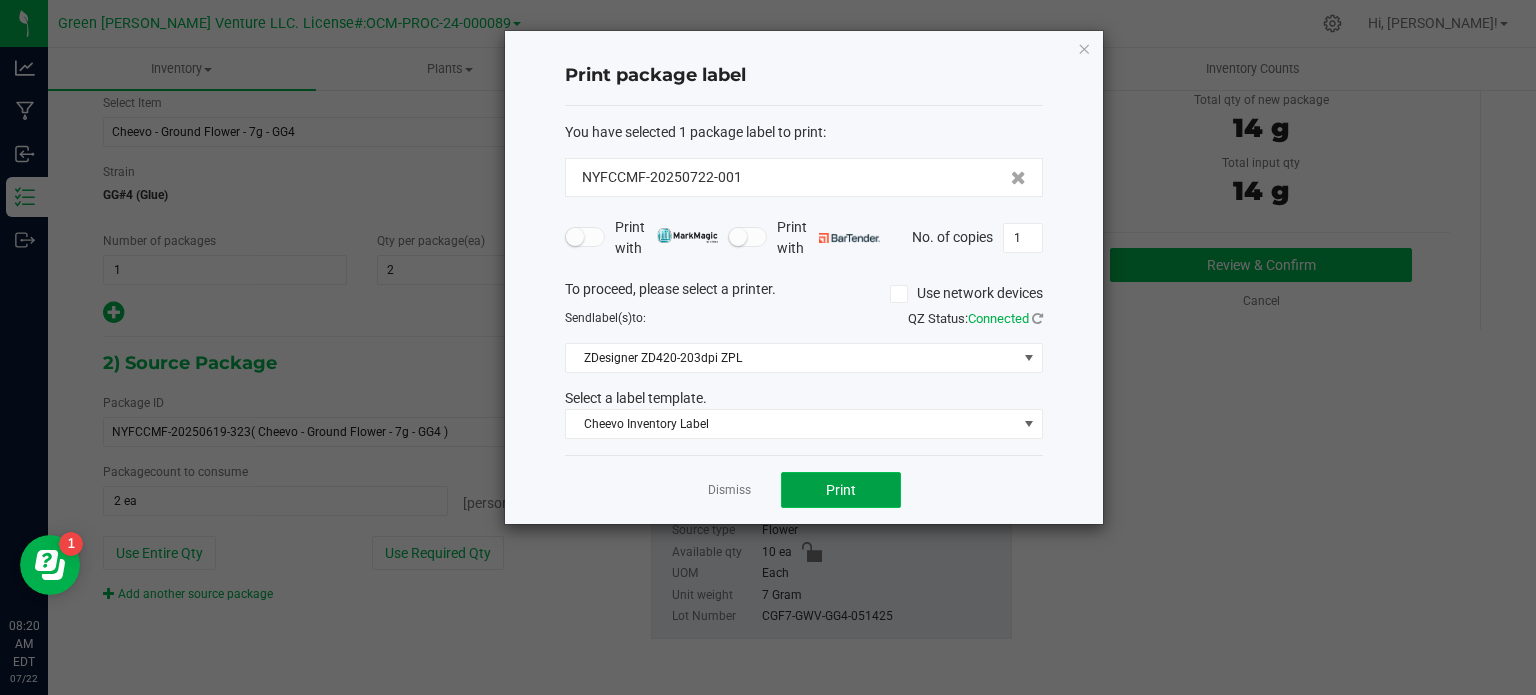 click on "Print" 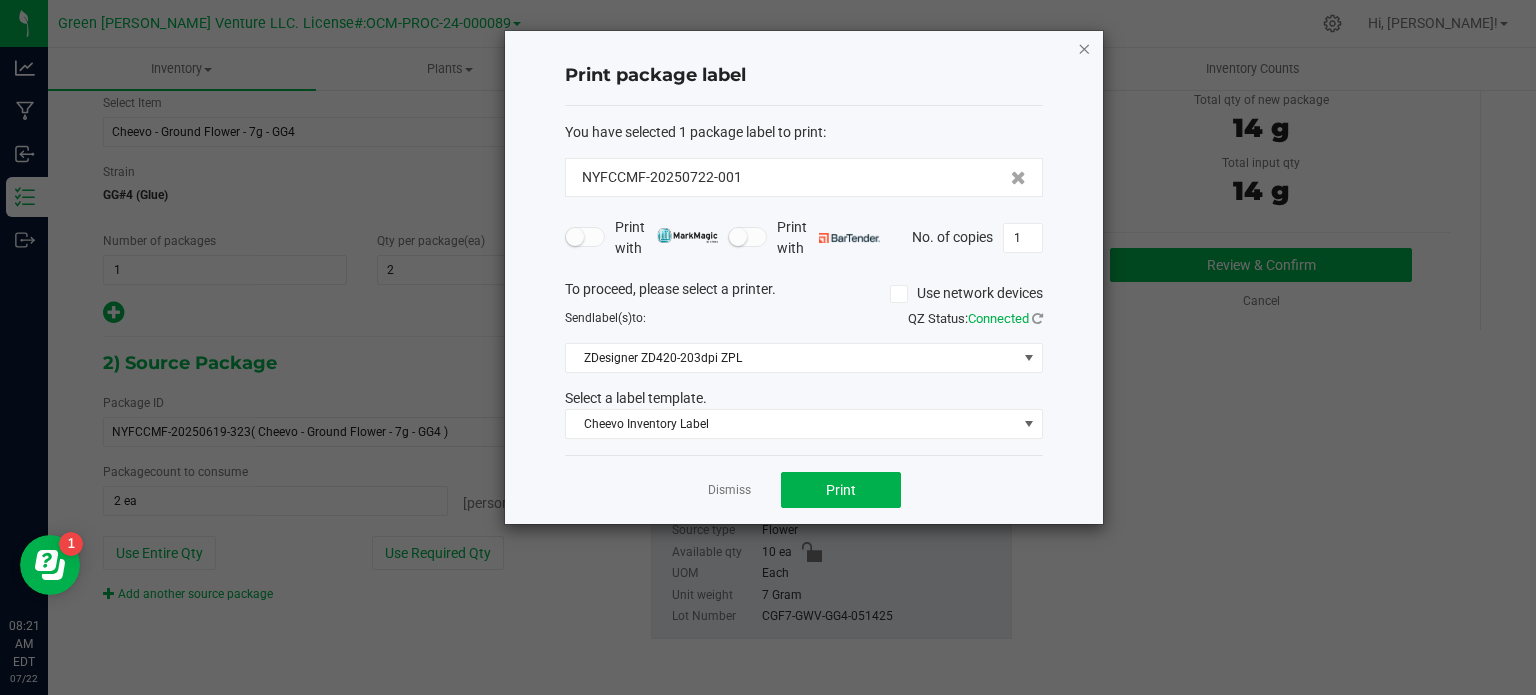 click 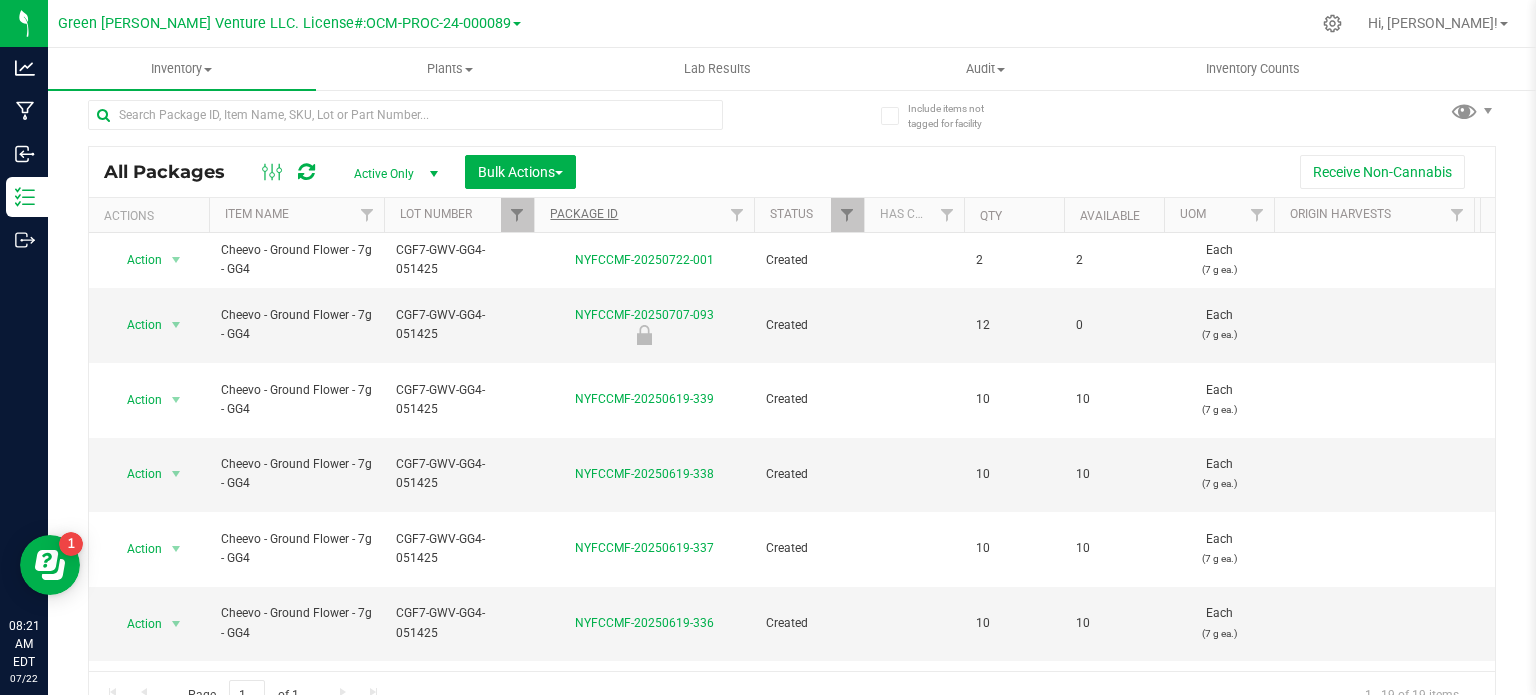 scroll, scrollTop: 0, scrollLeft: 0, axis: both 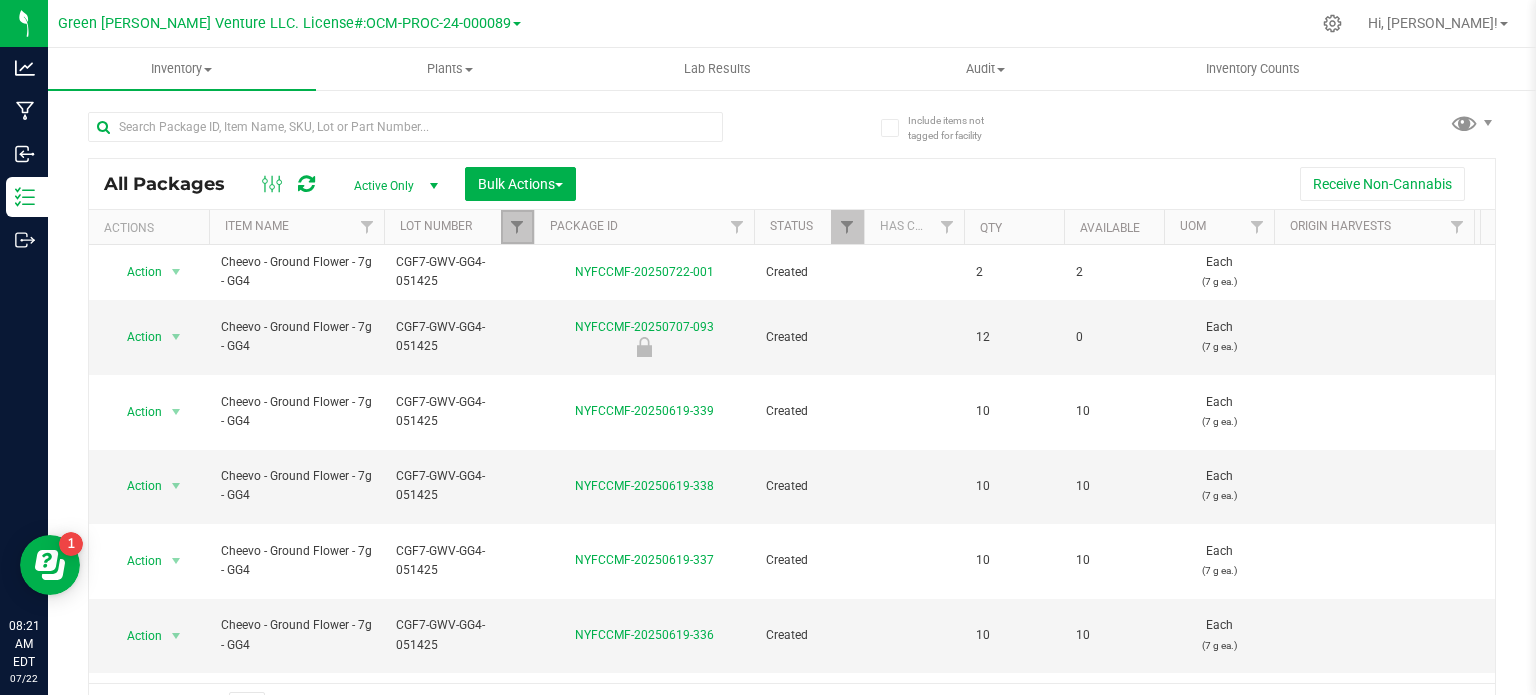 click at bounding box center (517, 227) 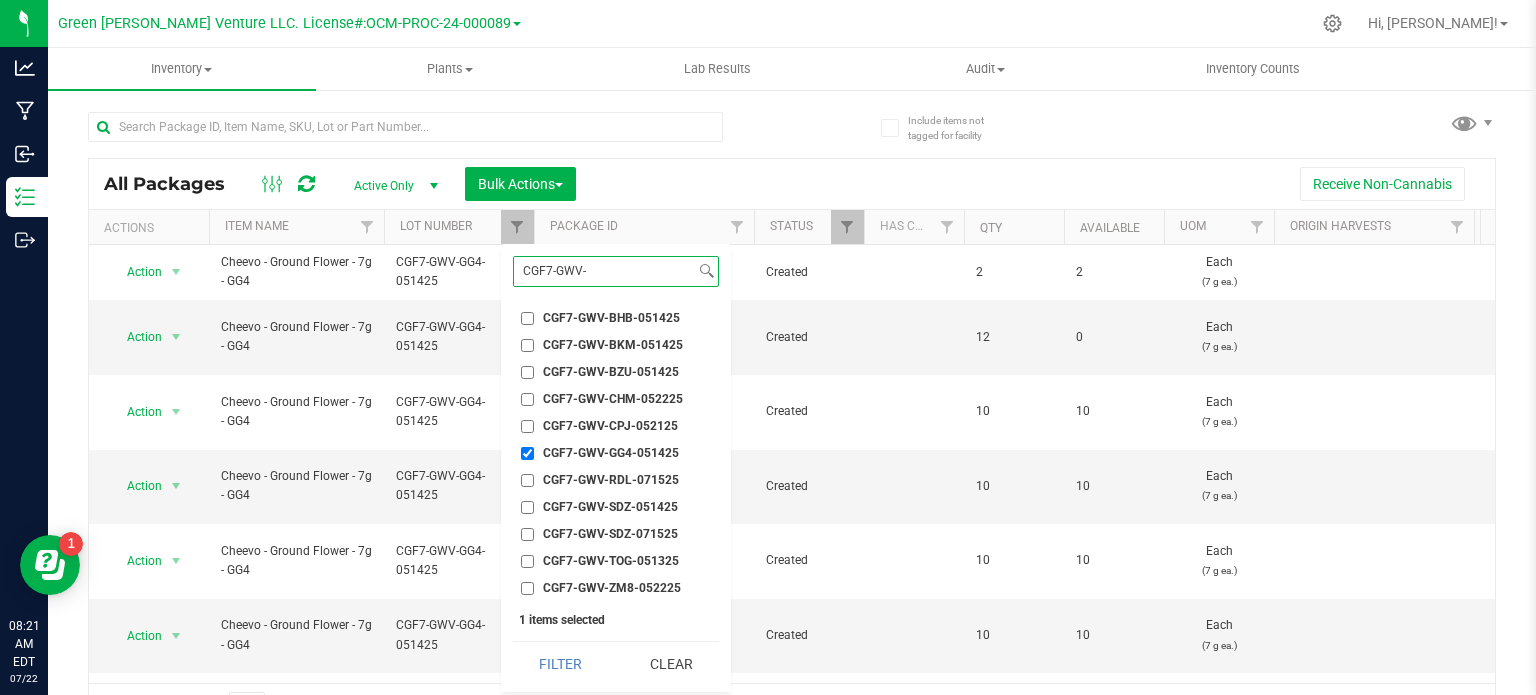 type on "CGF7-GWV-" 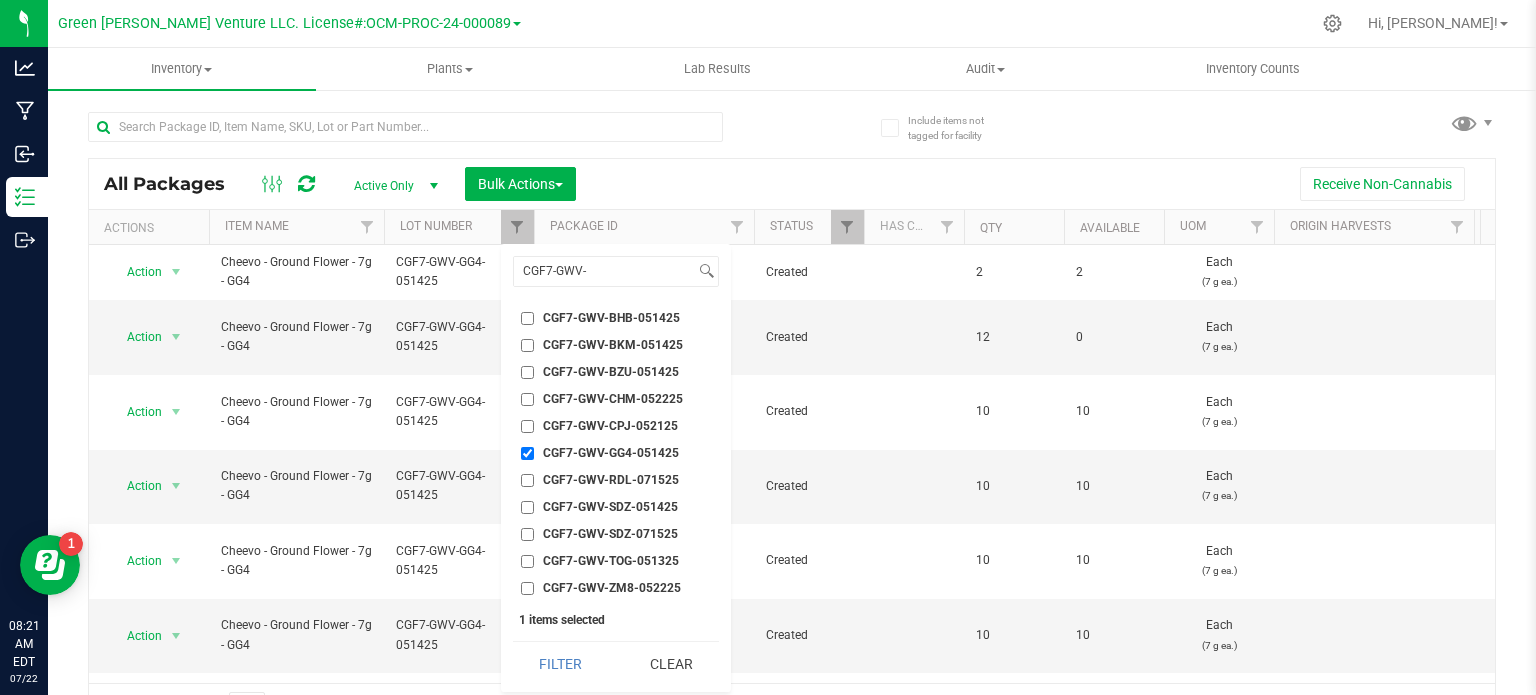 click on "CGF7-GWV-GG4-051425" at bounding box center (527, 453) 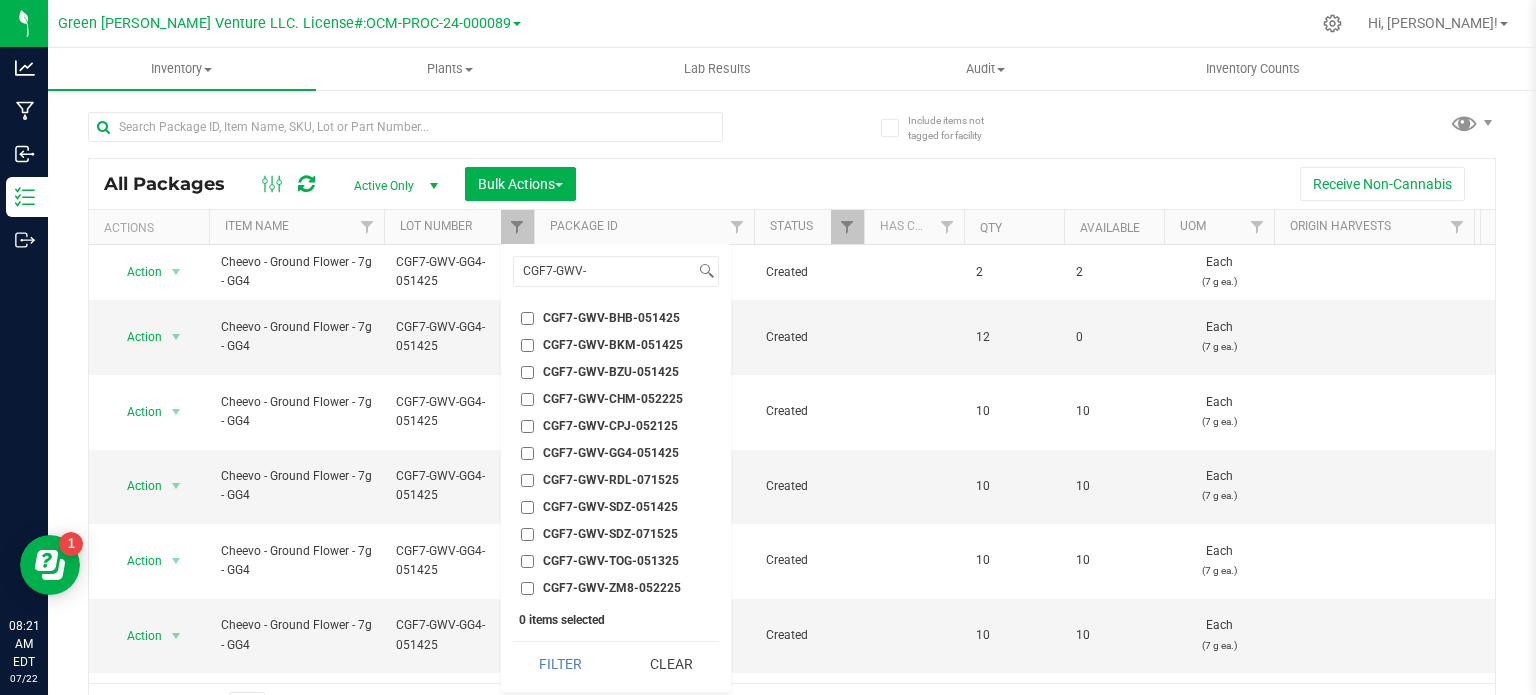 click on "CGF7-GWV-CHM-052225" at bounding box center [527, 399] 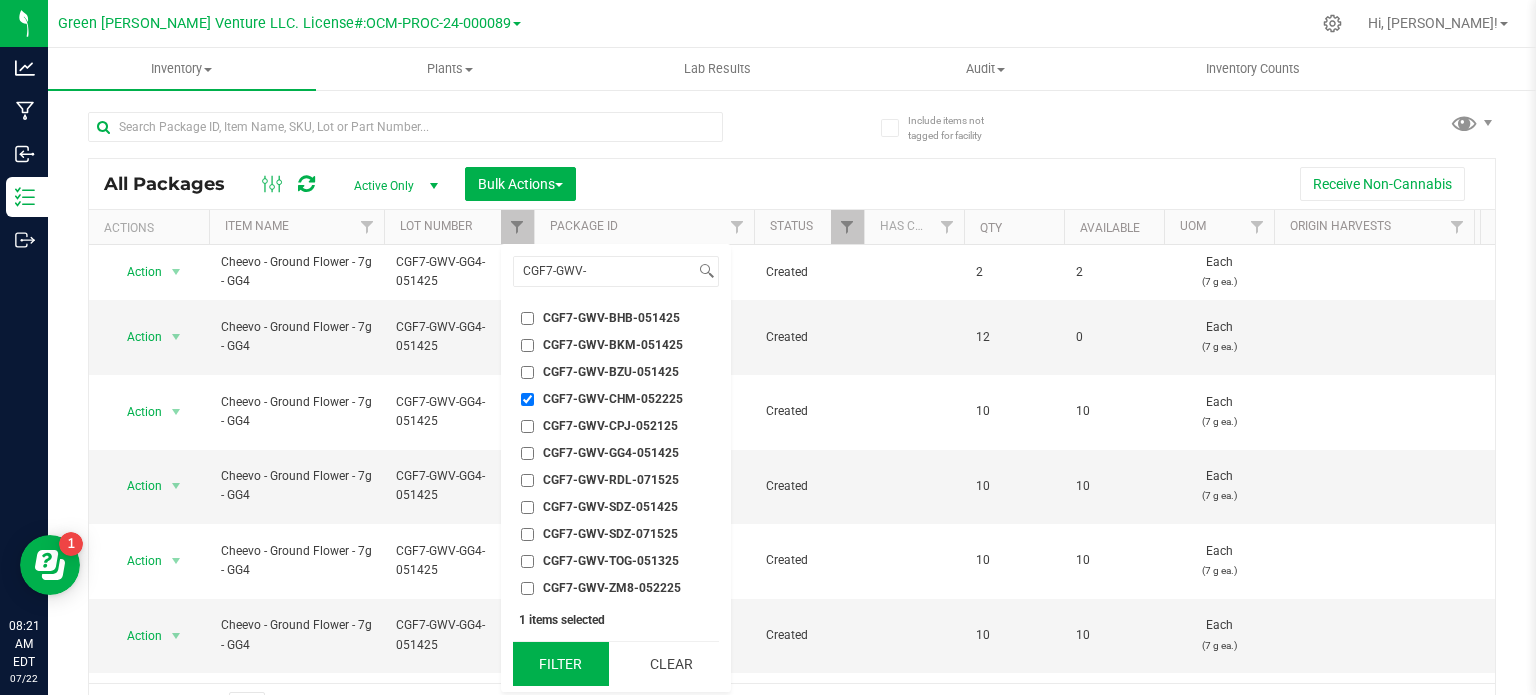 click on "Filter" at bounding box center (561, 664) 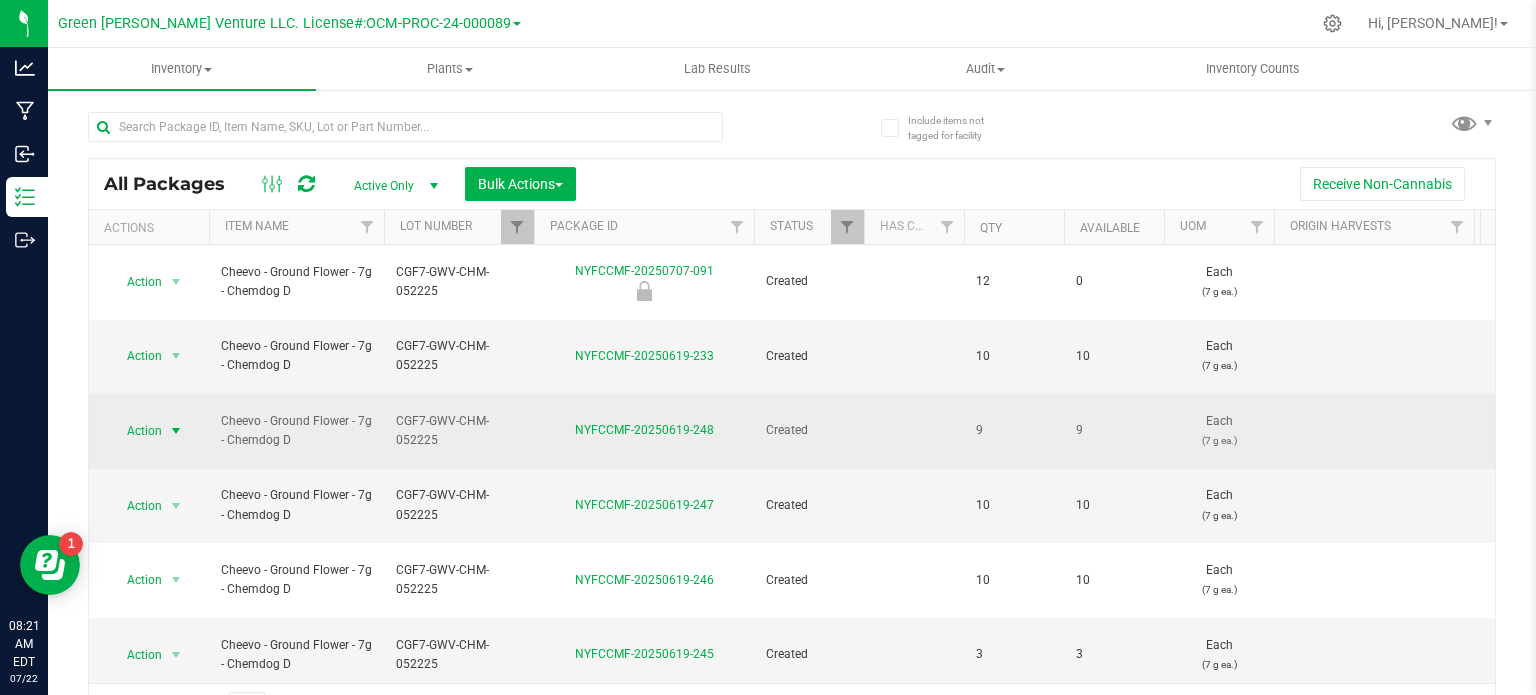 click at bounding box center [176, 431] 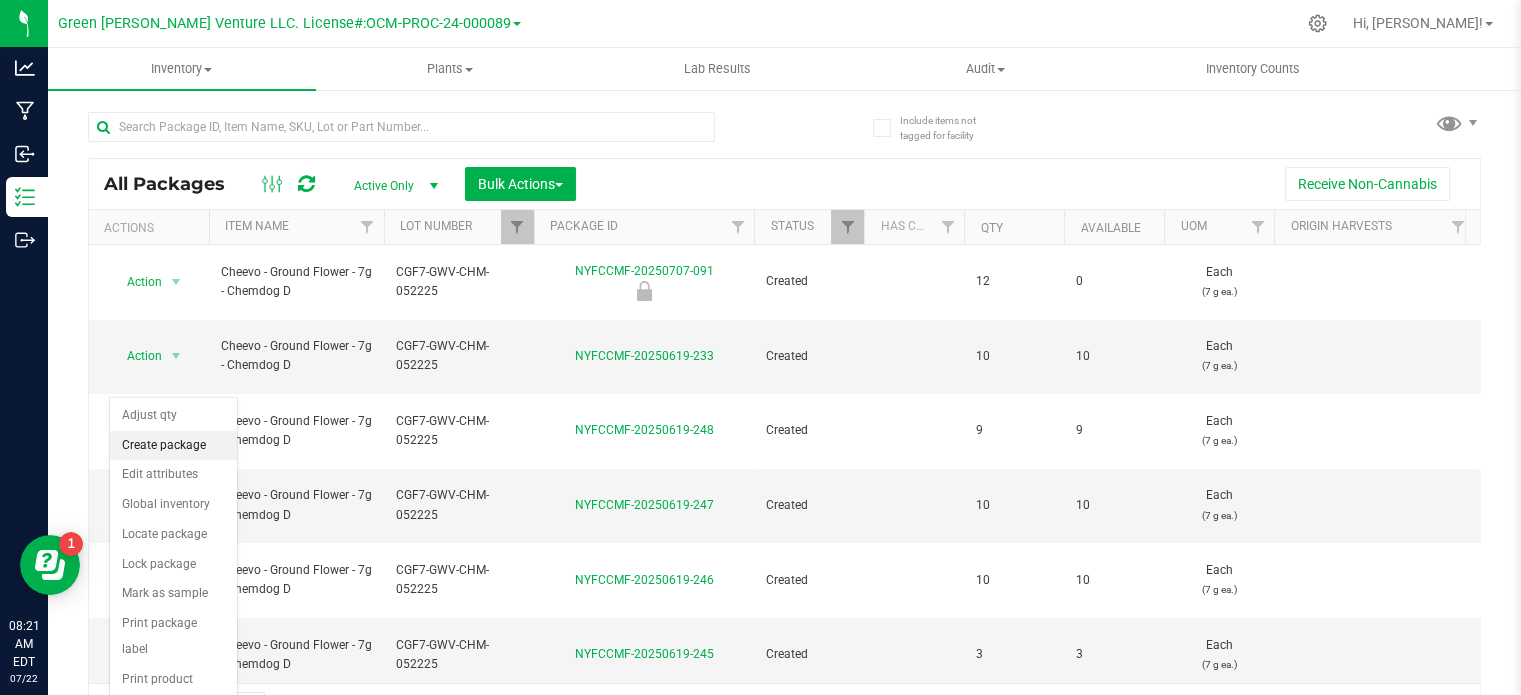click on "Create package" at bounding box center [173, 446] 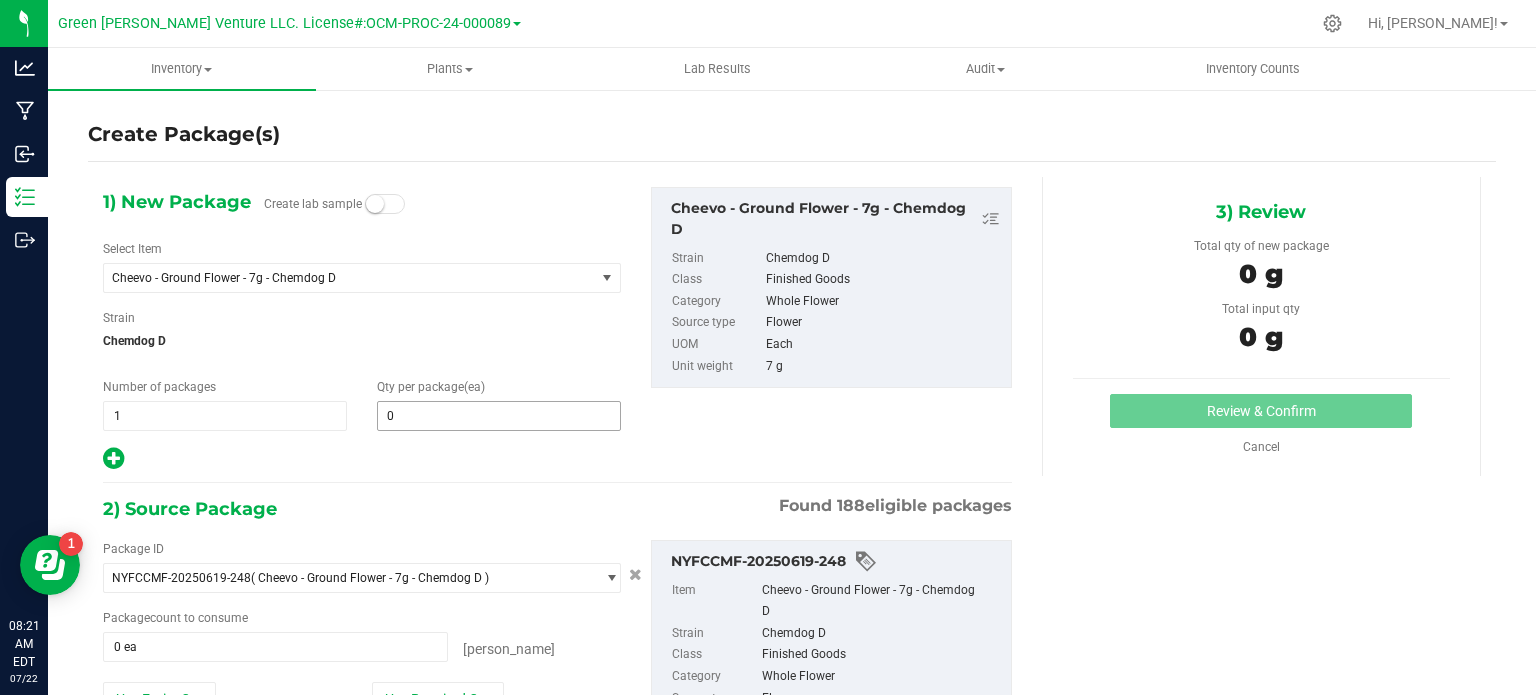 type 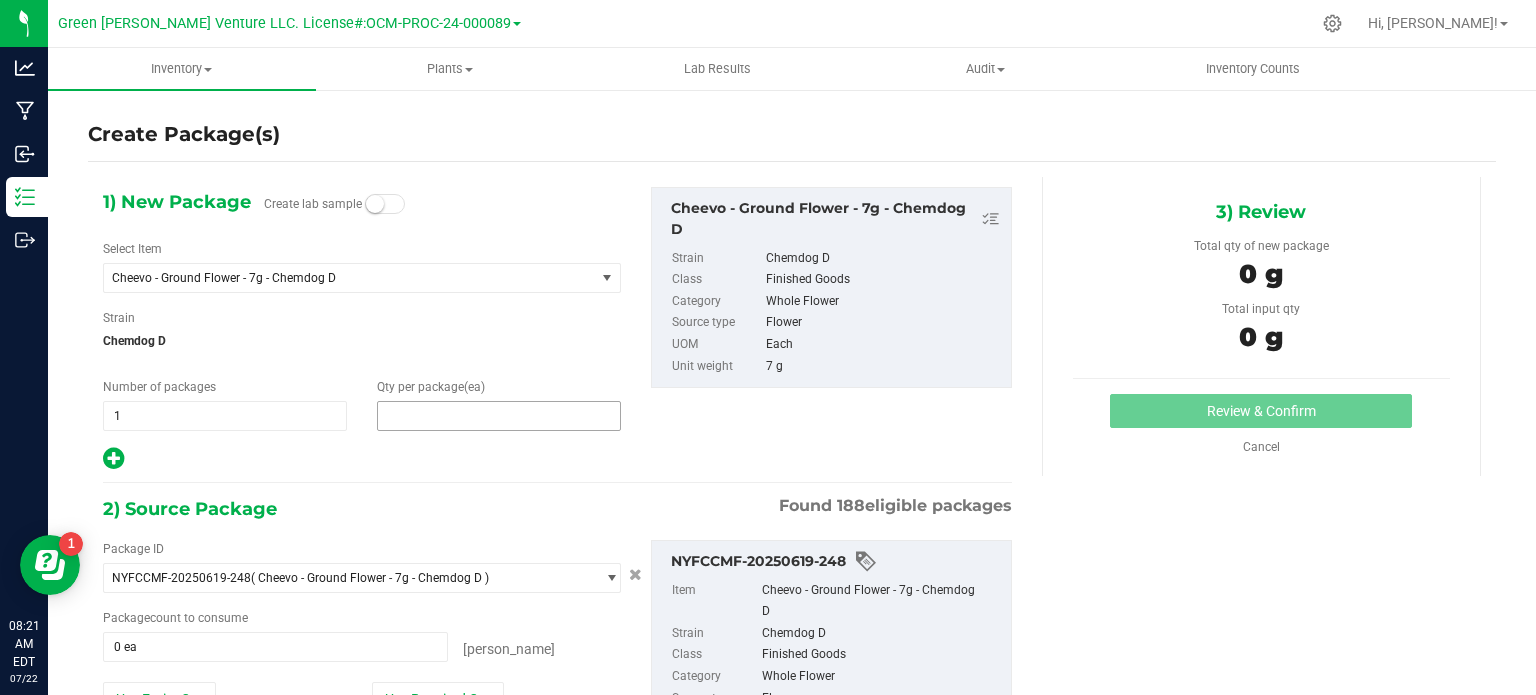 click at bounding box center [499, 416] 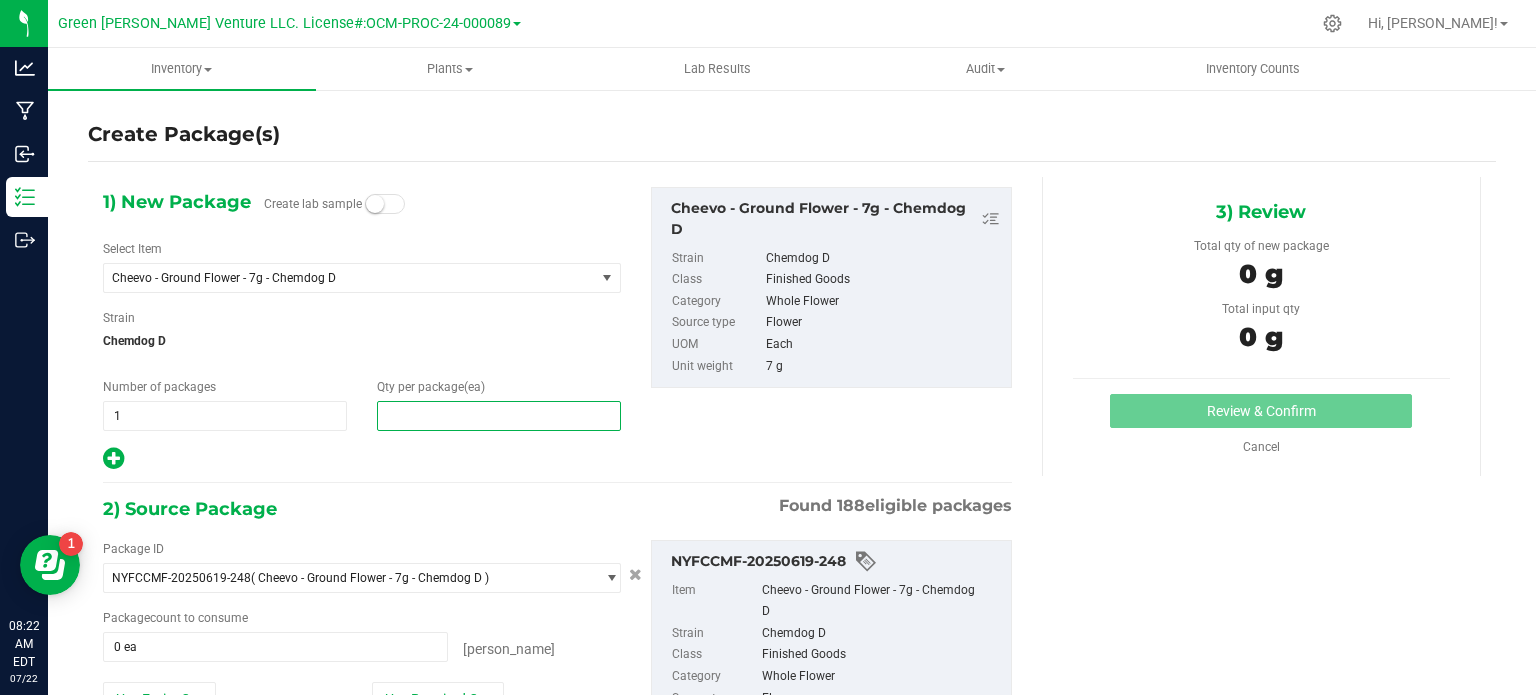 type on "2" 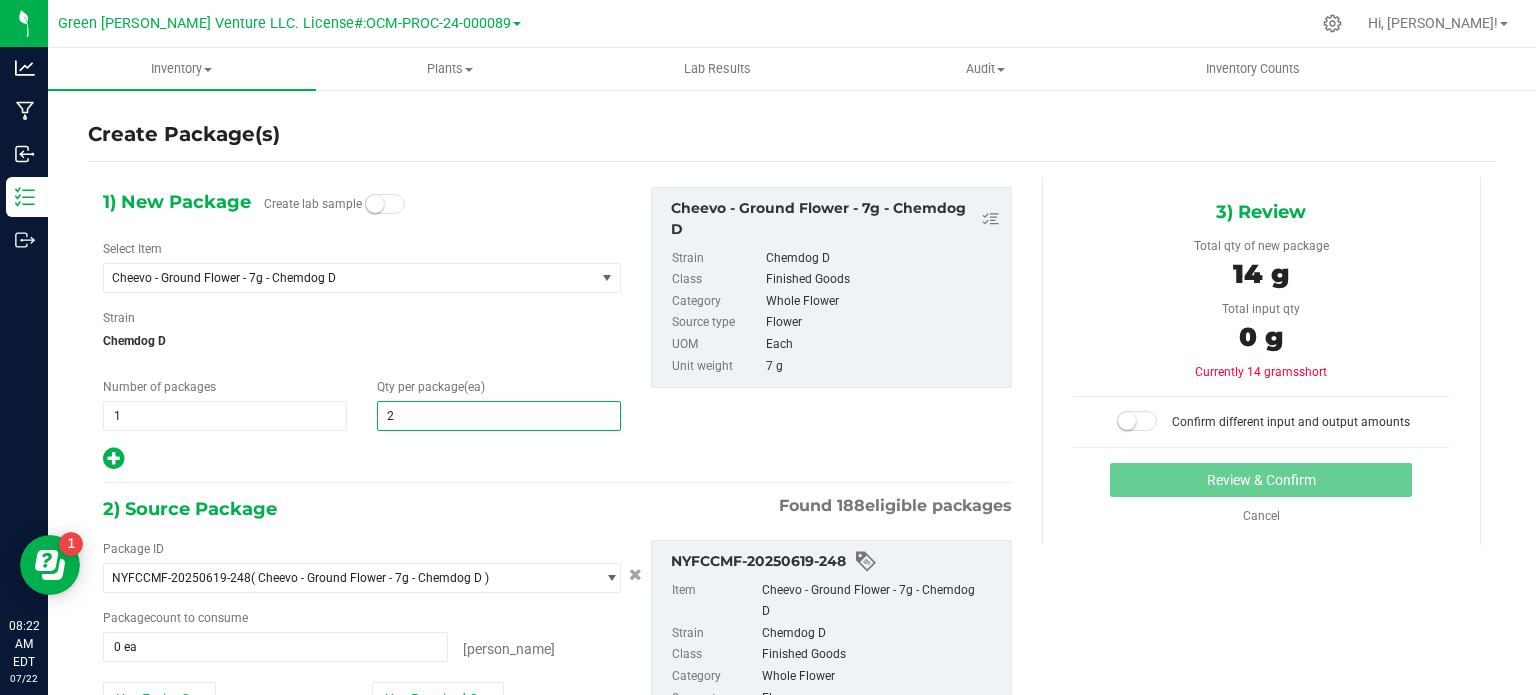 type on "2" 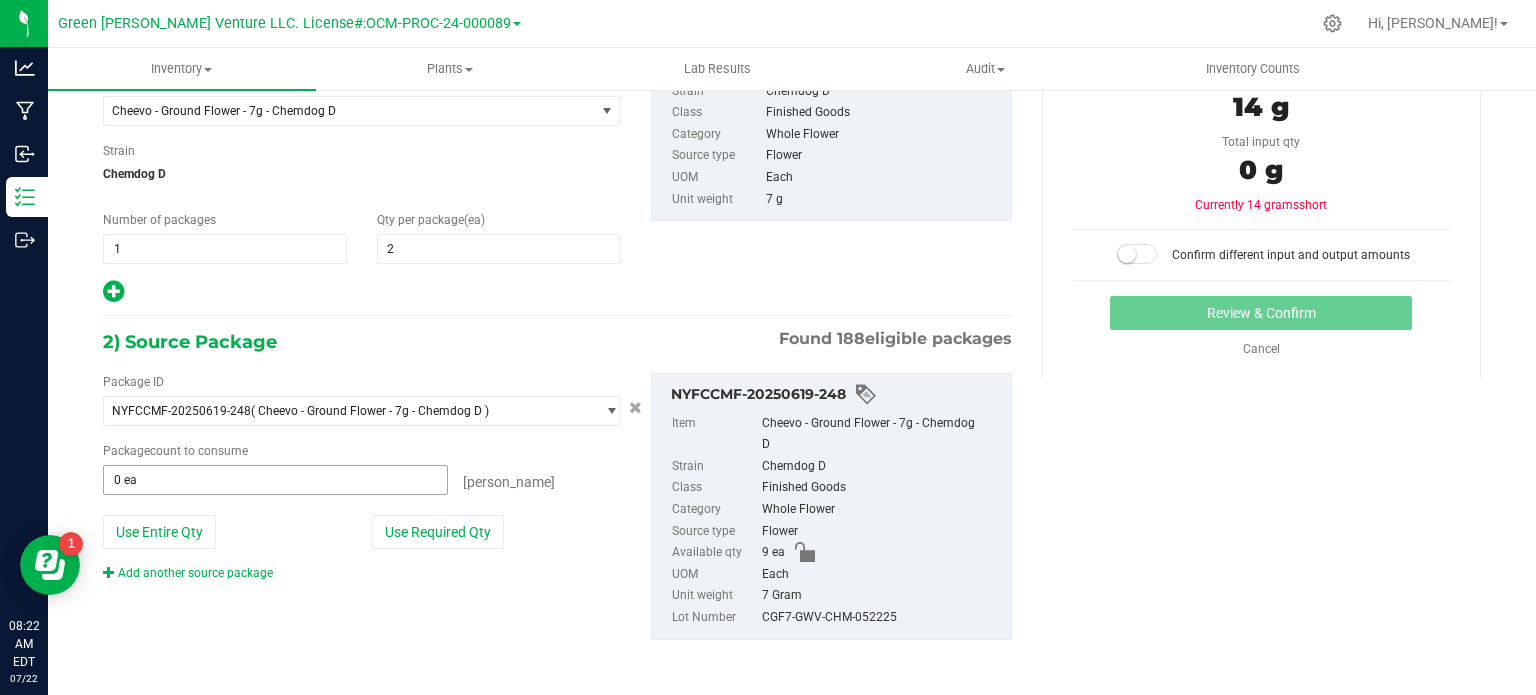 scroll, scrollTop: 168, scrollLeft: 0, axis: vertical 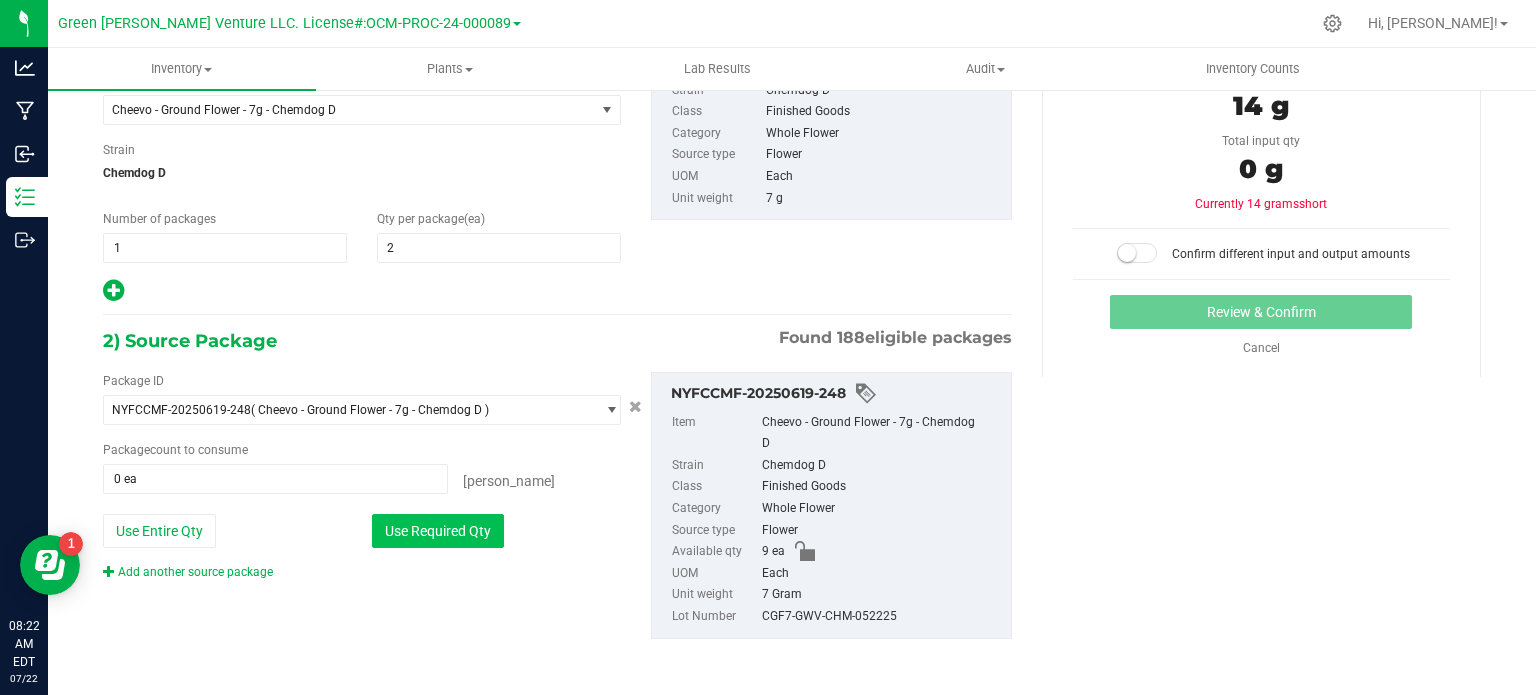 click on "Use Required Qty" at bounding box center (438, 531) 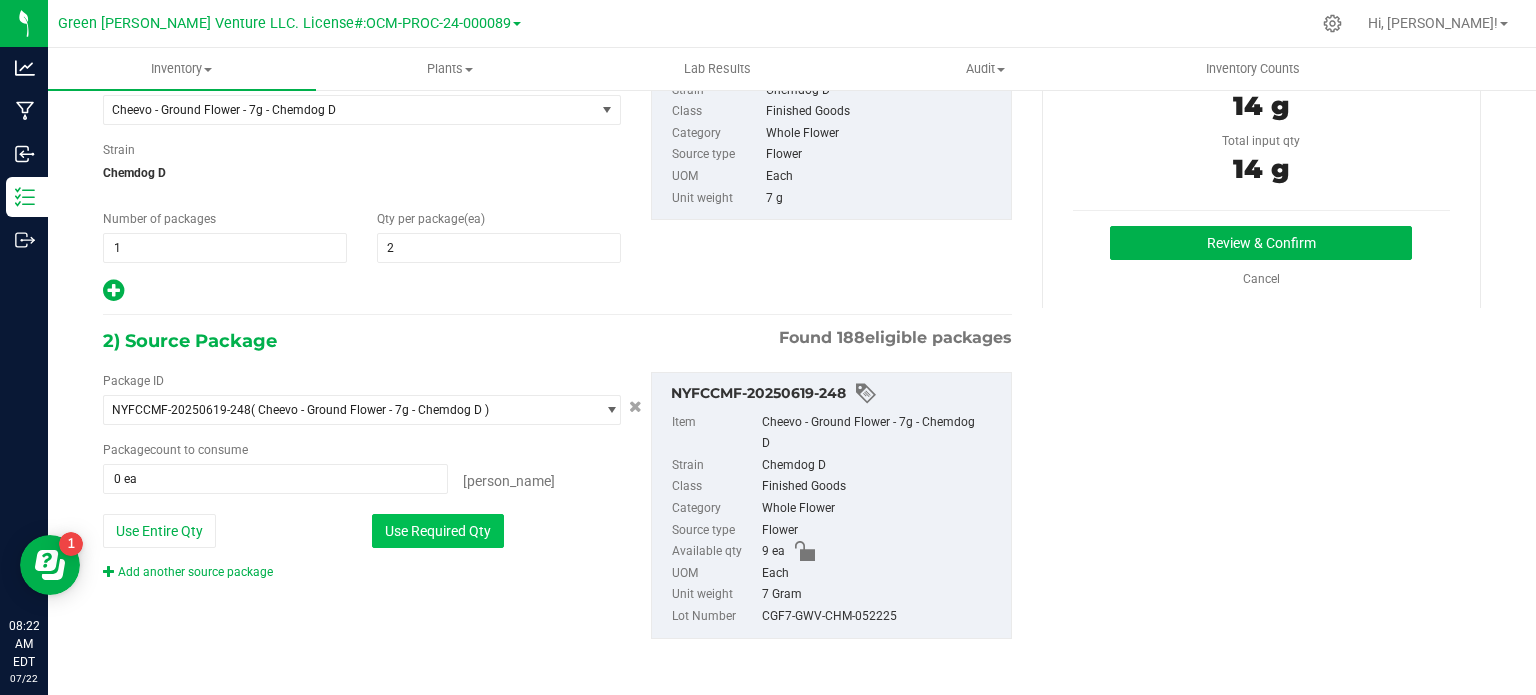 type on "2 ea" 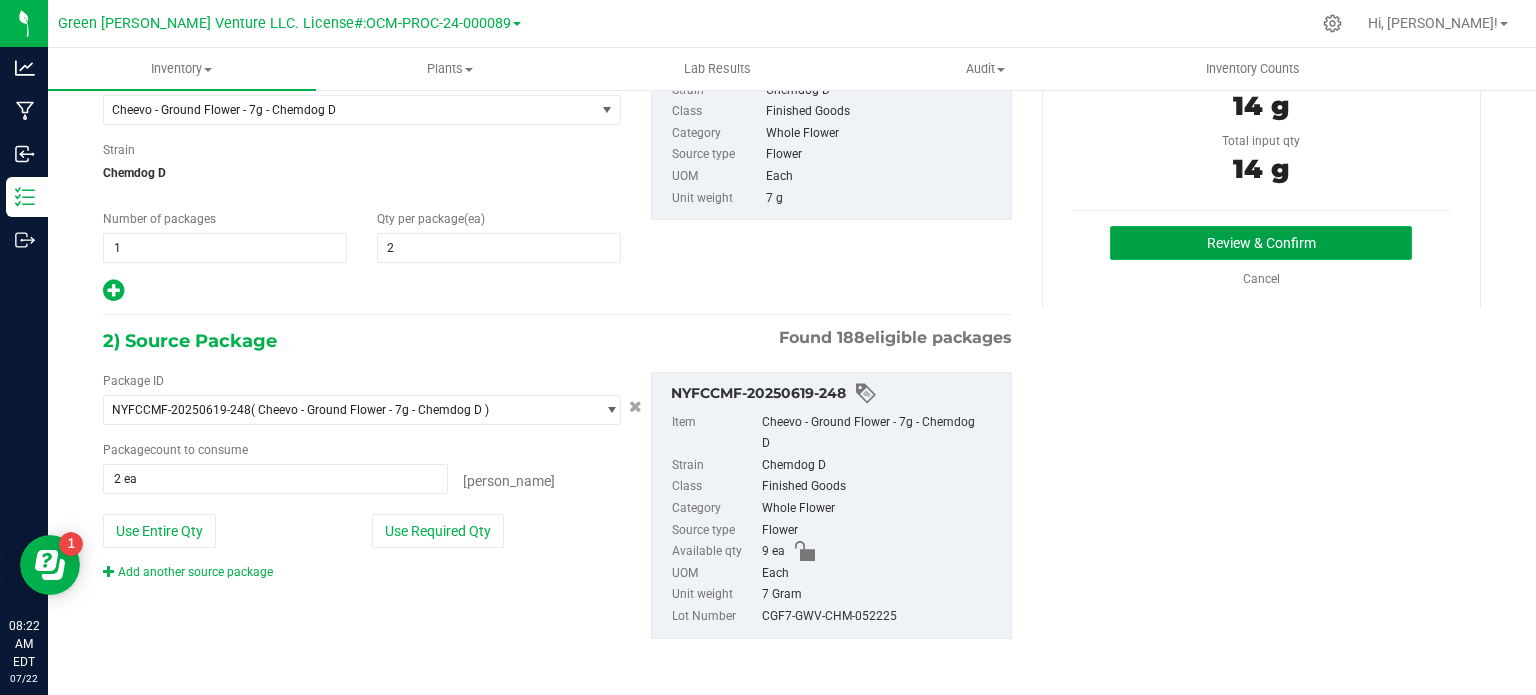 click on "Review & Confirm" at bounding box center (1261, 243) 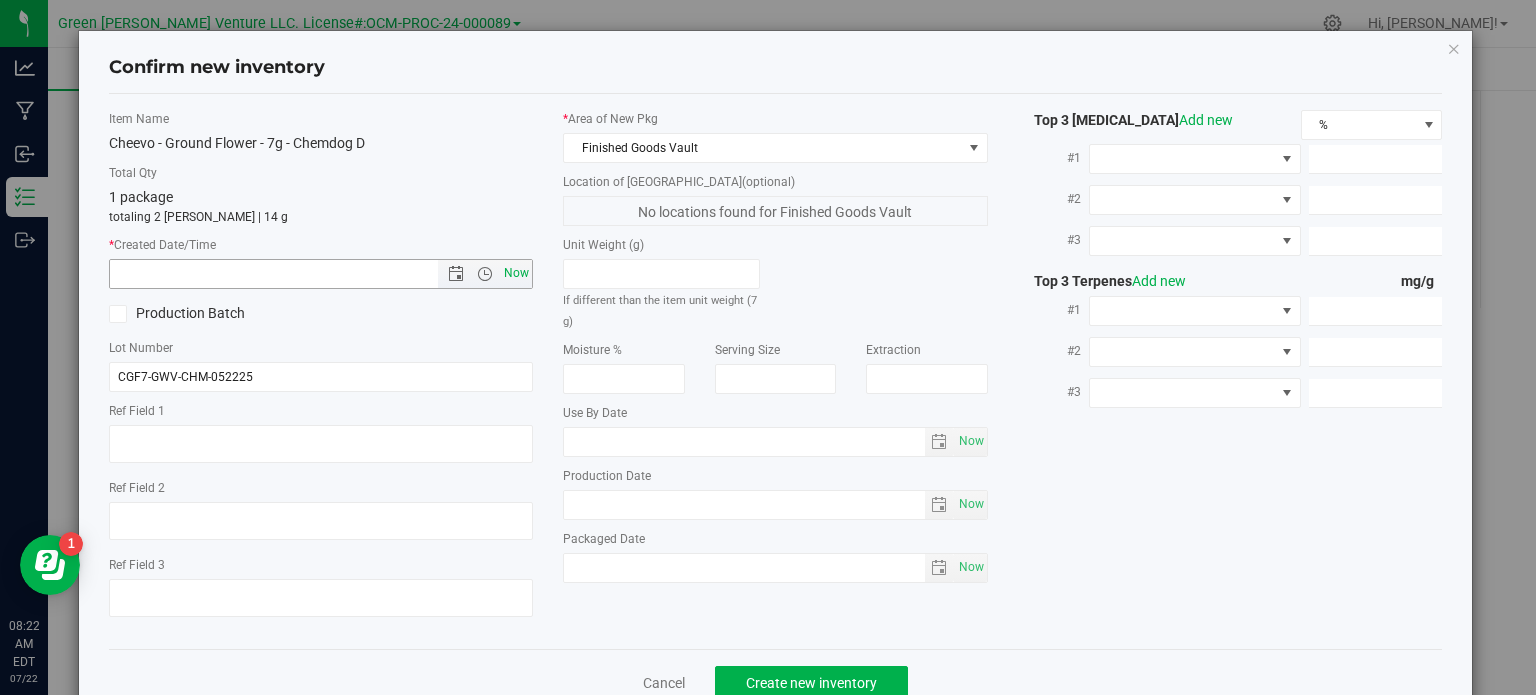 click on "Now" at bounding box center (517, 273) 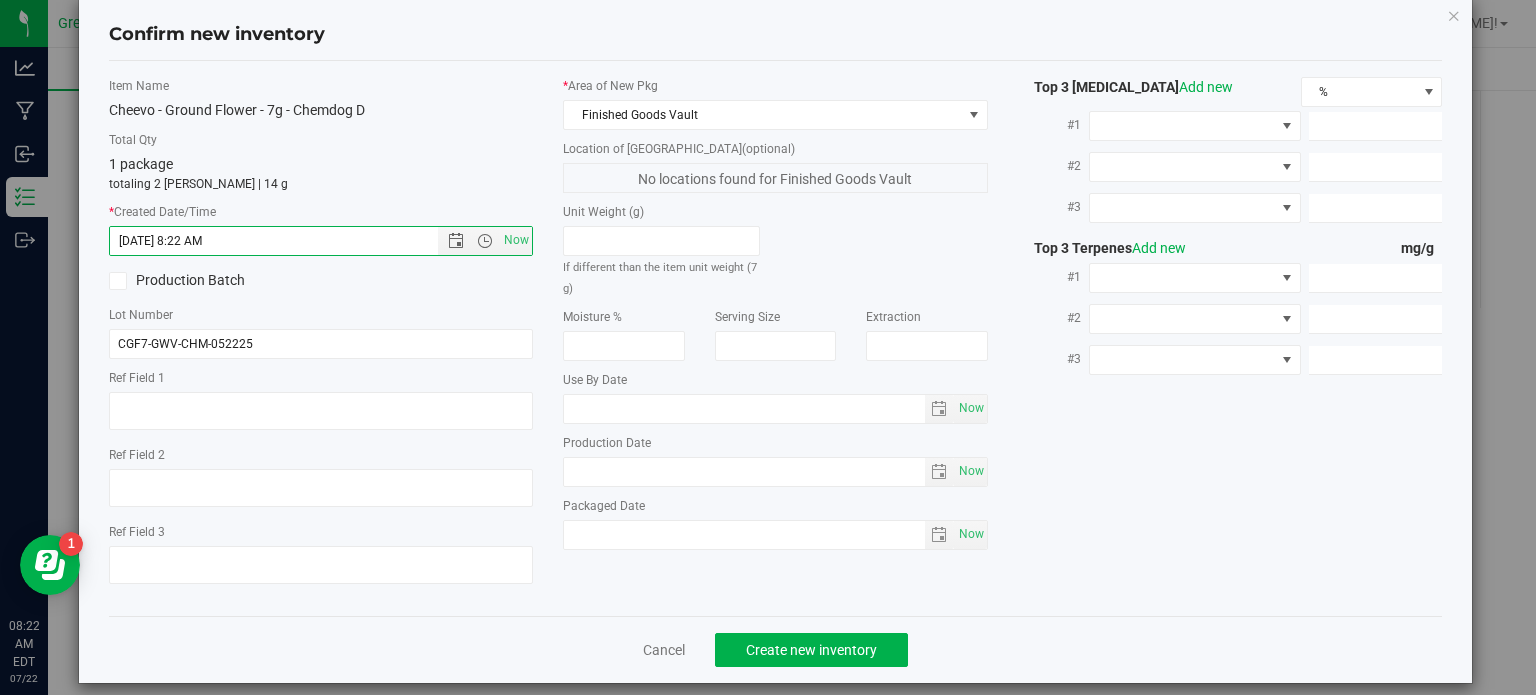 scroll, scrollTop: 50, scrollLeft: 0, axis: vertical 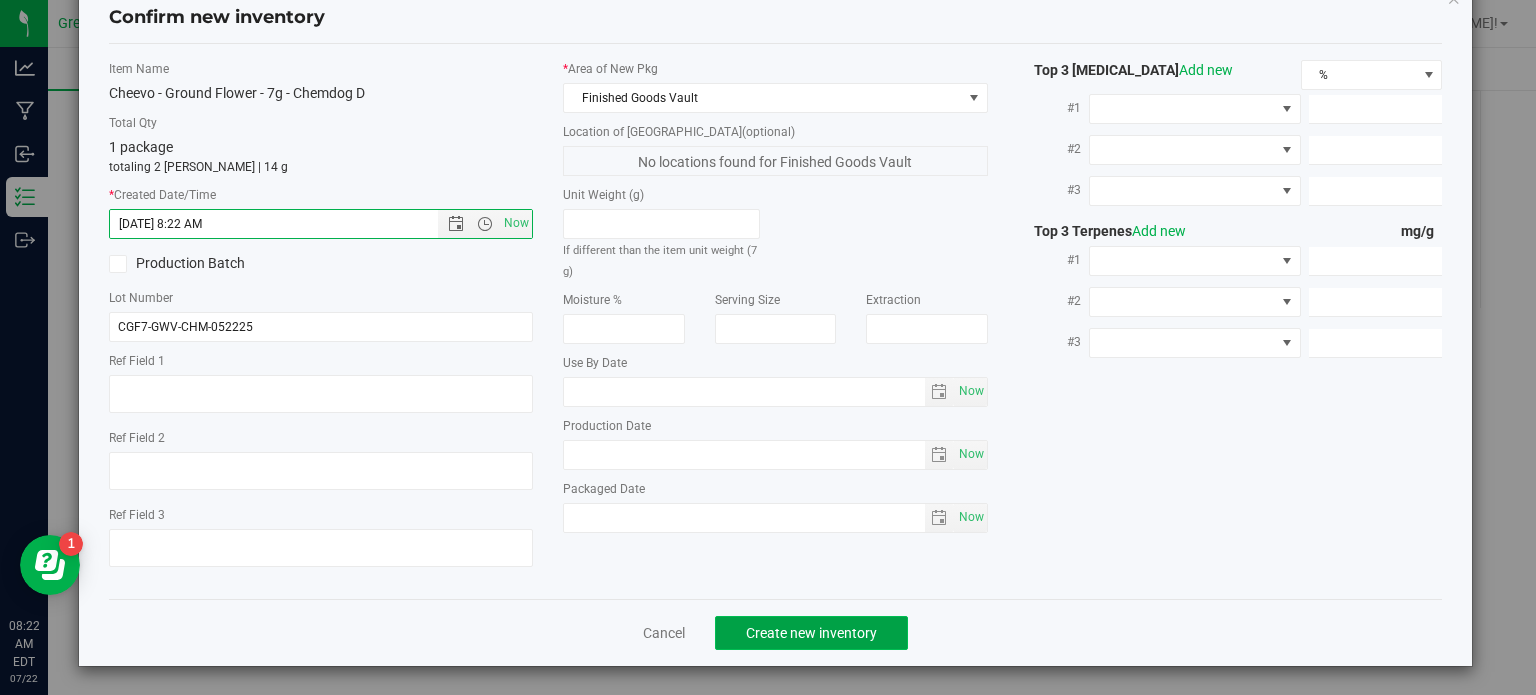 click on "Create new inventory" 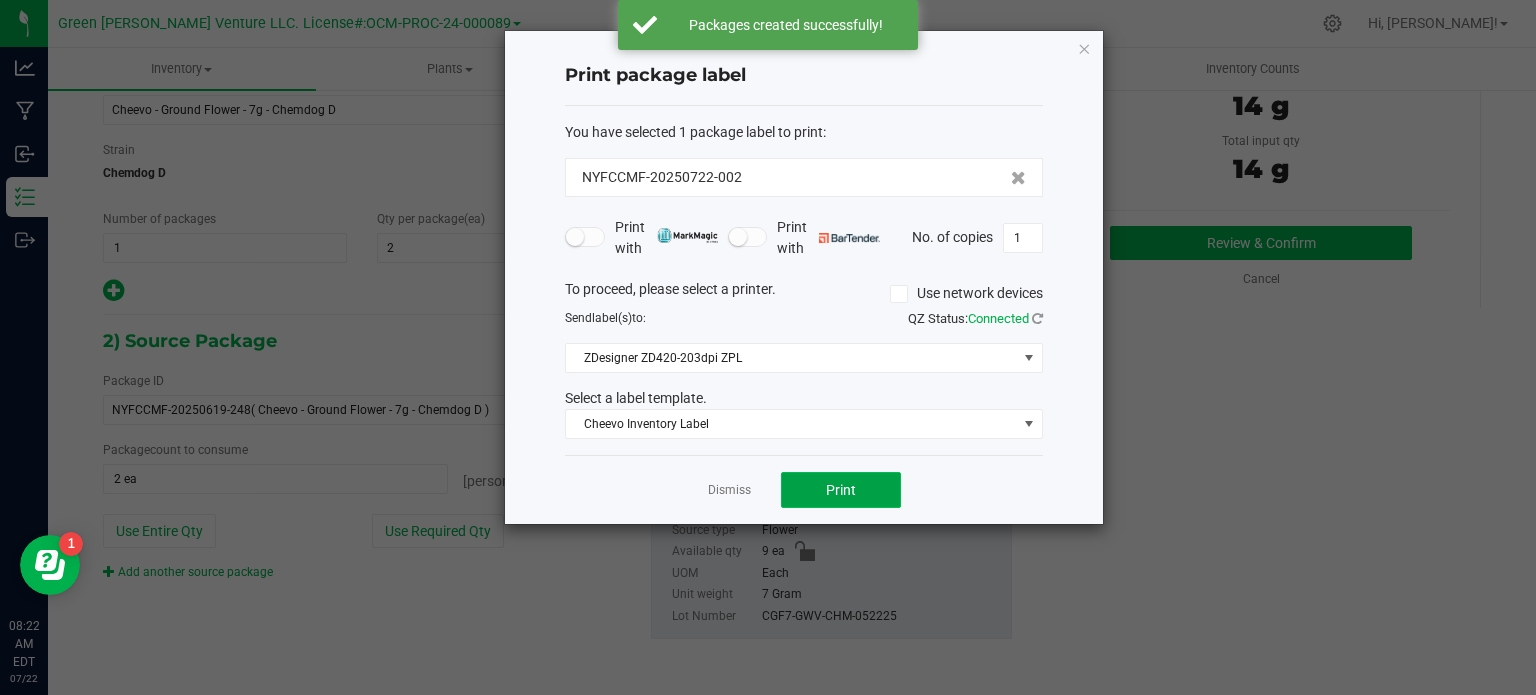 click on "Print" 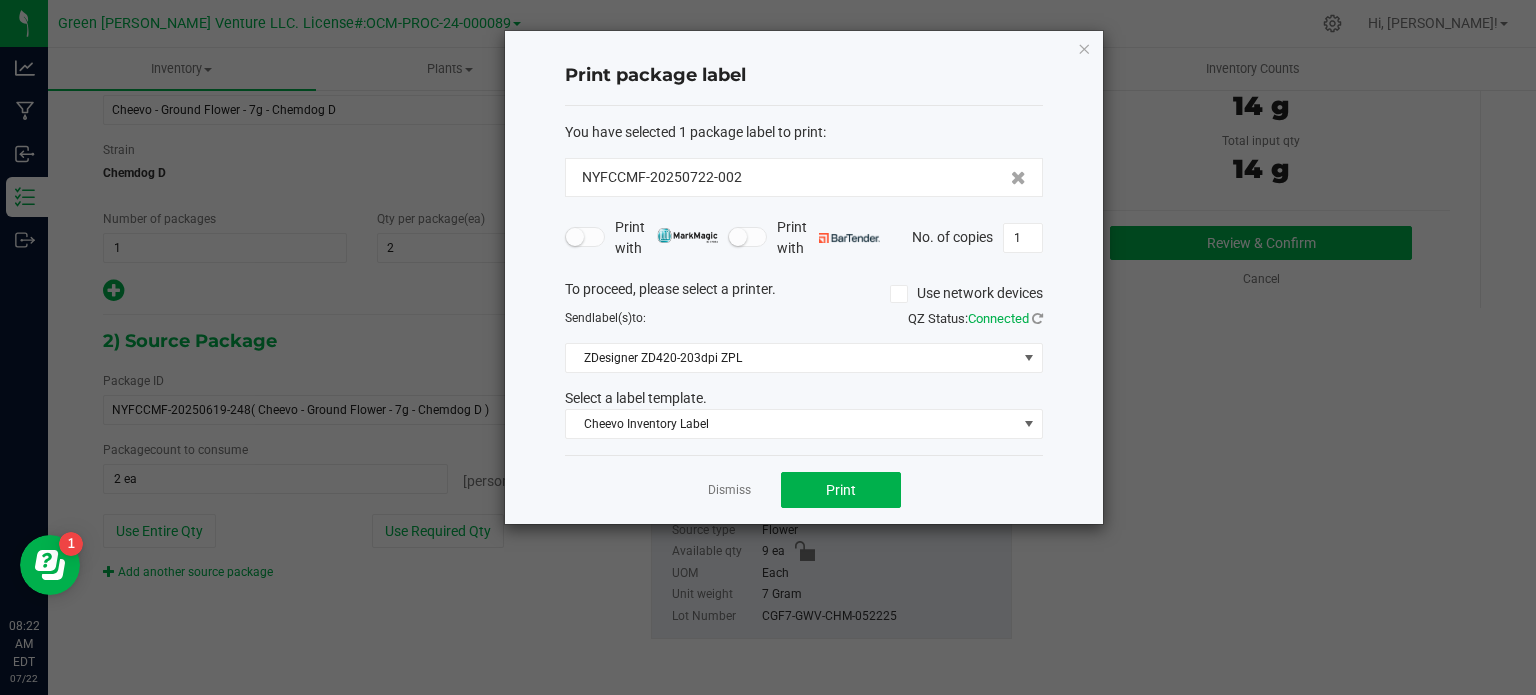 click on "Print package label  You have selected 1 package label to print  :   NYFCCMF-20250722-002   Print with   Print with   No. of copies  1  To proceed, please select a printer.   Use network devices  Send  label(s)  to:  QZ Status:   Connected  ZDesigner ZD420-203dpi ZPL  Select a label template.  Cheevo Inventory Label  Dismiss   Print" 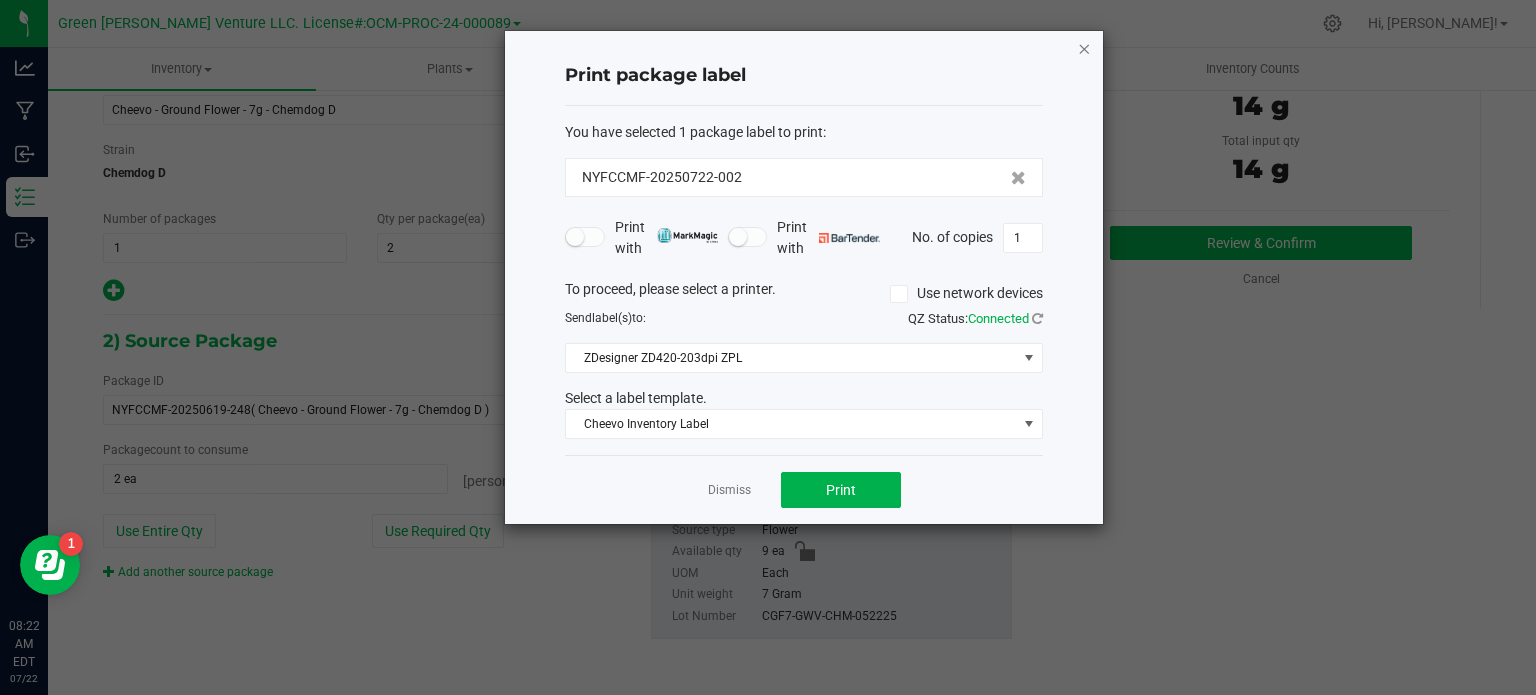click 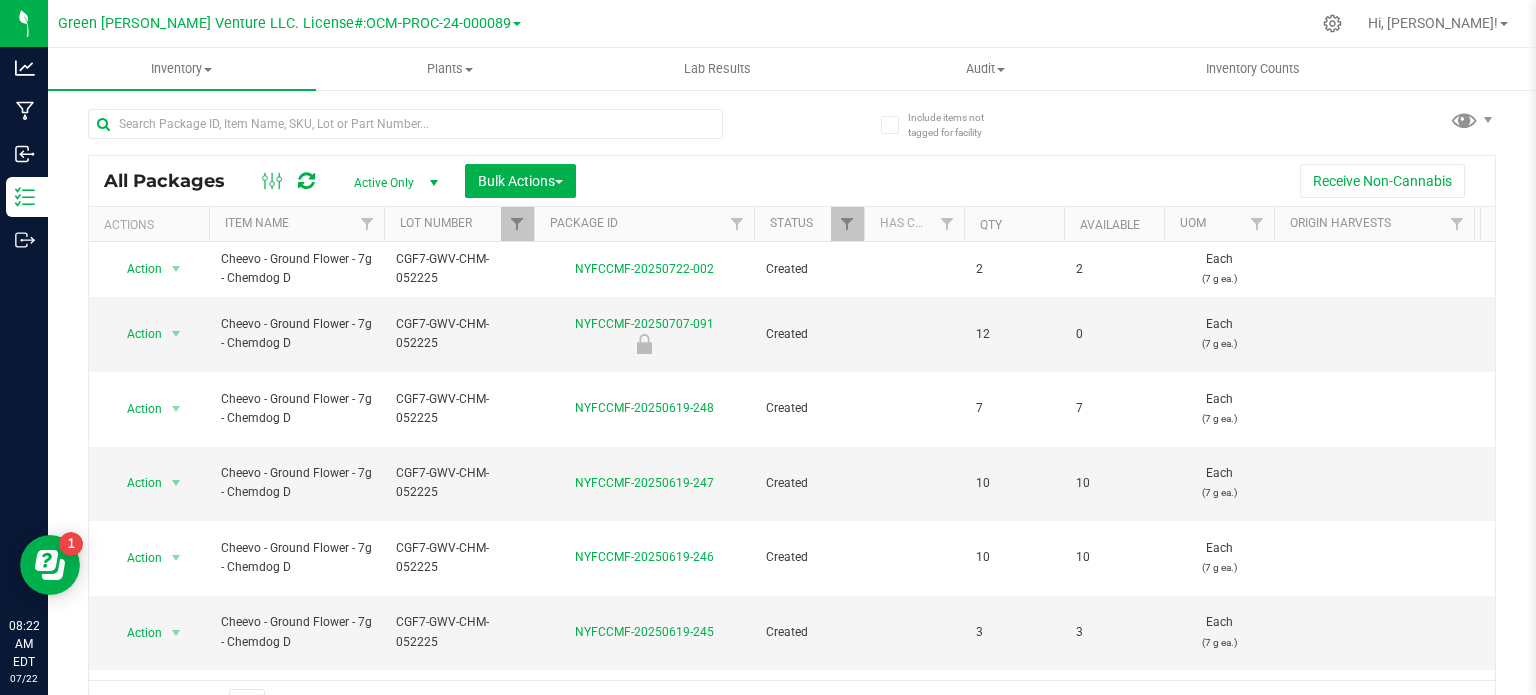 scroll, scrollTop: 35, scrollLeft: 0, axis: vertical 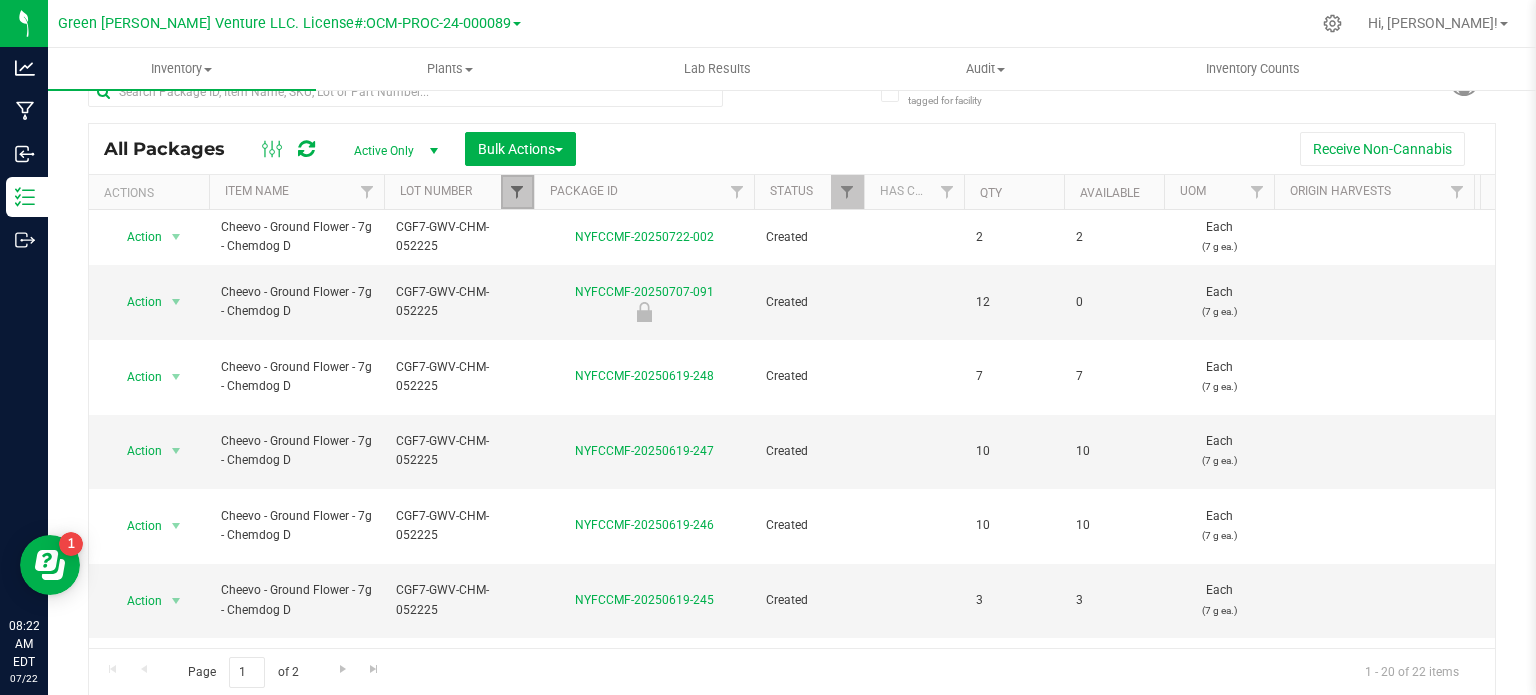 click at bounding box center (517, 192) 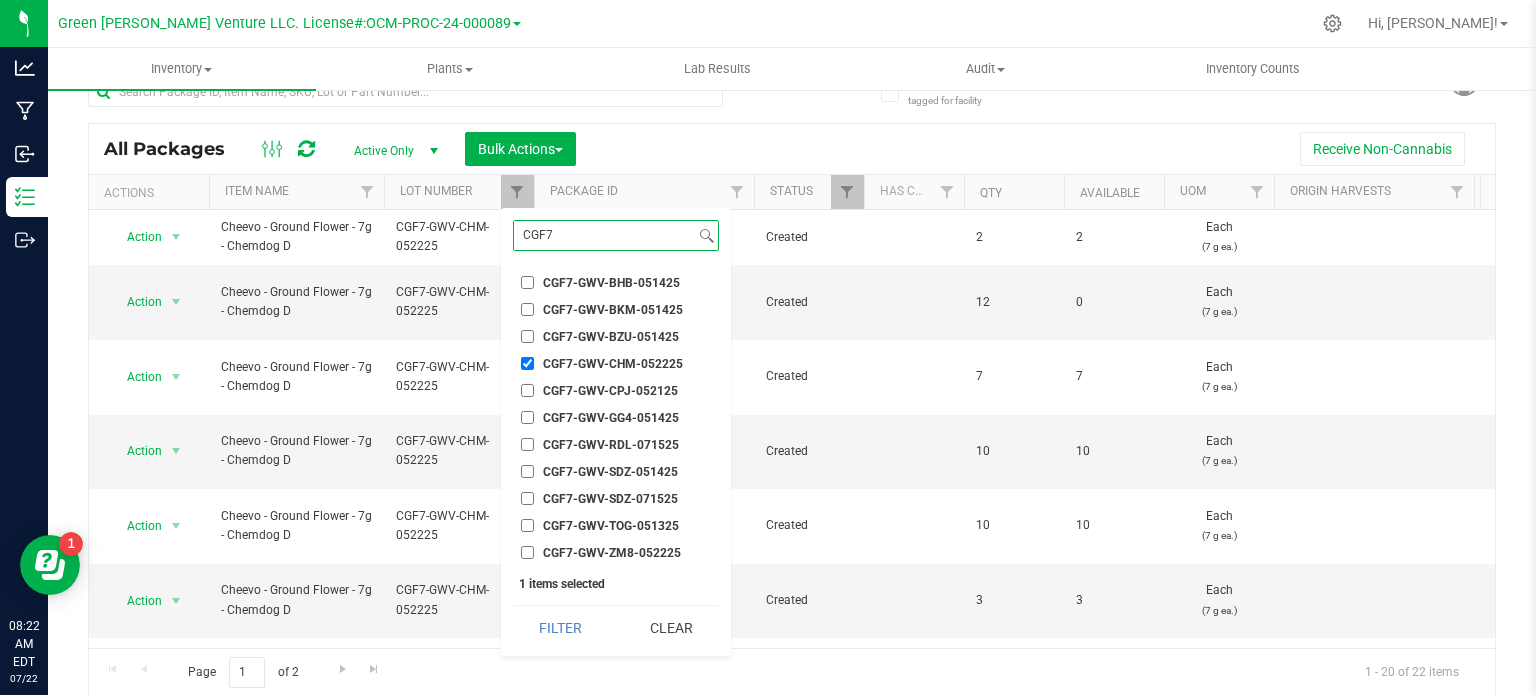 type on "CGF7" 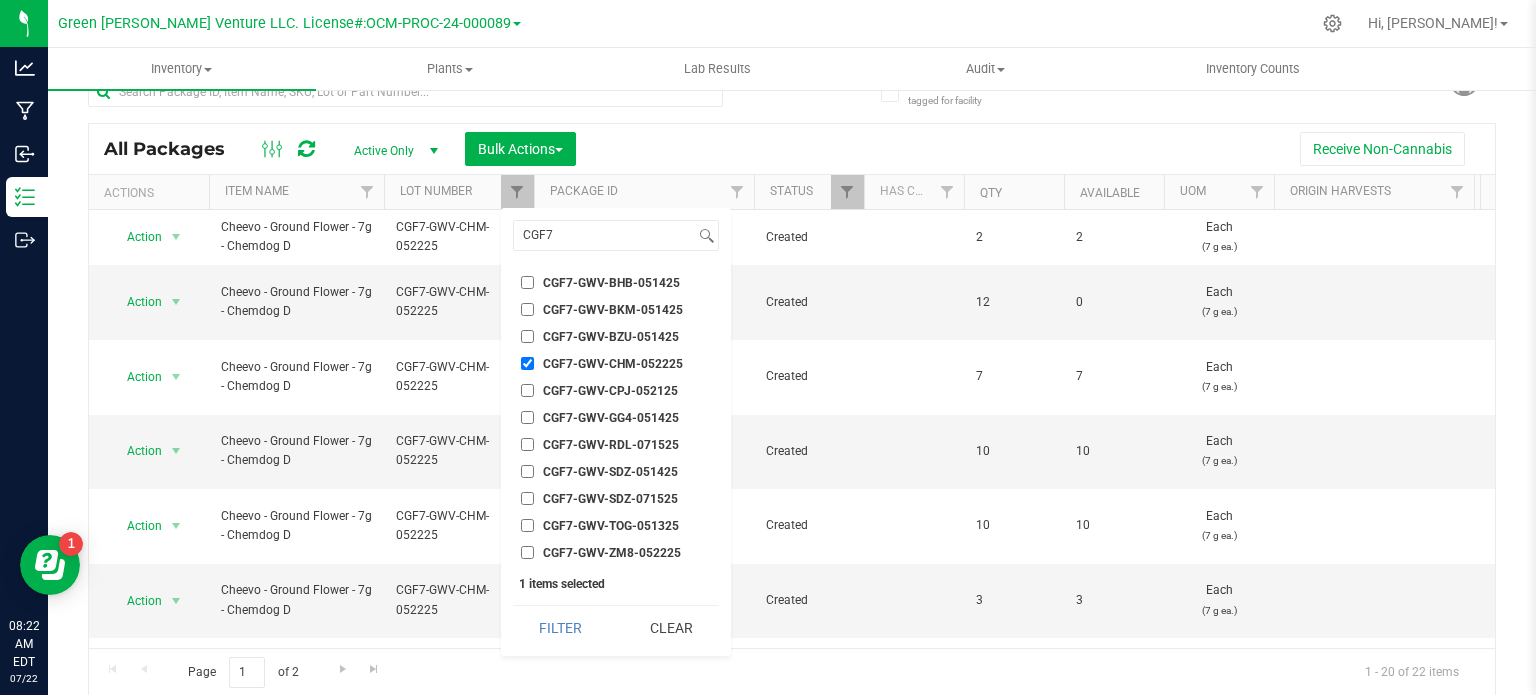 click on "CGF7-GWV-CHM-052225" at bounding box center [527, 363] 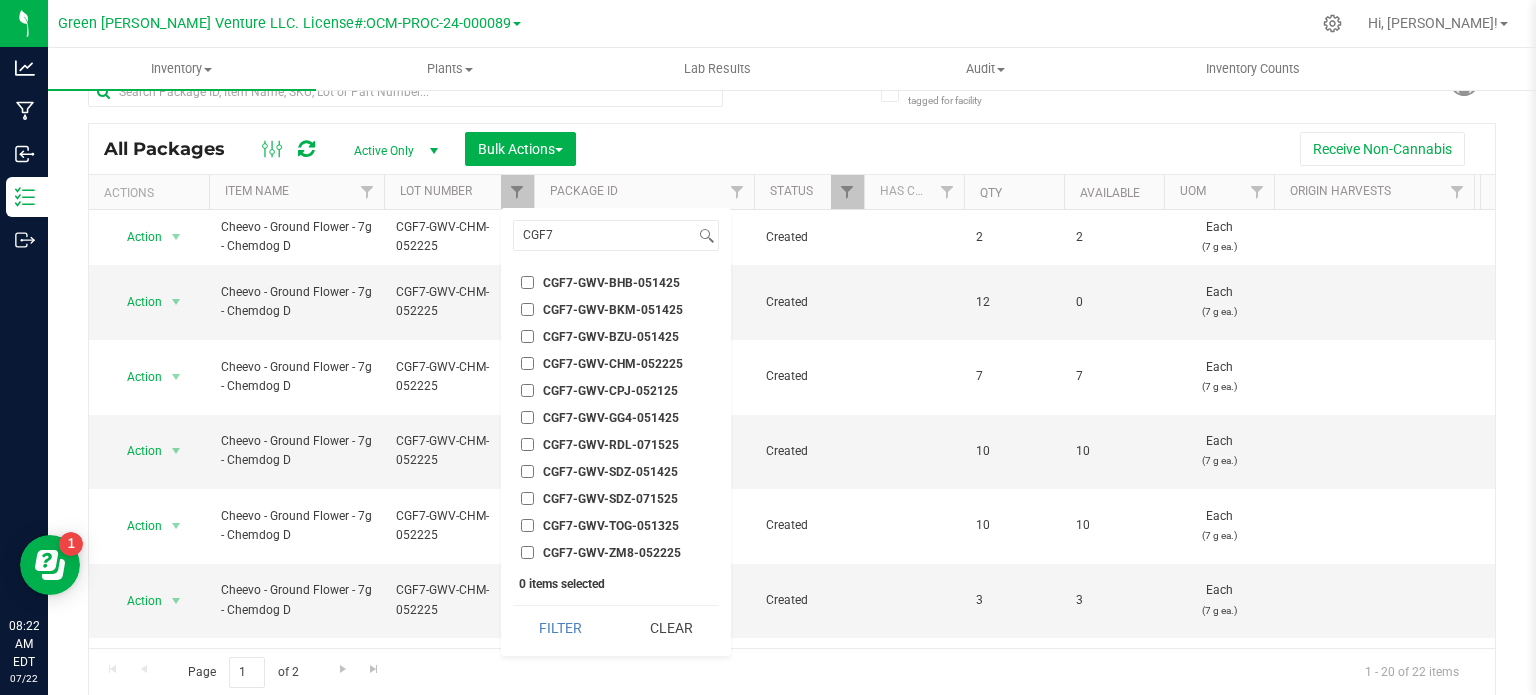 click on "CGF7-GWV-BZU-051425" at bounding box center (527, 336) 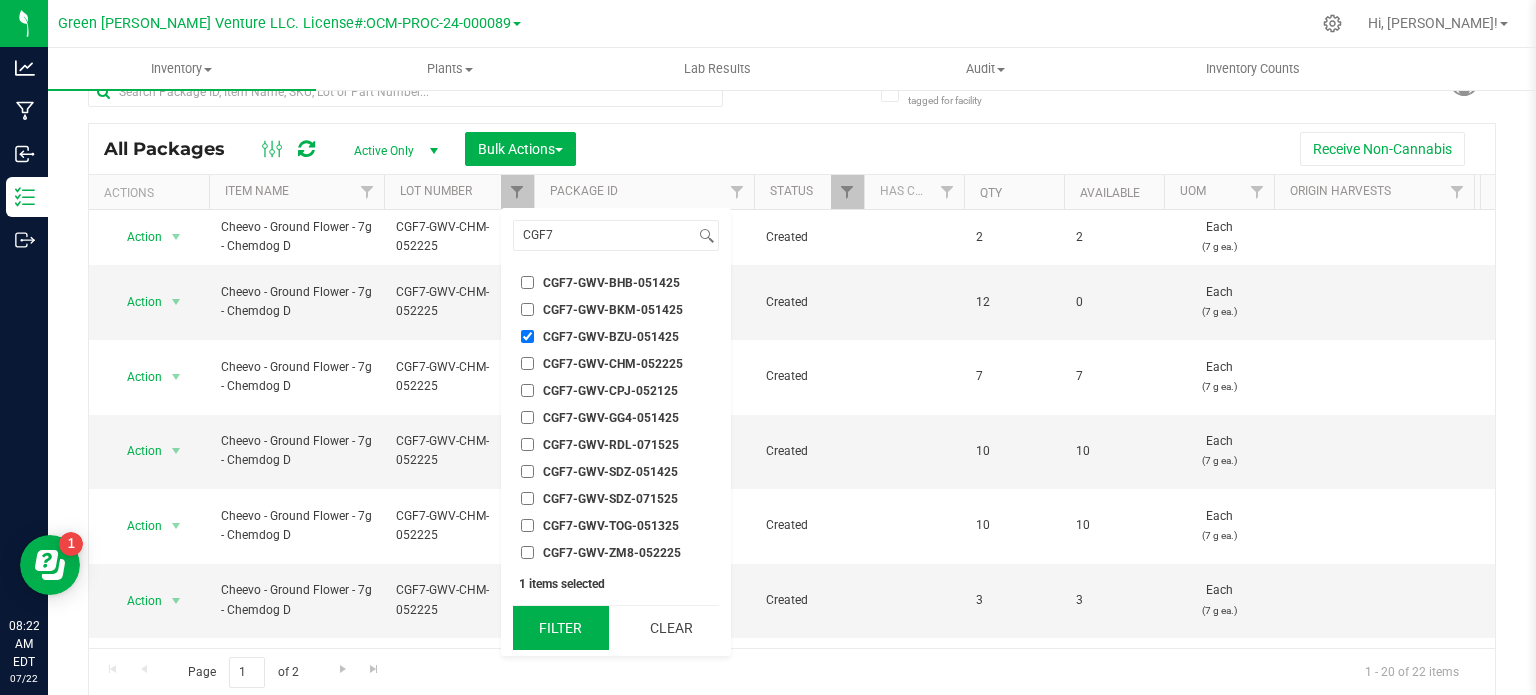 click on "Filter" at bounding box center [561, 628] 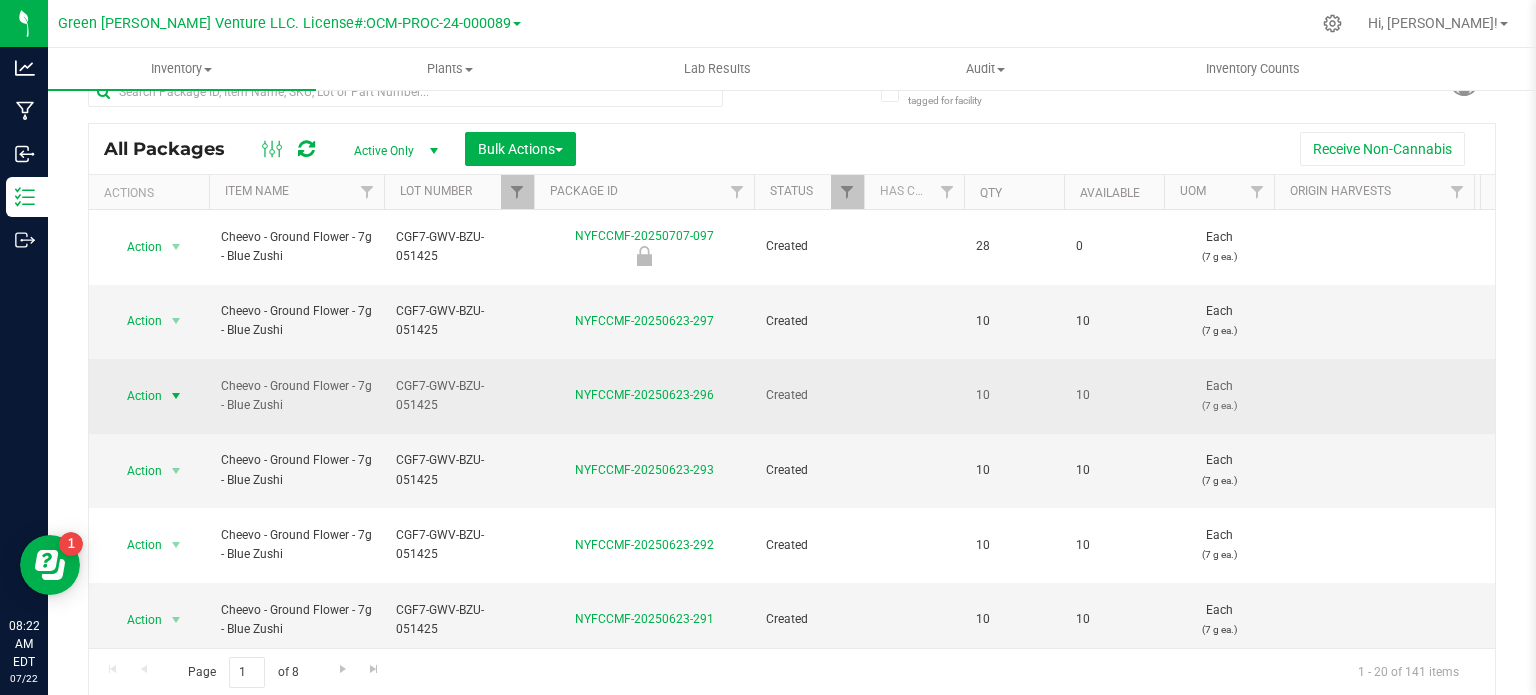 click on "Action" at bounding box center (136, 396) 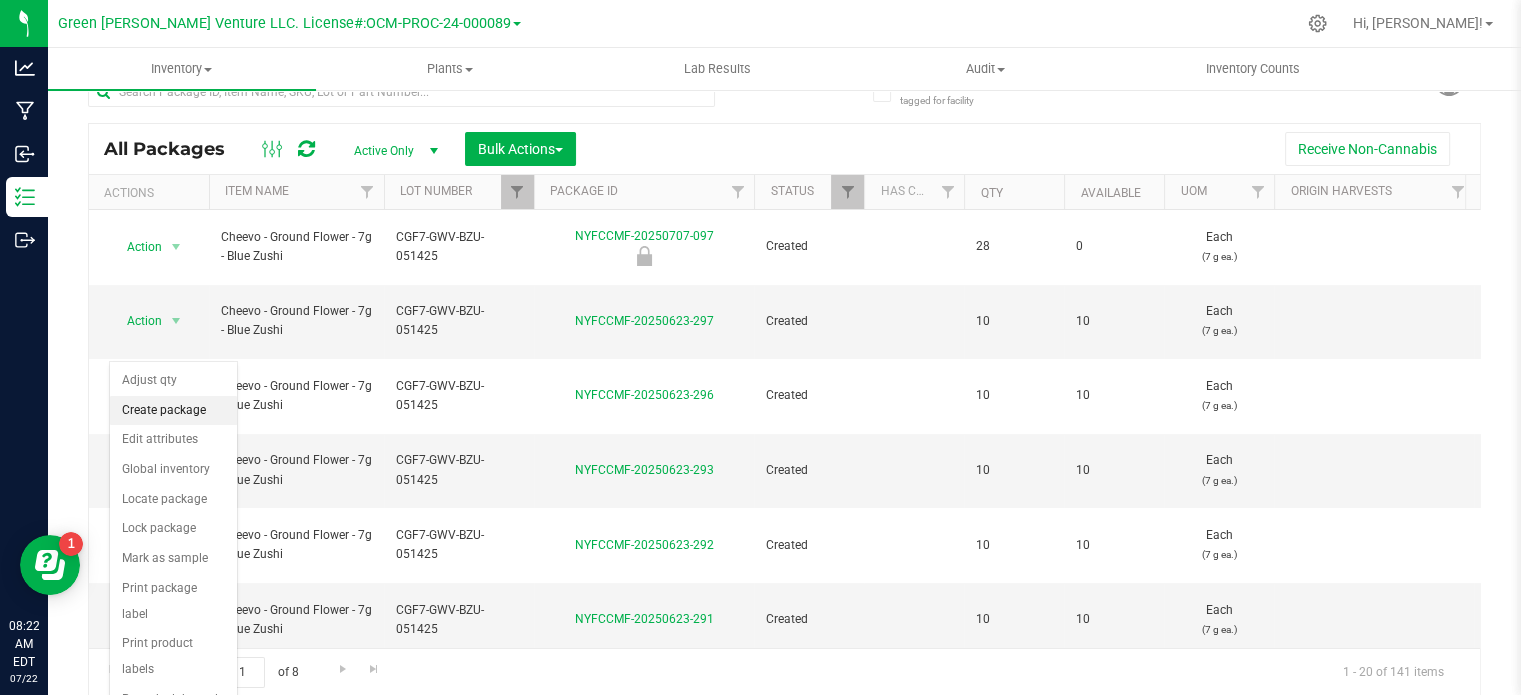 click on "Create package" at bounding box center (173, 411) 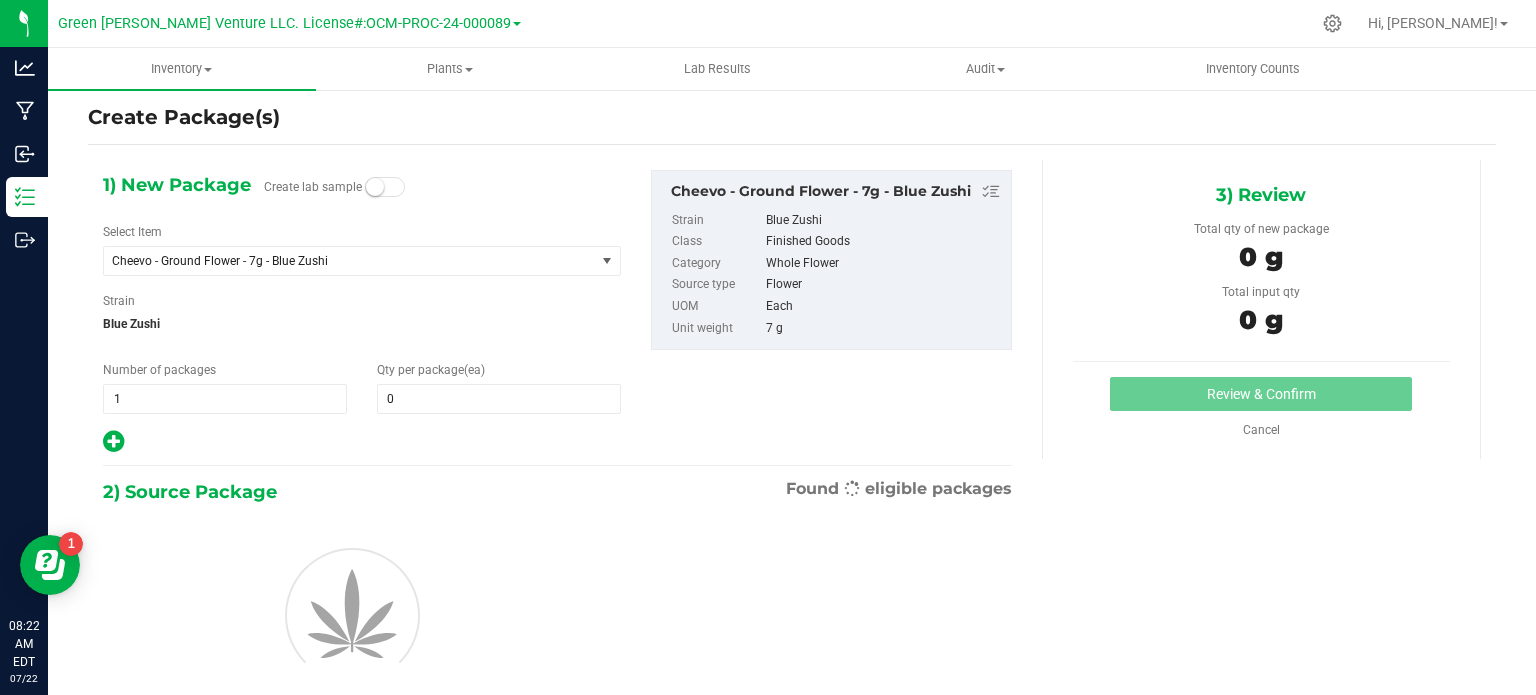 scroll, scrollTop: 35, scrollLeft: 0, axis: vertical 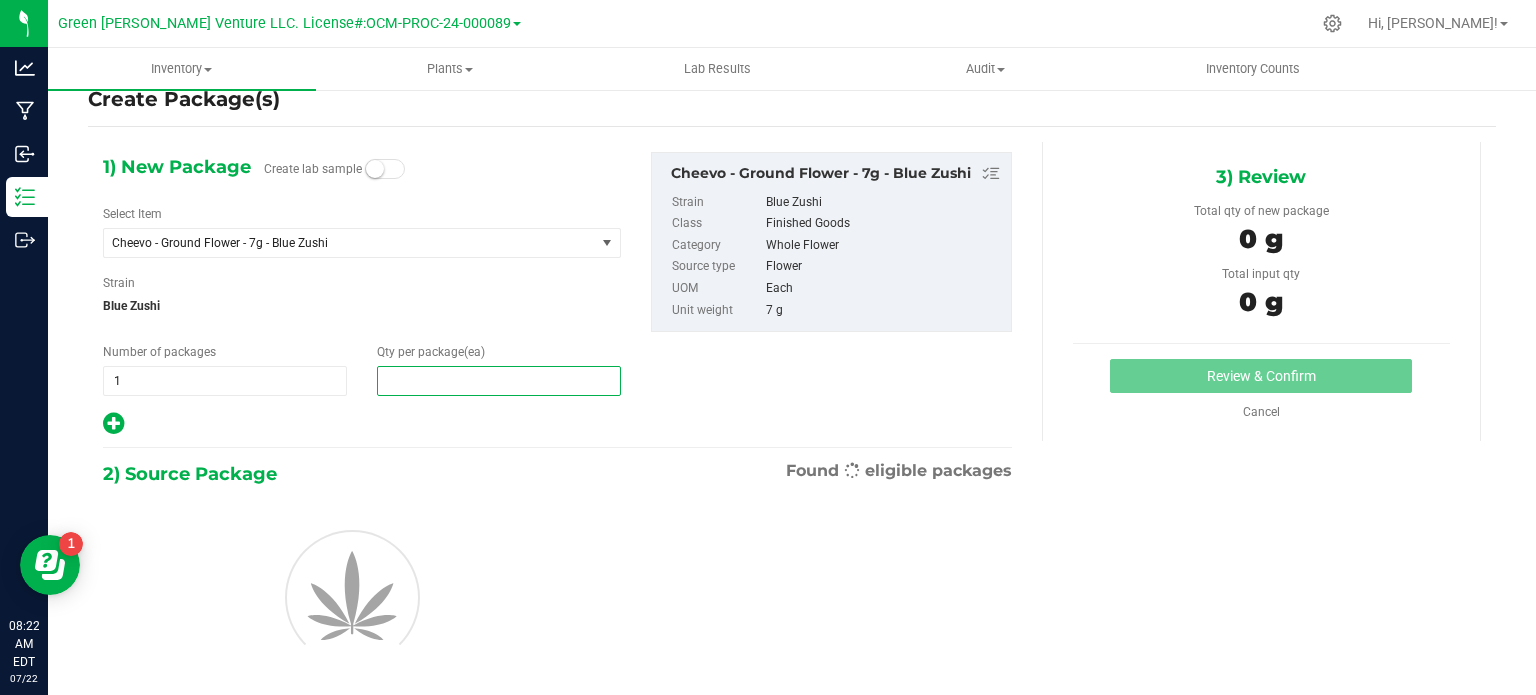 click at bounding box center (499, 381) 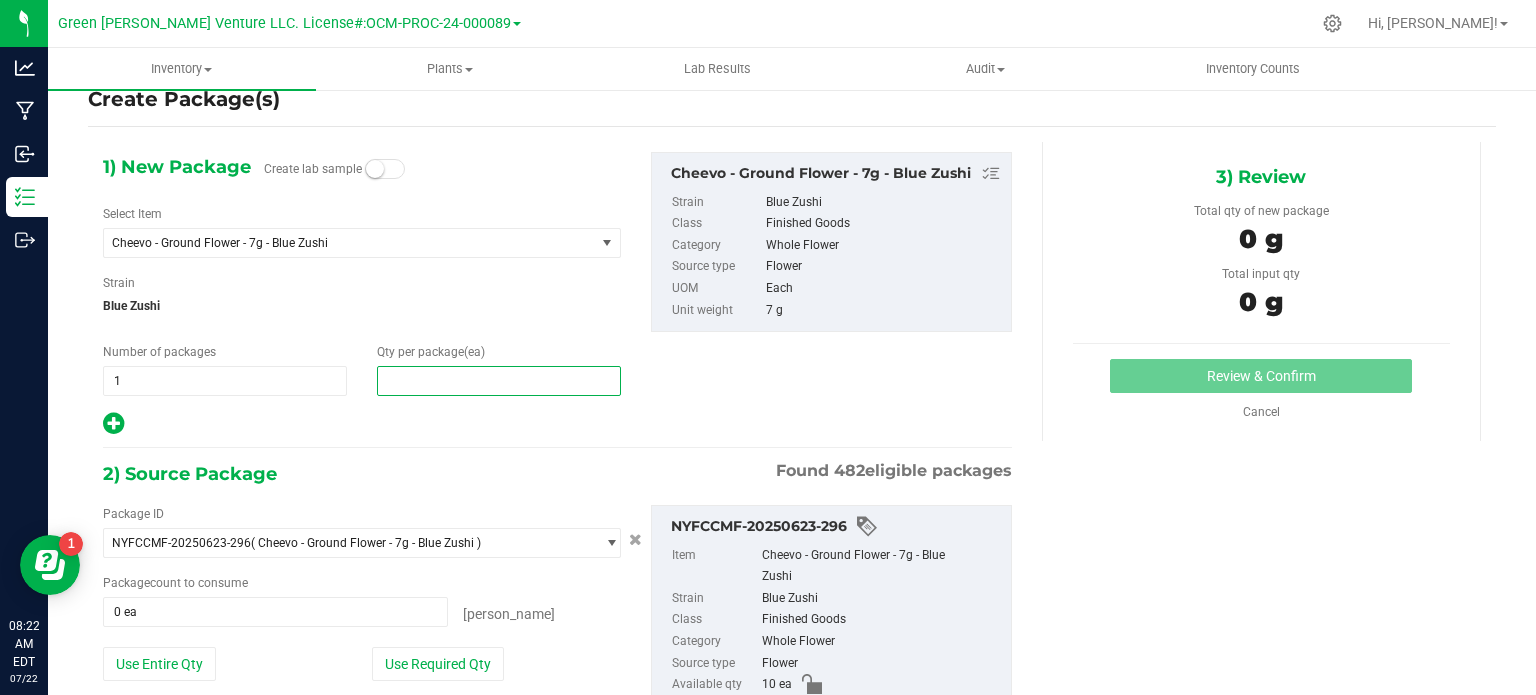 type on "2" 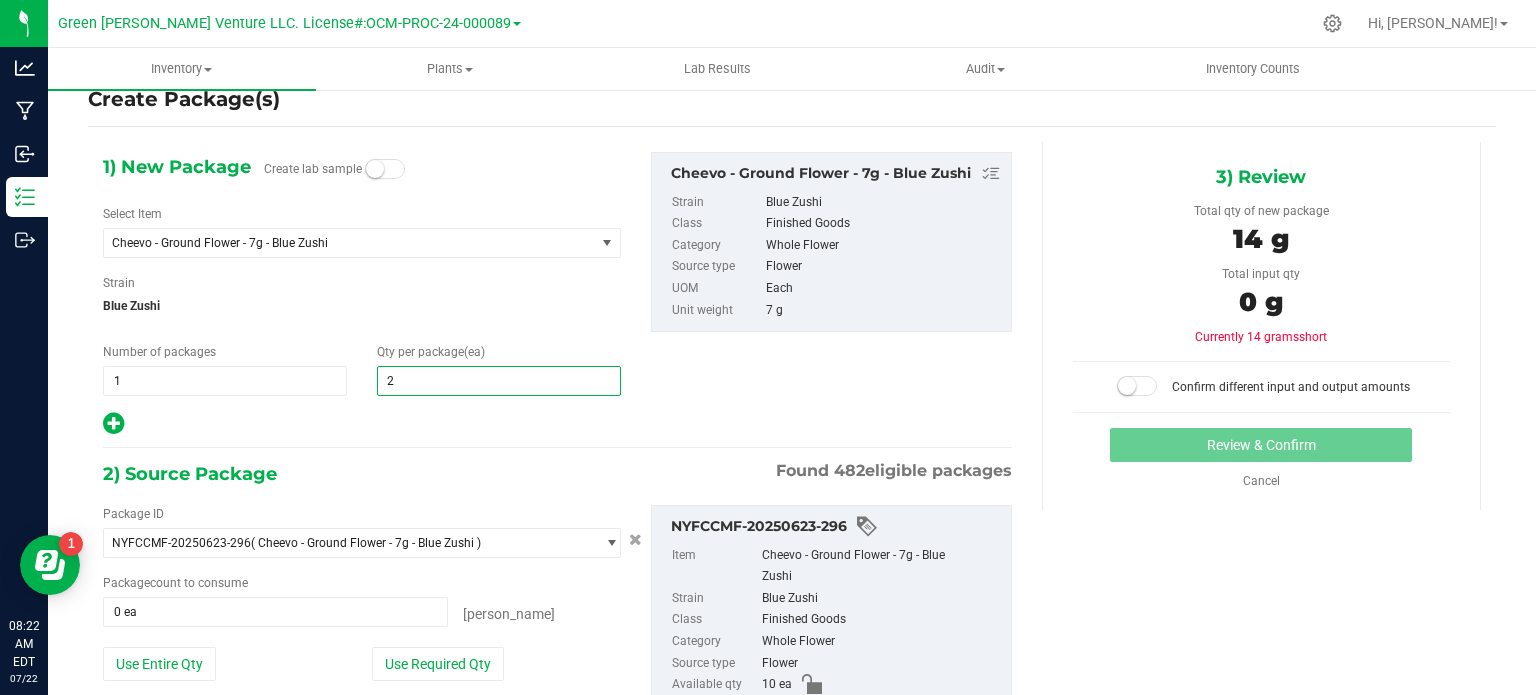 type on "2" 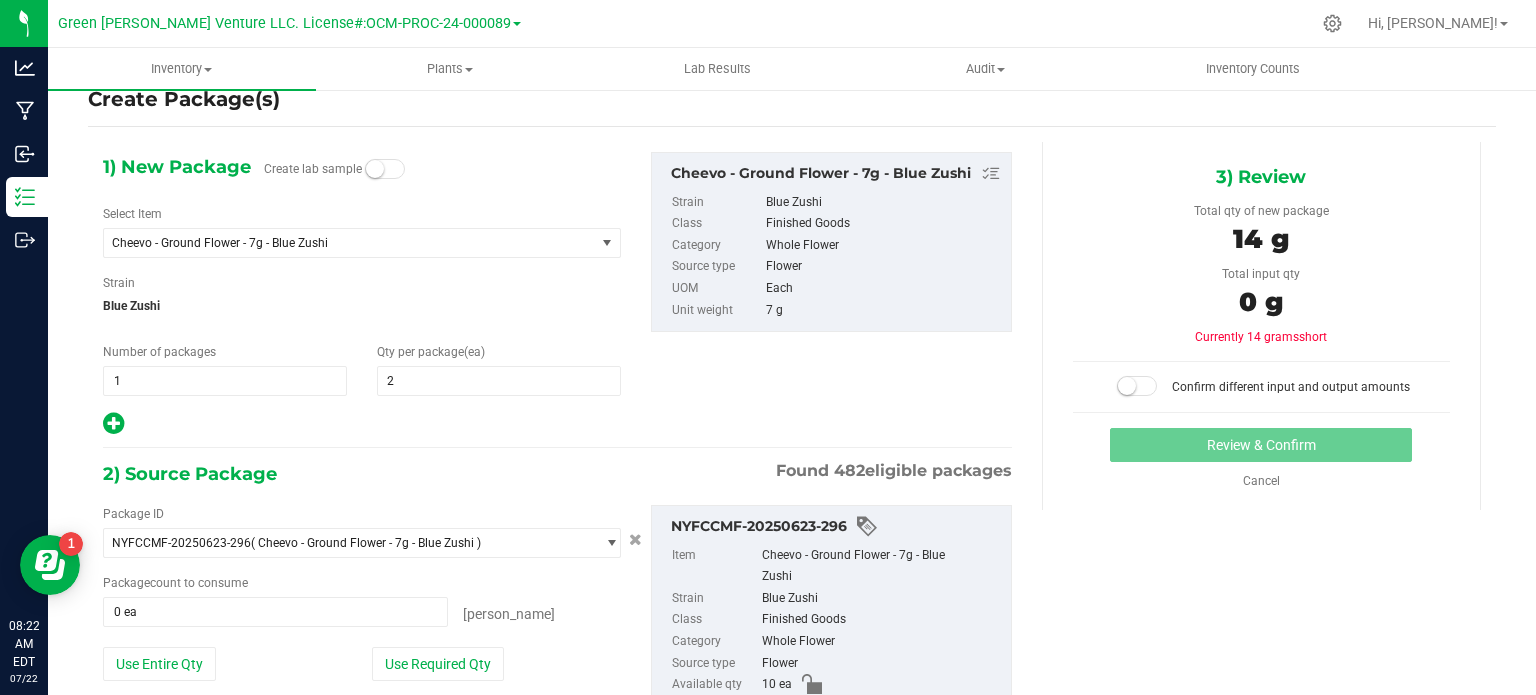 scroll, scrollTop: 168, scrollLeft: 0, axis: vertical 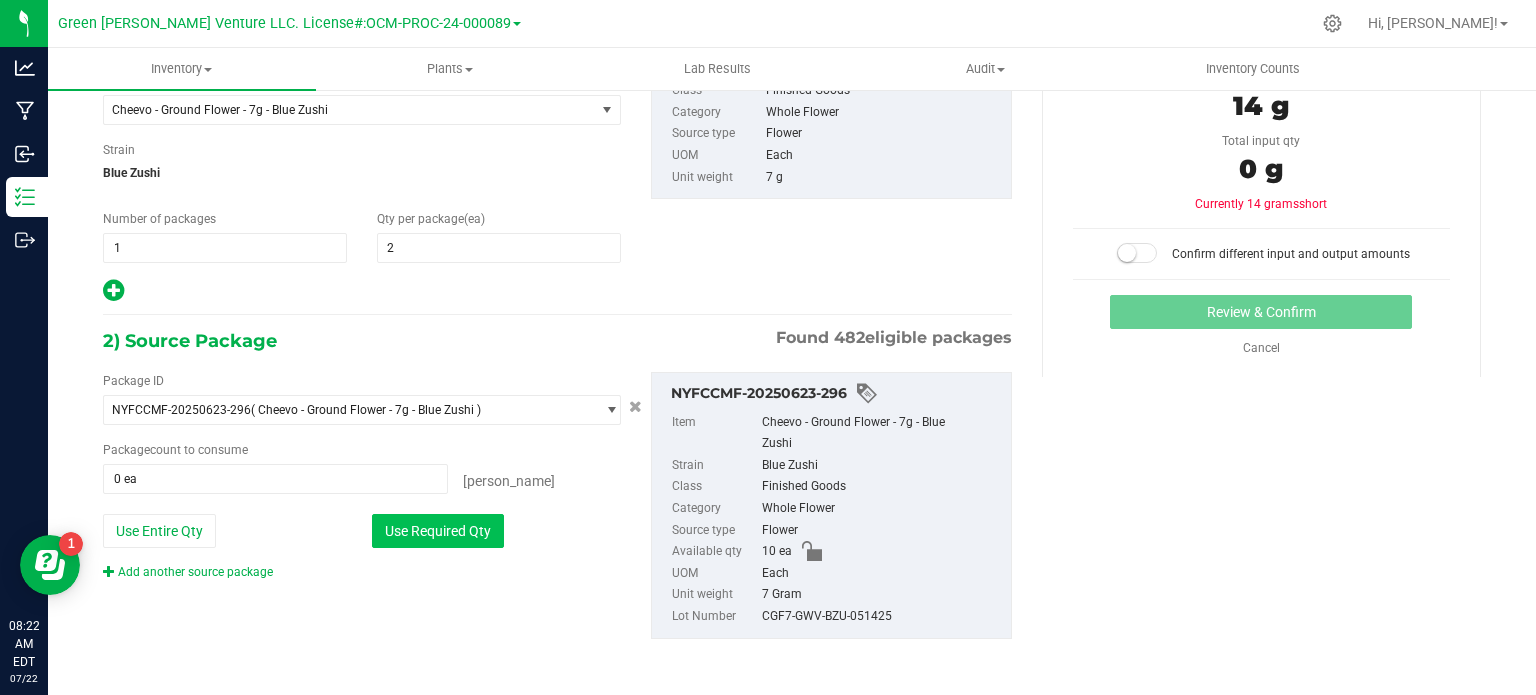 click on "Use Required Qty" at bounding box center (438, 531) 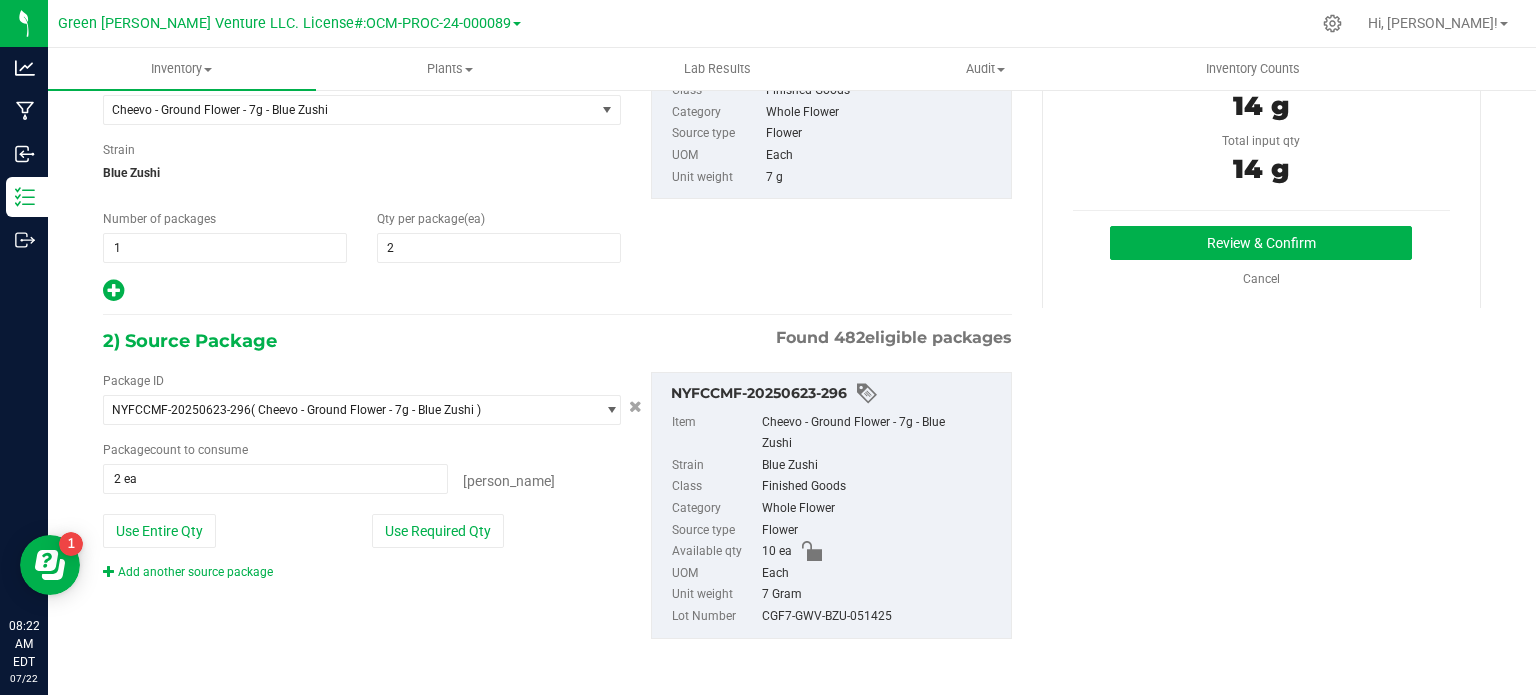click on "Review & Confirm
Cancel" at bounding box center (1261, 257) 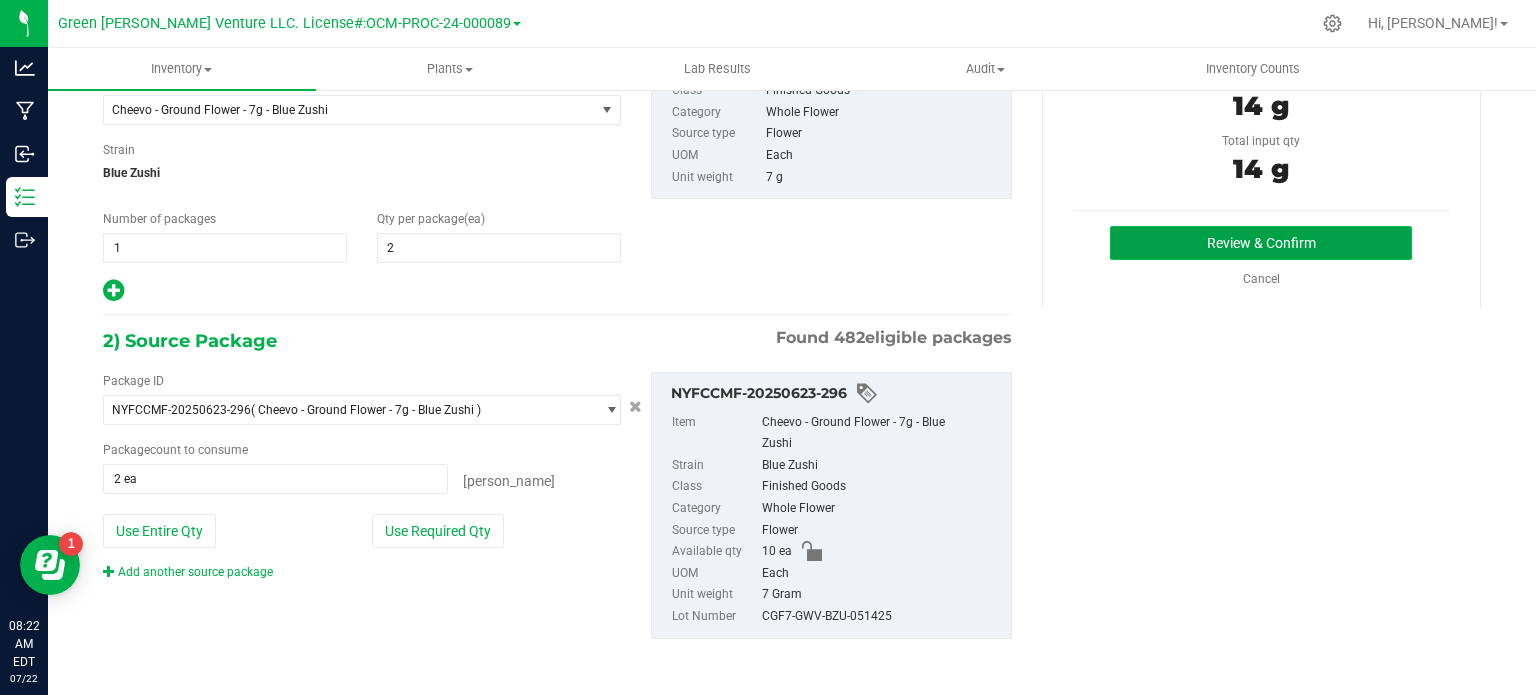 click on "Review & Confirm" at bounding box center [1261, 243] 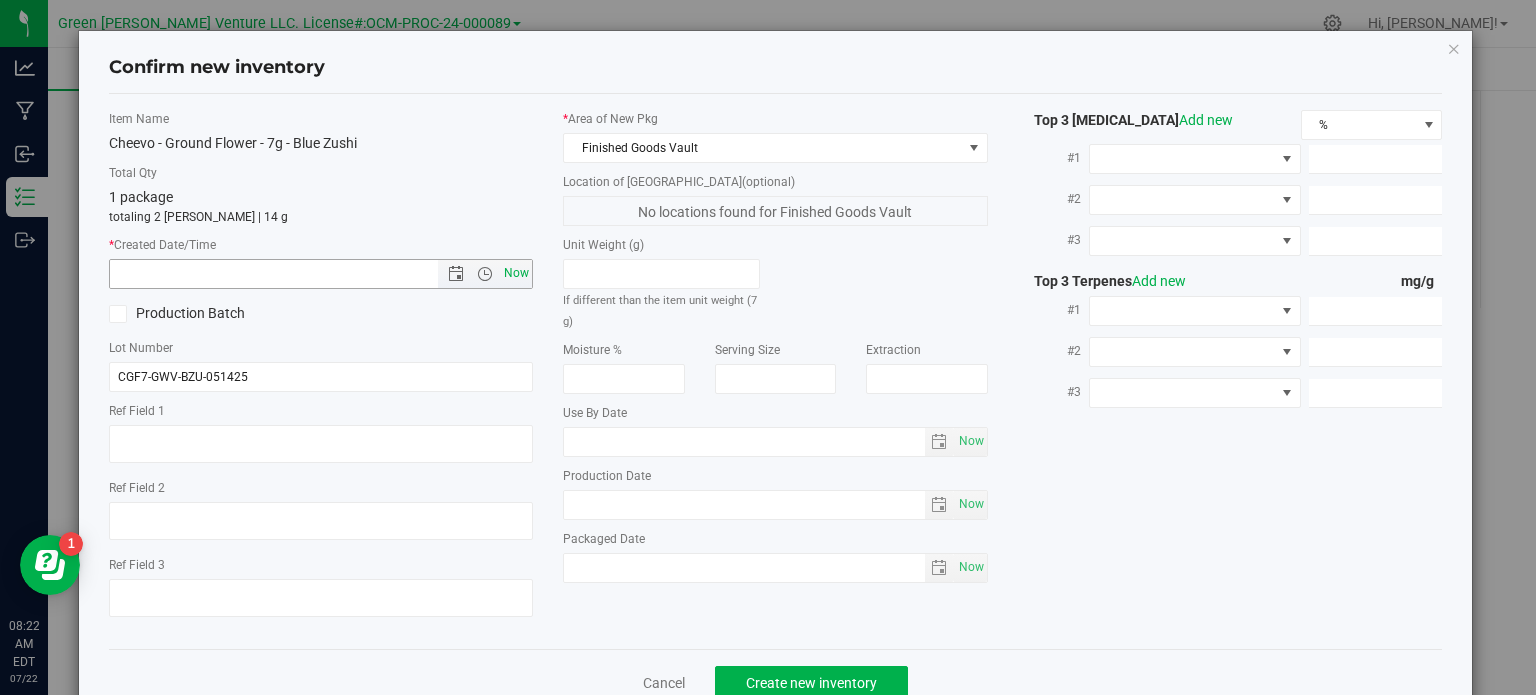 click on "Now" at bounding box center (517, 273) 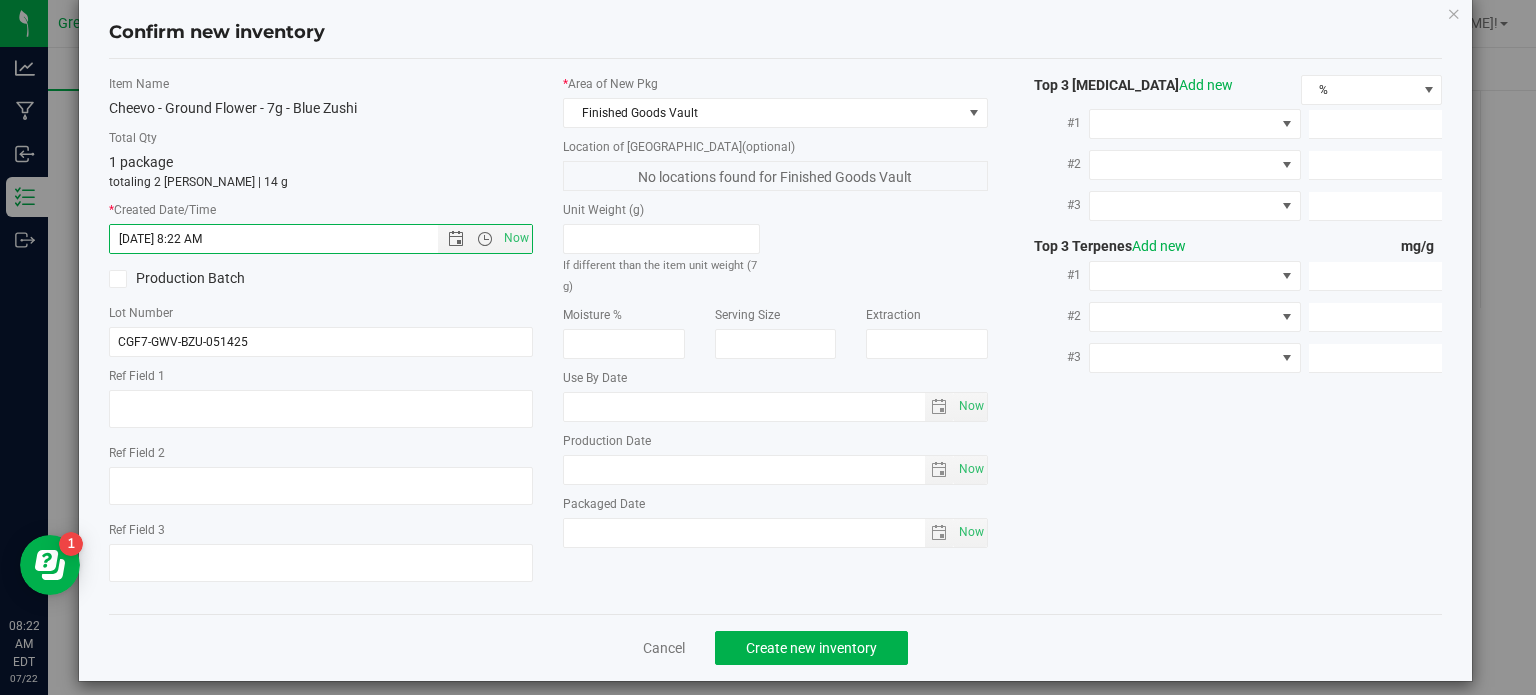 scroll, scrollTop: 50, scrollLeft: 0, axis: vertical 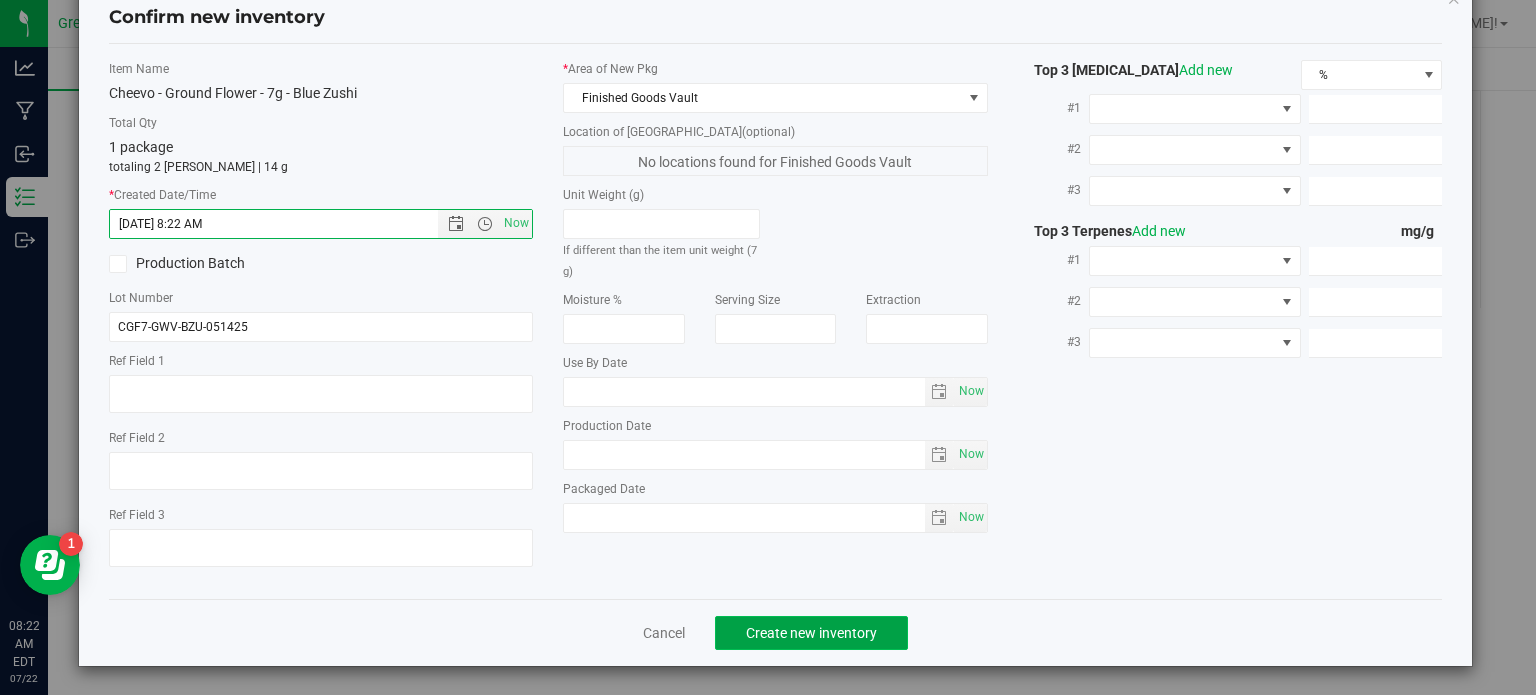 click on "Create new inventory" 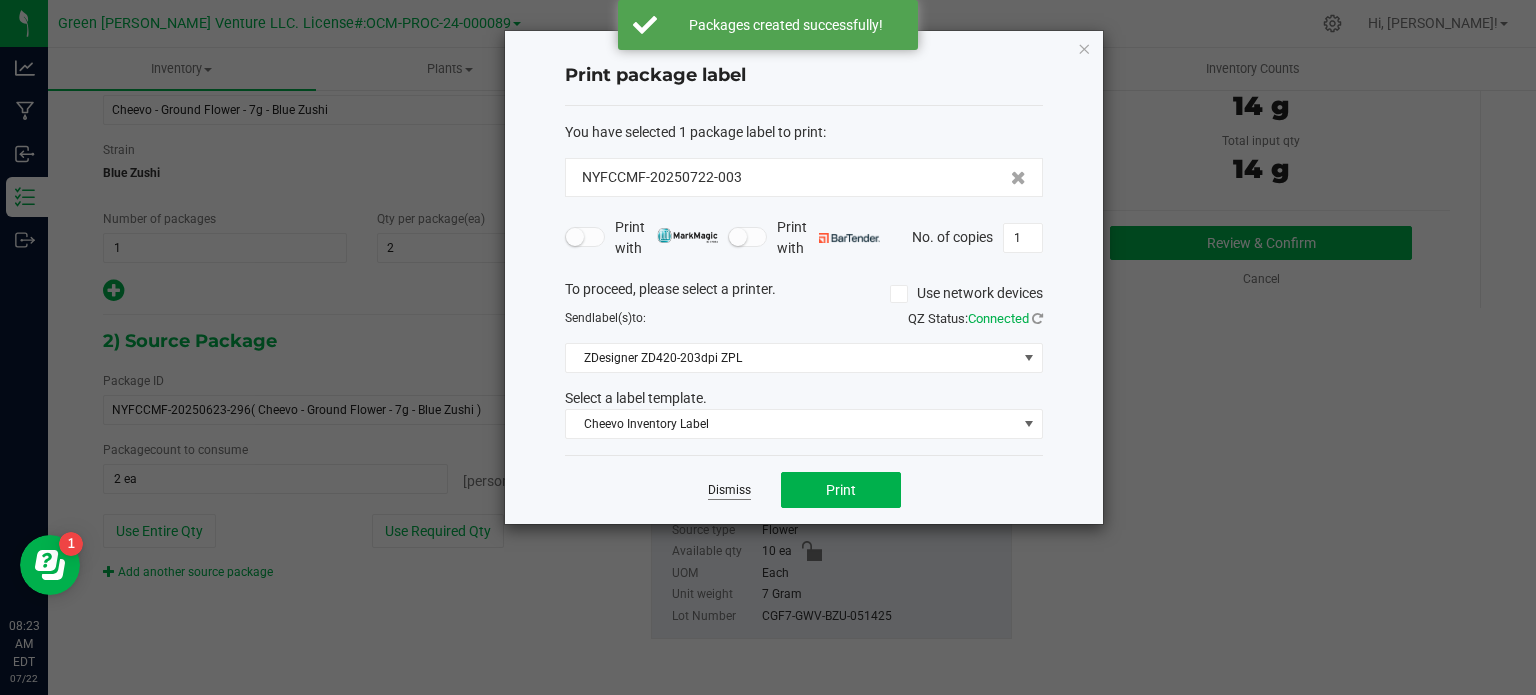 click on "Dismiss" 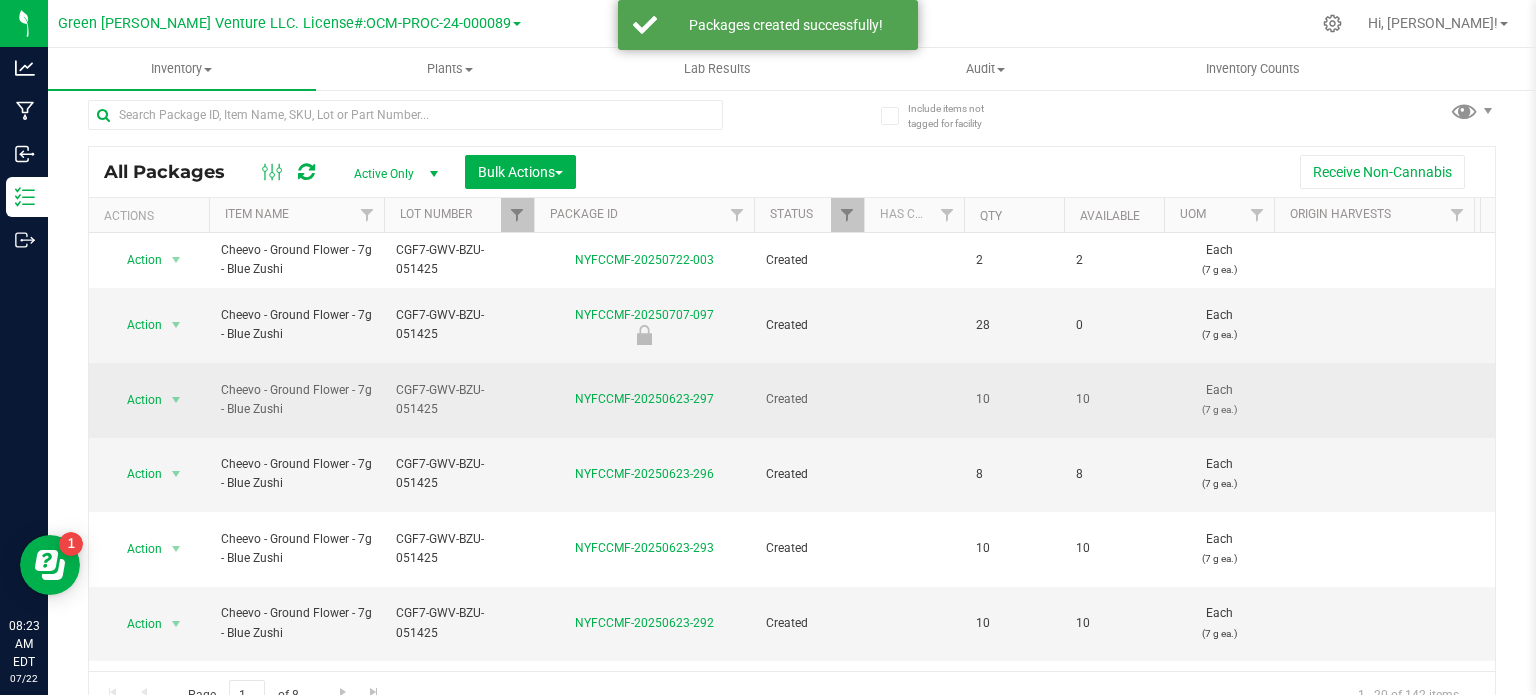 scroll, scrollTop: 0, scrollLeft: 0, axis: both 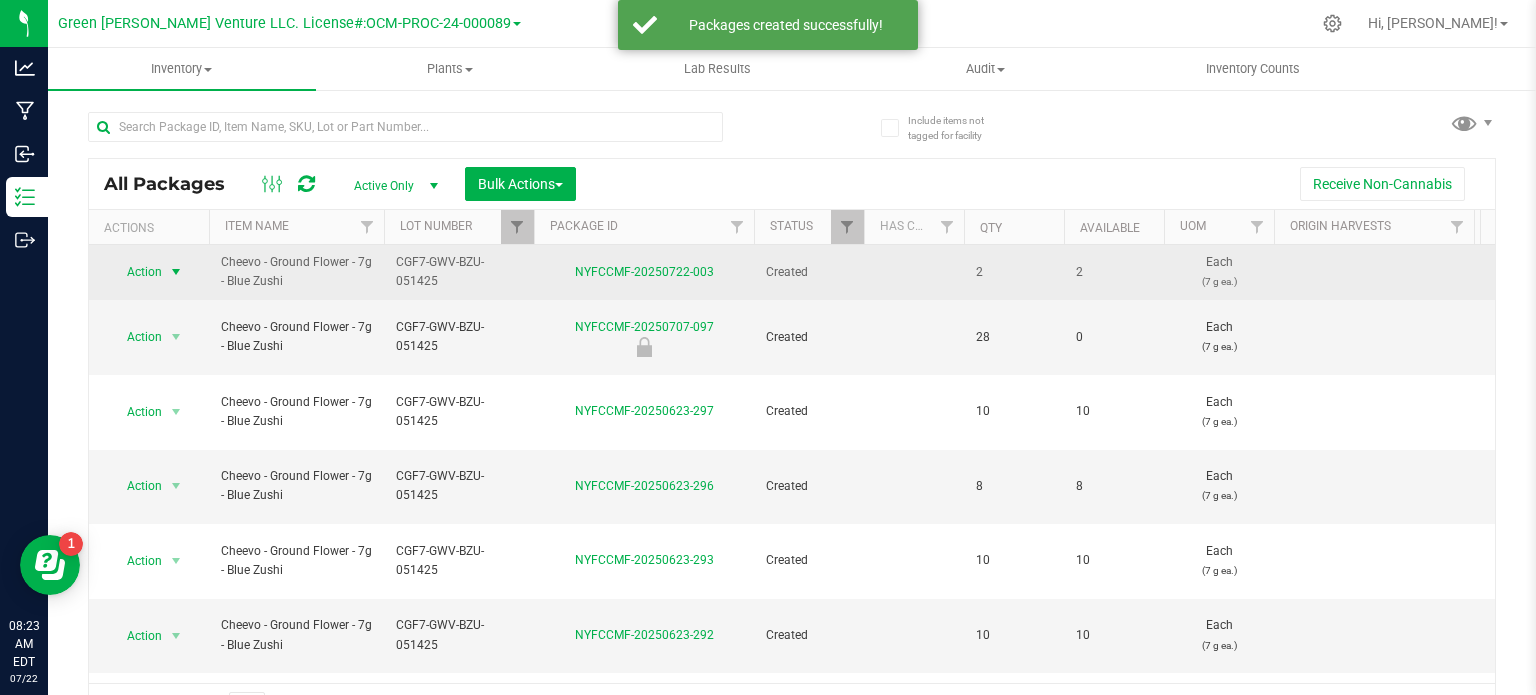 click on "Action" at bounding box center (136, 272) 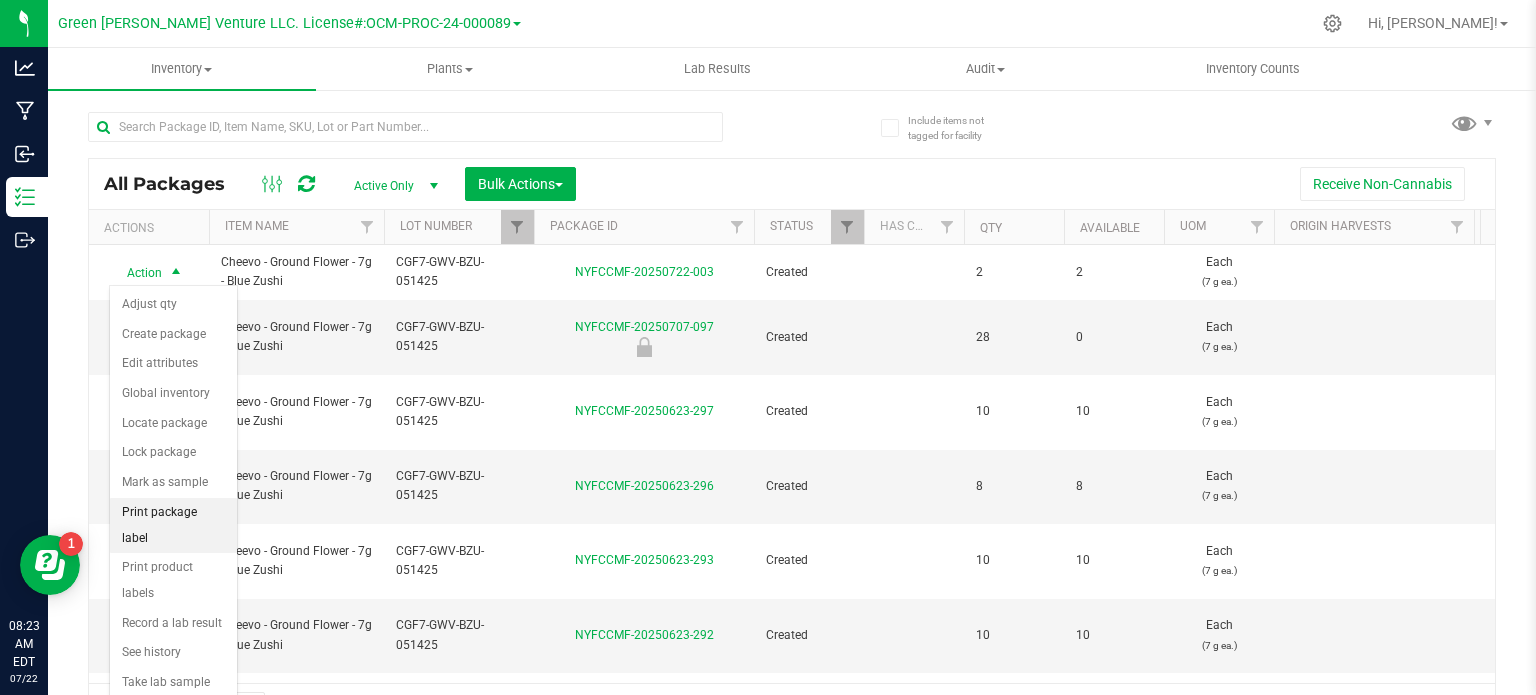 click on "Print package label" at bounding box center (173, 525) 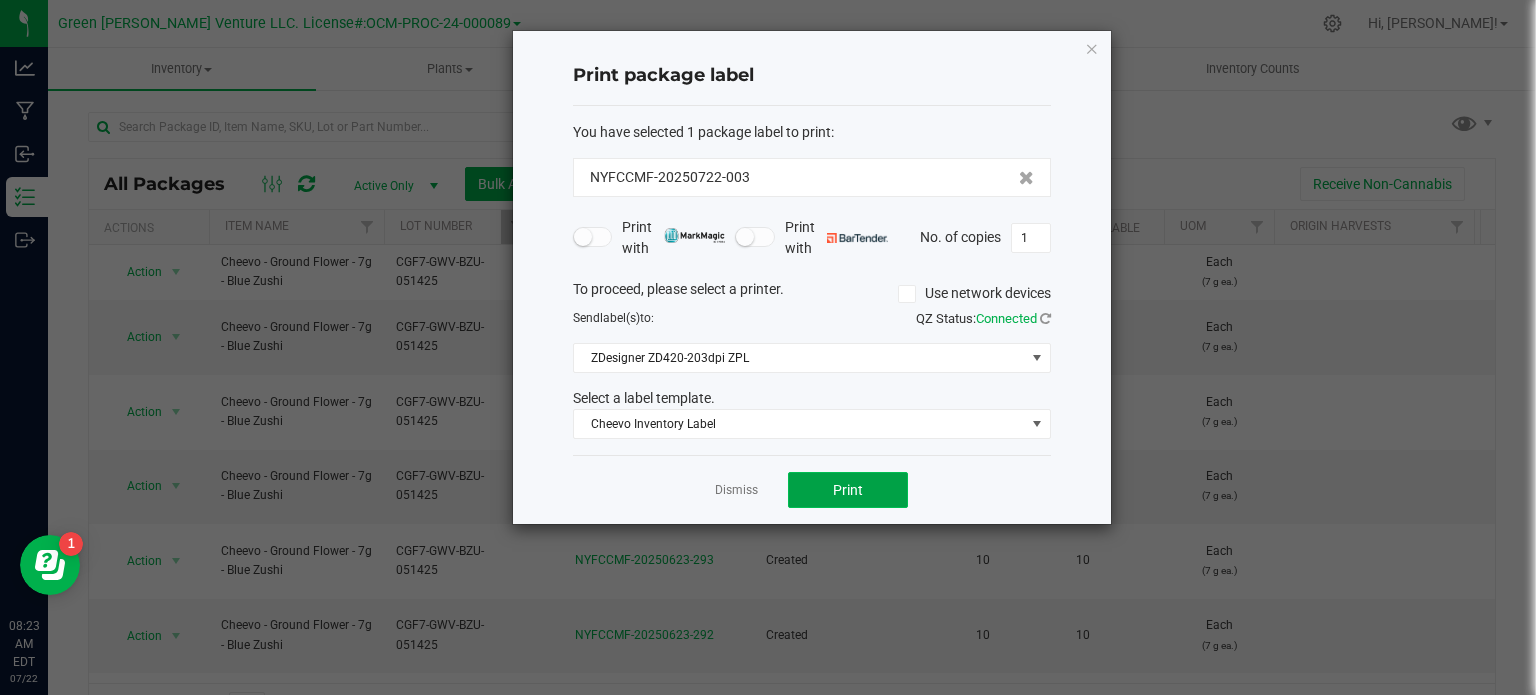 click on "Print" 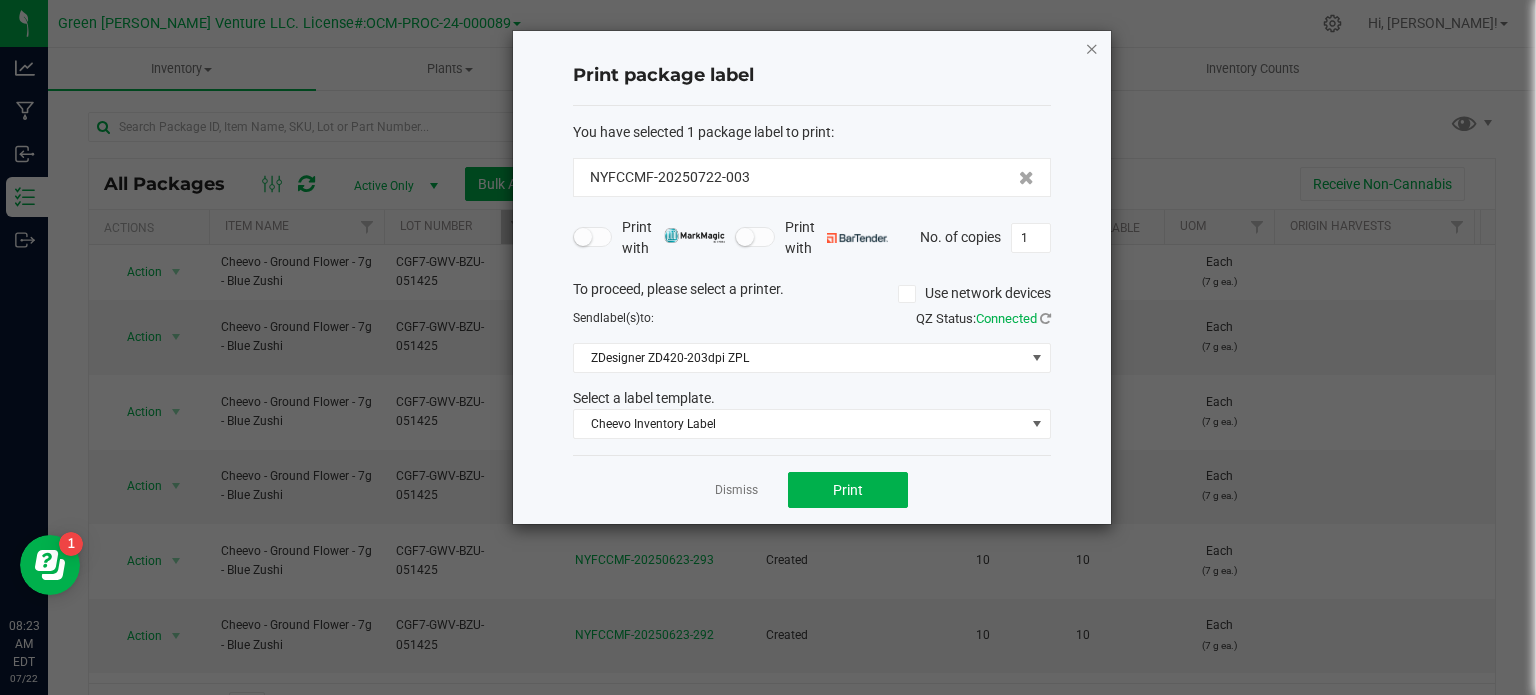 click 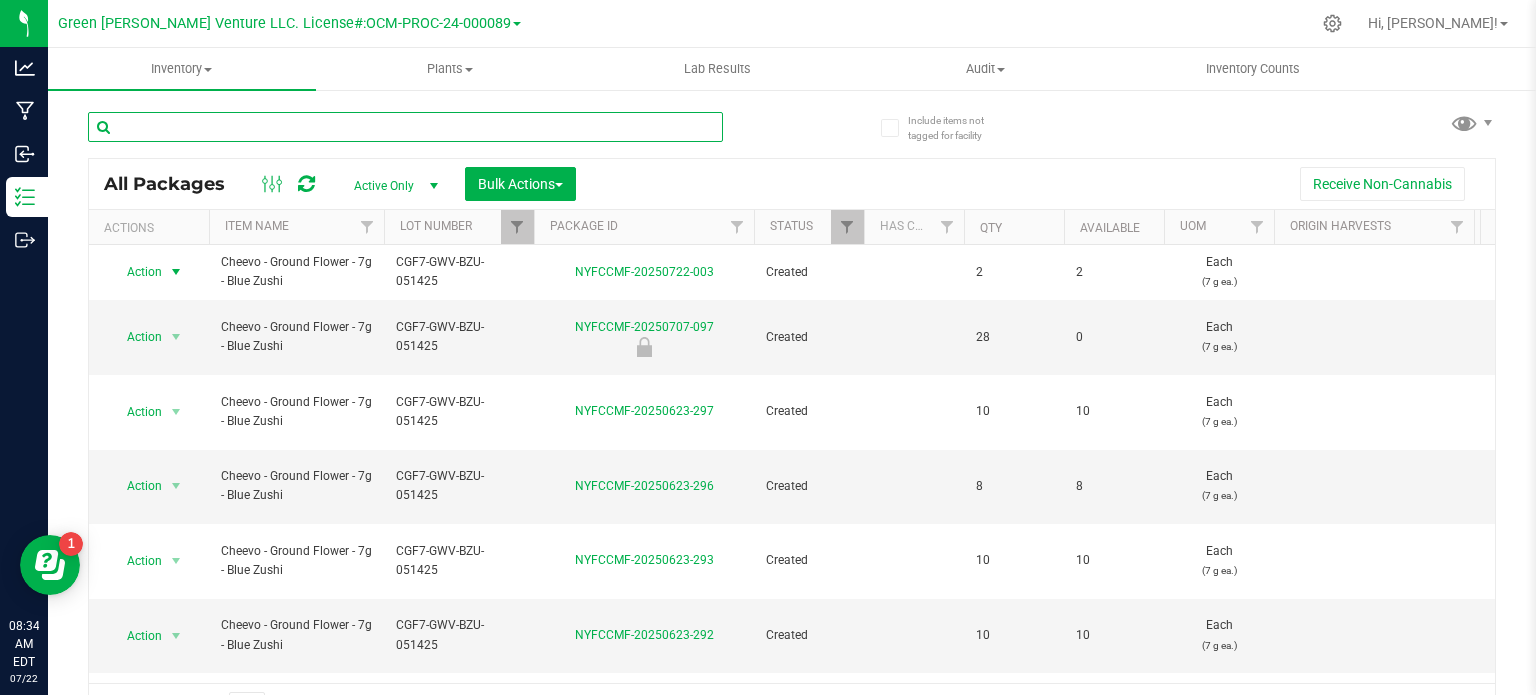 click at bounding box center [405, 127] 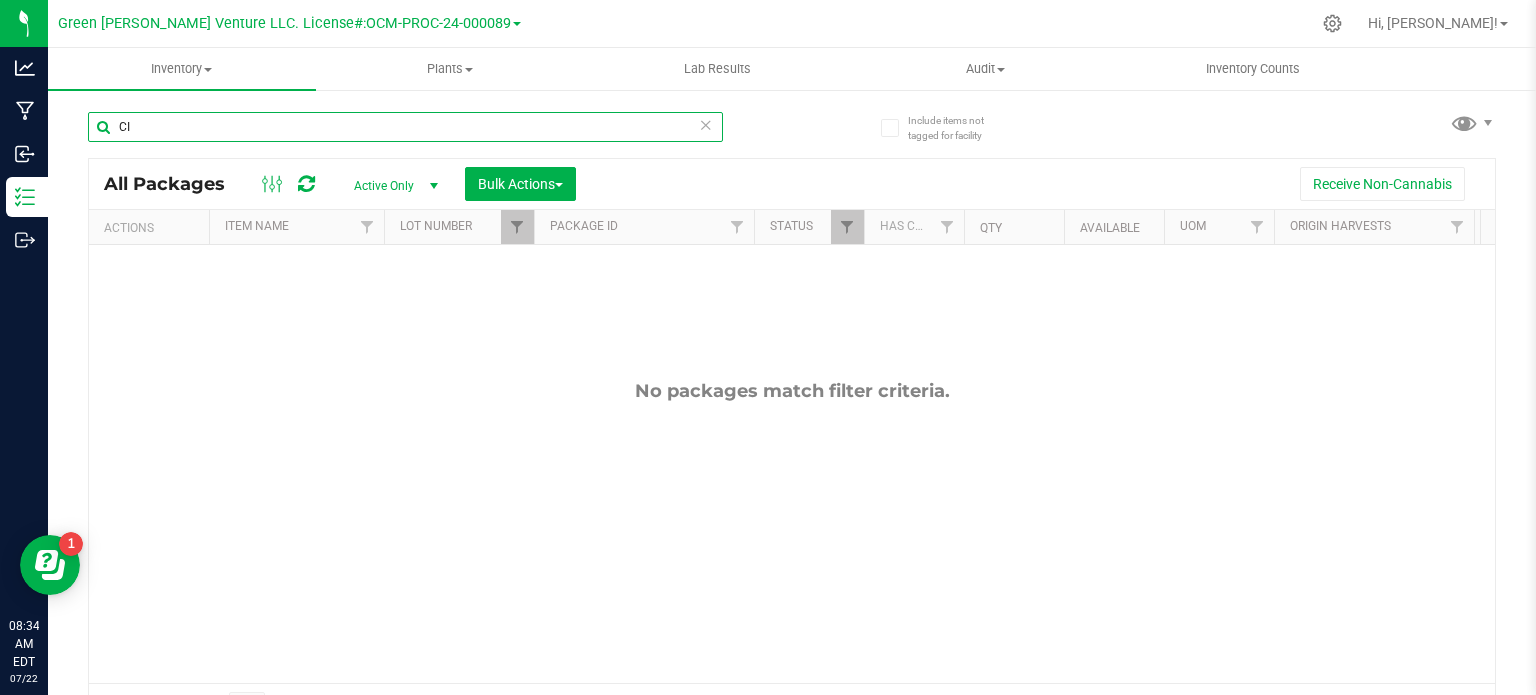 type on "C" 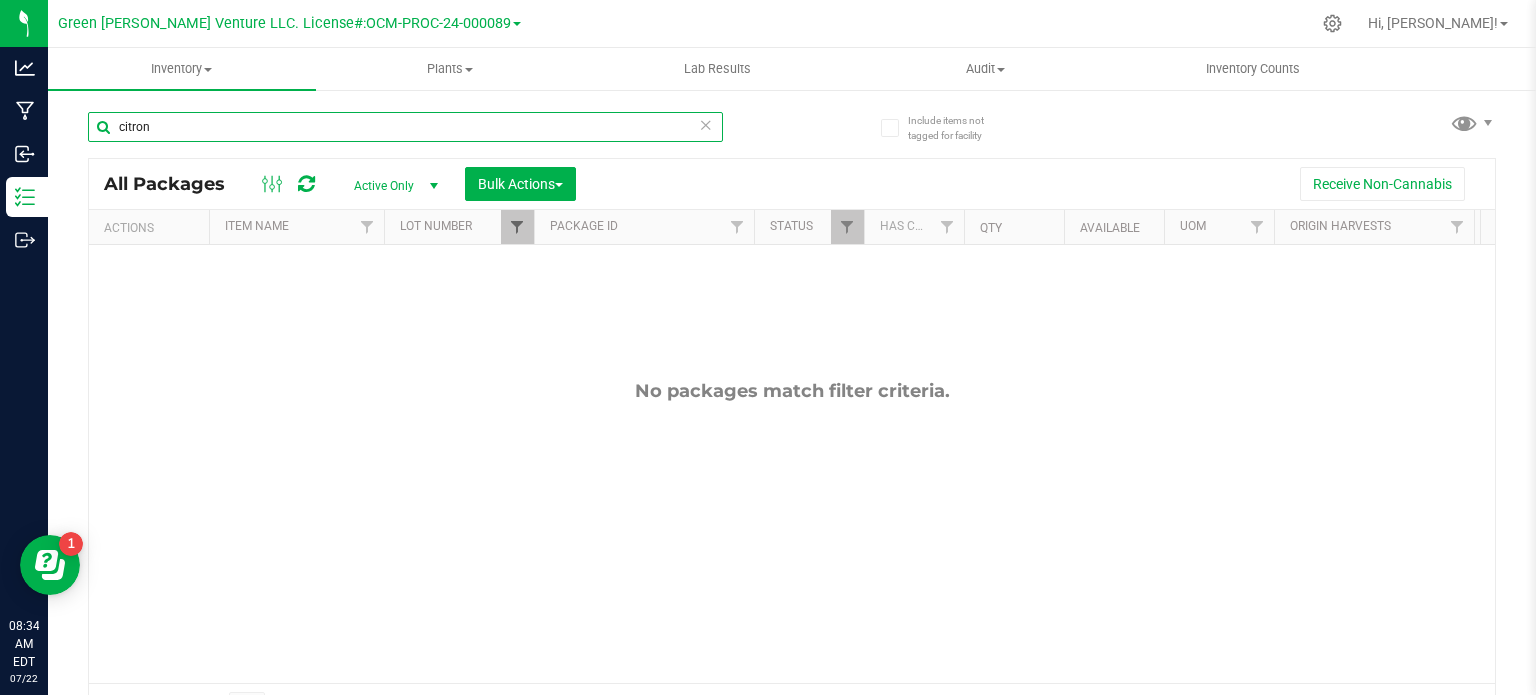 type on "citron" 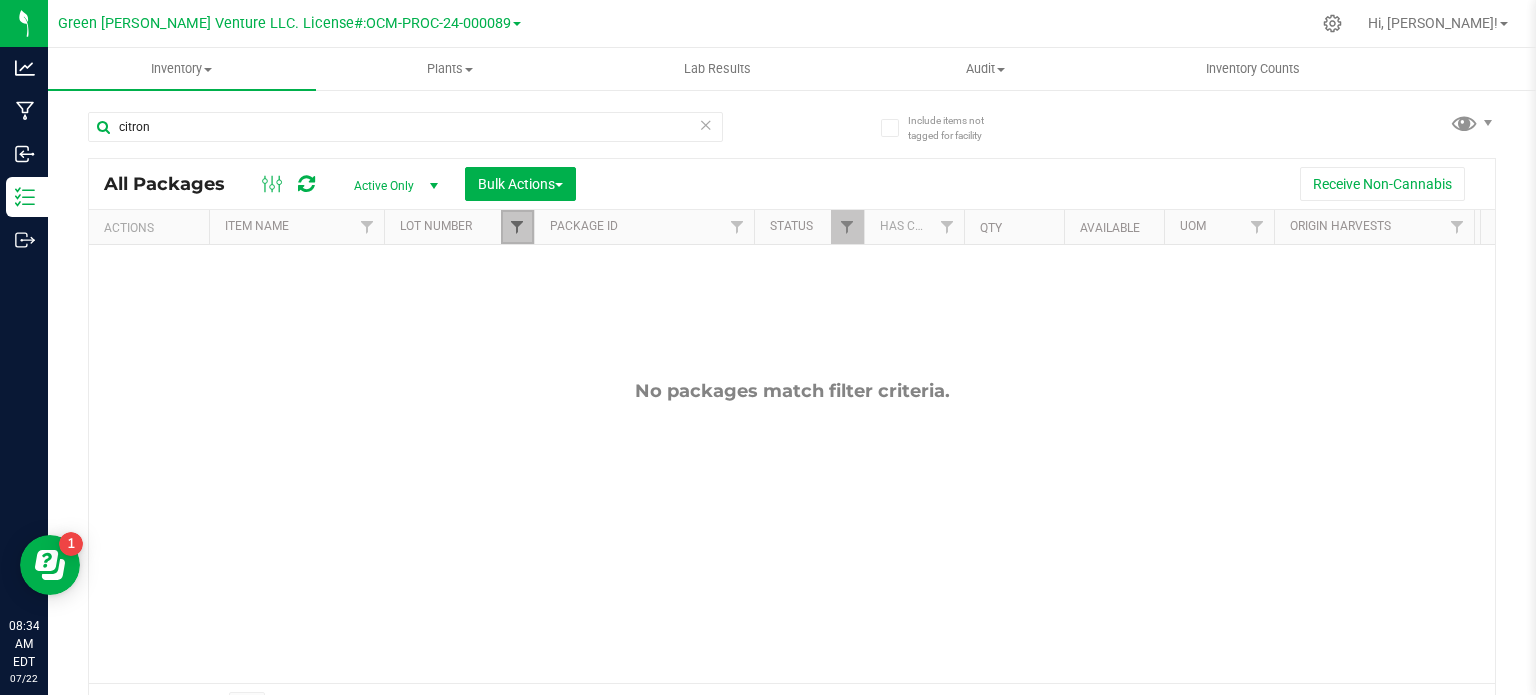 click at bounding box center (517, 227) 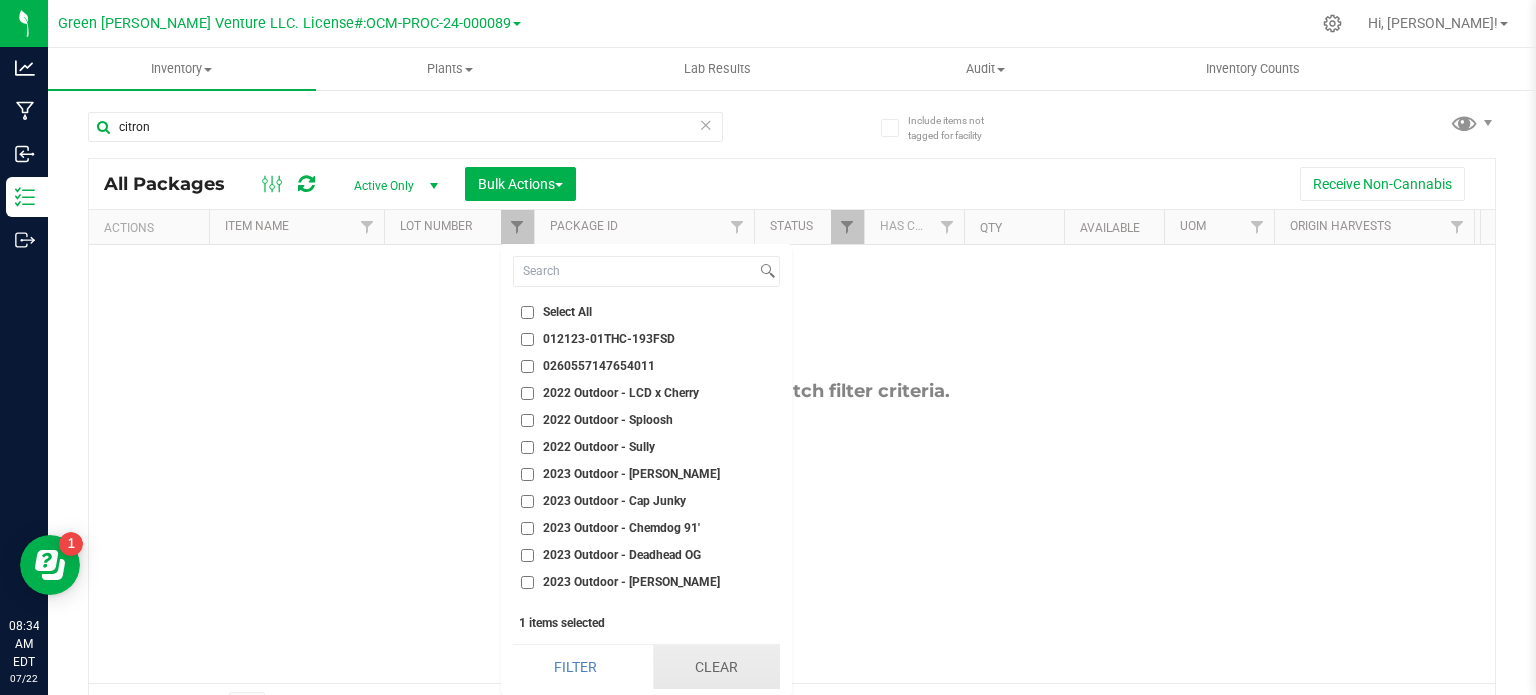 click on "Clear" at bounding box center (716, 667) 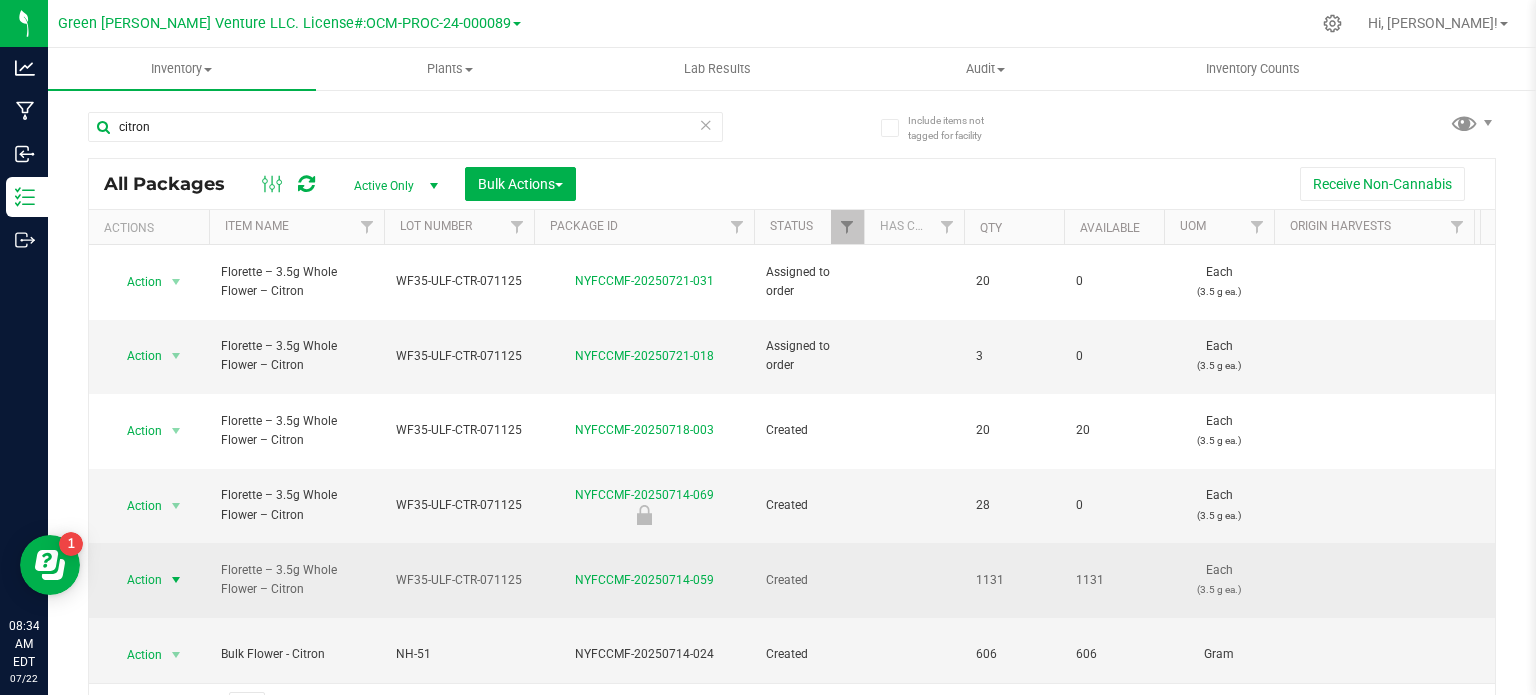 click on "Action" at bounding box center [136, 580] 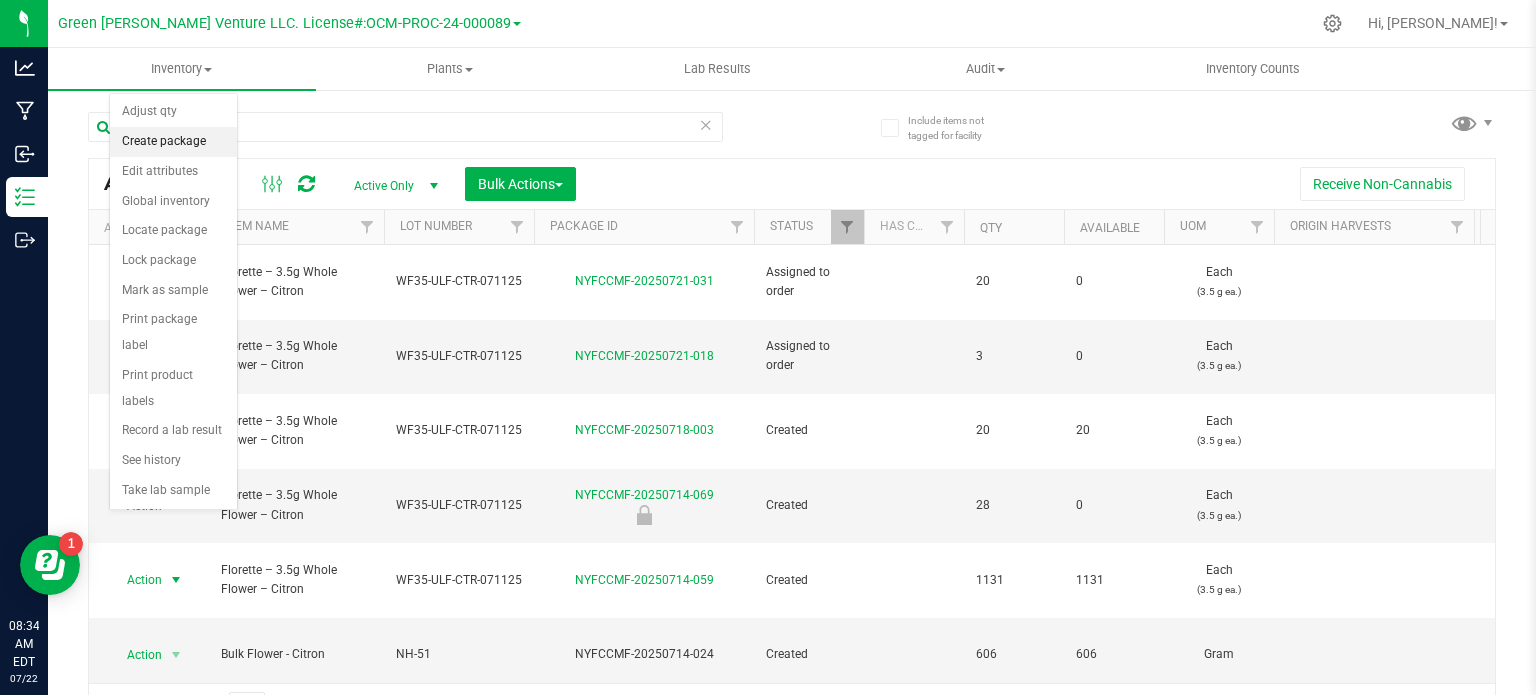 click on "Create package" at bounding box center [173, 142] 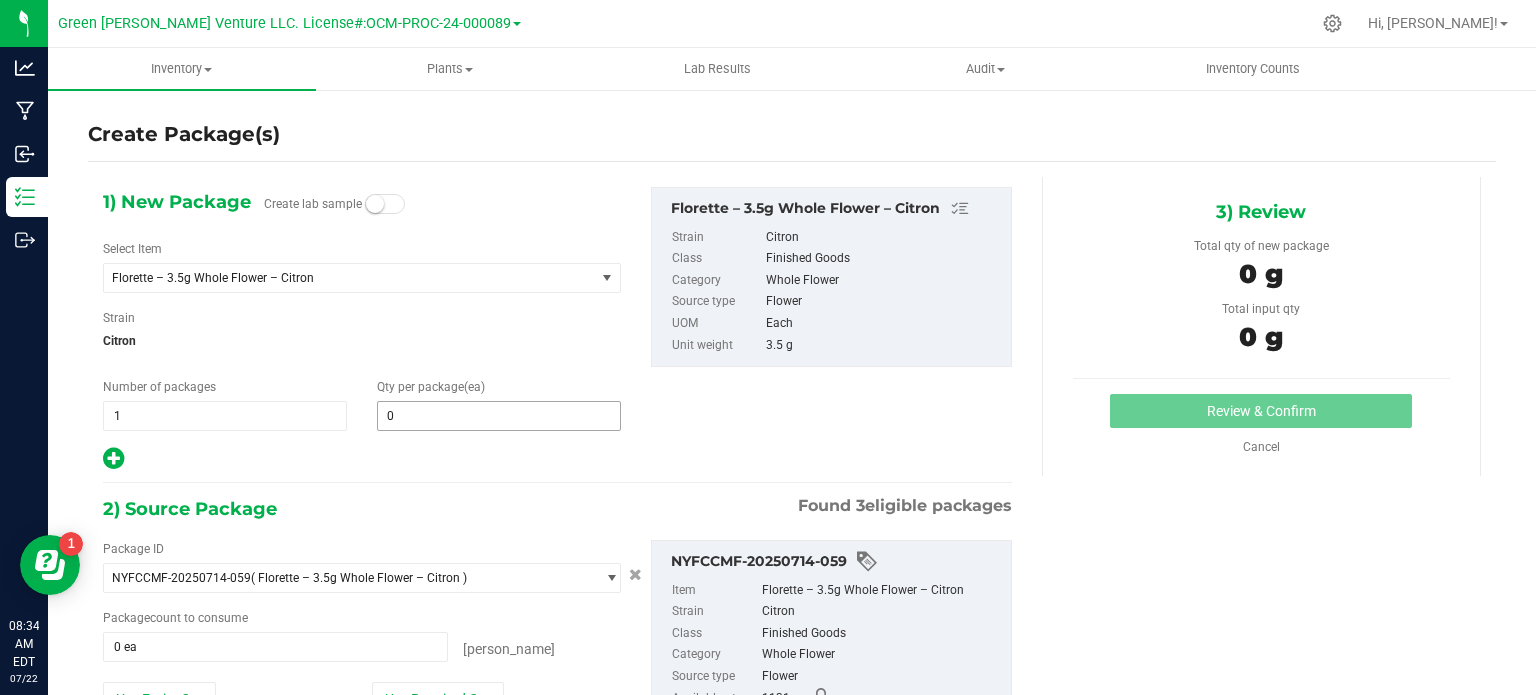 type 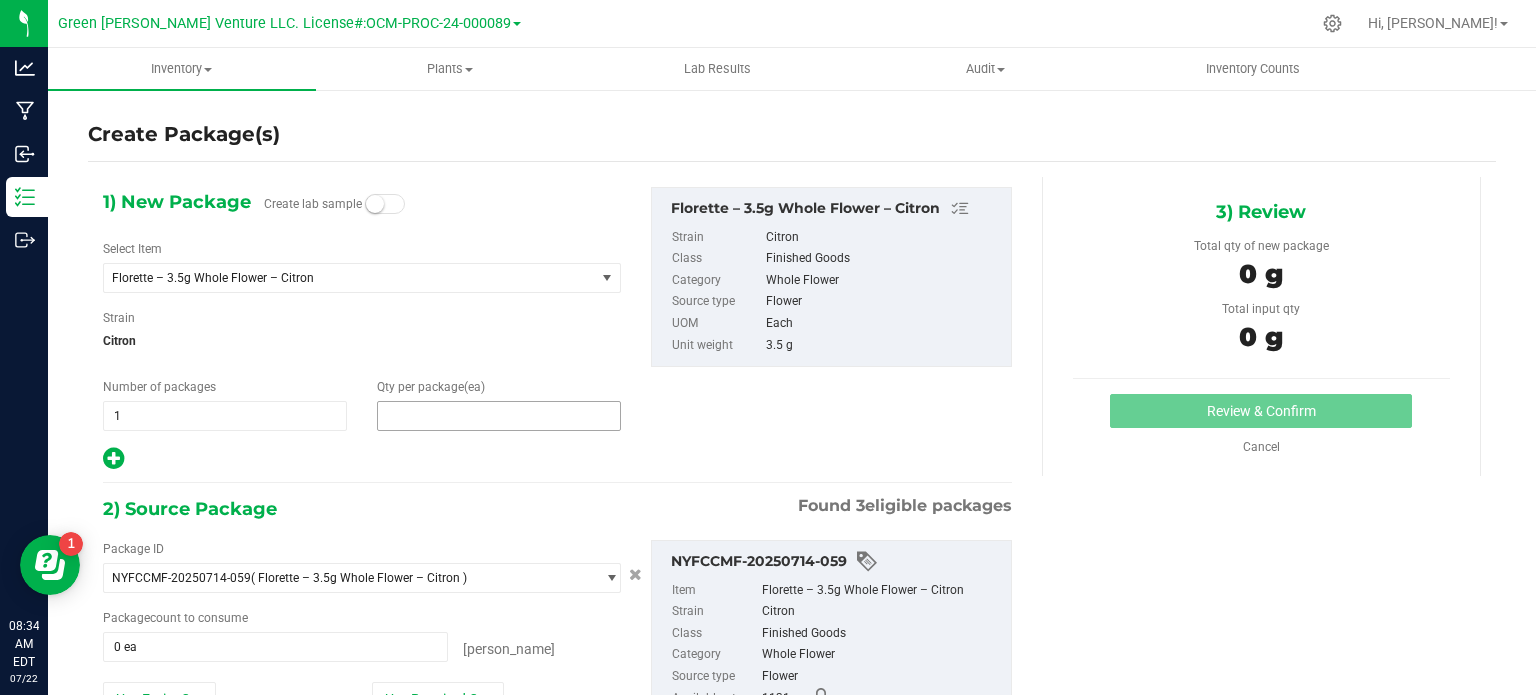 click at bounding box center [499, 416] 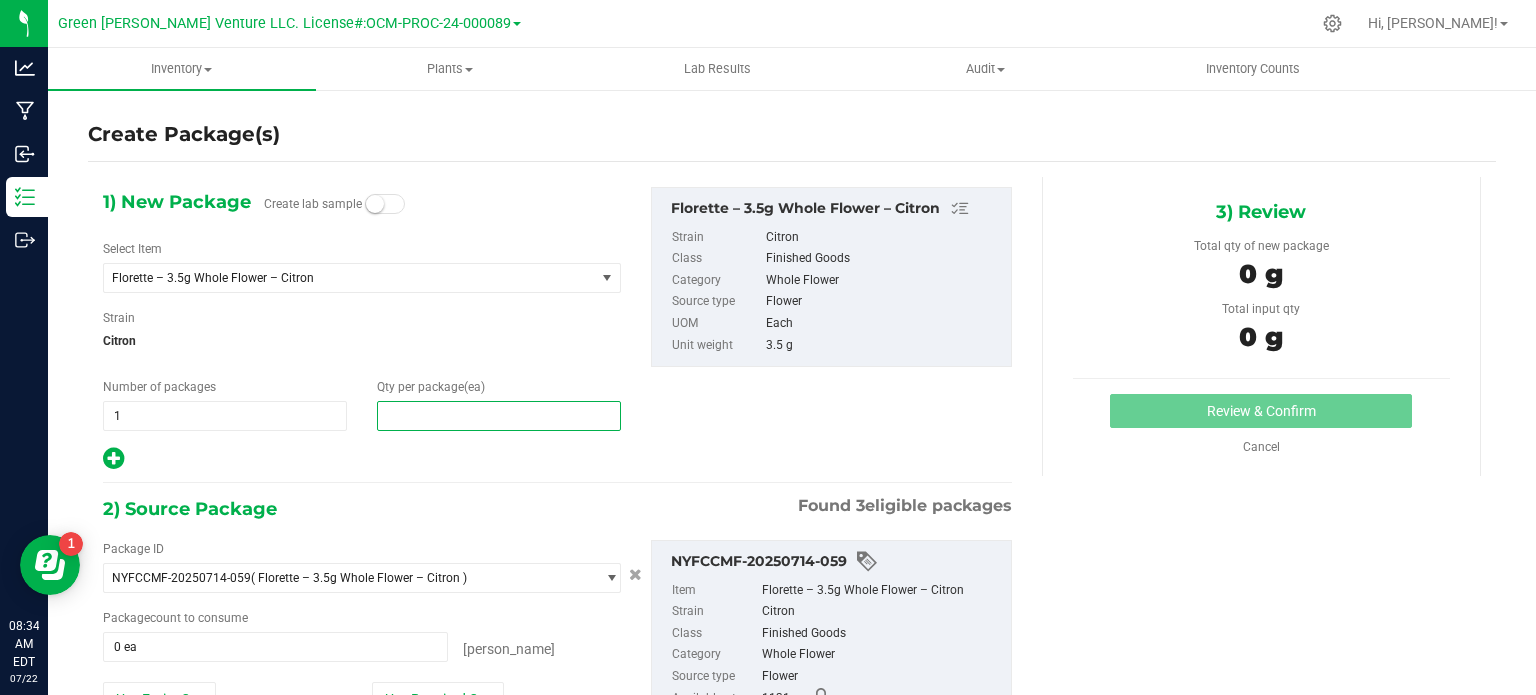 type on "1" 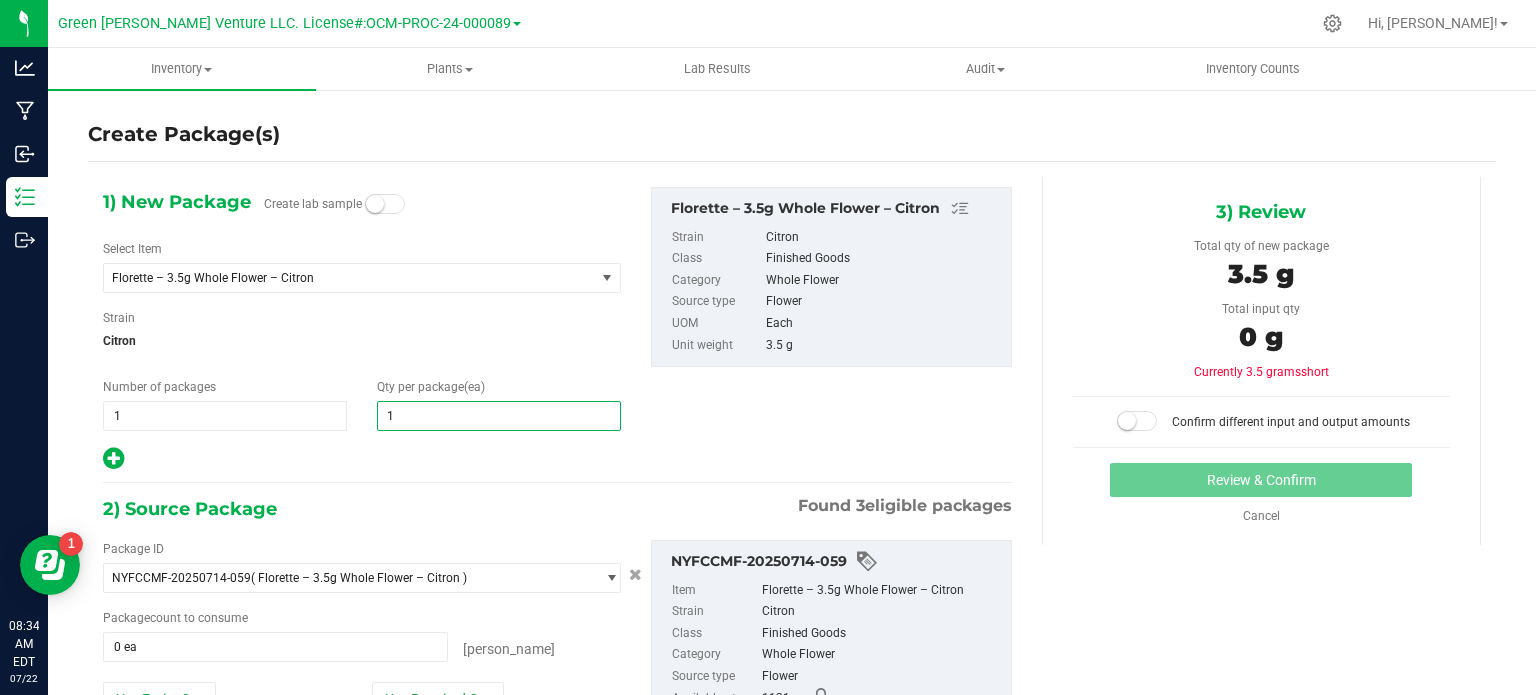 type on "1" 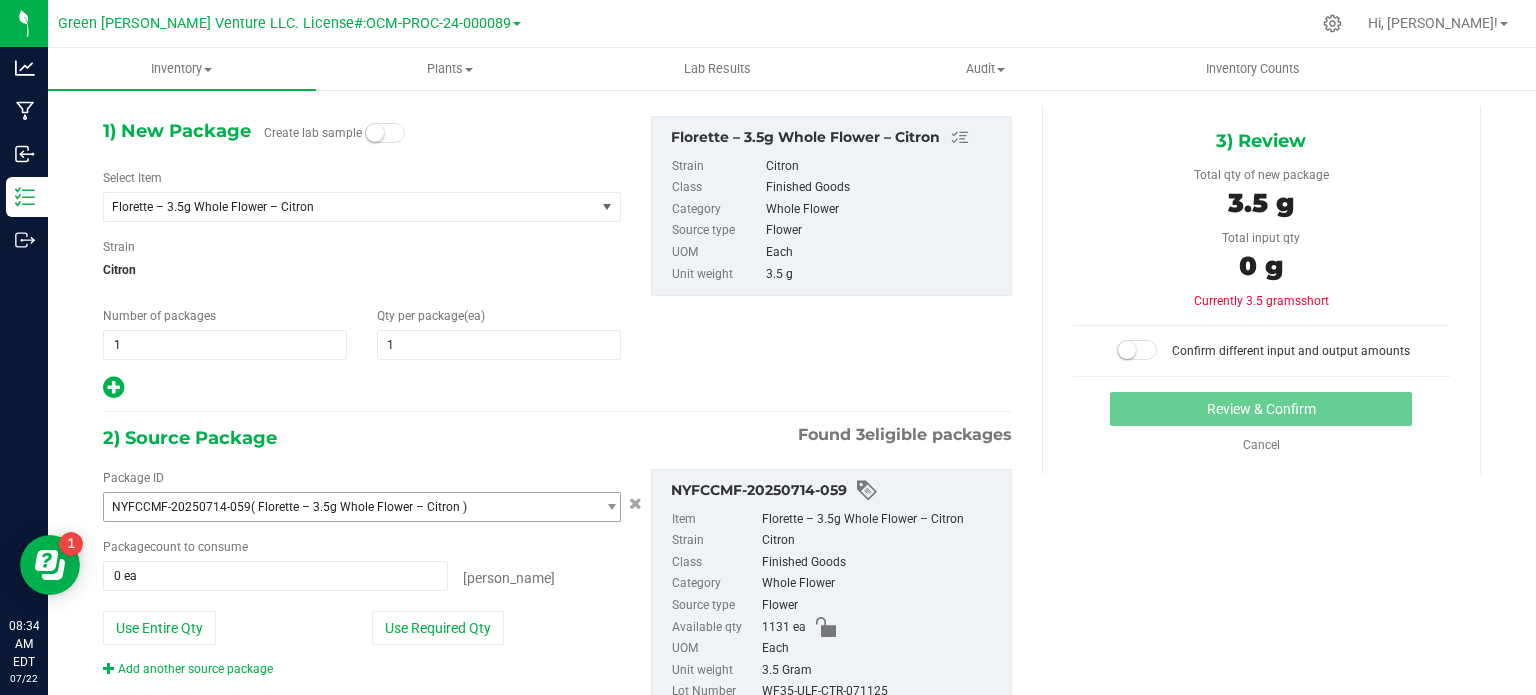 scroll, scrollTop: 146, scrollLeft: 0, axis: vertical 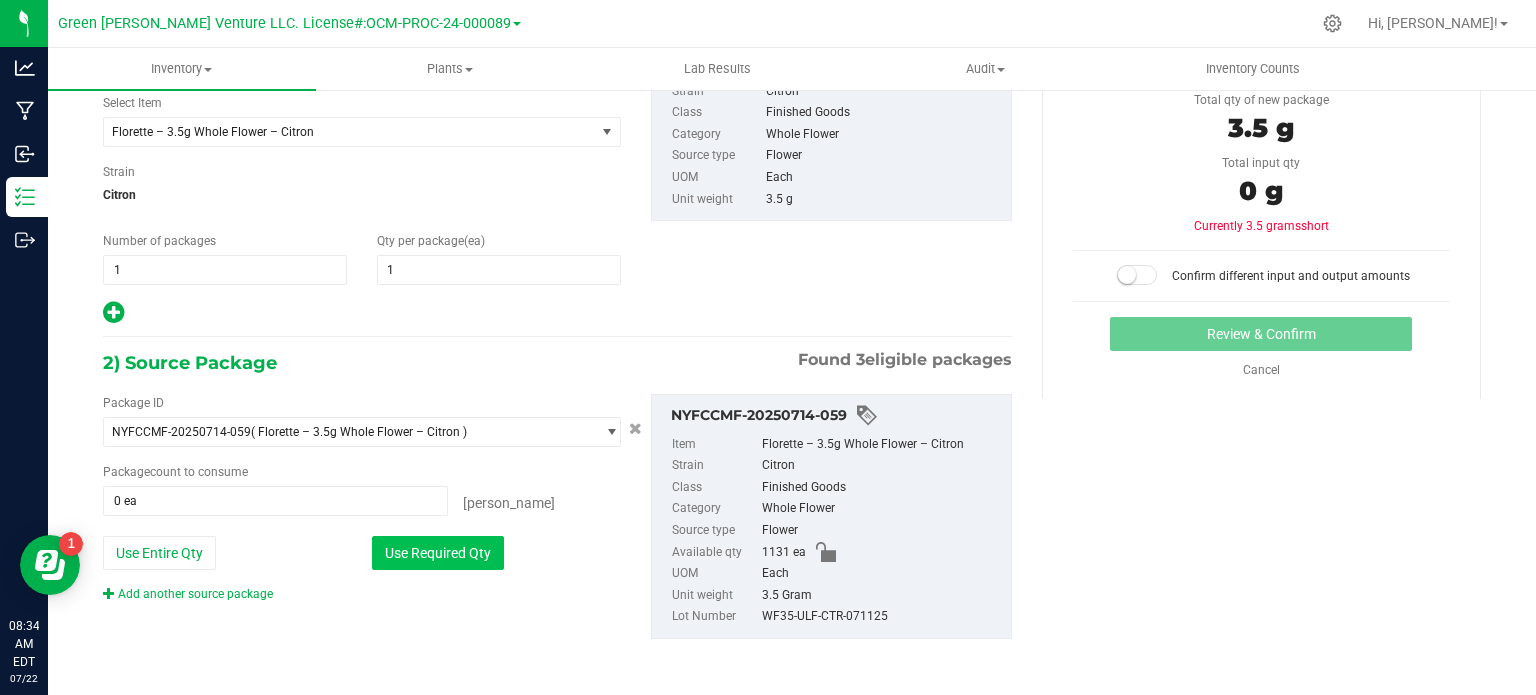 click on "Use Required Qty" at bounding box center (438, 553) 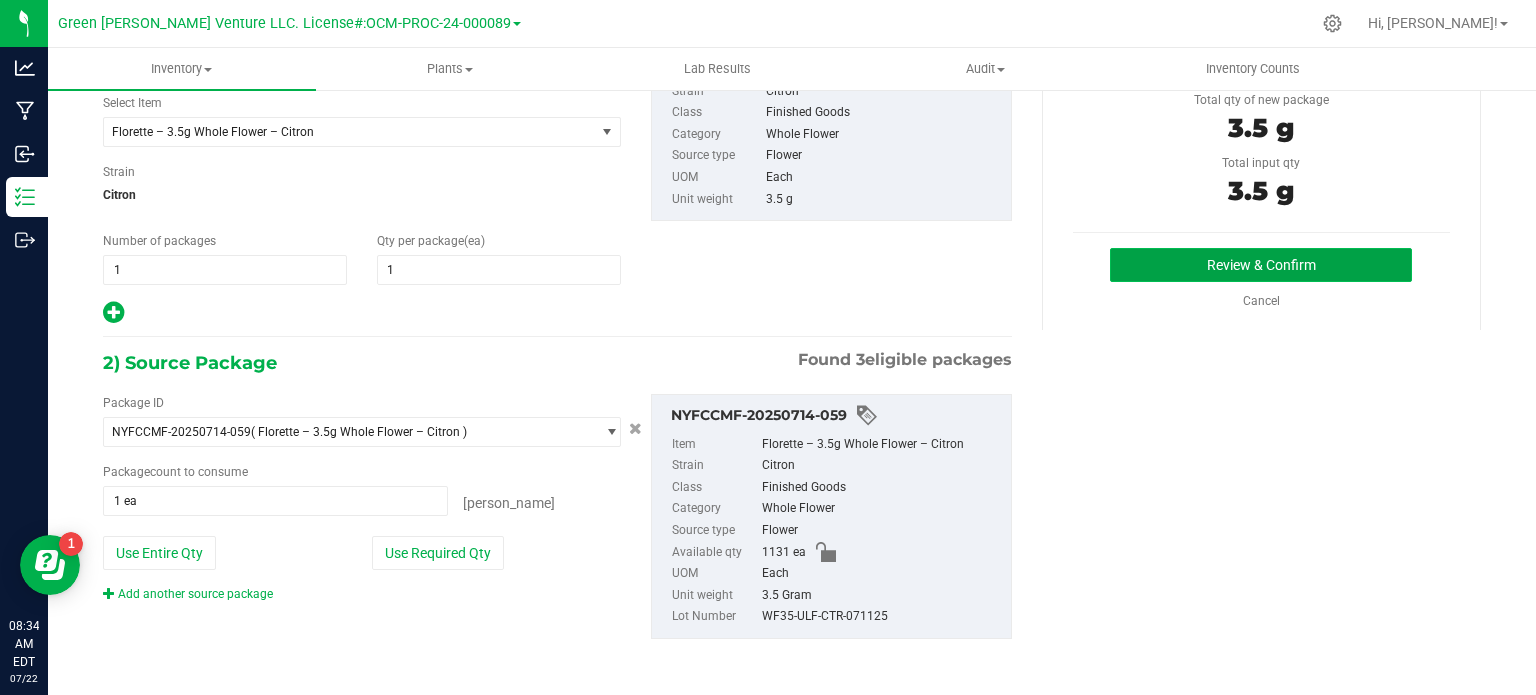 click on "Review & Confirm" at bounding box center [1261, 265] 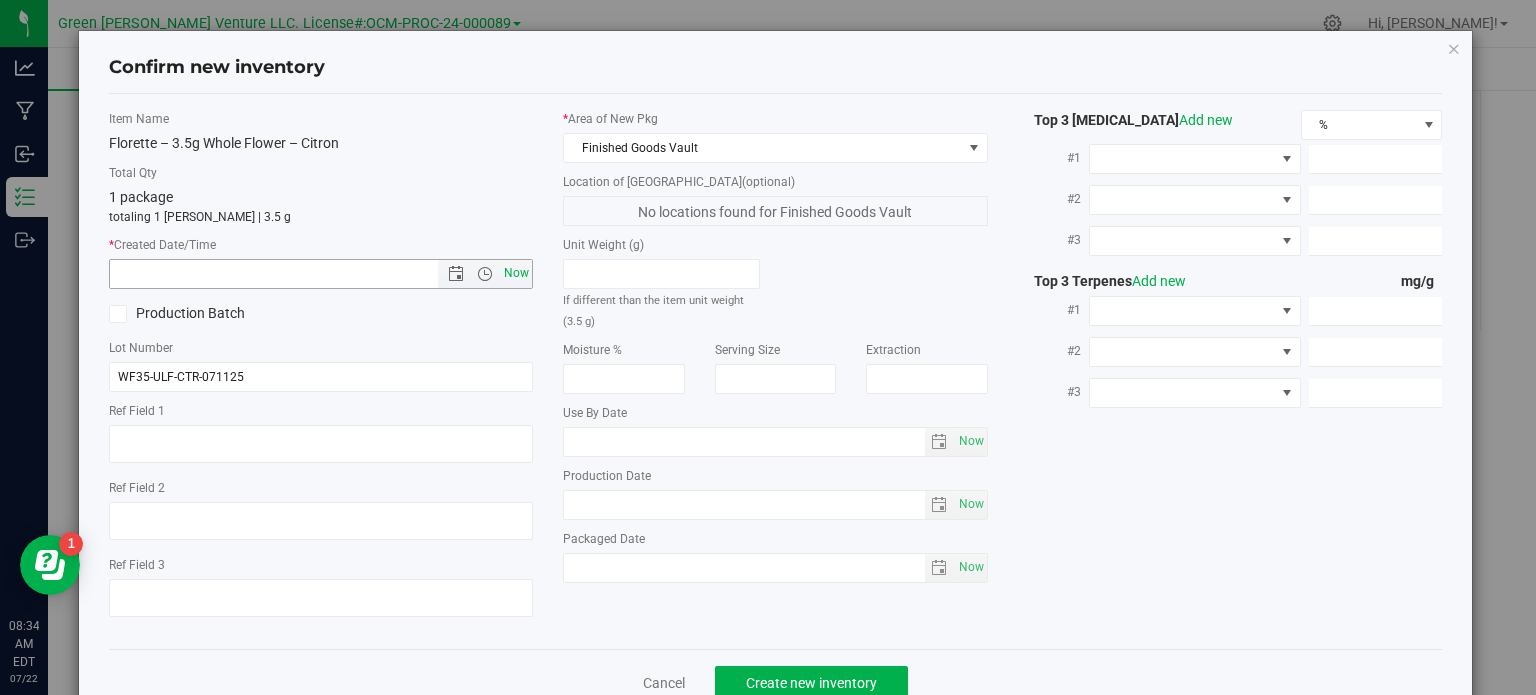 click on "Now" at bounding box center [517, 273] 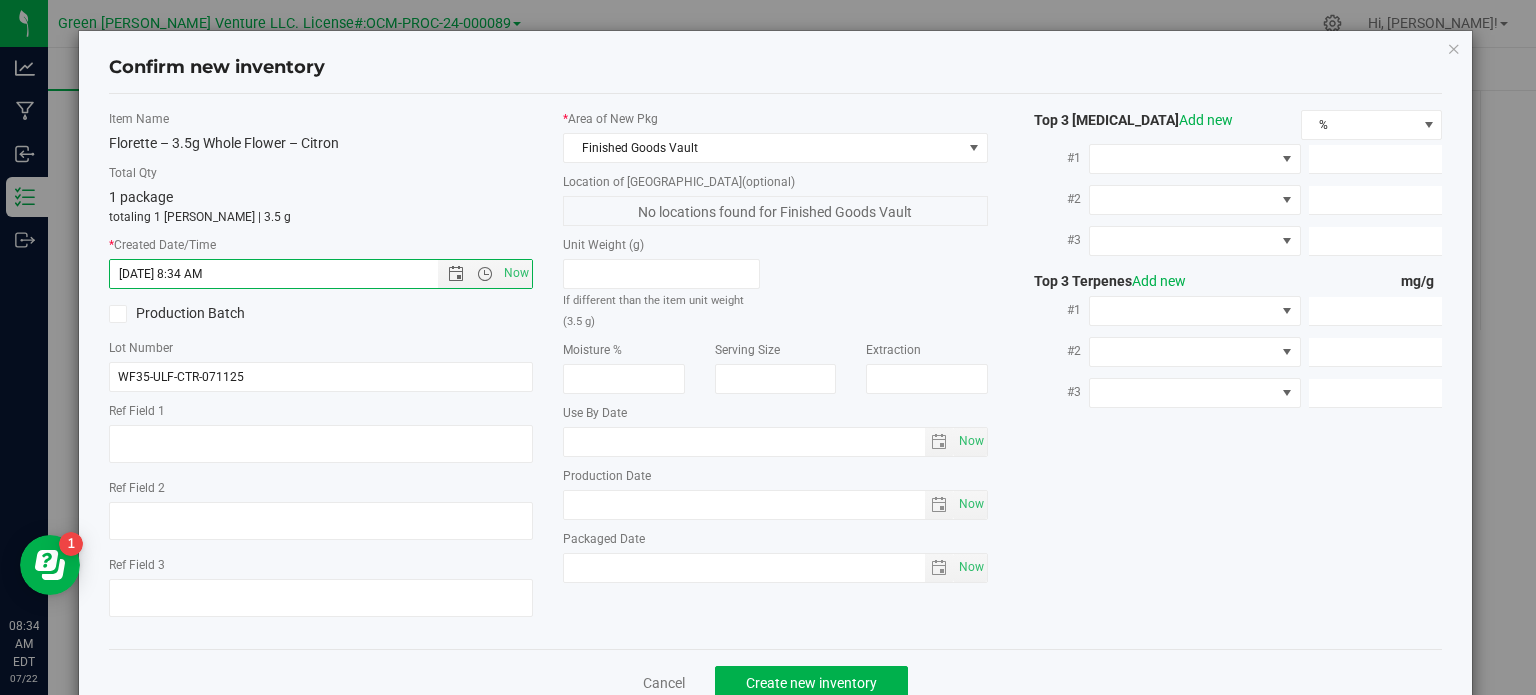 scroll, scrollTop: 50, scrollLeft: 0, axis: vertical 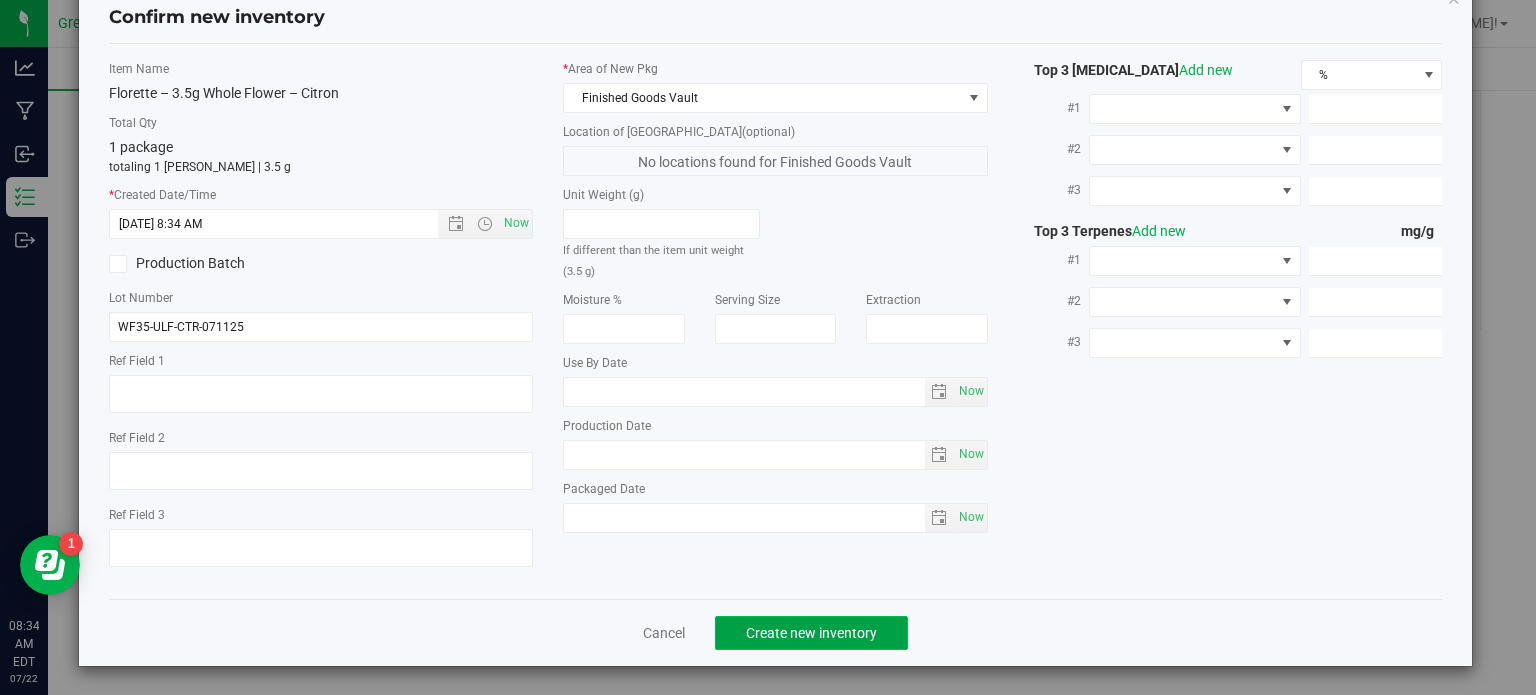 click on "Create new inventory" 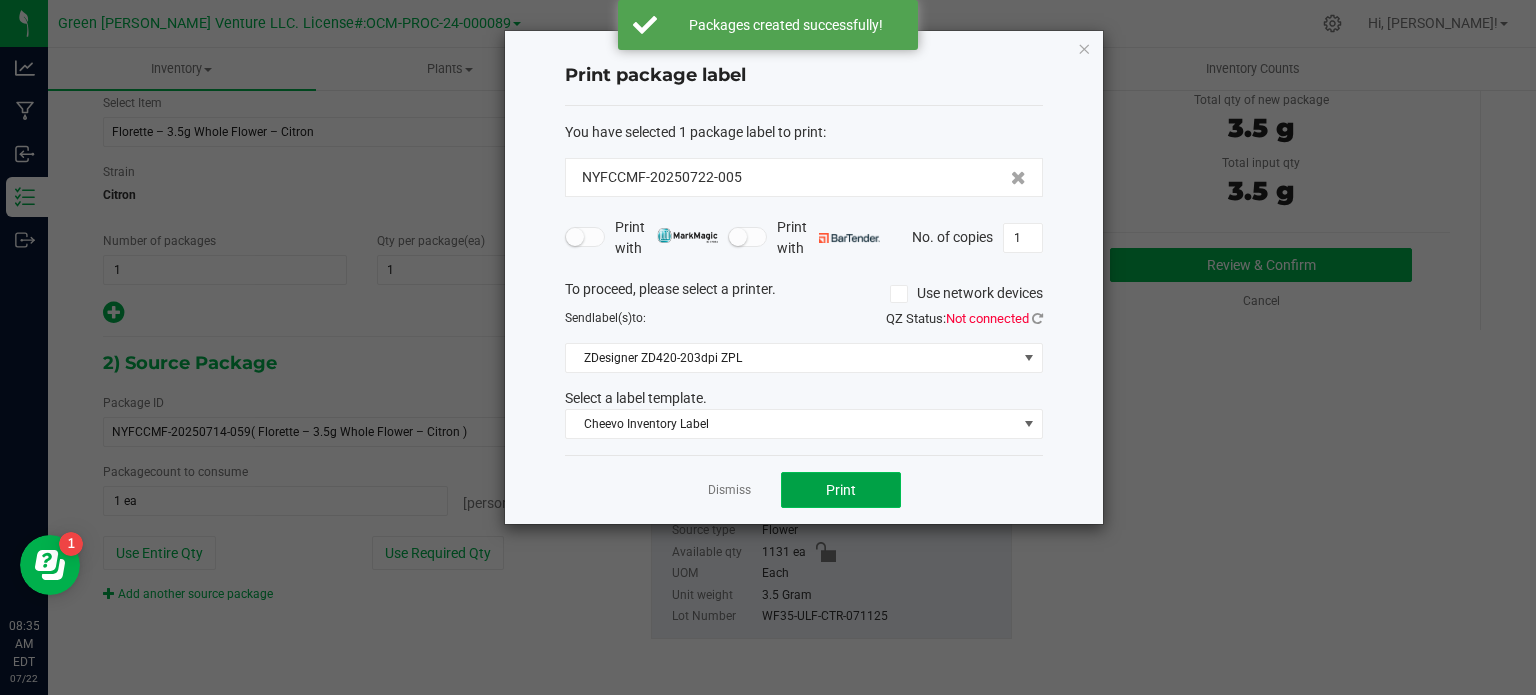 click on "Print" 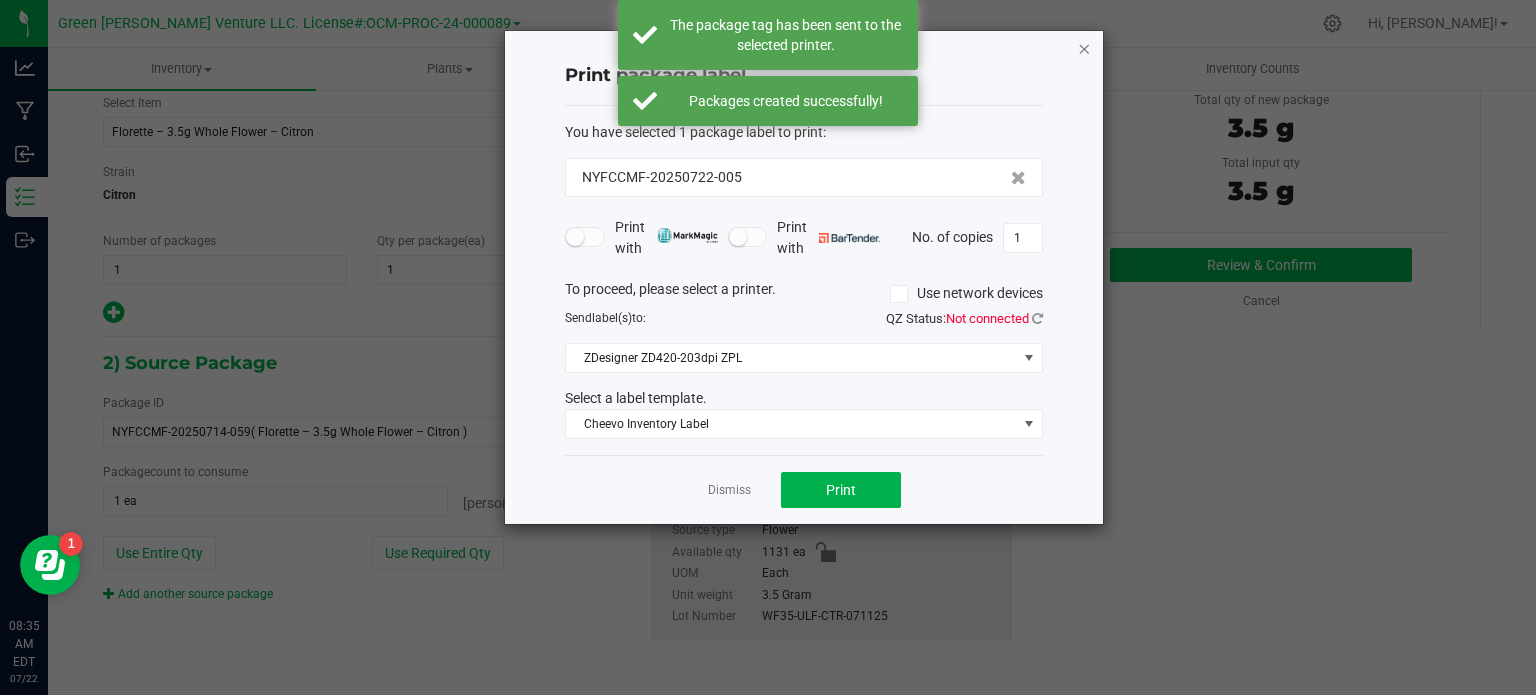 click 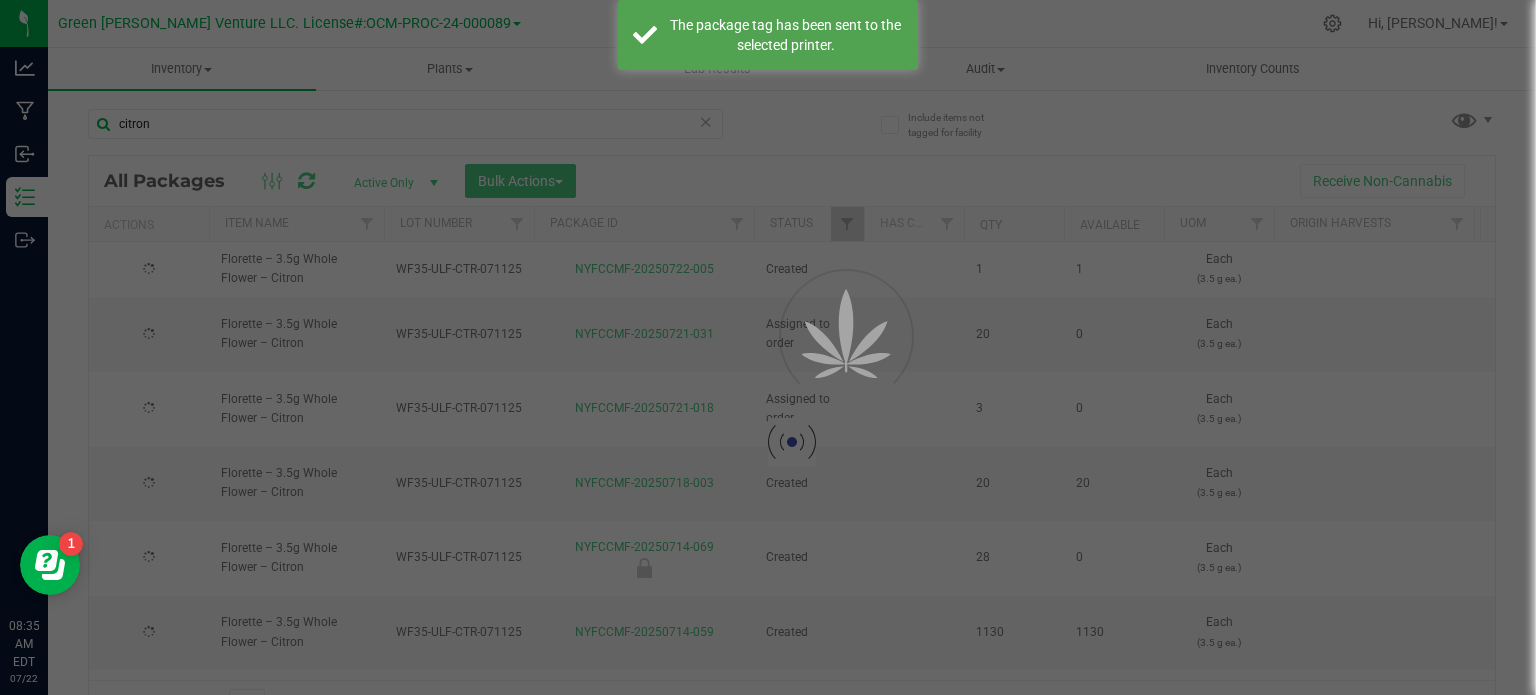 scroll, scrollTop: 35, scrollLeft: 0, axis: vertical 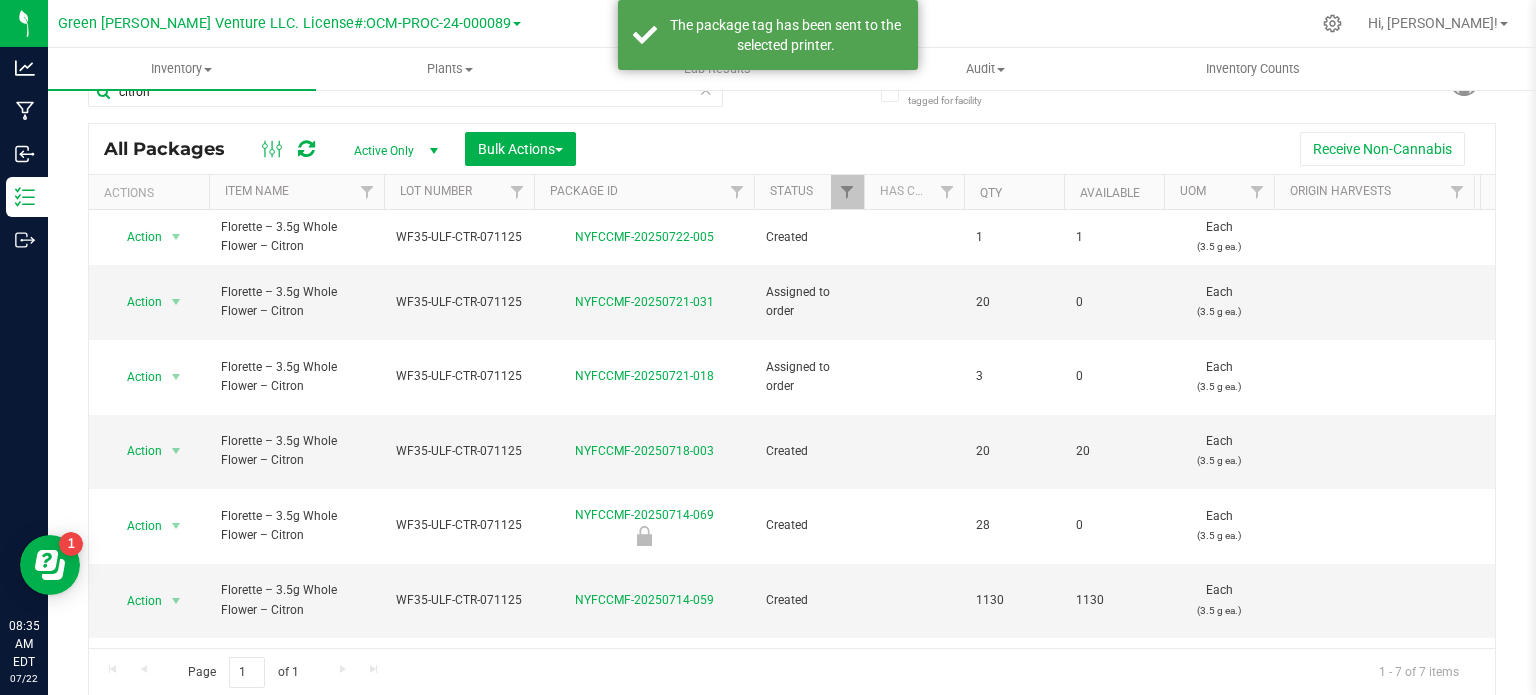 click at bounding box center [706, 89] 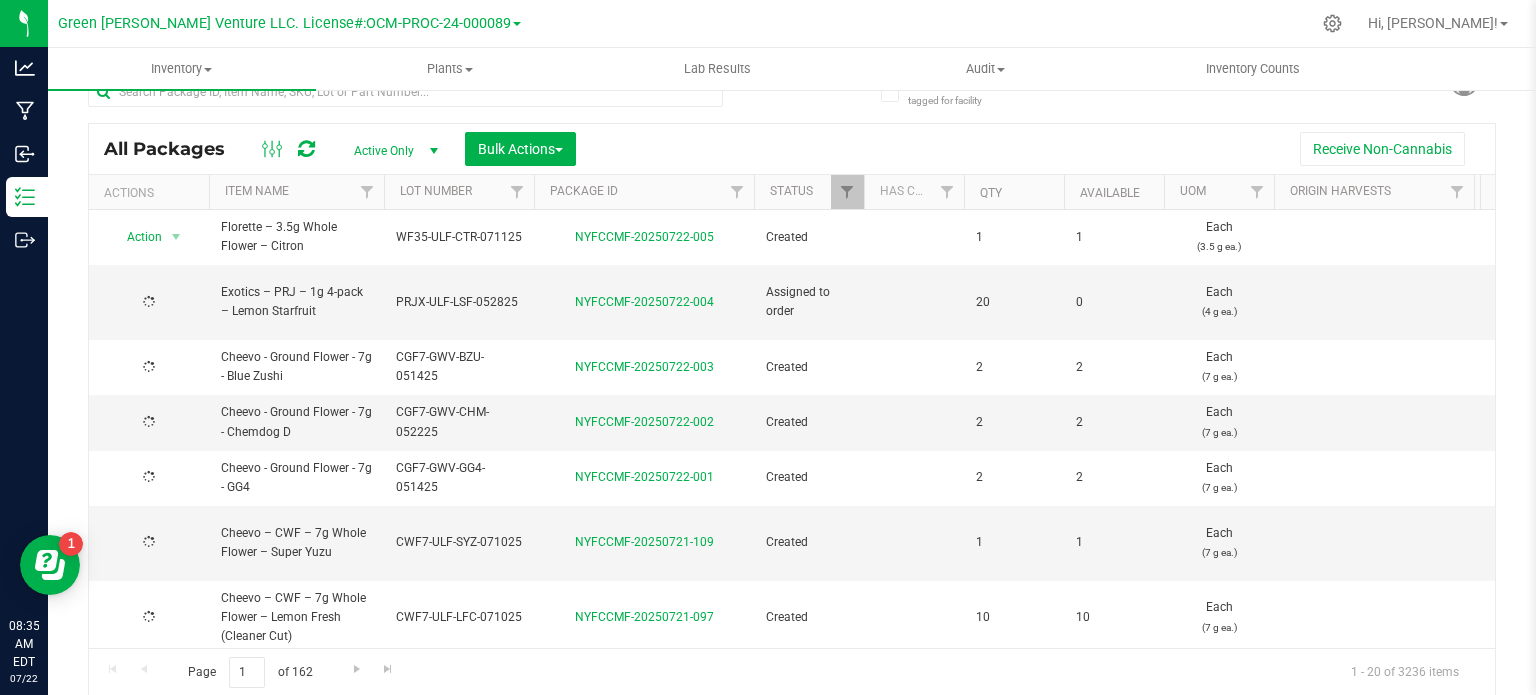 scroll, scrollTop: 0, scrollLeft: 0, axis: both 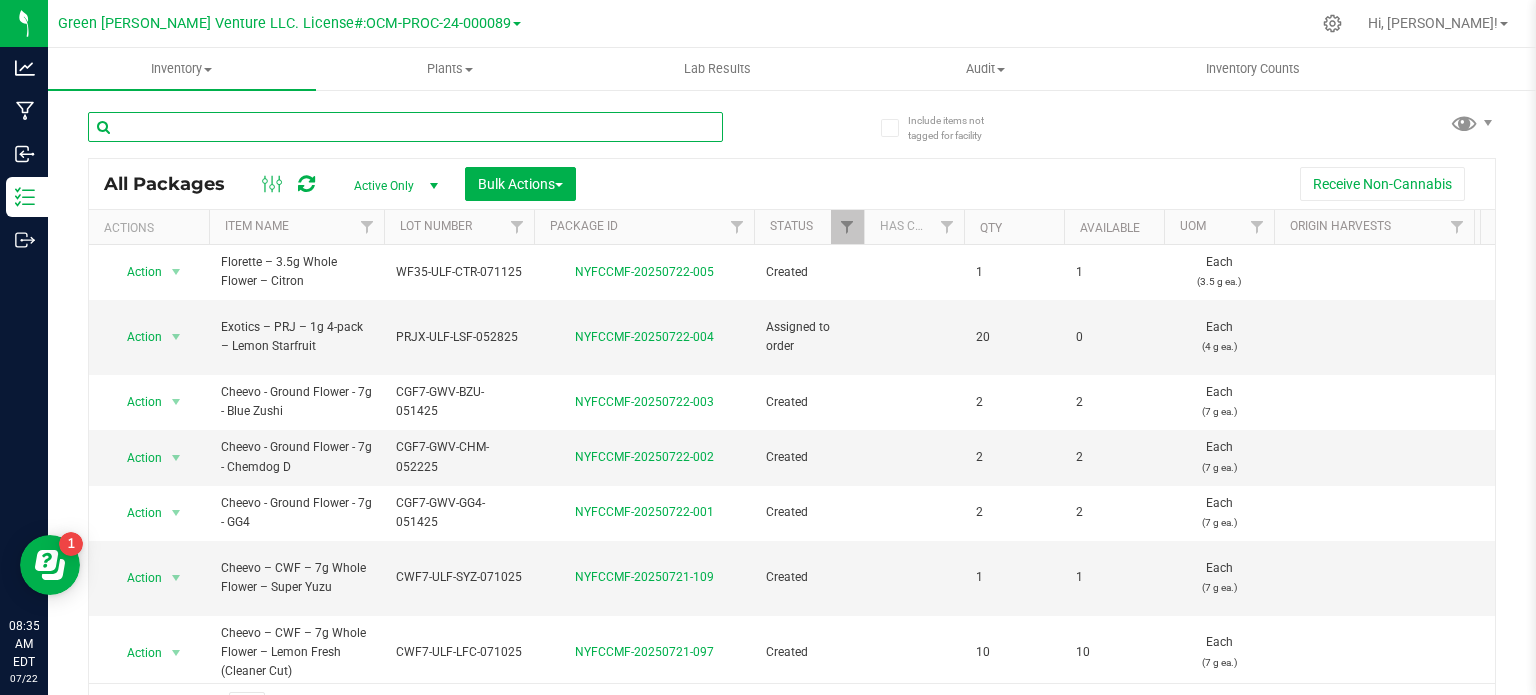 click at bounding box center (405, 127) 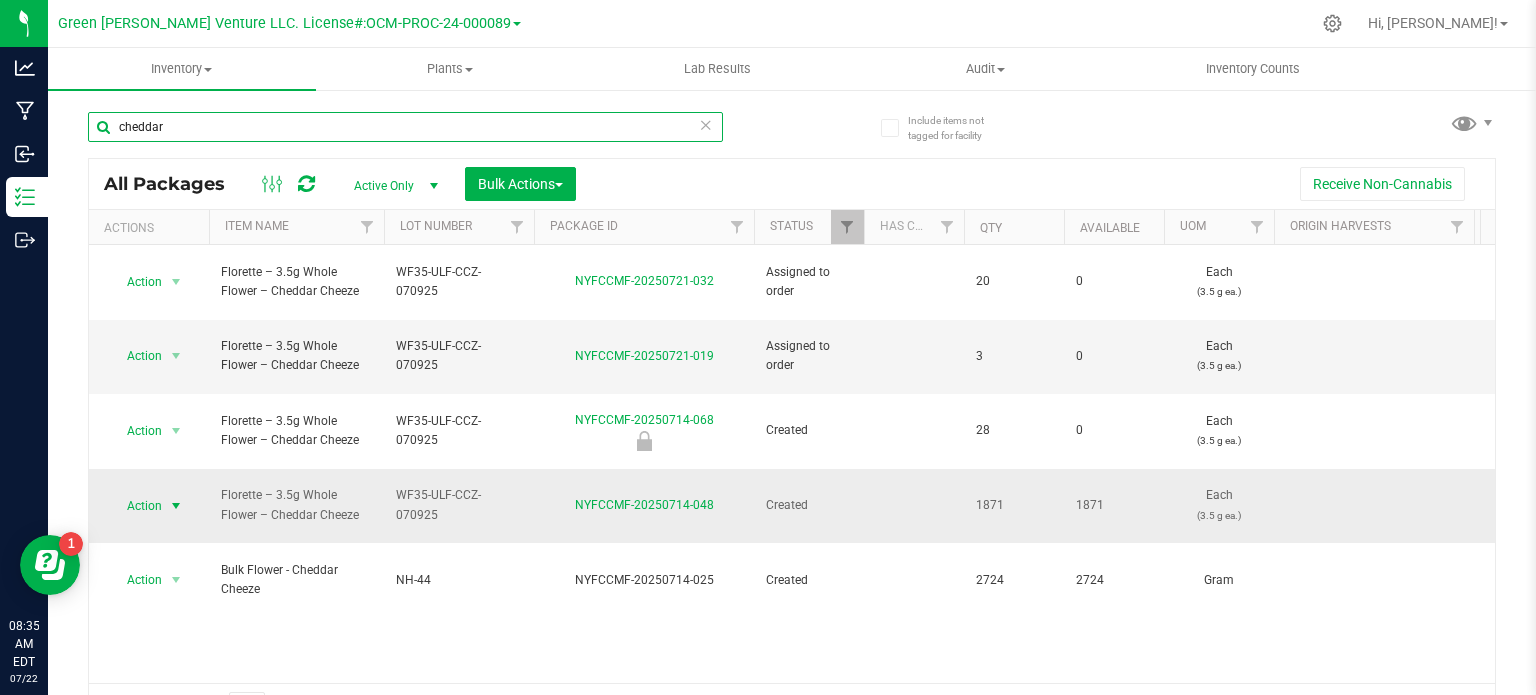 type on "cheddar" 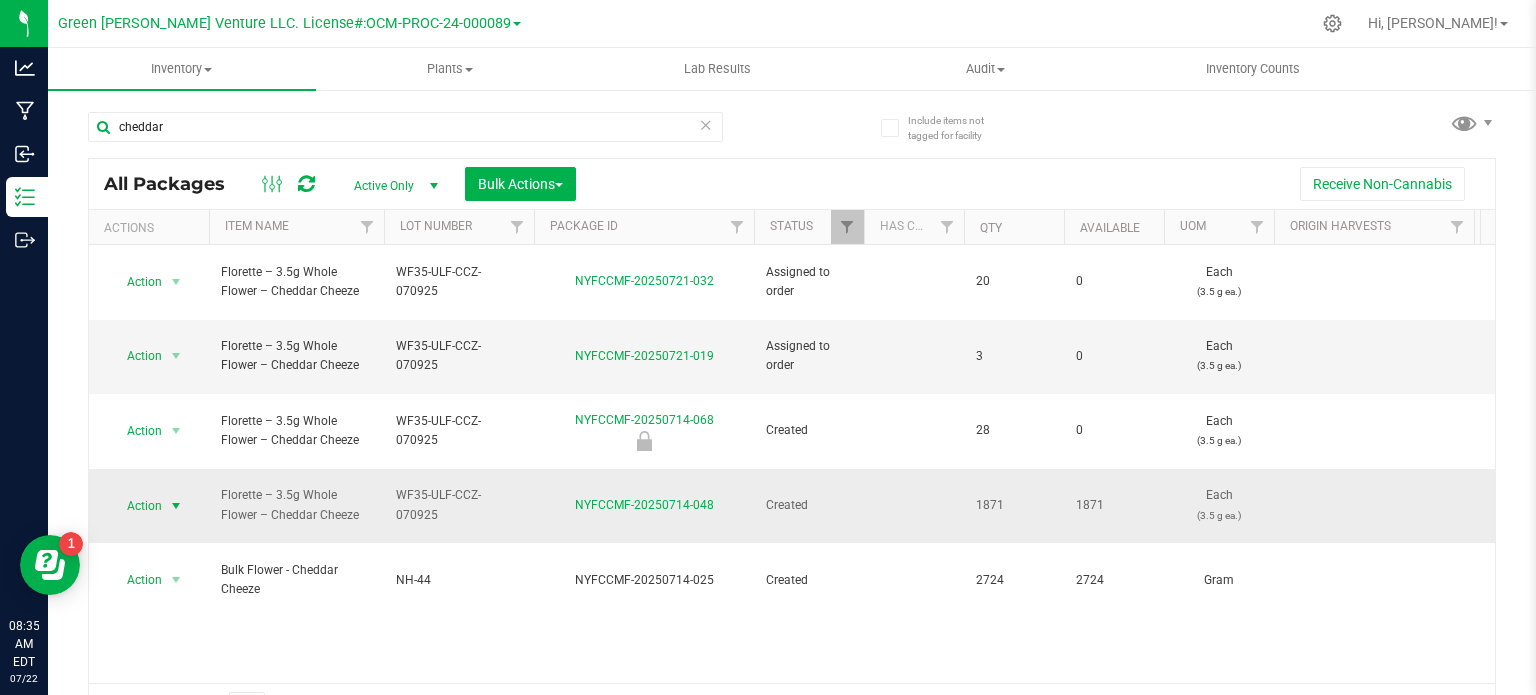 click on "Action" at bounding box center (136, 506) 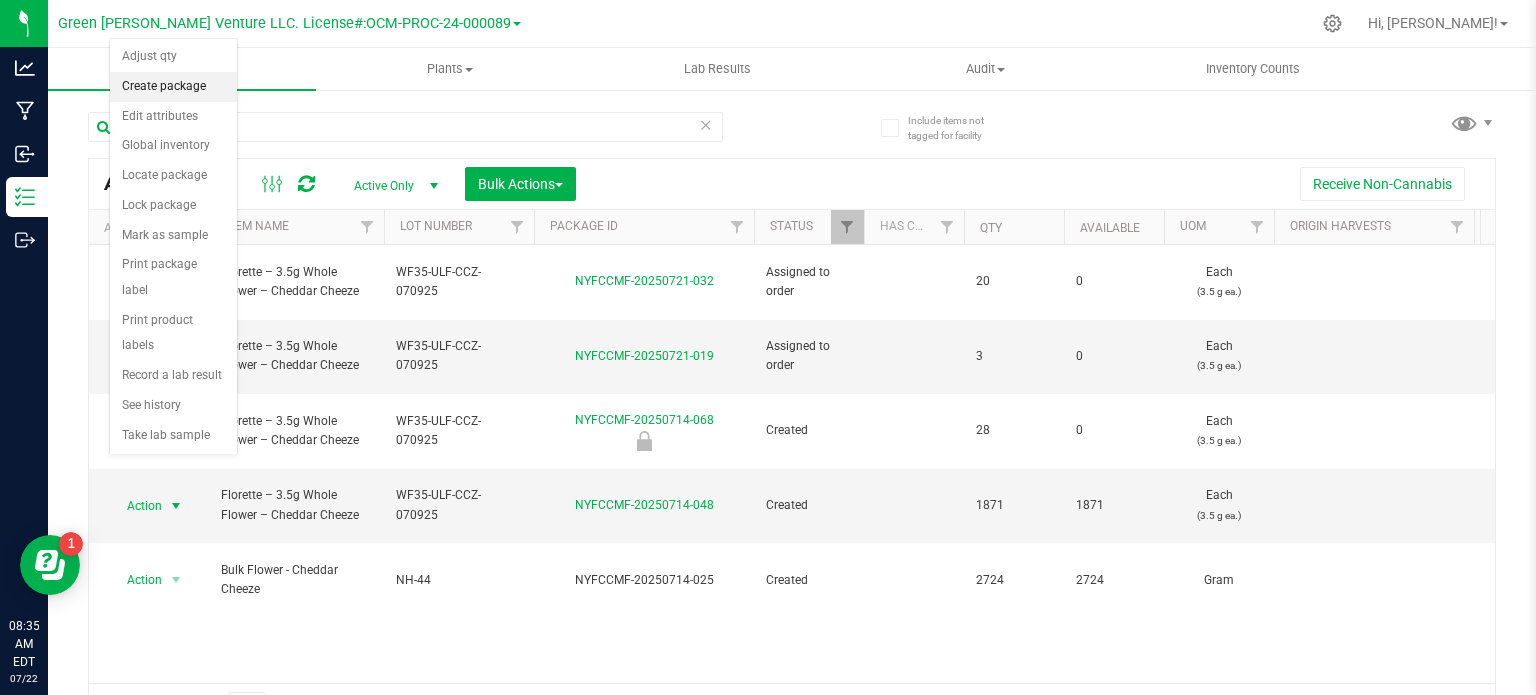 click on "Create package" at bounding box center [173, 87] 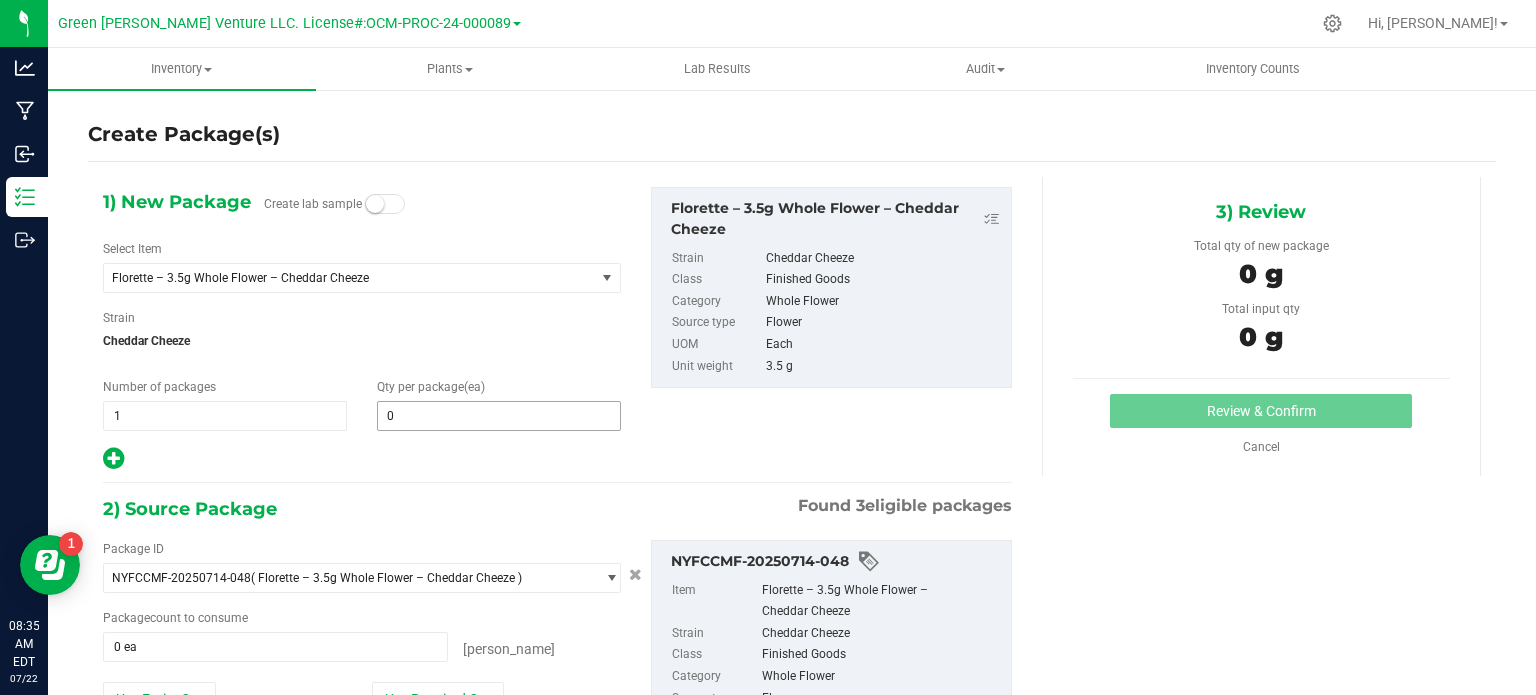 type 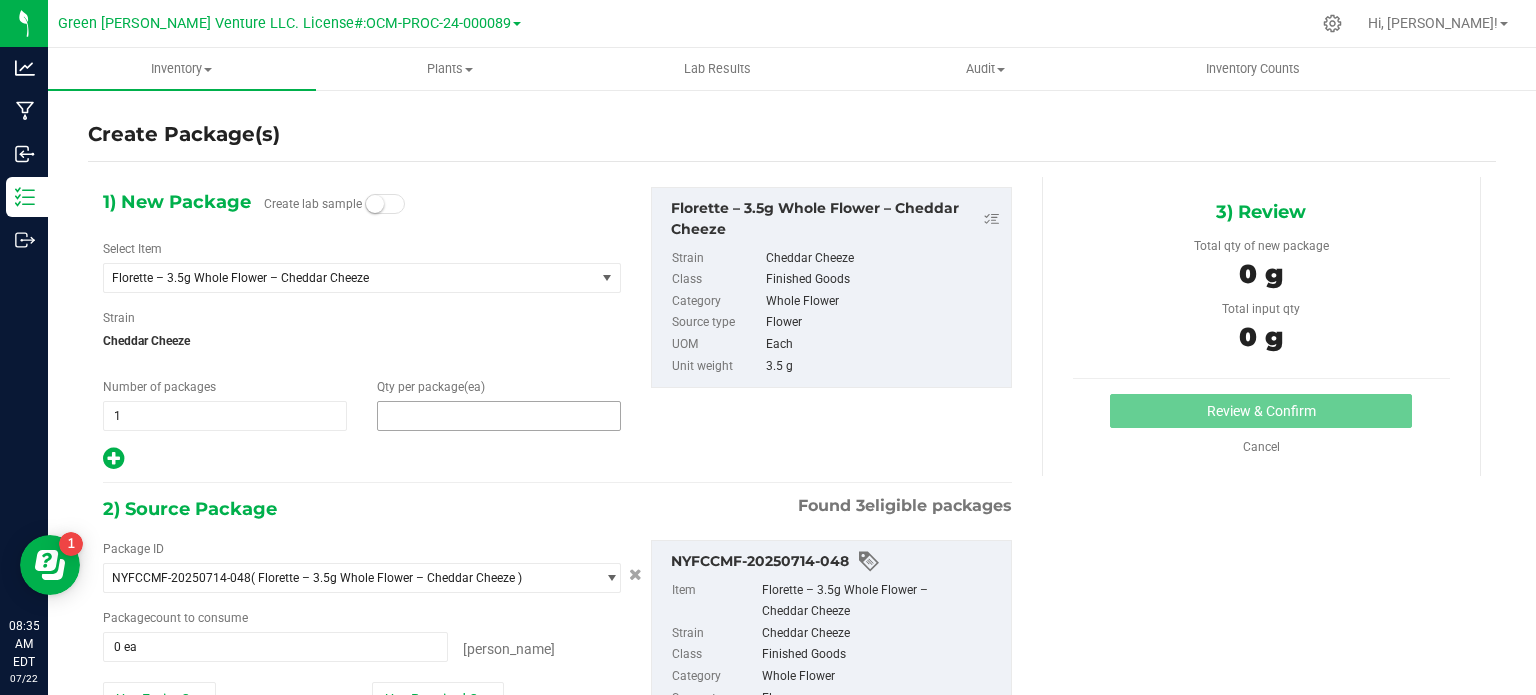 click at bounding box center (499, 416) 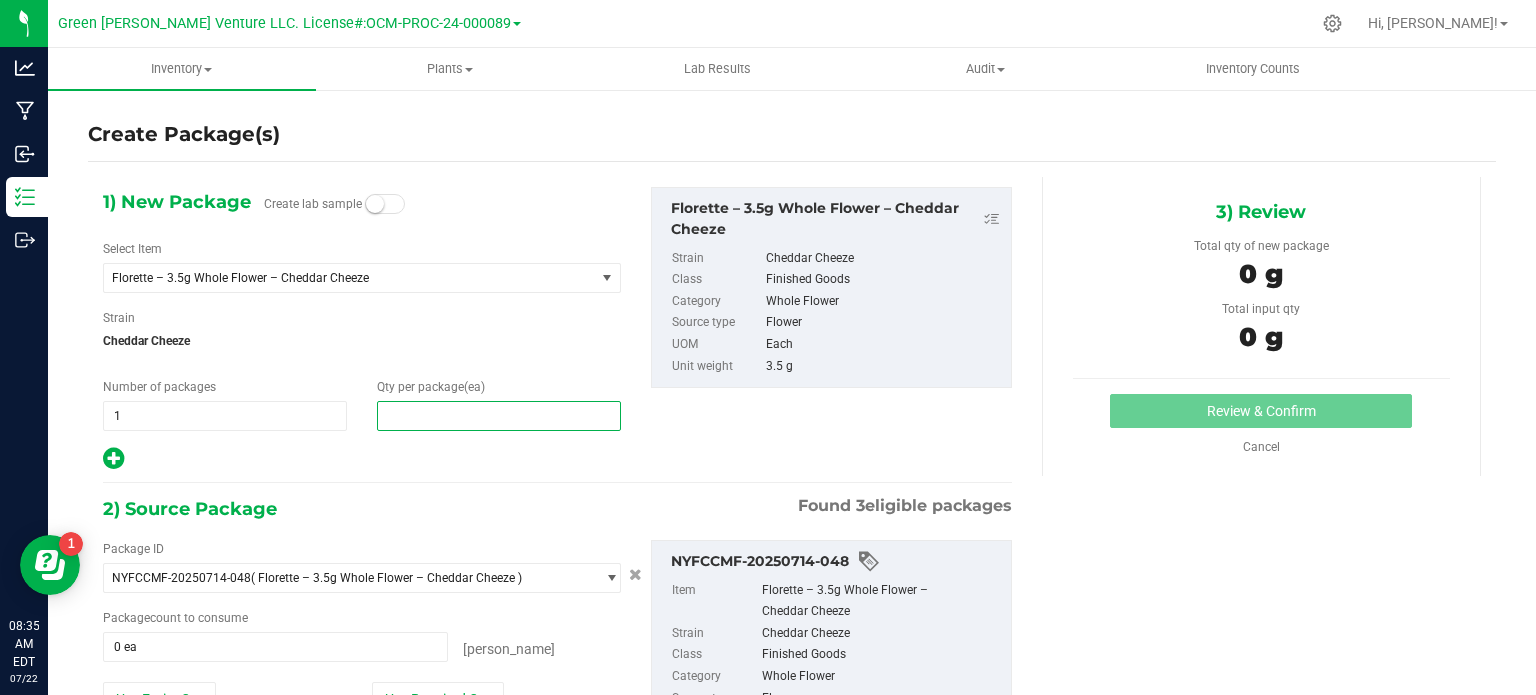 type on "1" 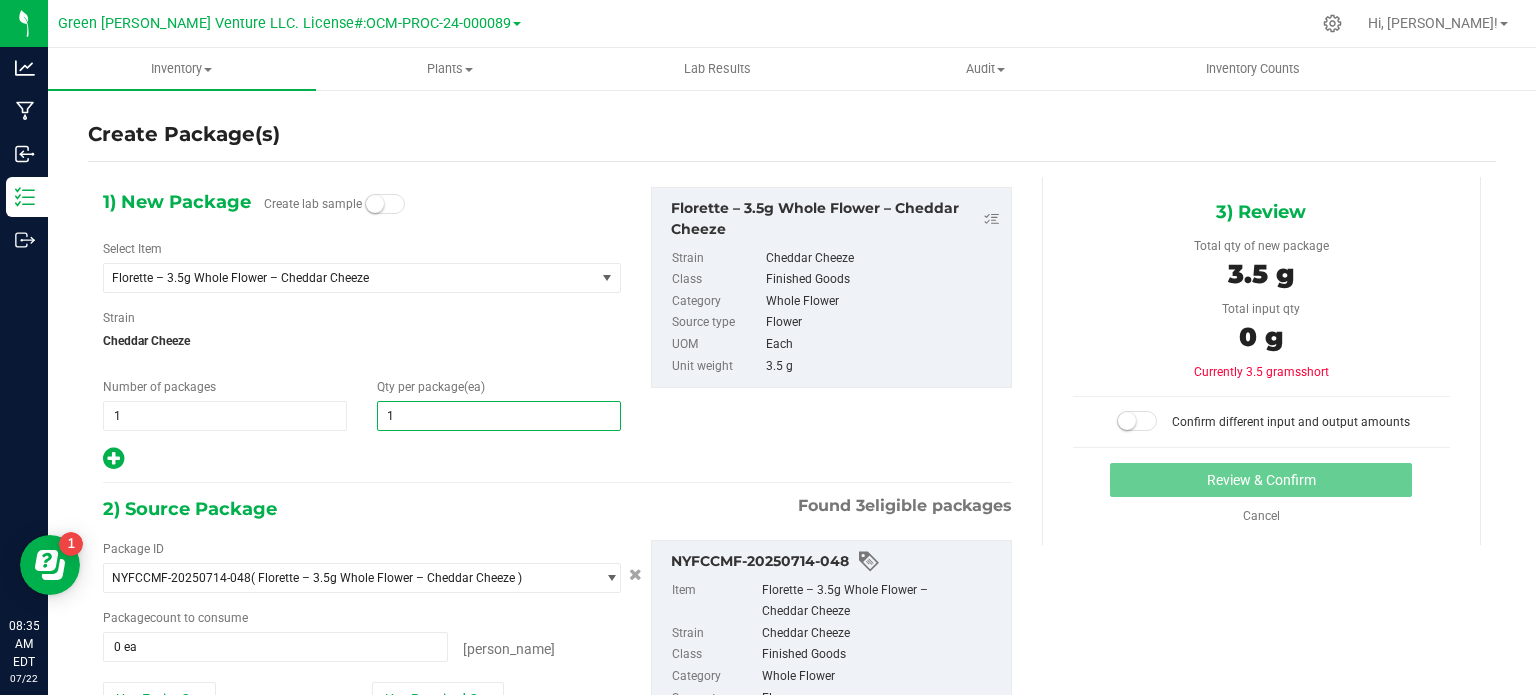 type on "1" 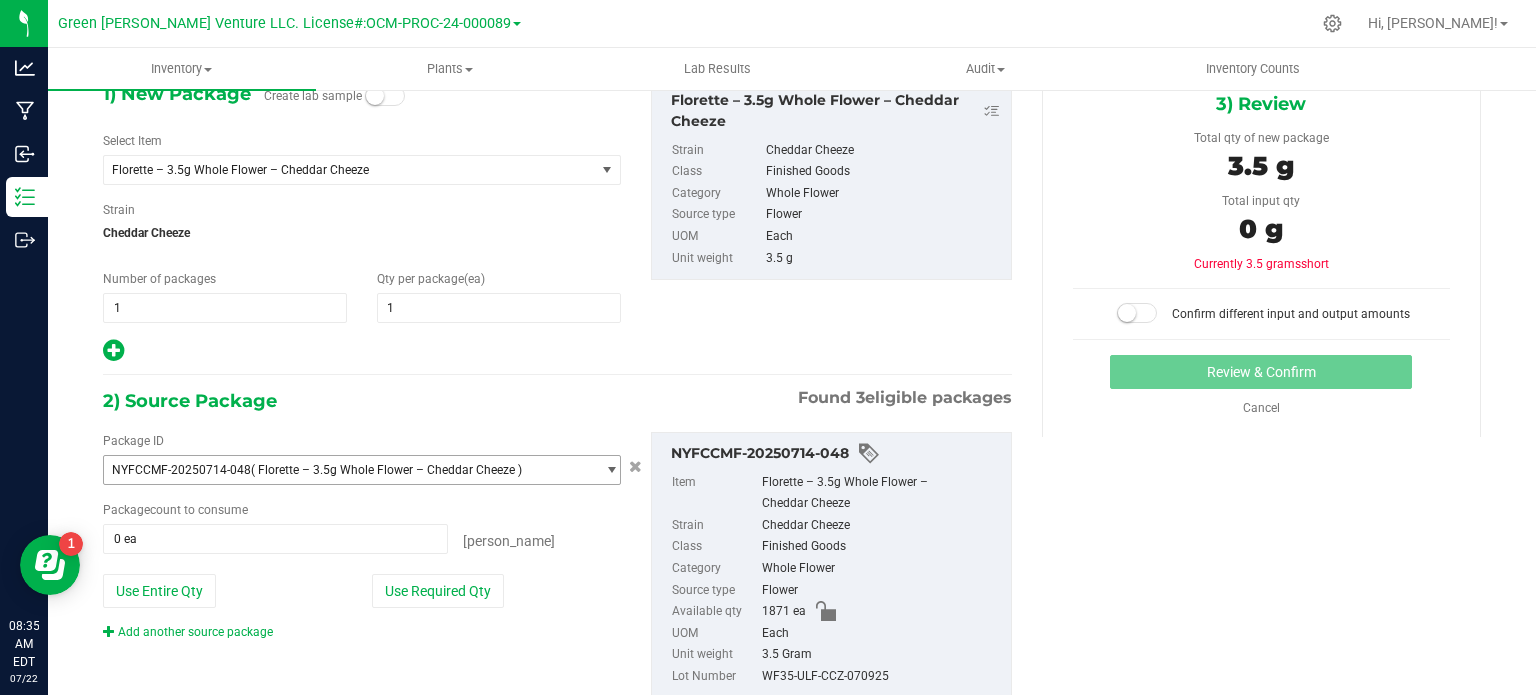scroll, scrollTop: 168, scrollLeft: 0, axis: vertical 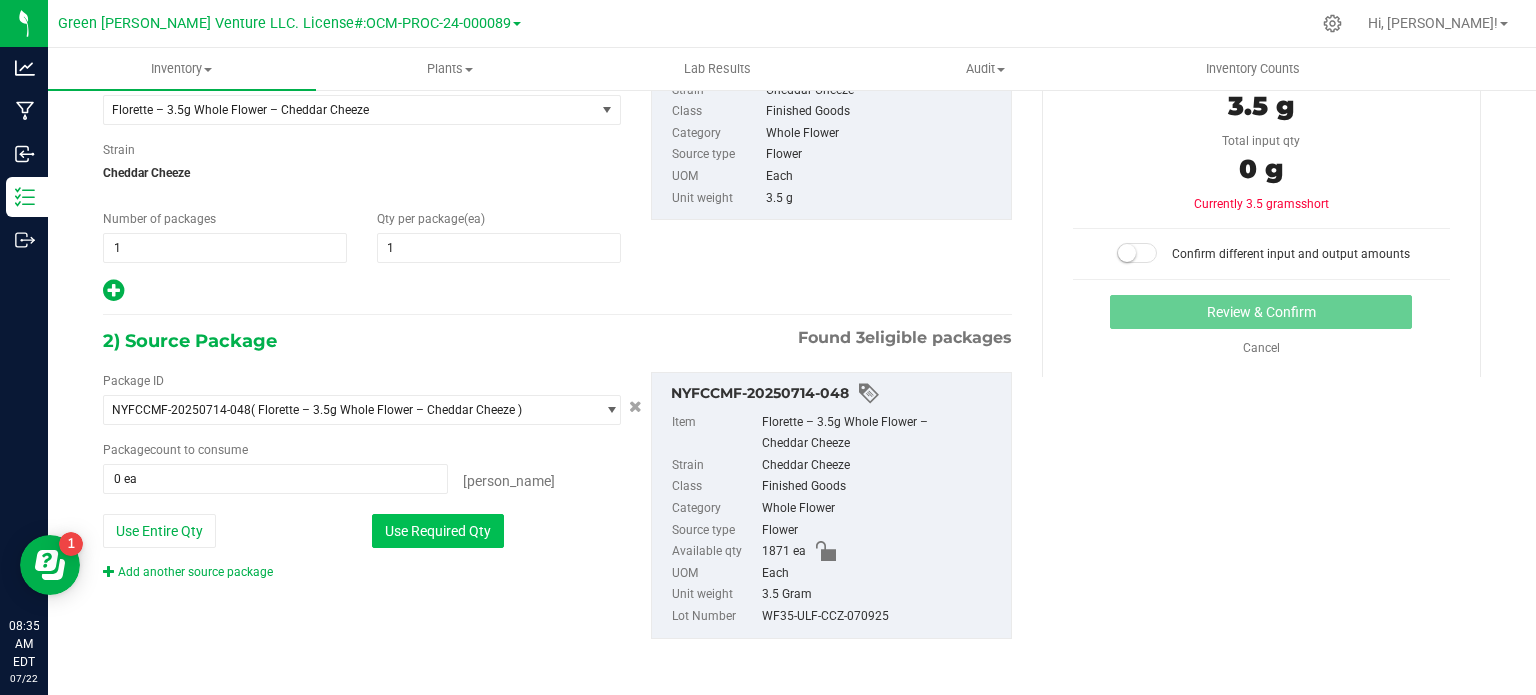 click on "Use Required Qty" at bounding box center (438, 531) 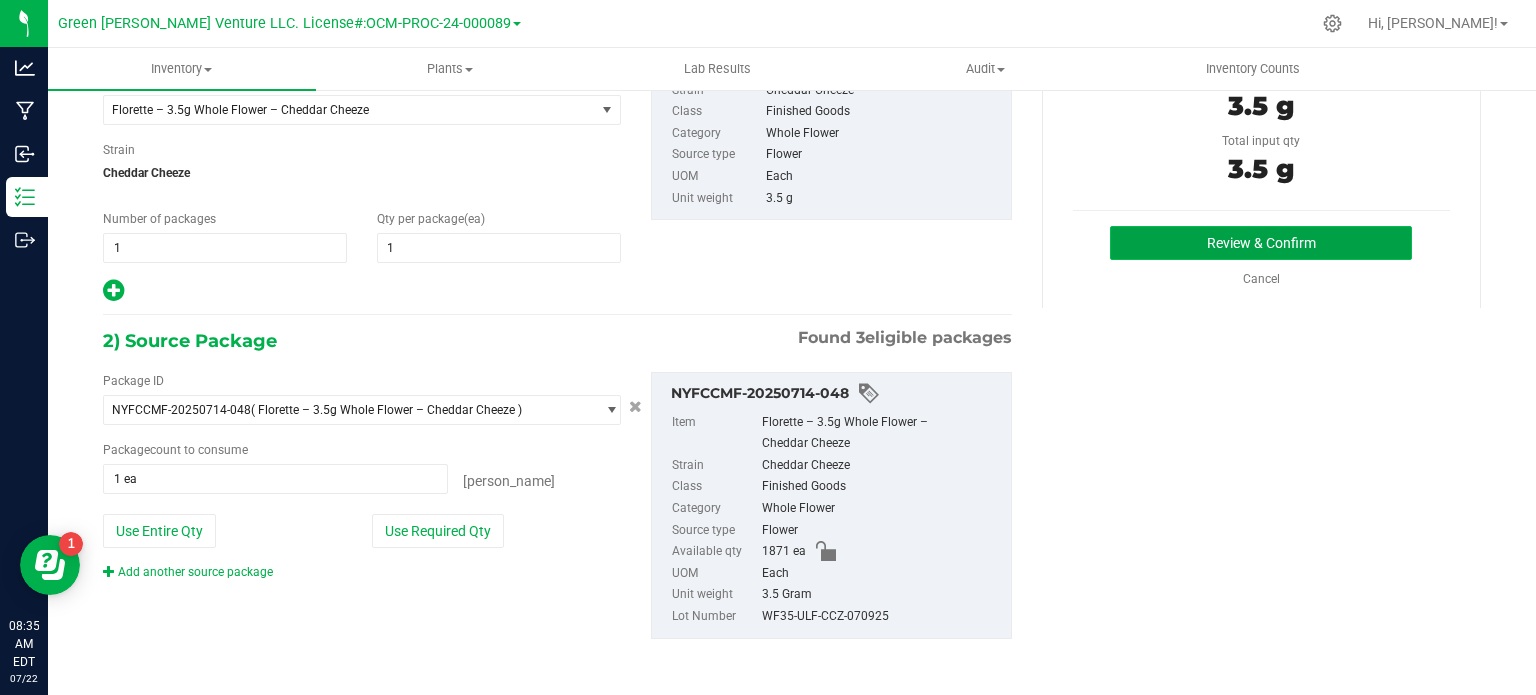 click on "Review & Confirm" at bounding box center (1261, 243) 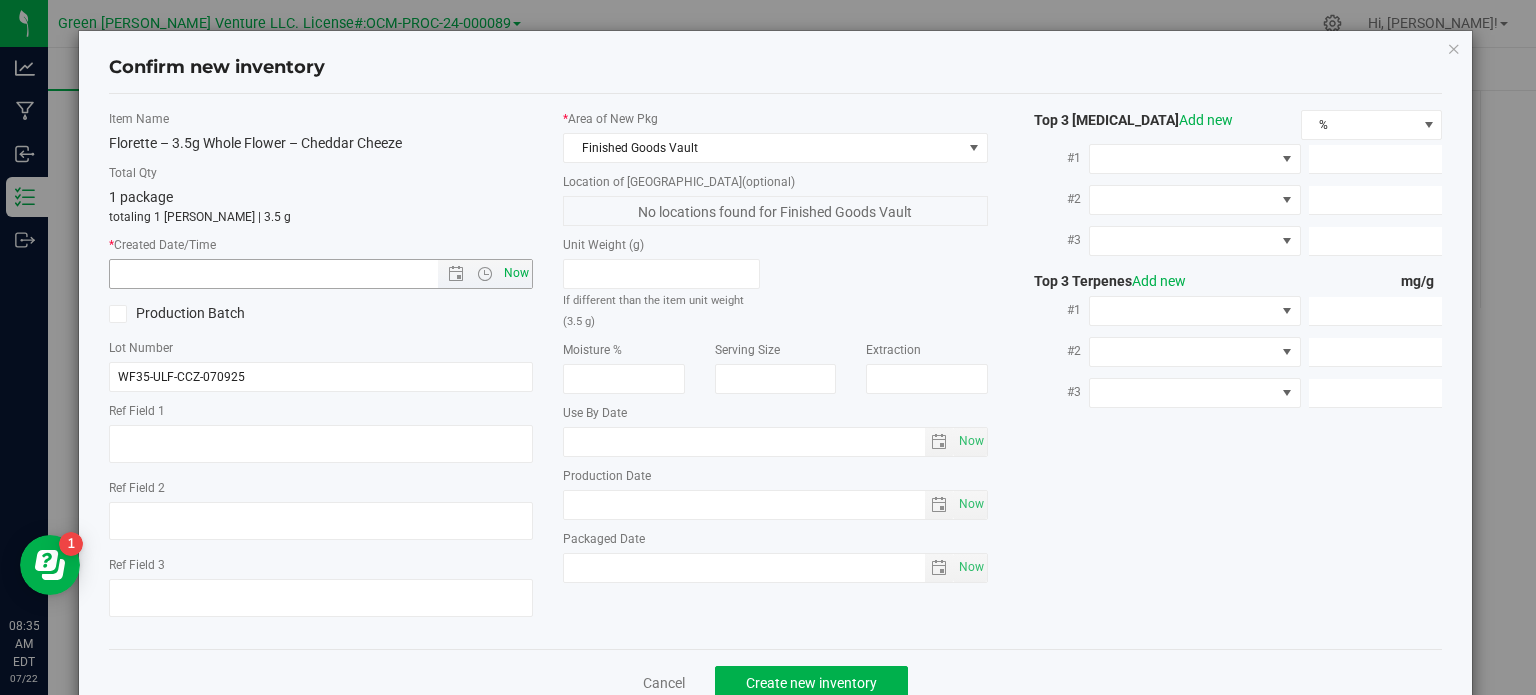 click on "Now" at bounding box center [517, 273] 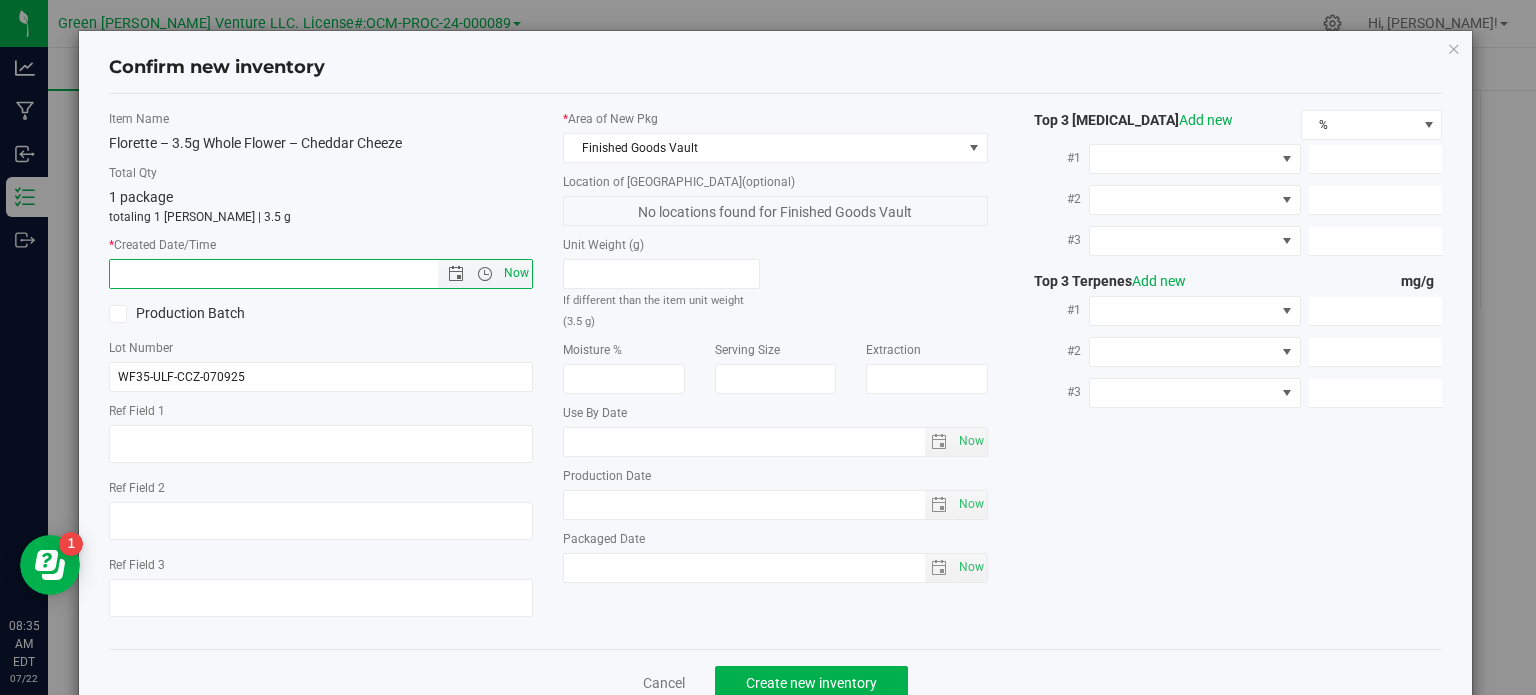 type on "[DATE] 8:35 AM" 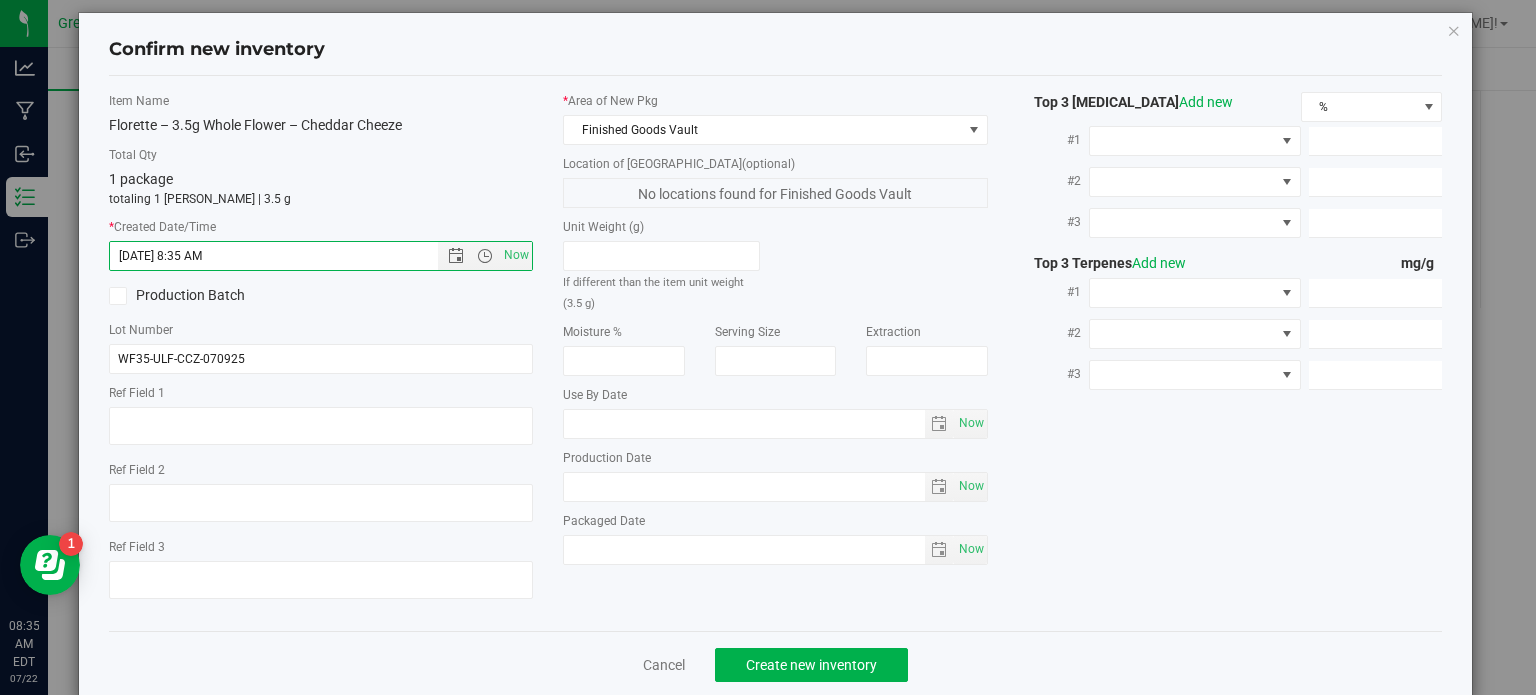 scroll, scrollTop: 50, scrollLeft: 0, axis: vertical 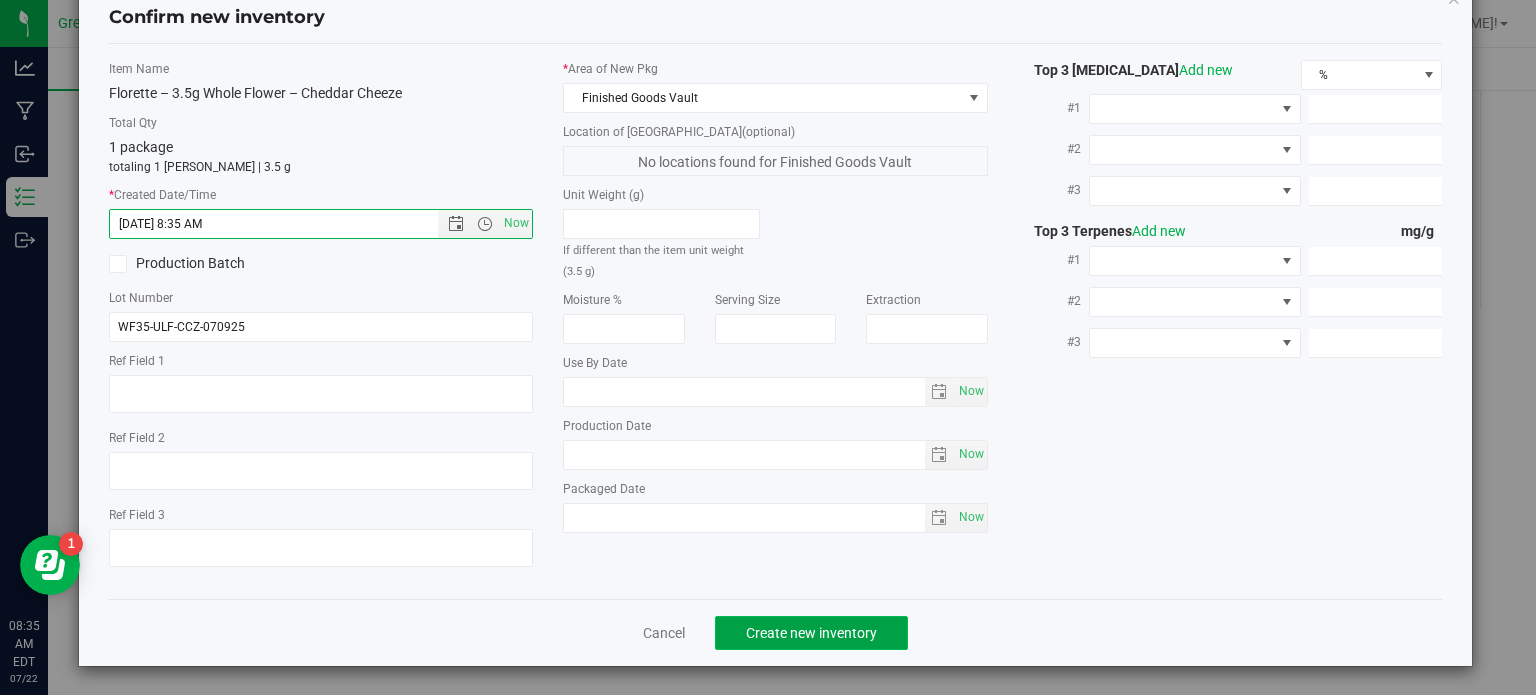 click on "Create new inventory" 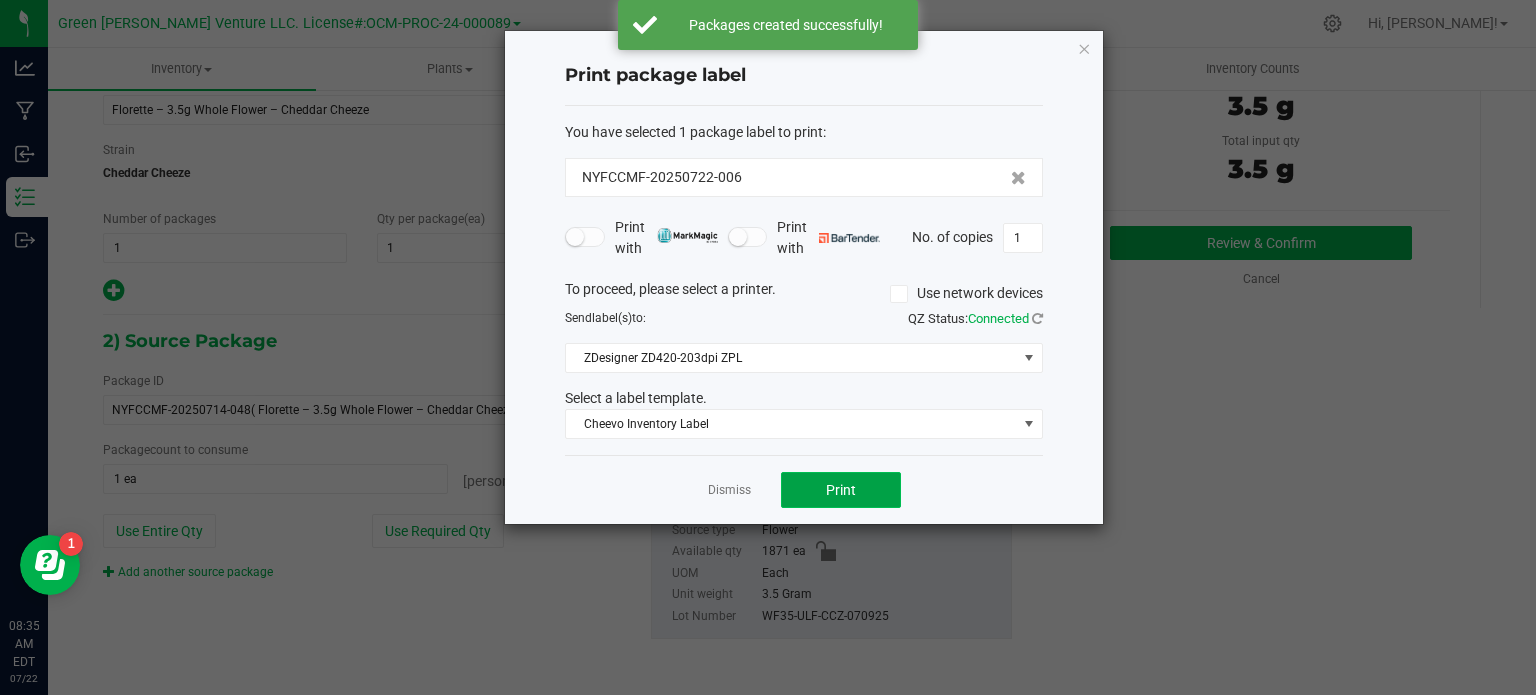 click on "Print" 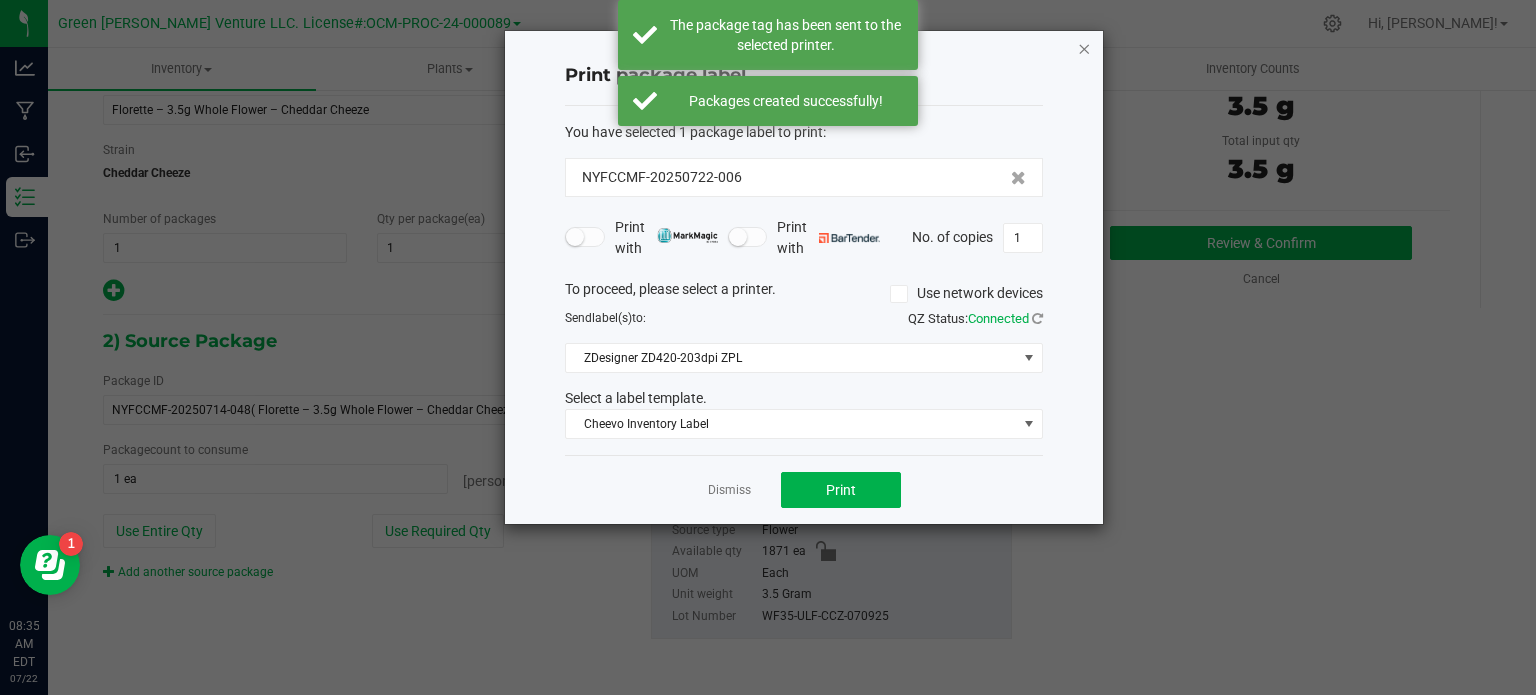 click 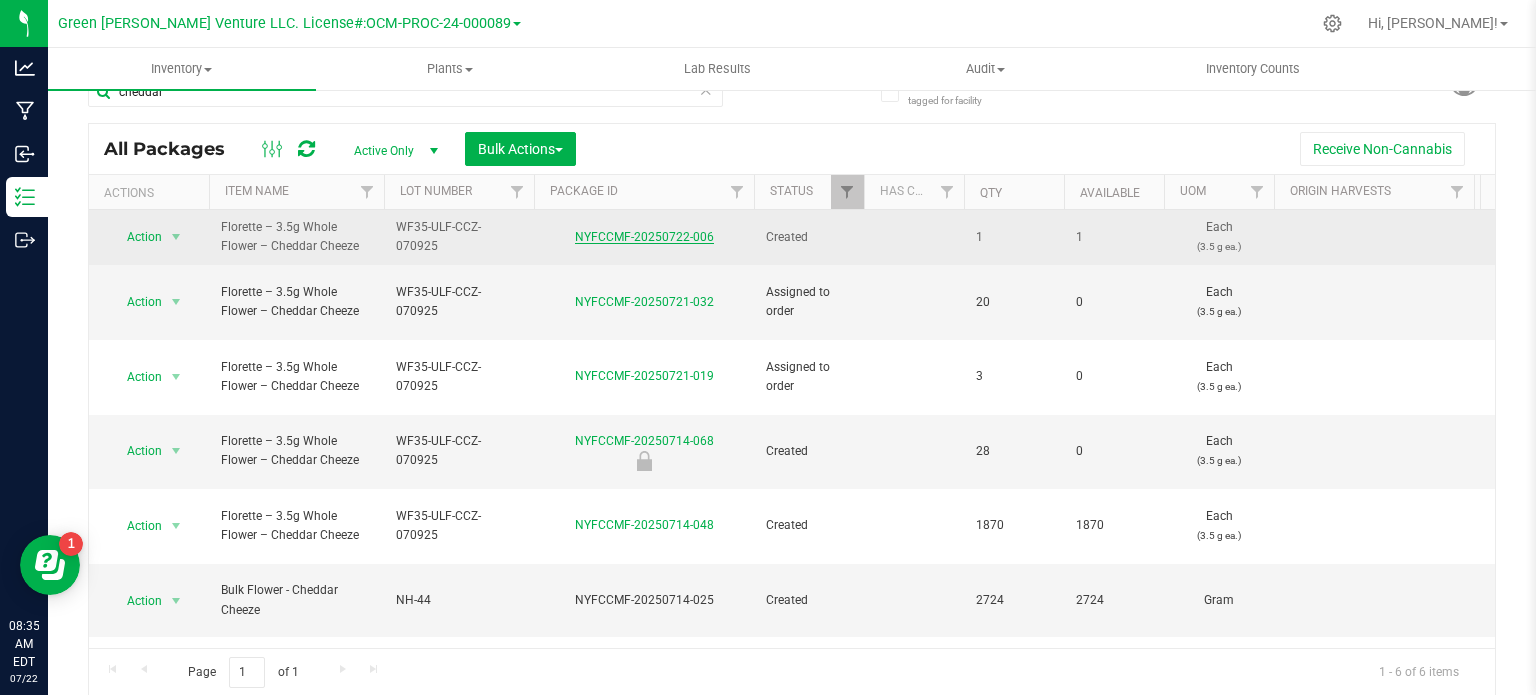 scroll, scrollTop: 0, scrollLeft: 0, axis: both 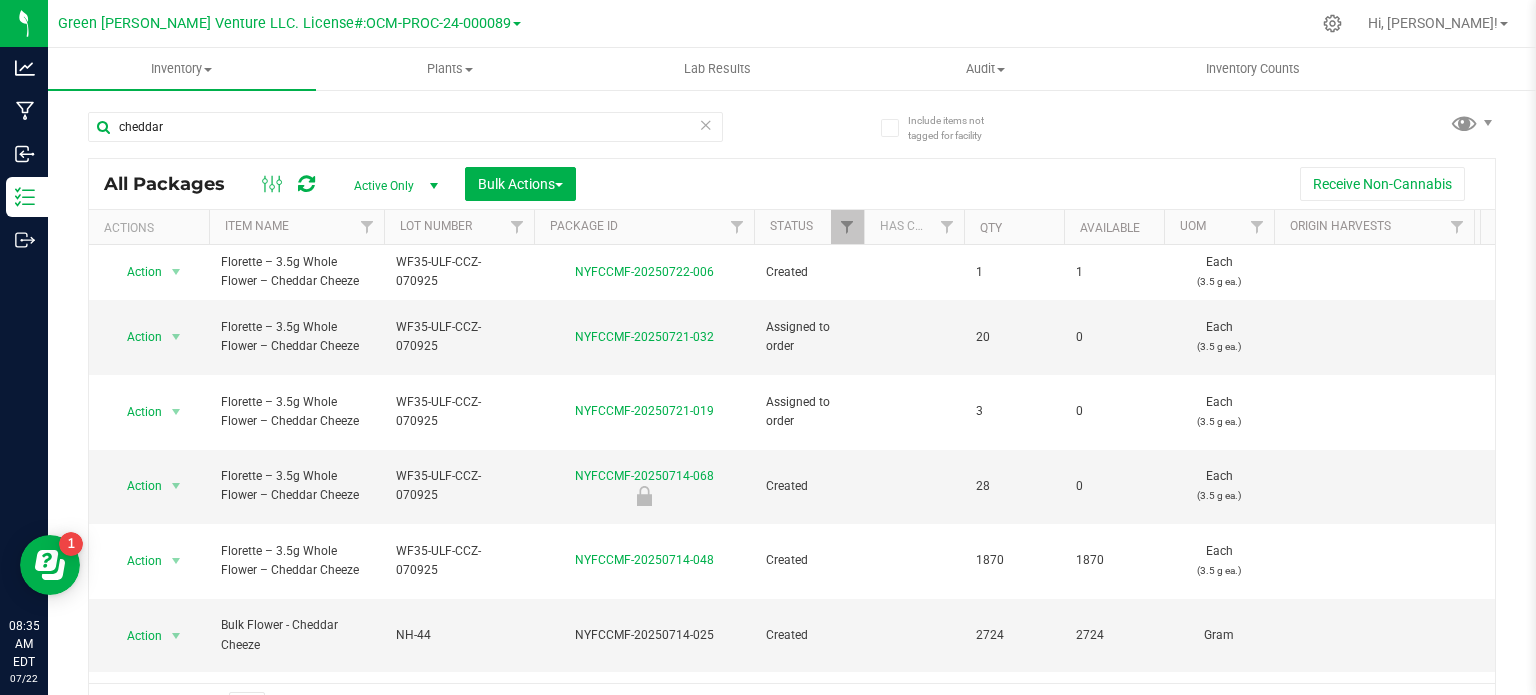 click at bounding box center (706, 124) 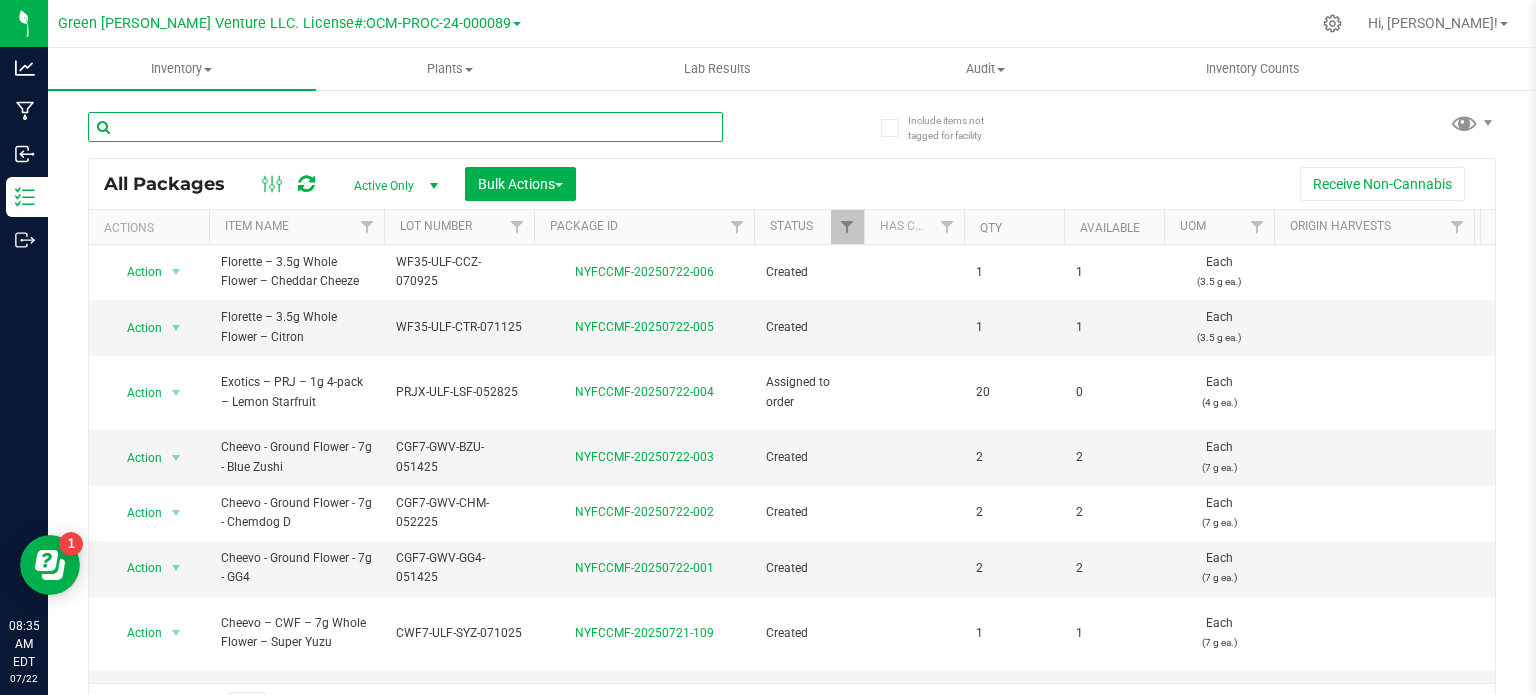 click at bounding box center [405, 127] 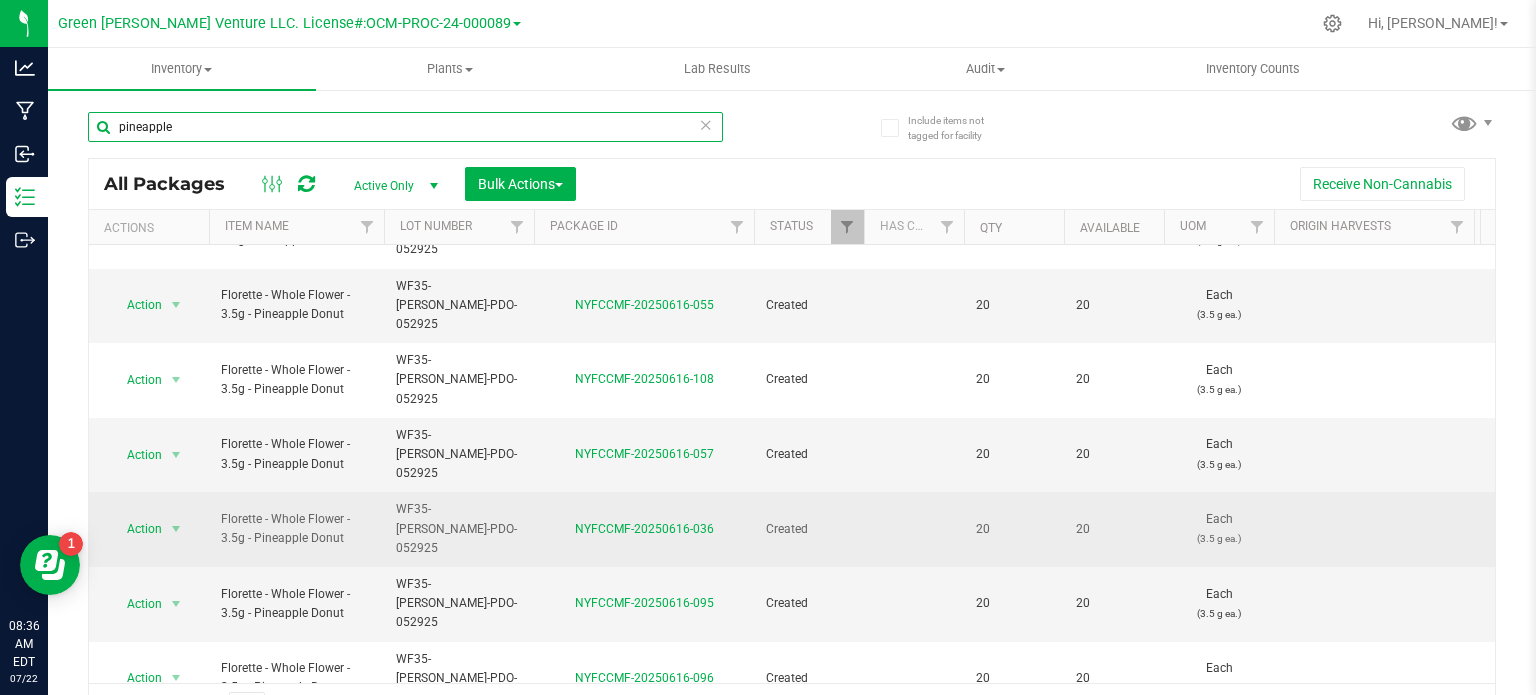 scroll, scrollTop: 680, scrollLeft: 0, axis: vertical 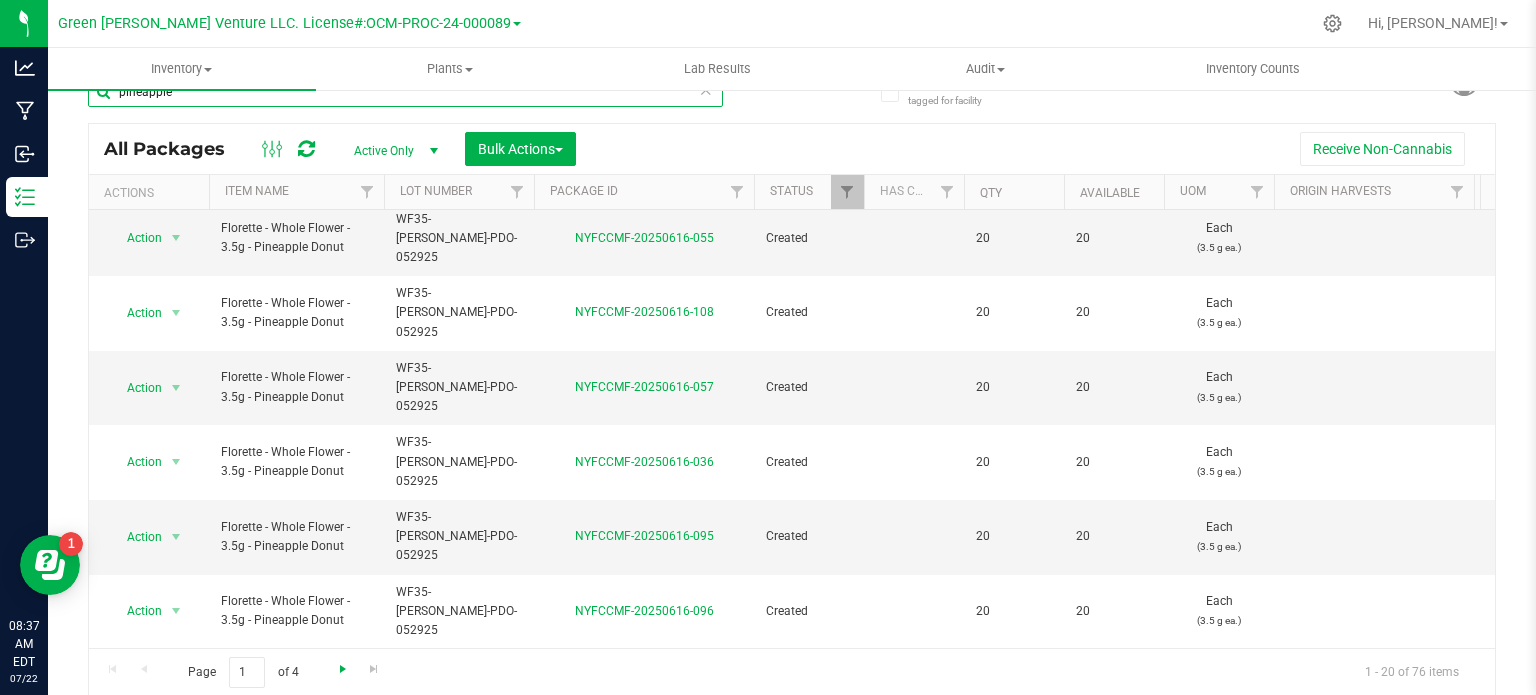type on "pineapple" 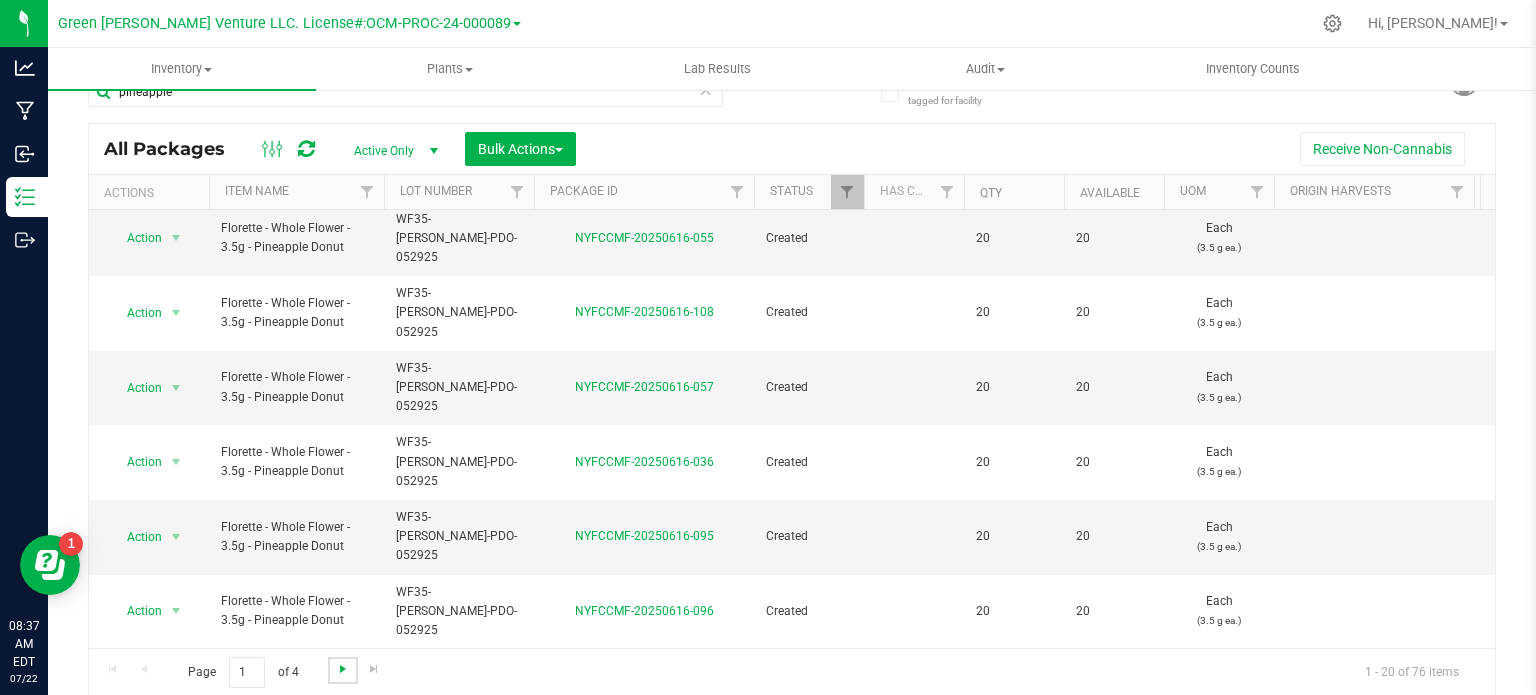 click at bounding box center (343, 669) 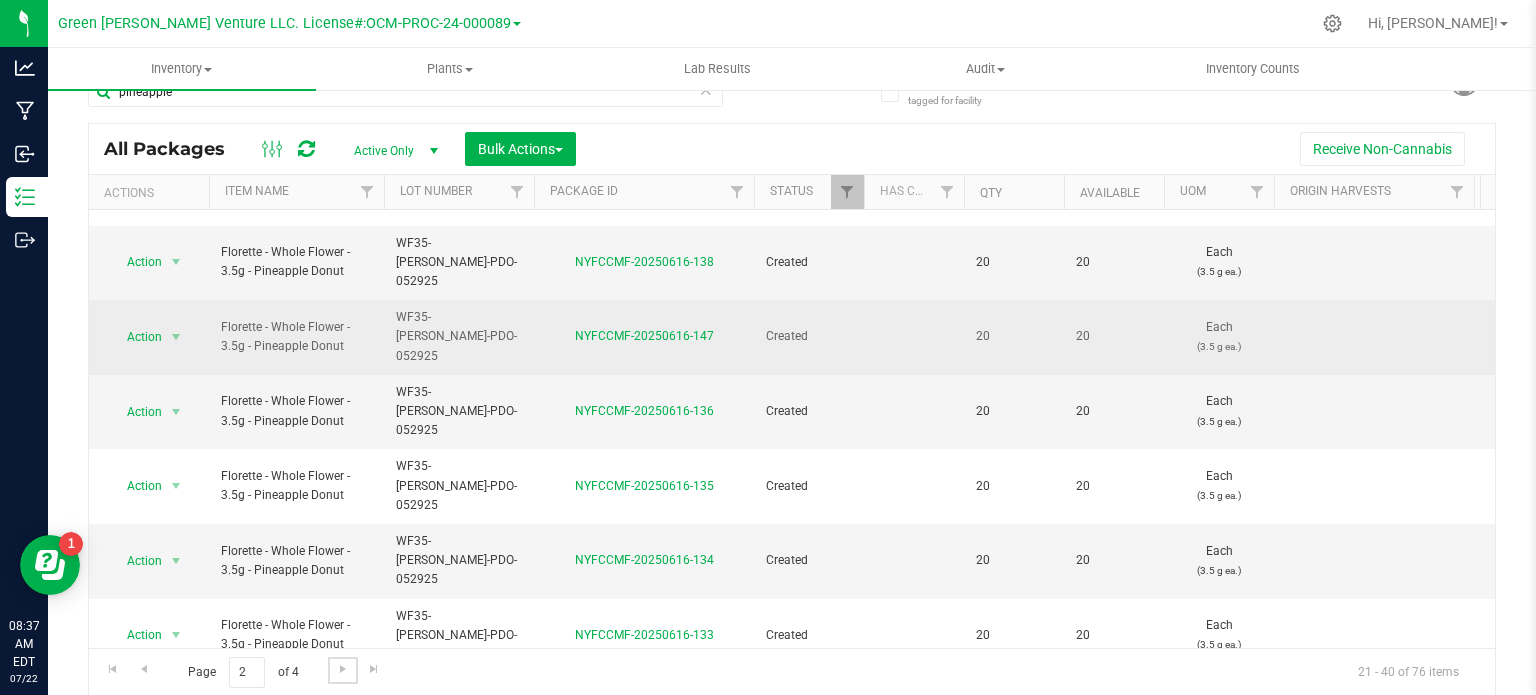 scroll, scrollTop: 680, scrollLeft: 0, axis: vertical 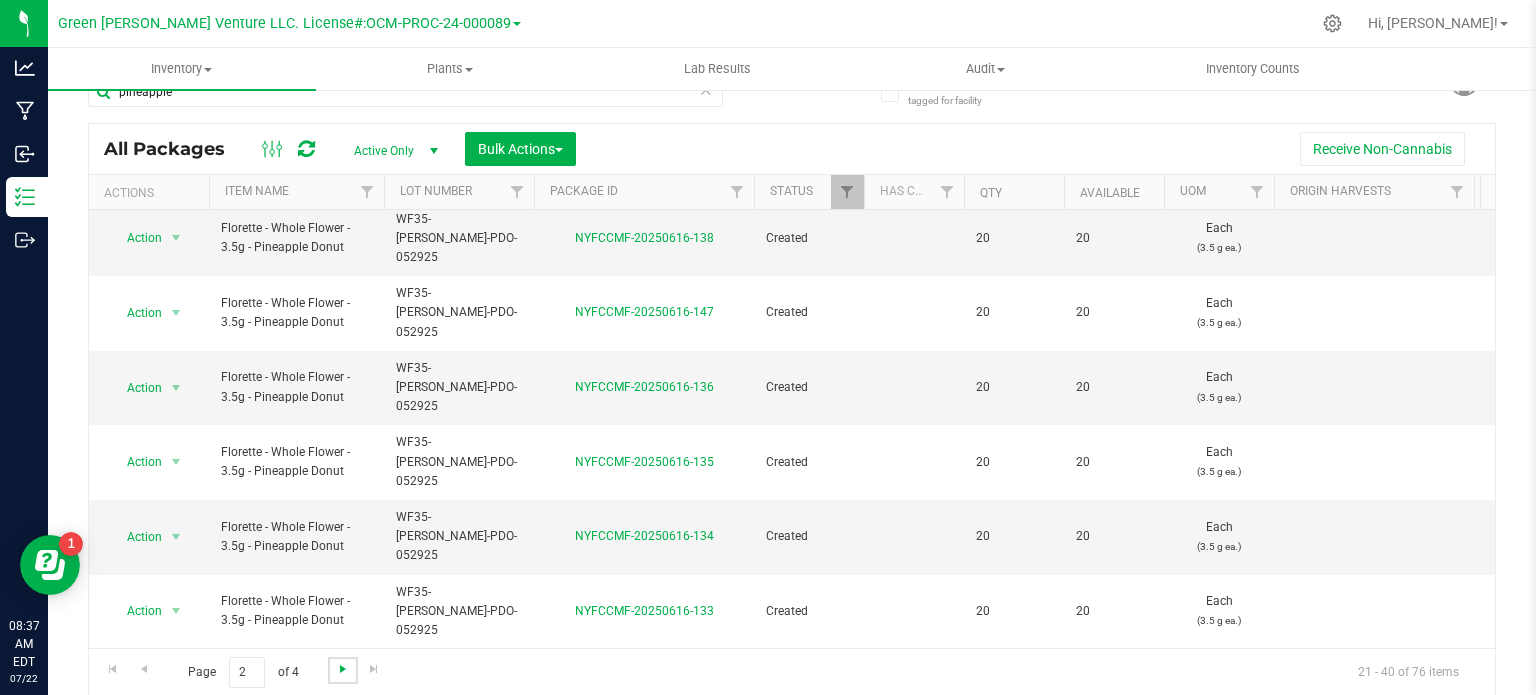 click at bounding box center [343, 669] 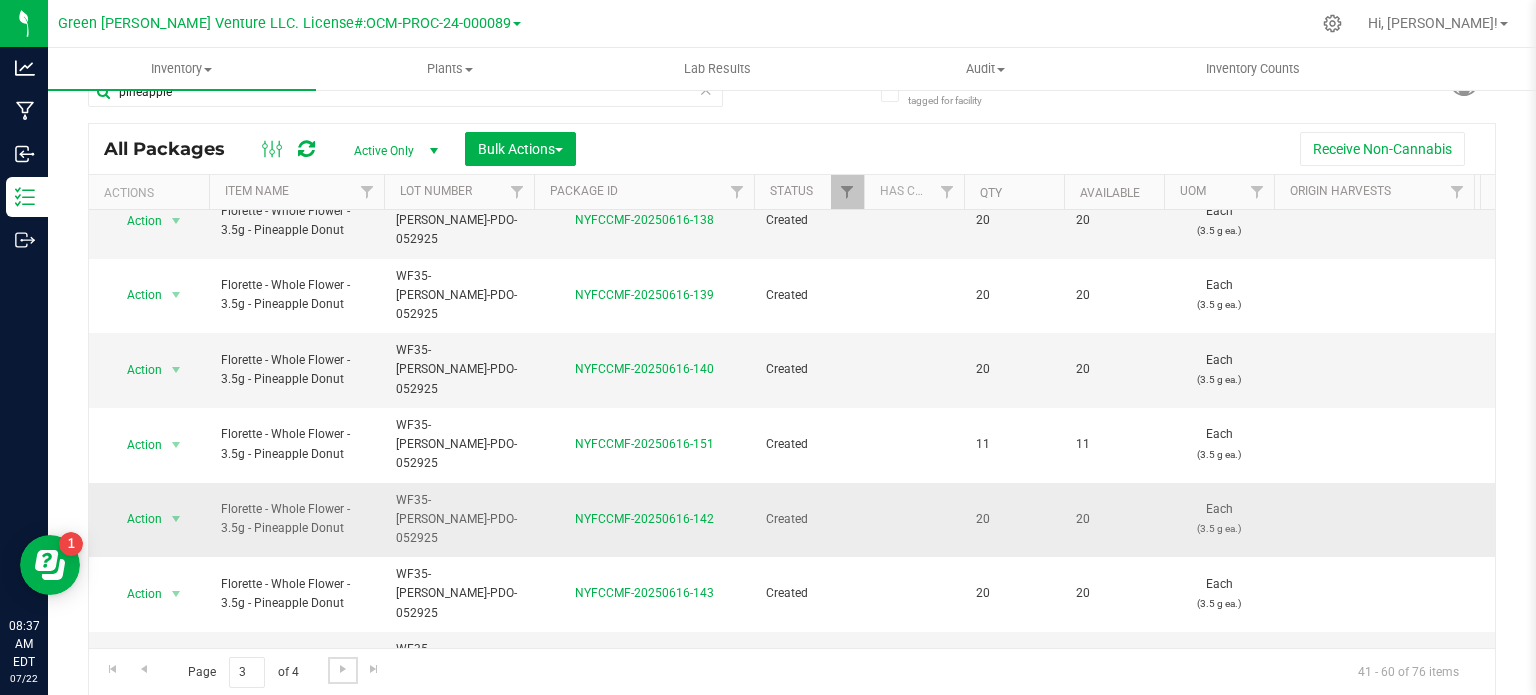 scroll, scrollTop: 400, scrollLeft: 0, axis: vertical 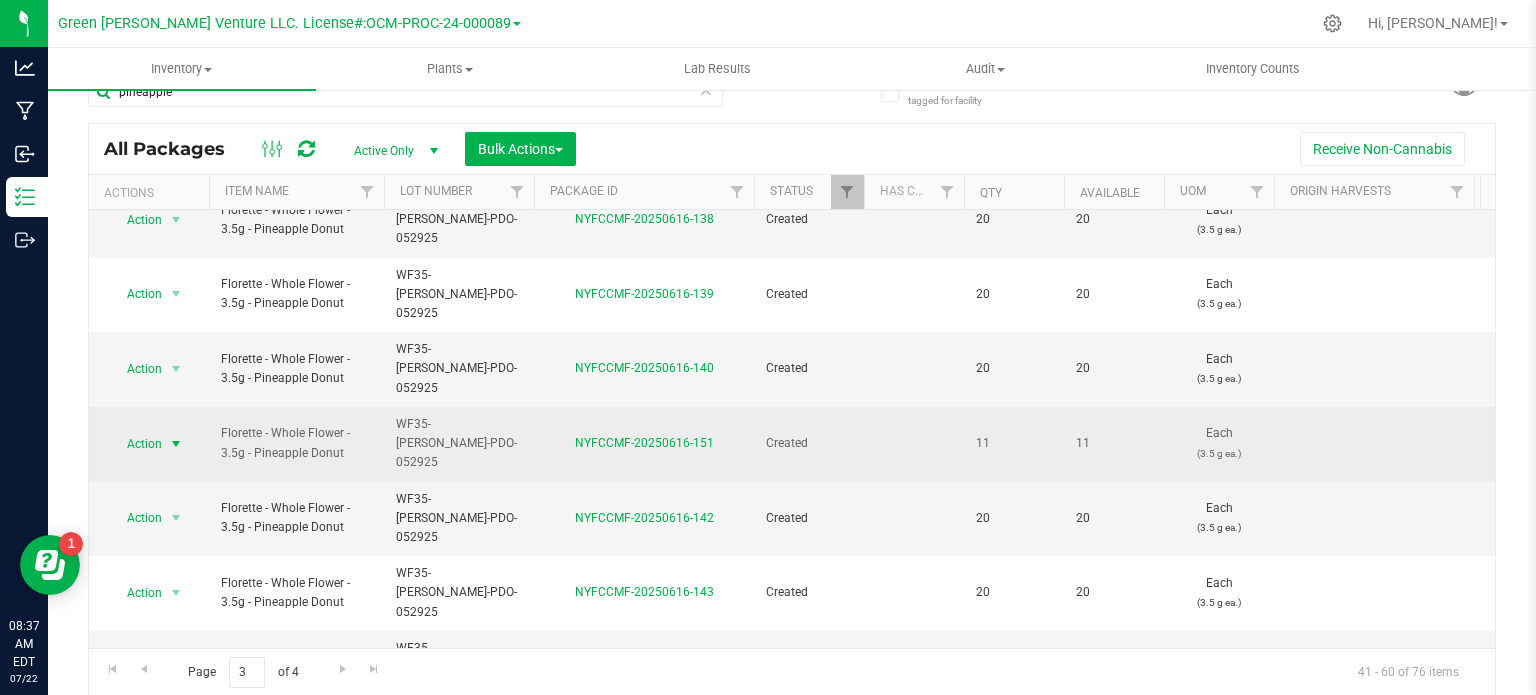 click on "Action" at bounding box center [136, 444] 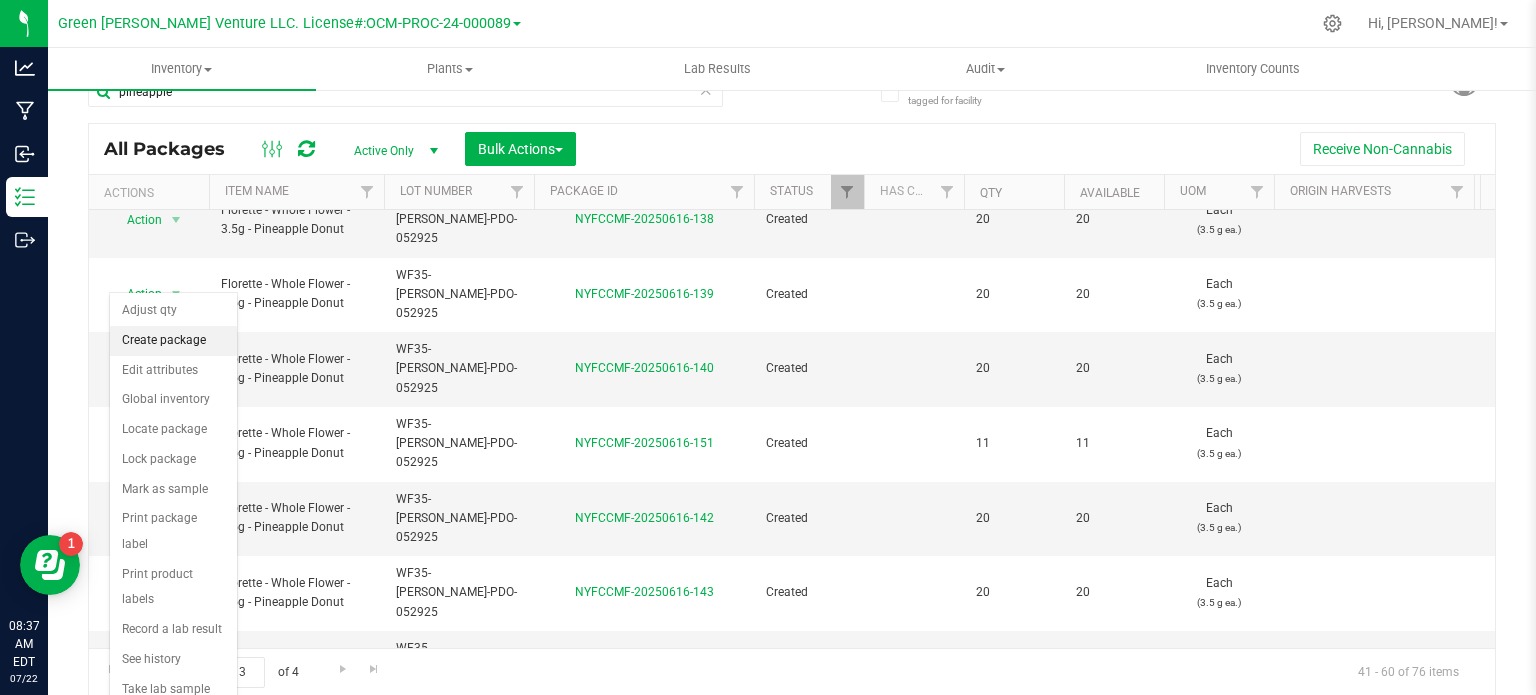 click on "Create package" at bounding box center (173, 341) 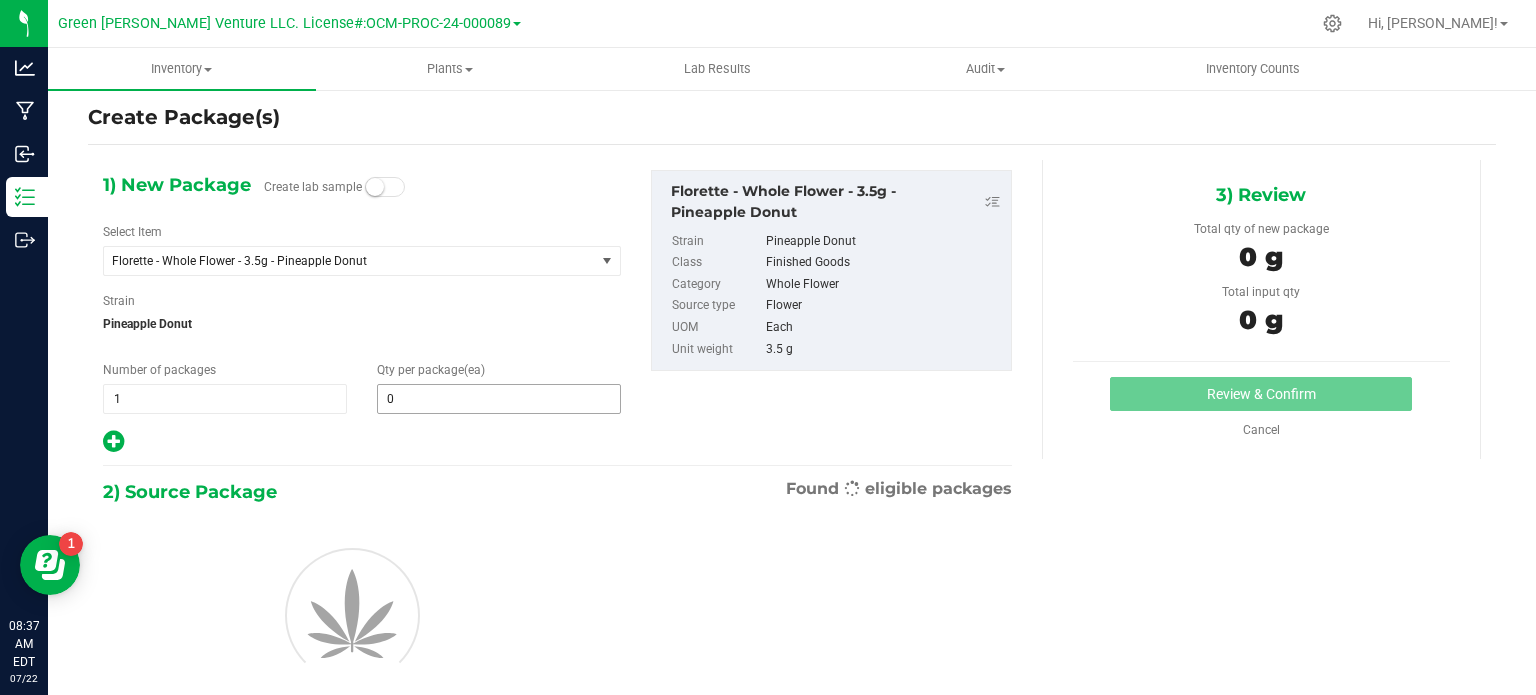 scroll, scrollTop: 35, scrollLeft: 0, axis: vertical 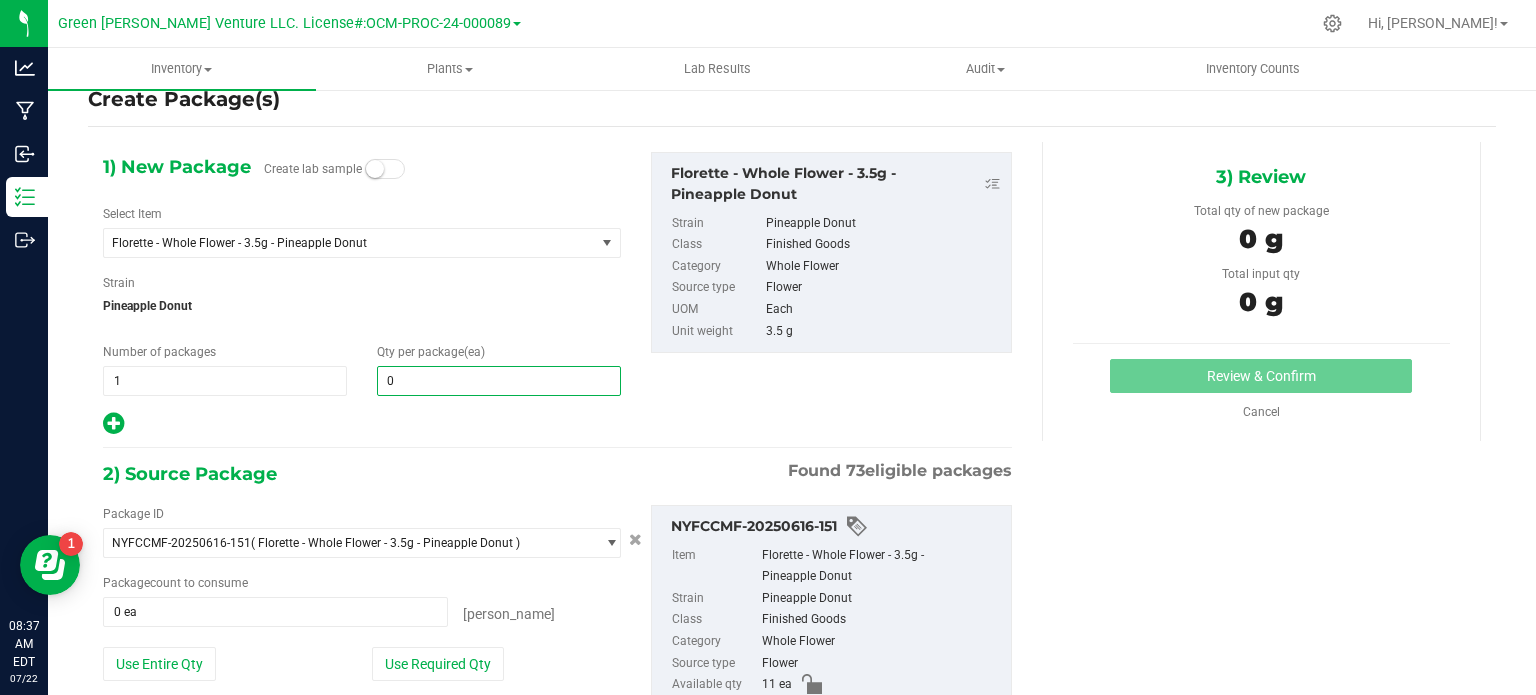 type 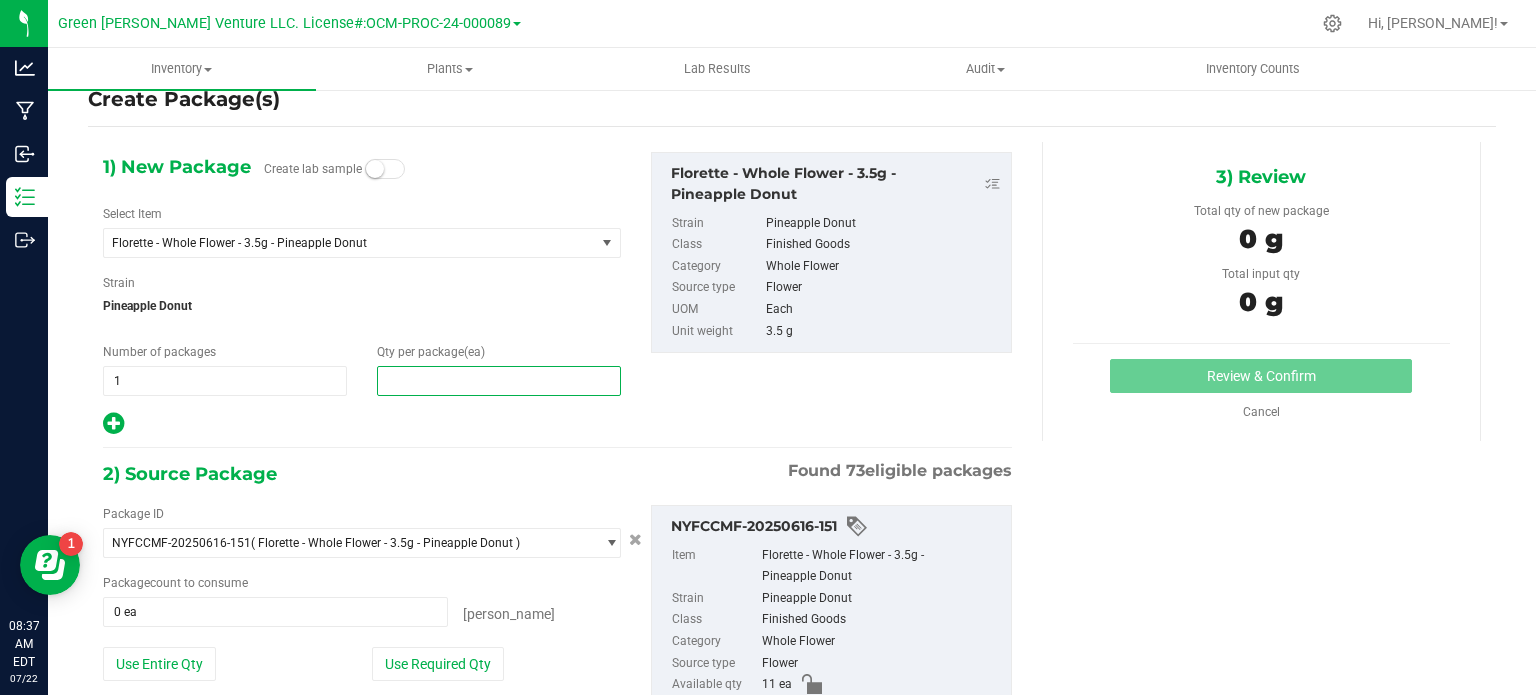 click at bounding box center [499, 381] 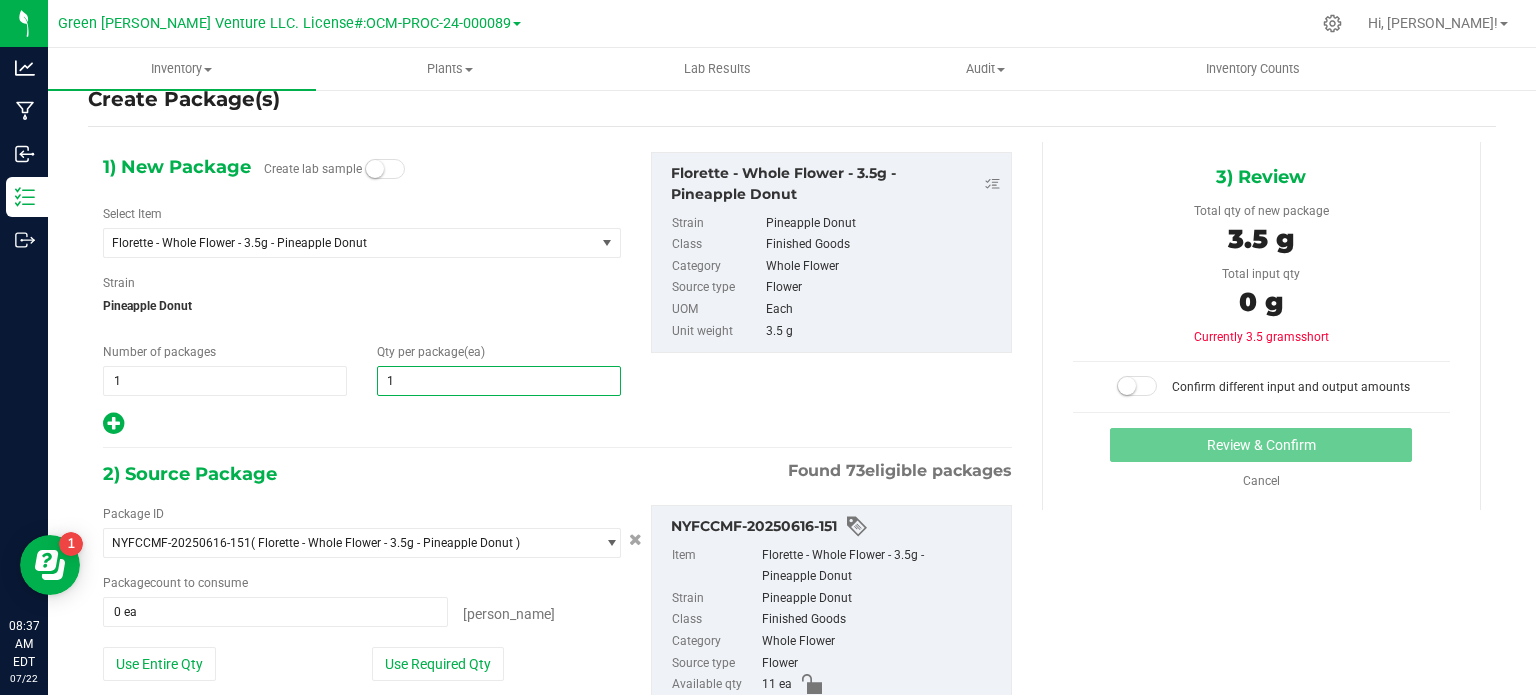 type on "1" 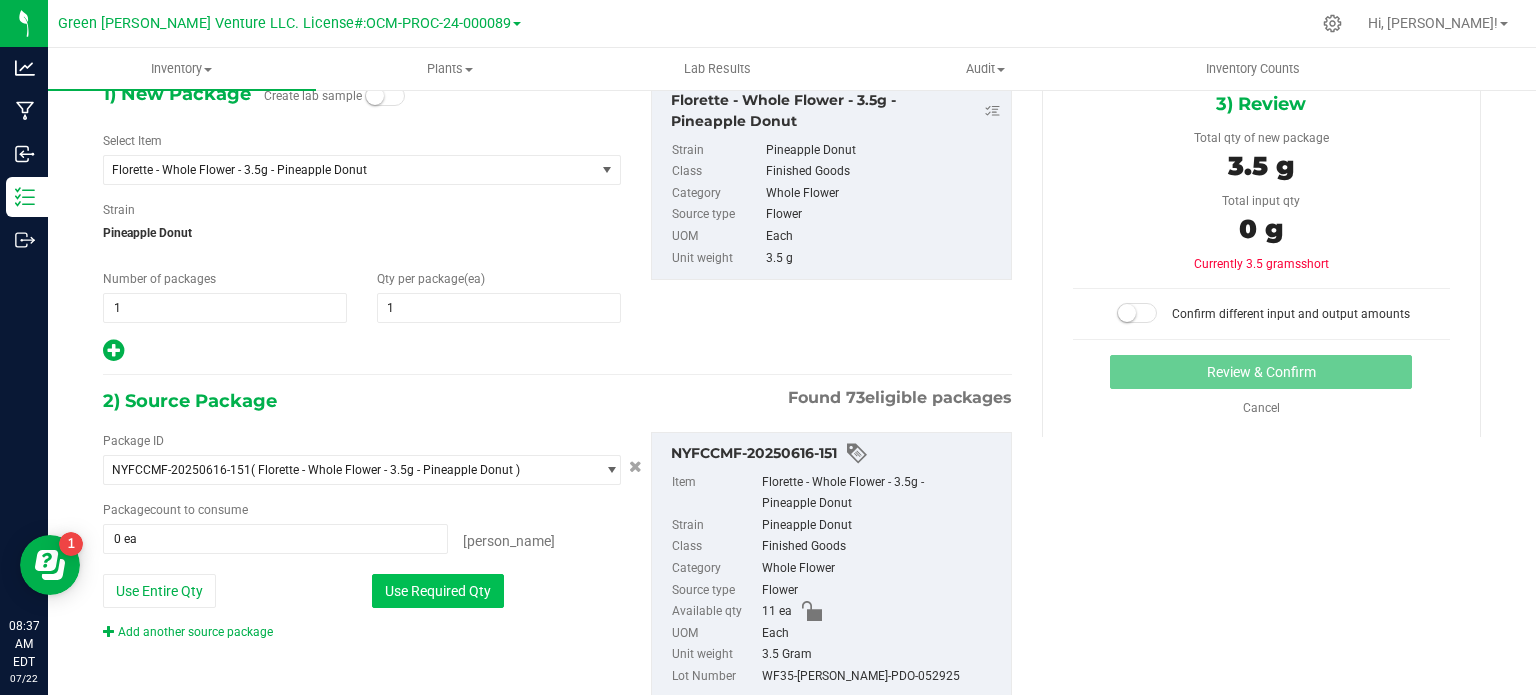 scroll, scrollTop: 168, scrollLeft: 0, axis: vertical 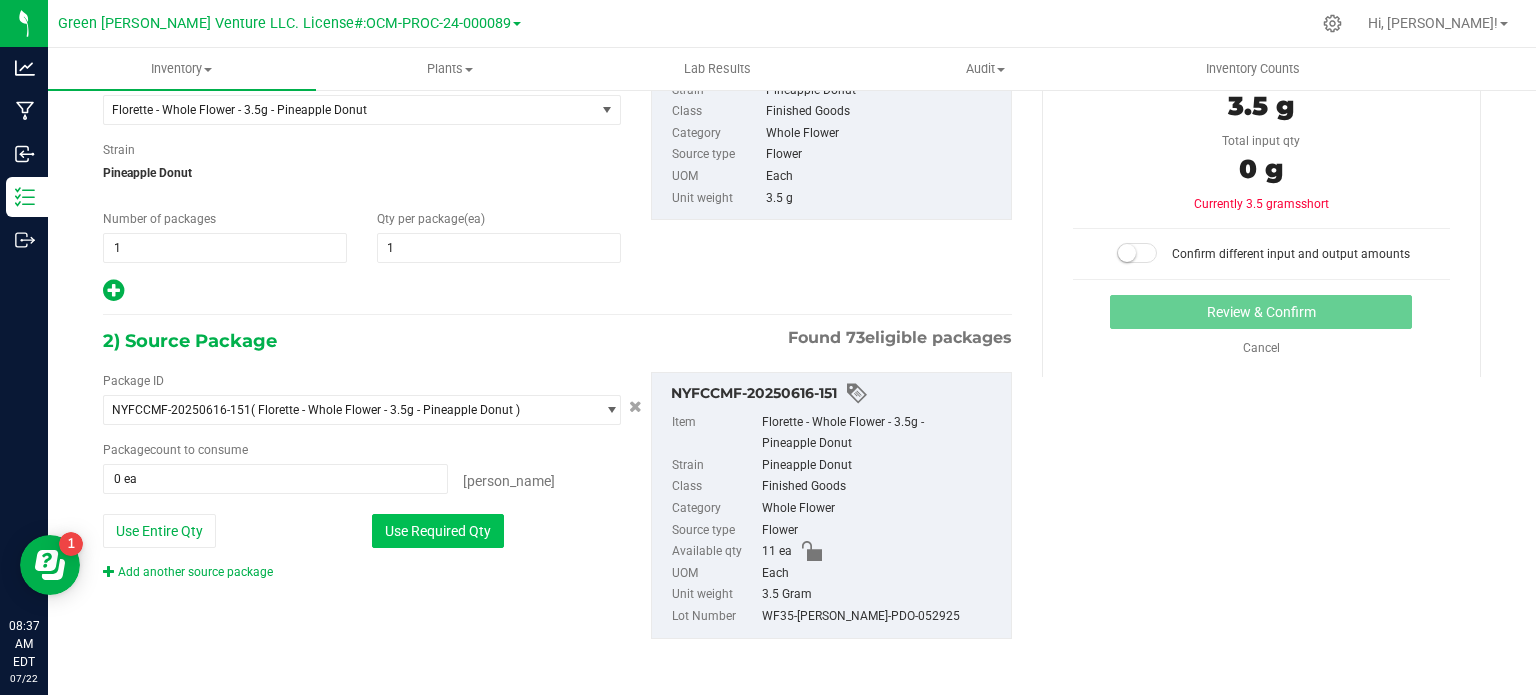 click on "Use Required Qty" at bounding box center [438, 531] 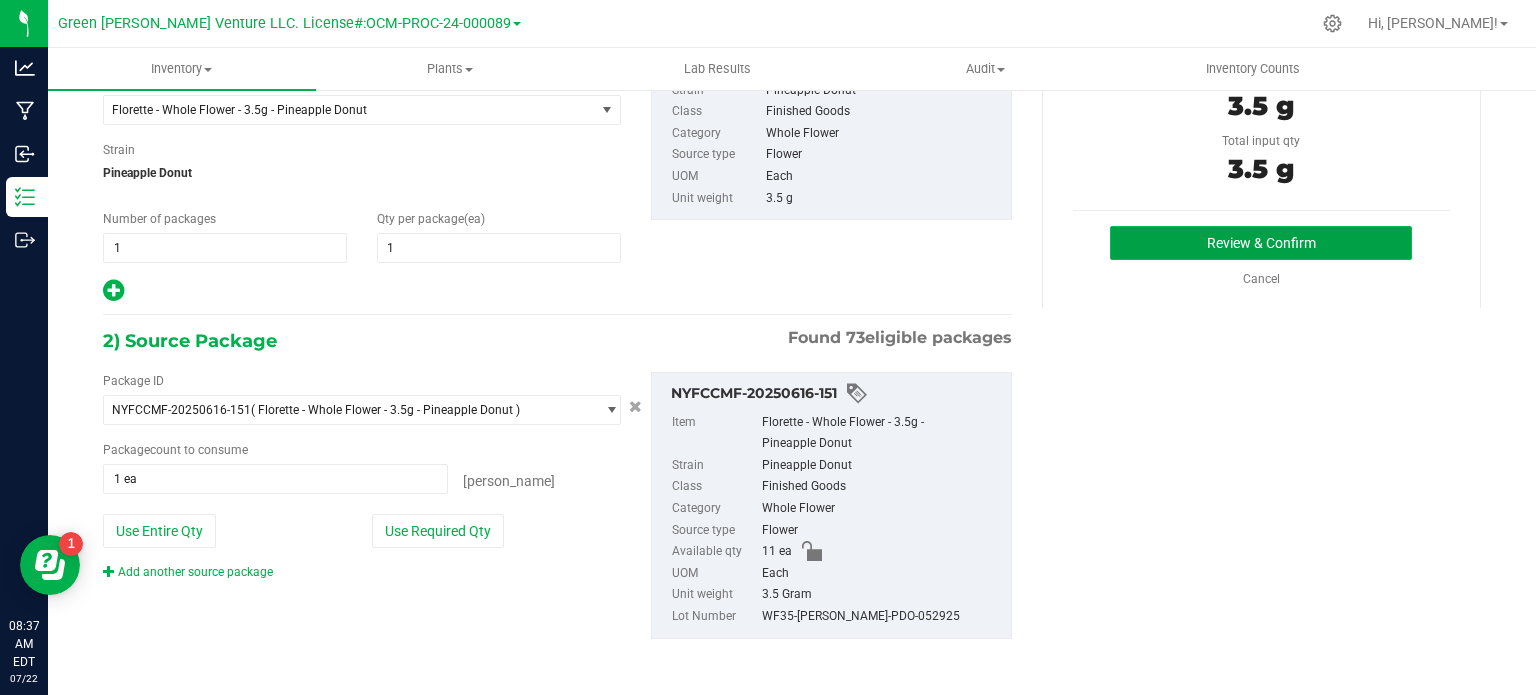 click on "Review & Confirm" at bounding box center (1261, 243) 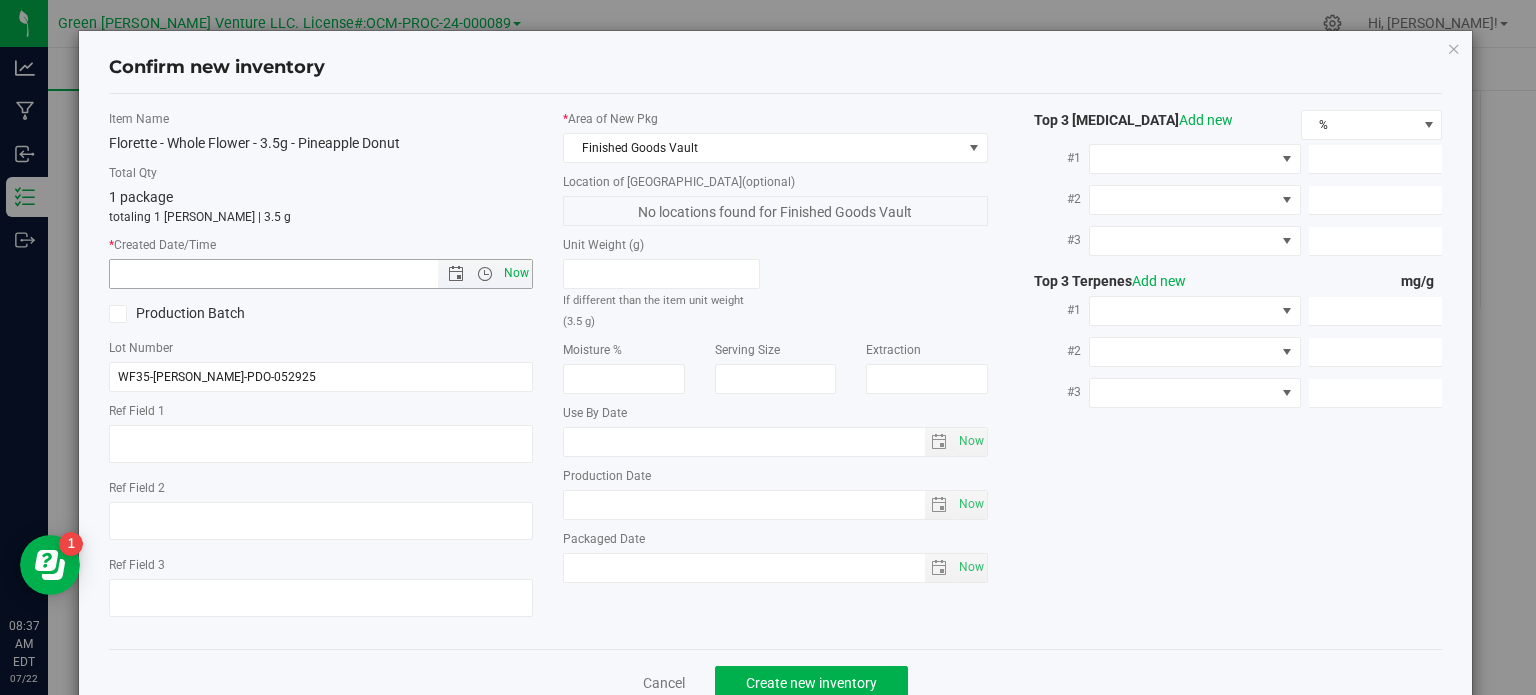 click on "Now" at bounding box center [517, 273] 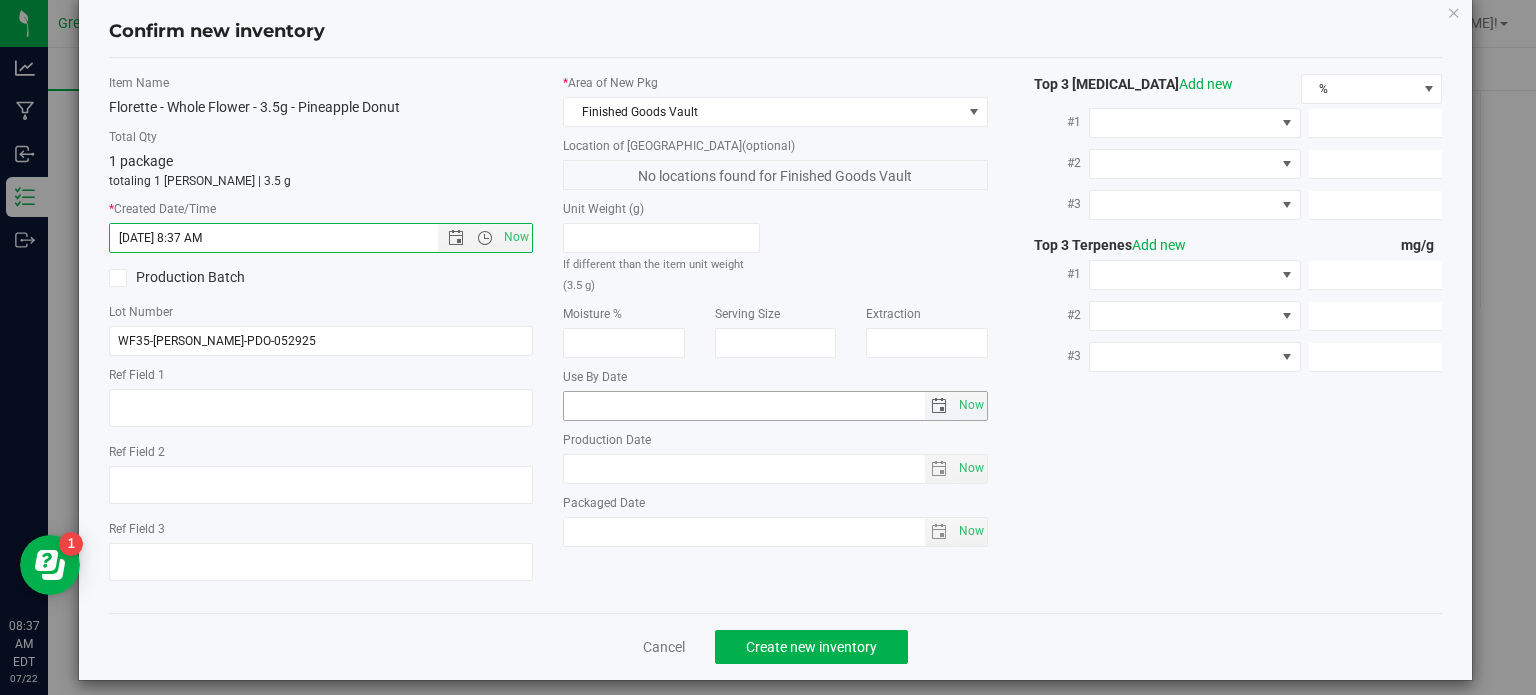 scroll, scrollTop: 50, scrollLeft: 0, axis: vertical 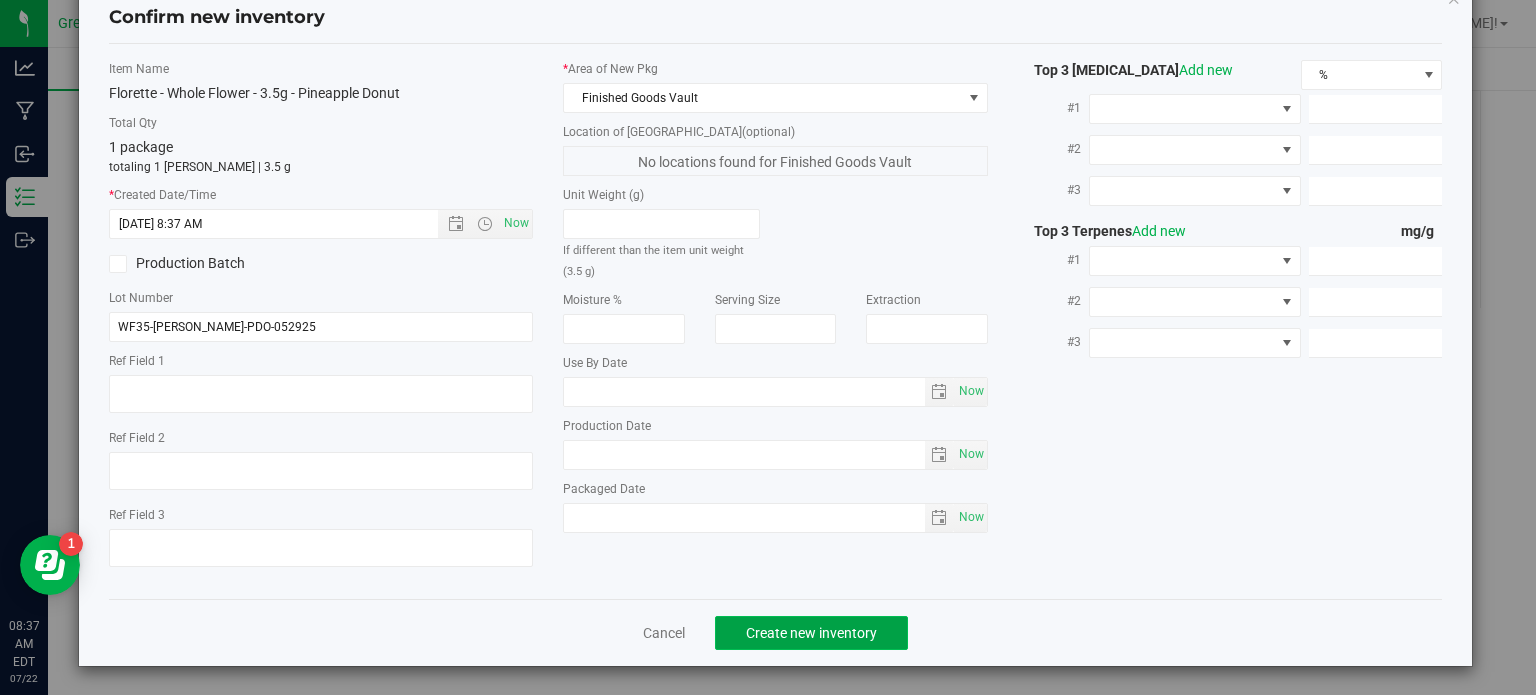 click on "Create new inventory" 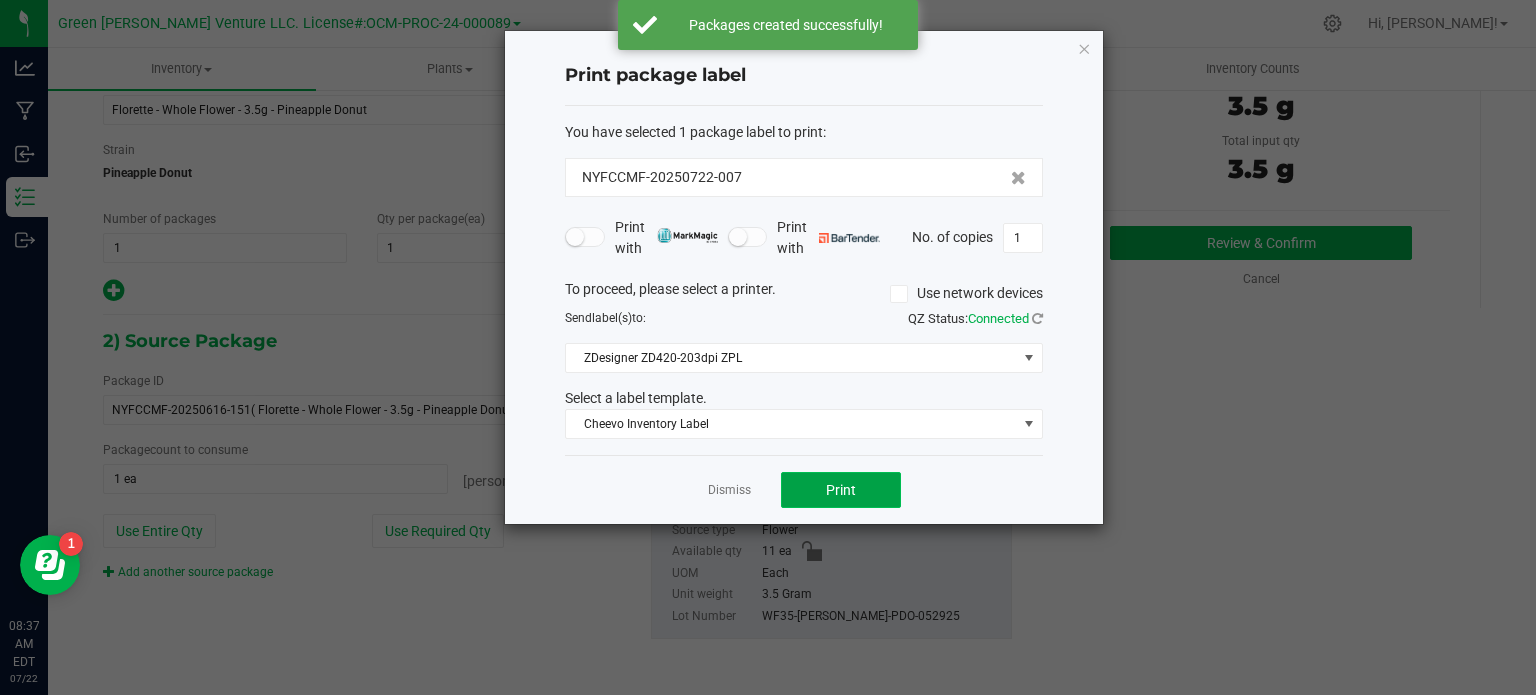 click on "Print" 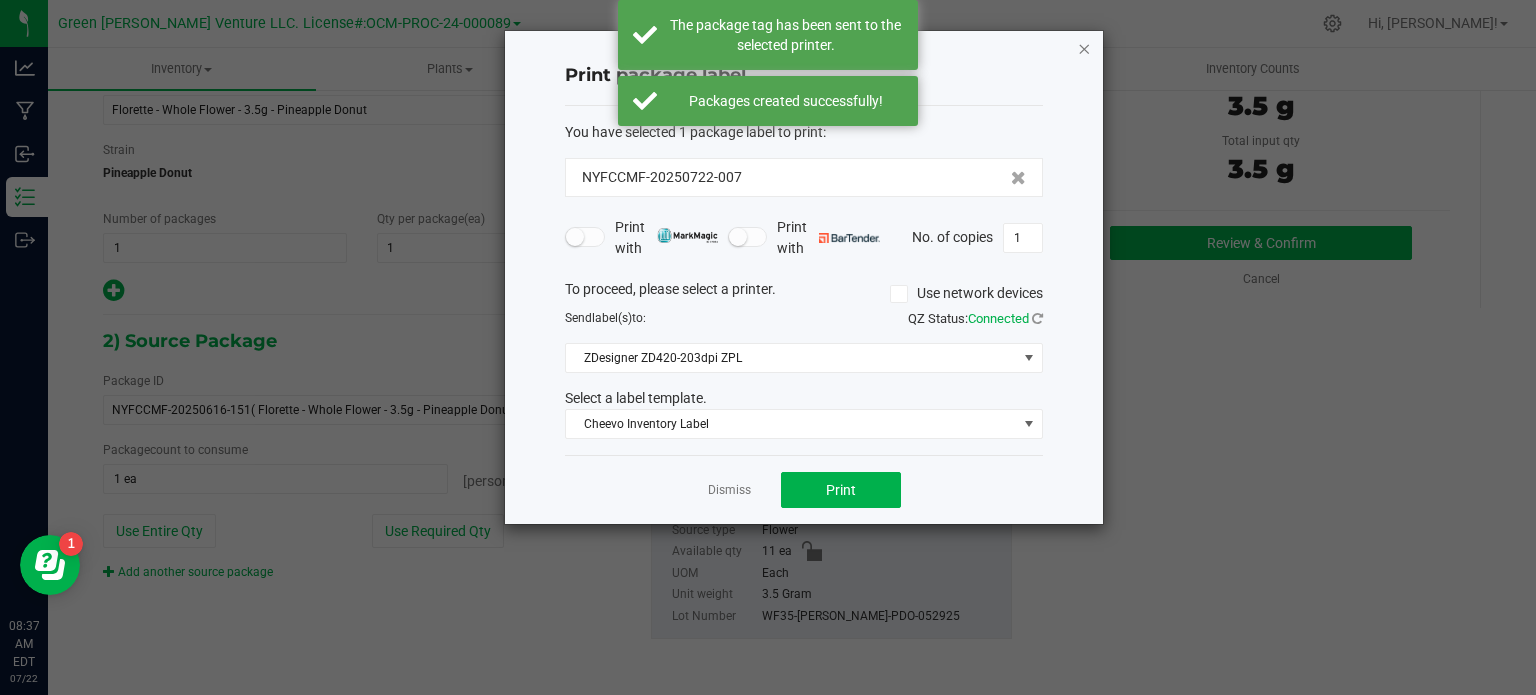 click 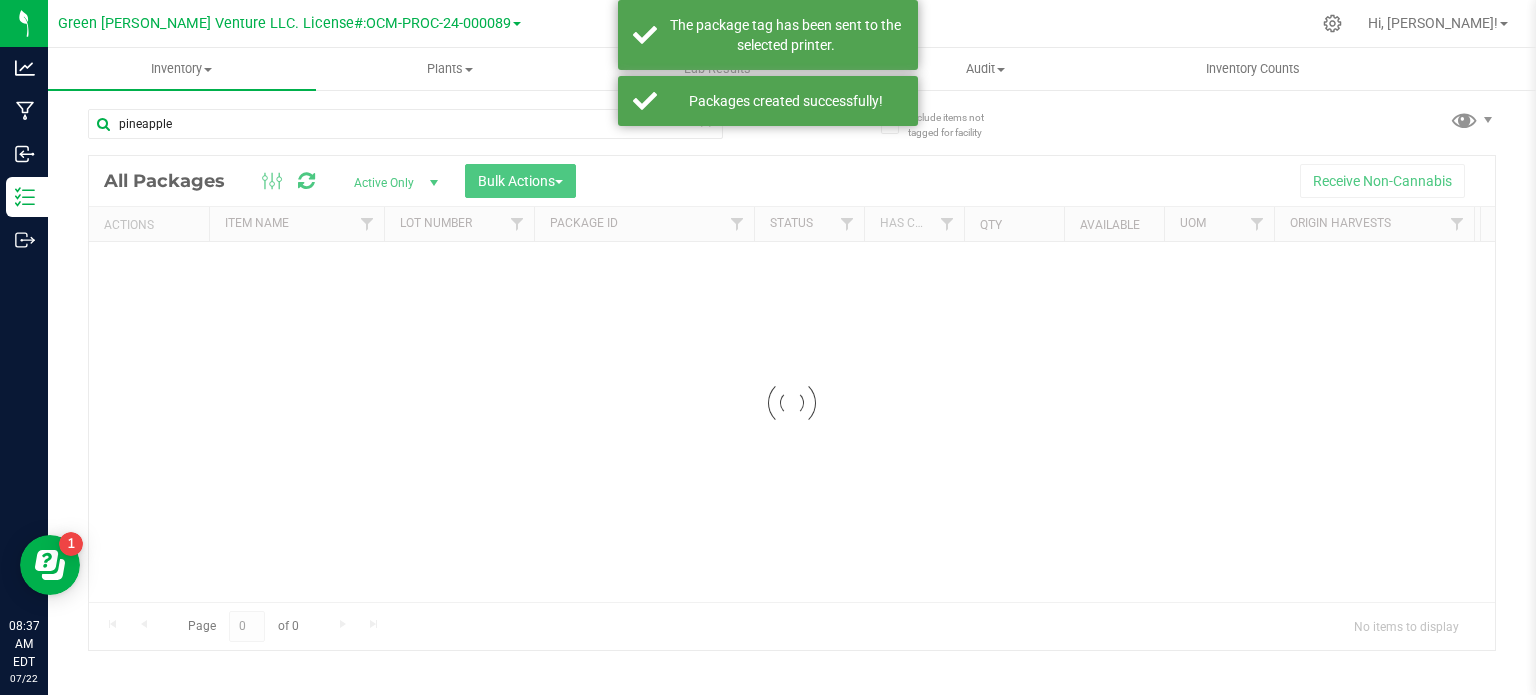scroll, scrollTop: 3, scrollLeft: 0, axis: vertical 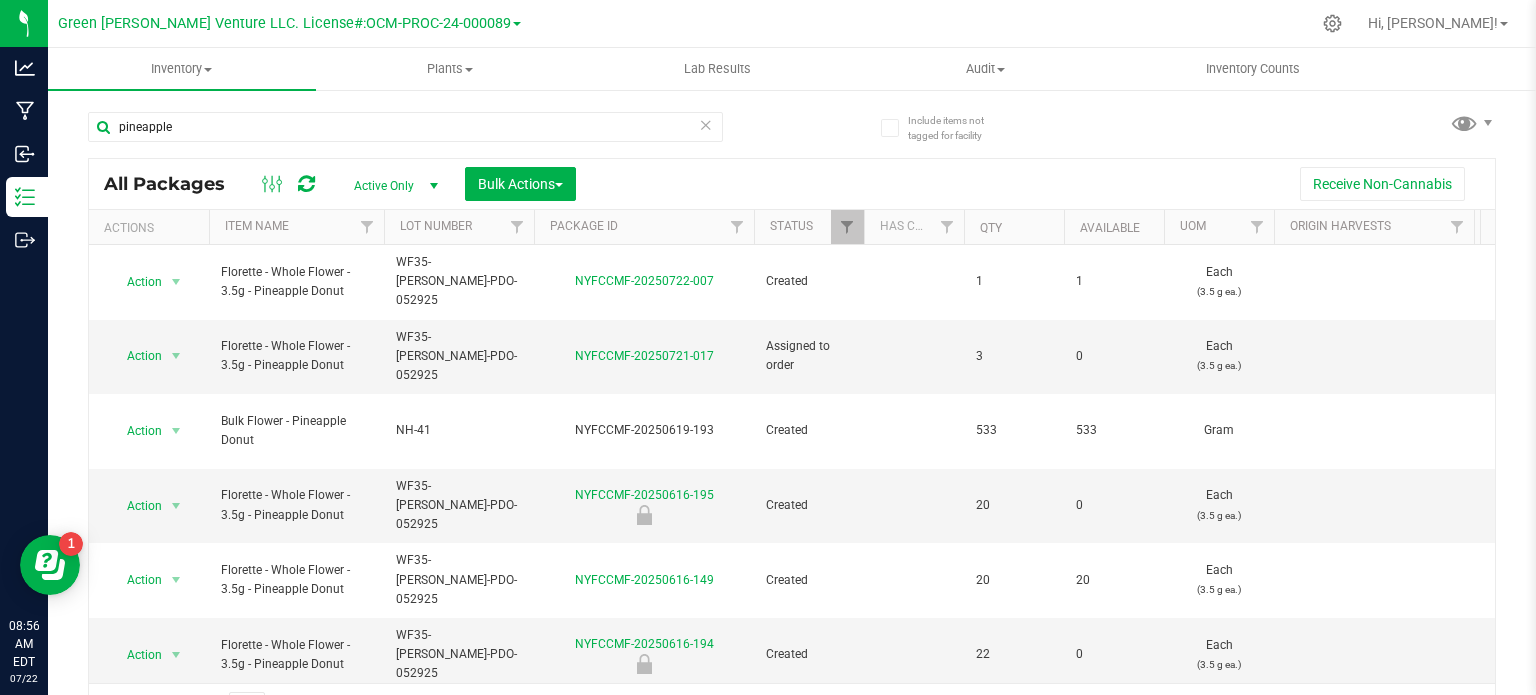 click at bounding box center (706, 124) 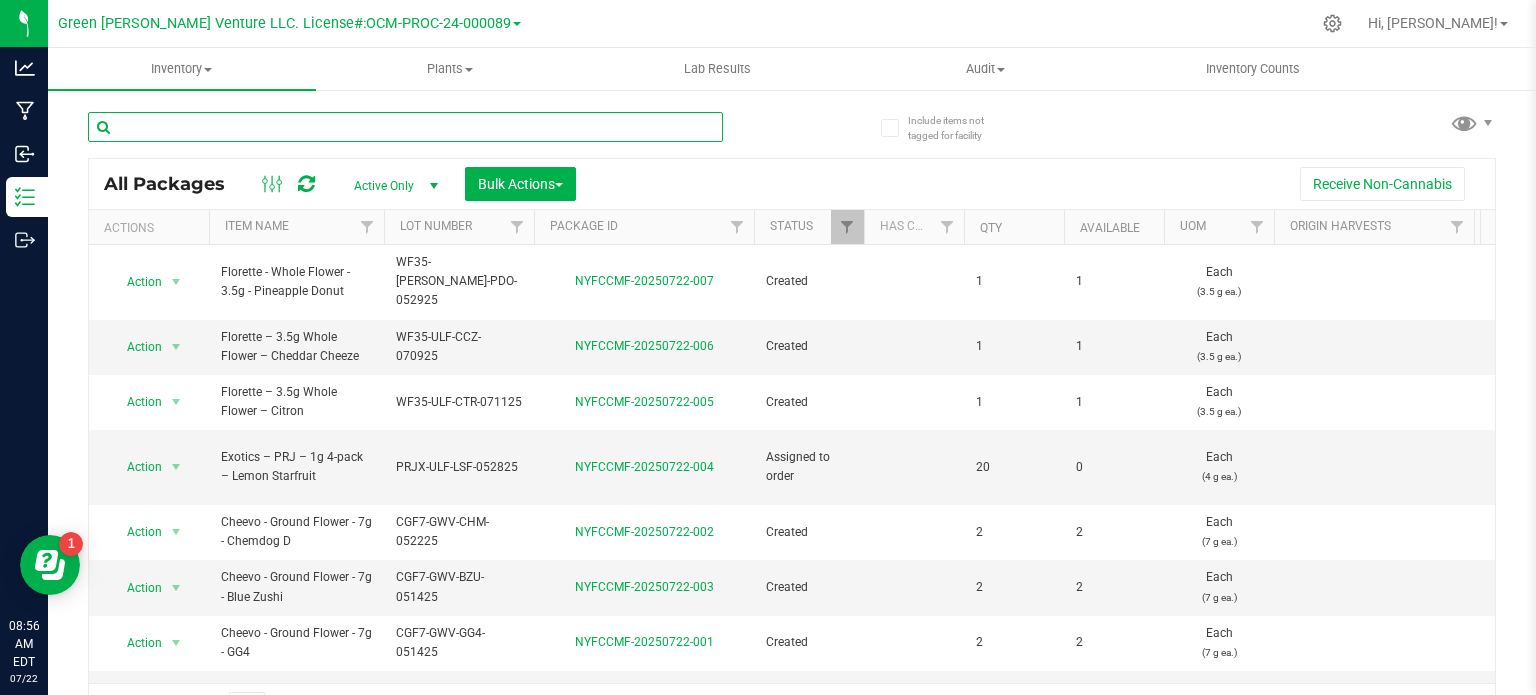 click at bounding box center [405, 127] 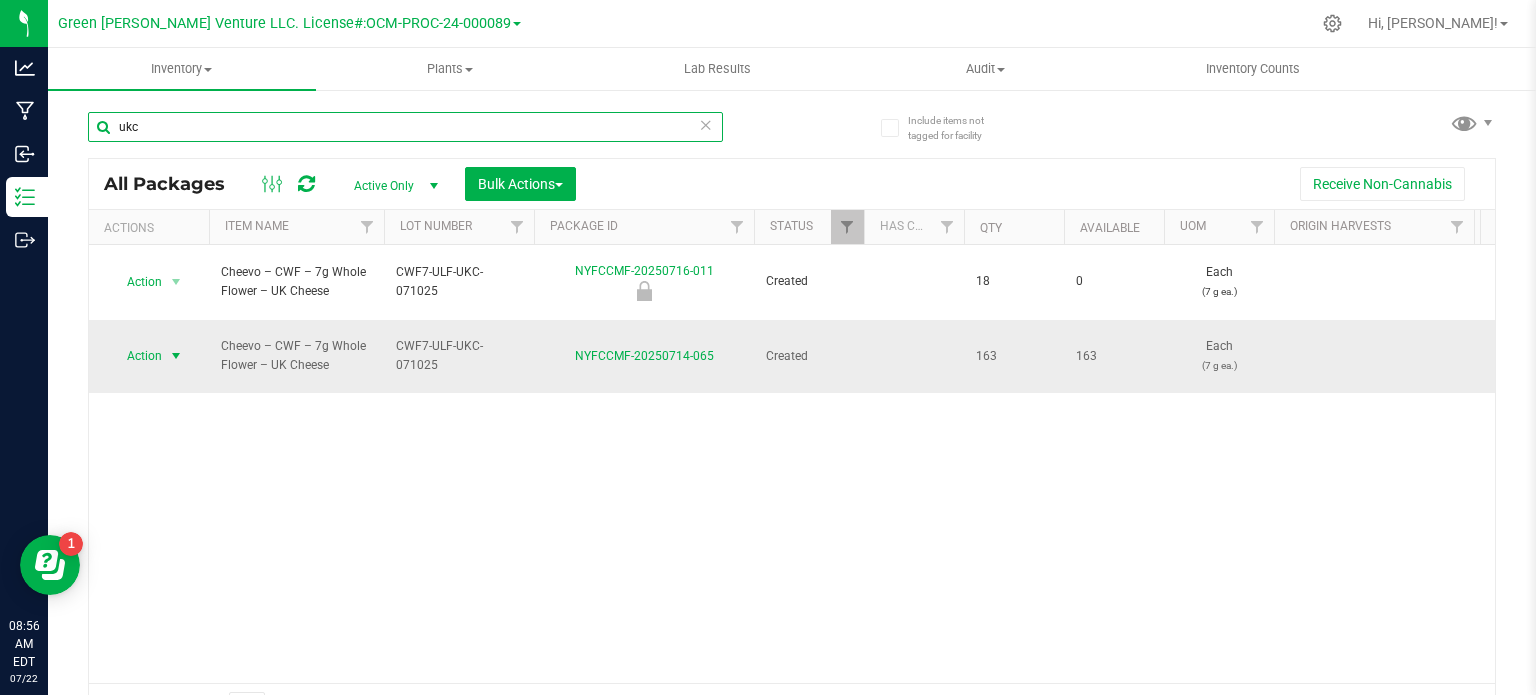type on "ukc" 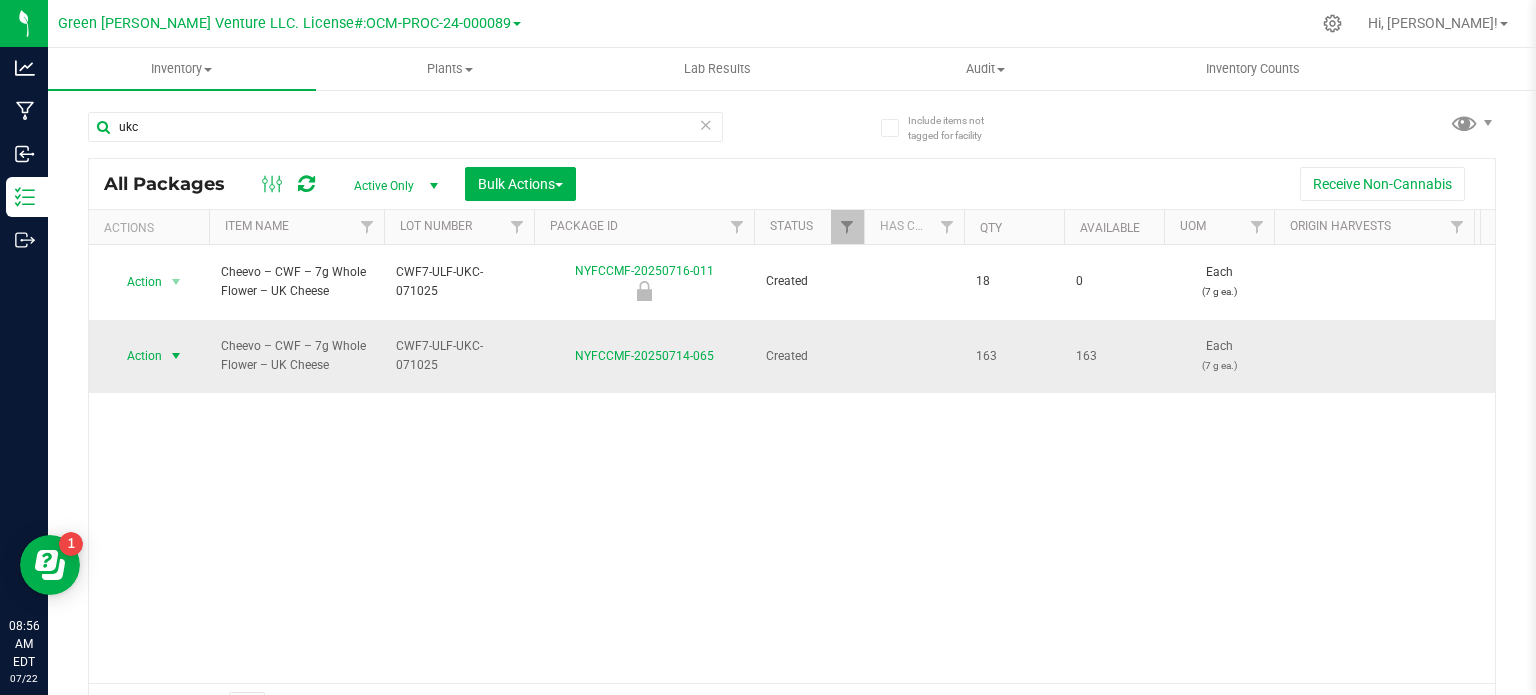 click on "Action" at bounding box center (136, 356) 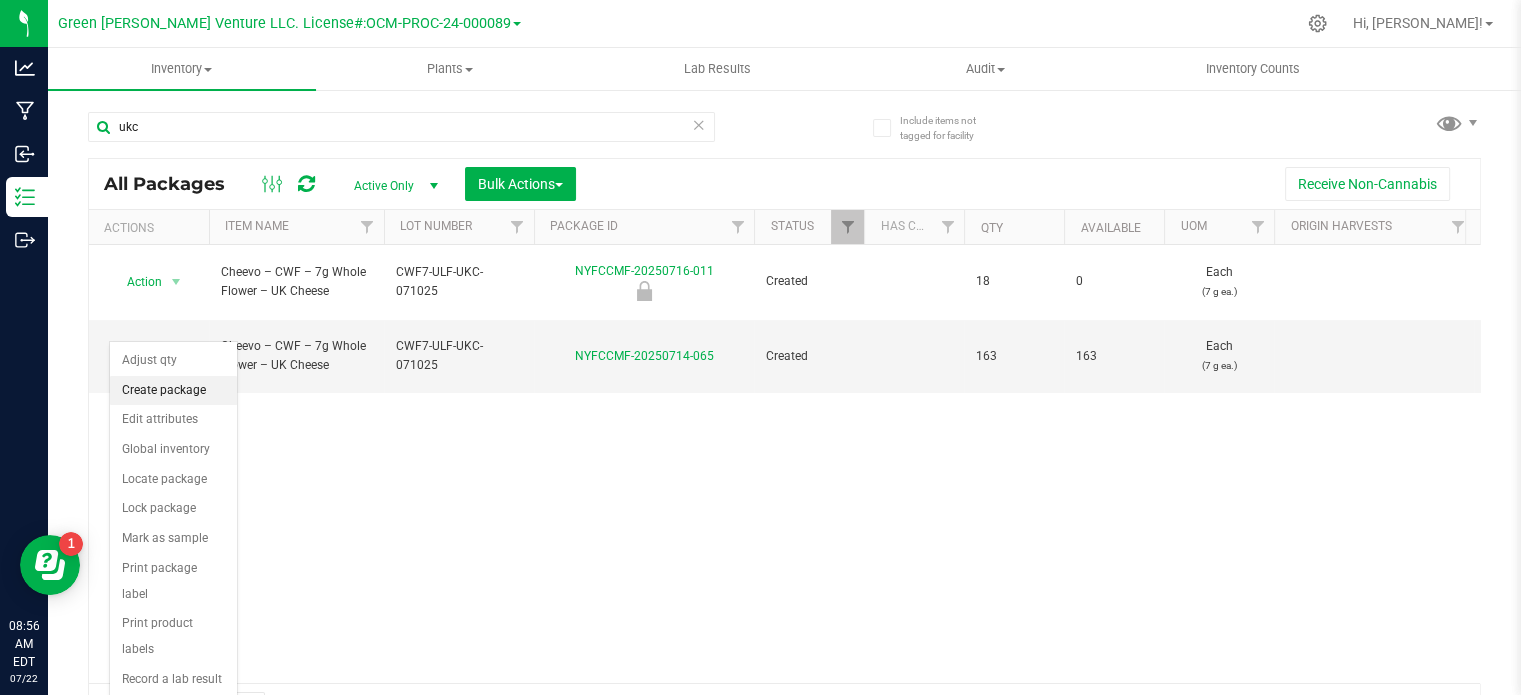 click on "Create package" at bounding box center [173, 391] 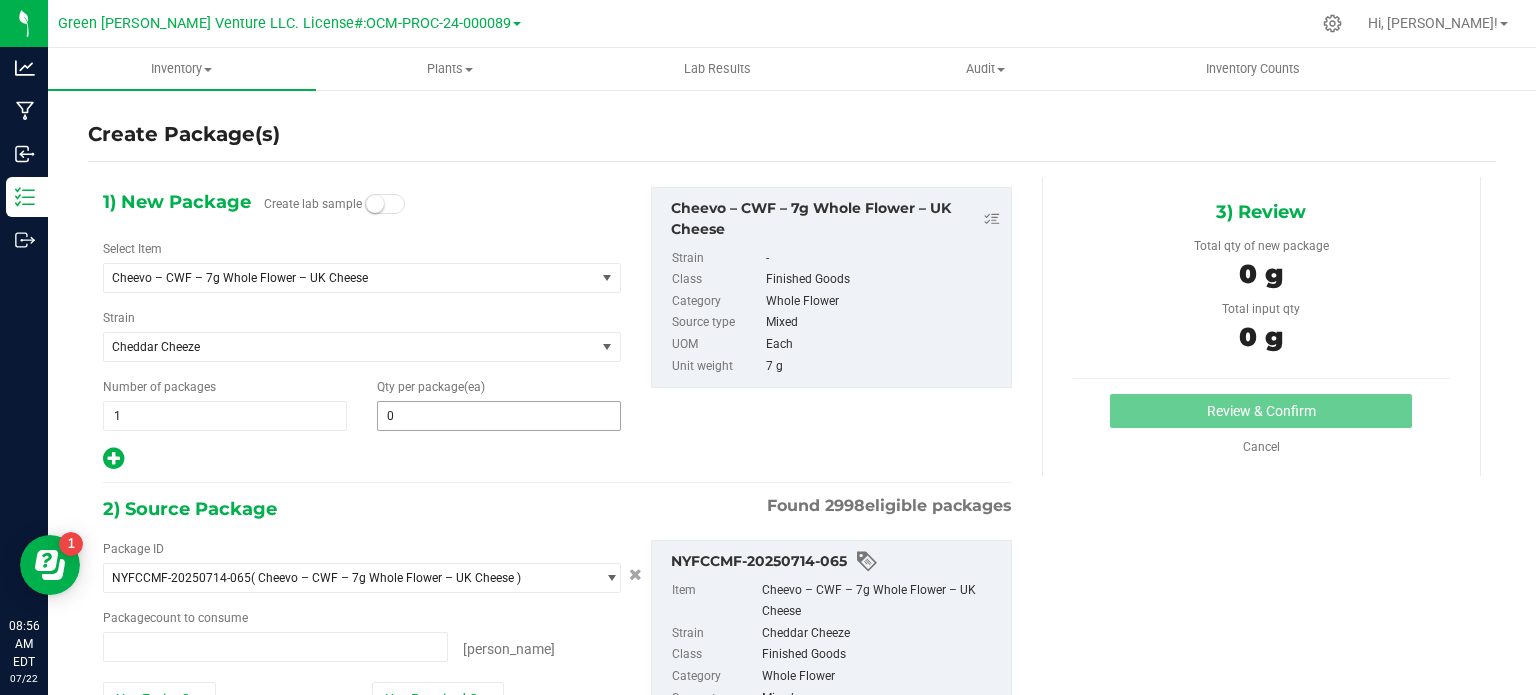 type on "0 ea" 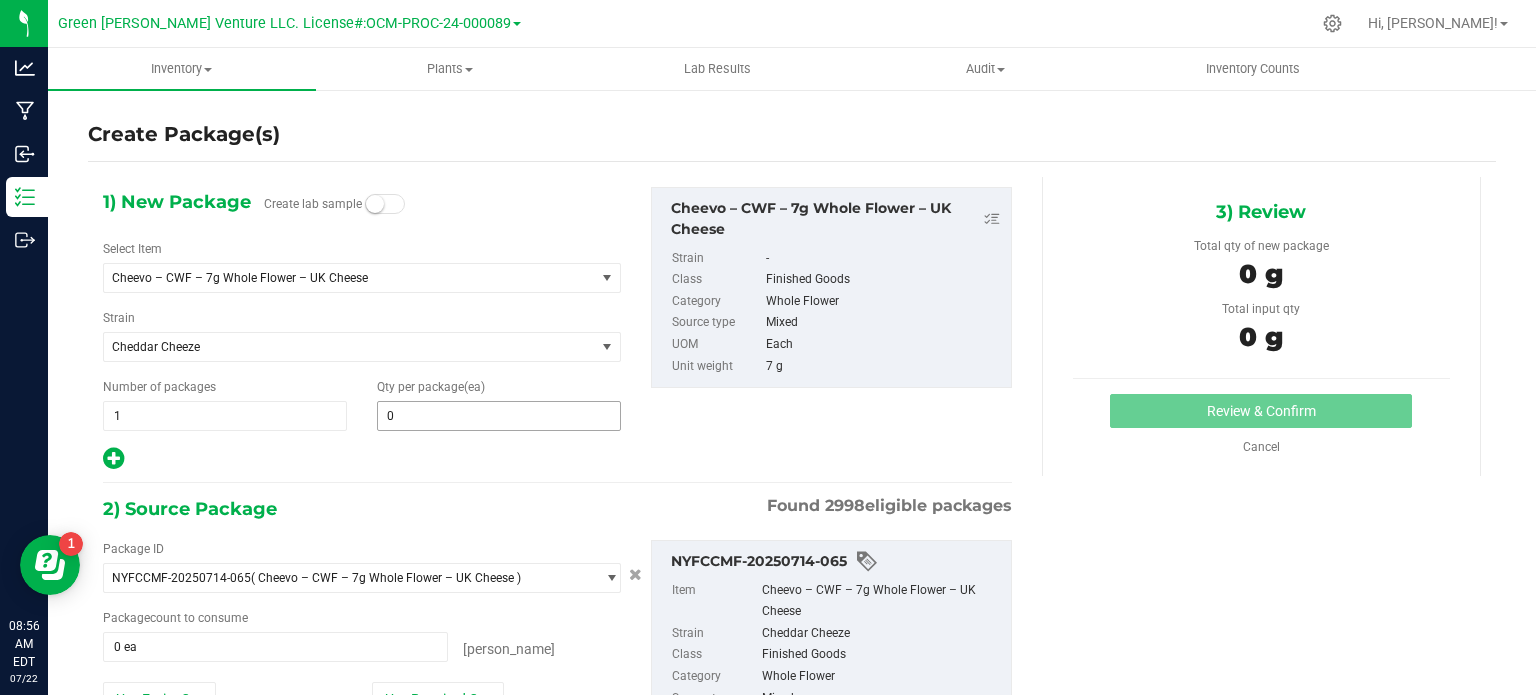 type 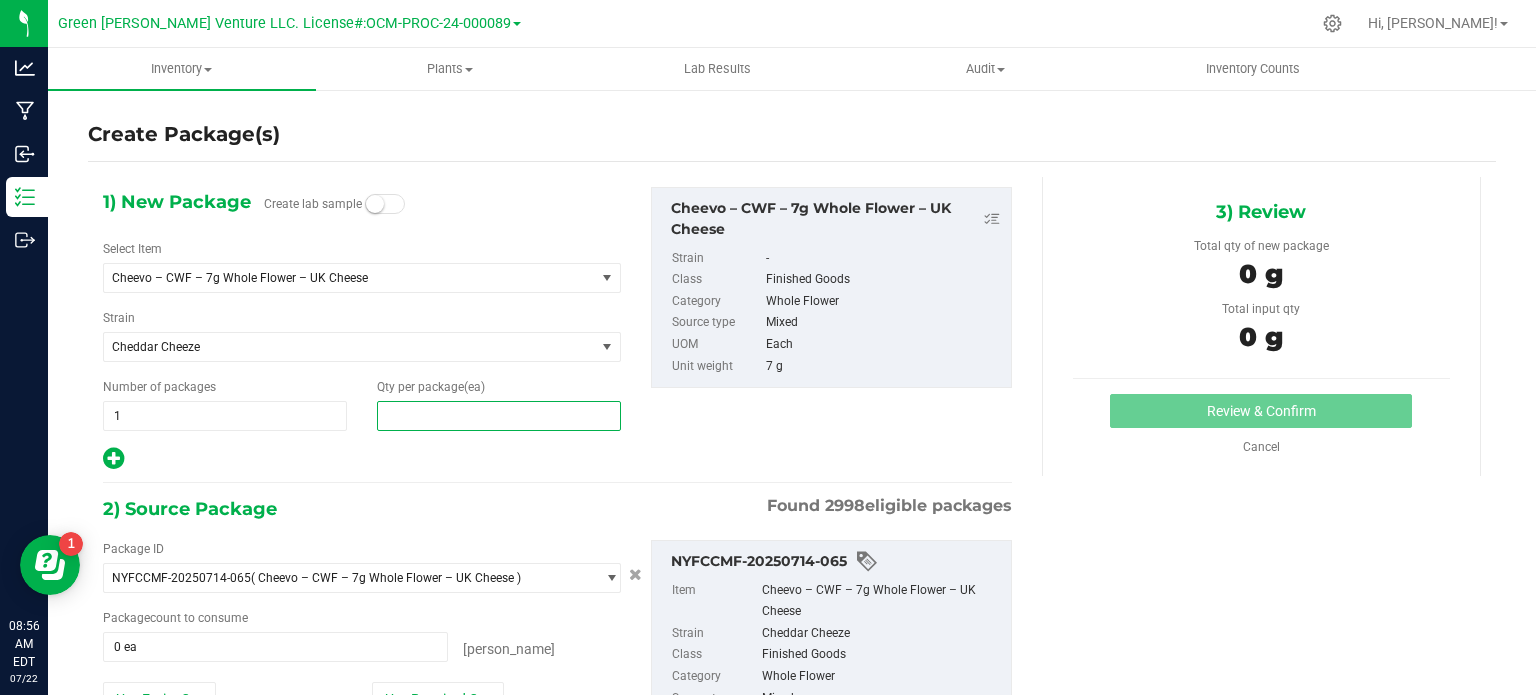 click at bounding box center [499, 416] 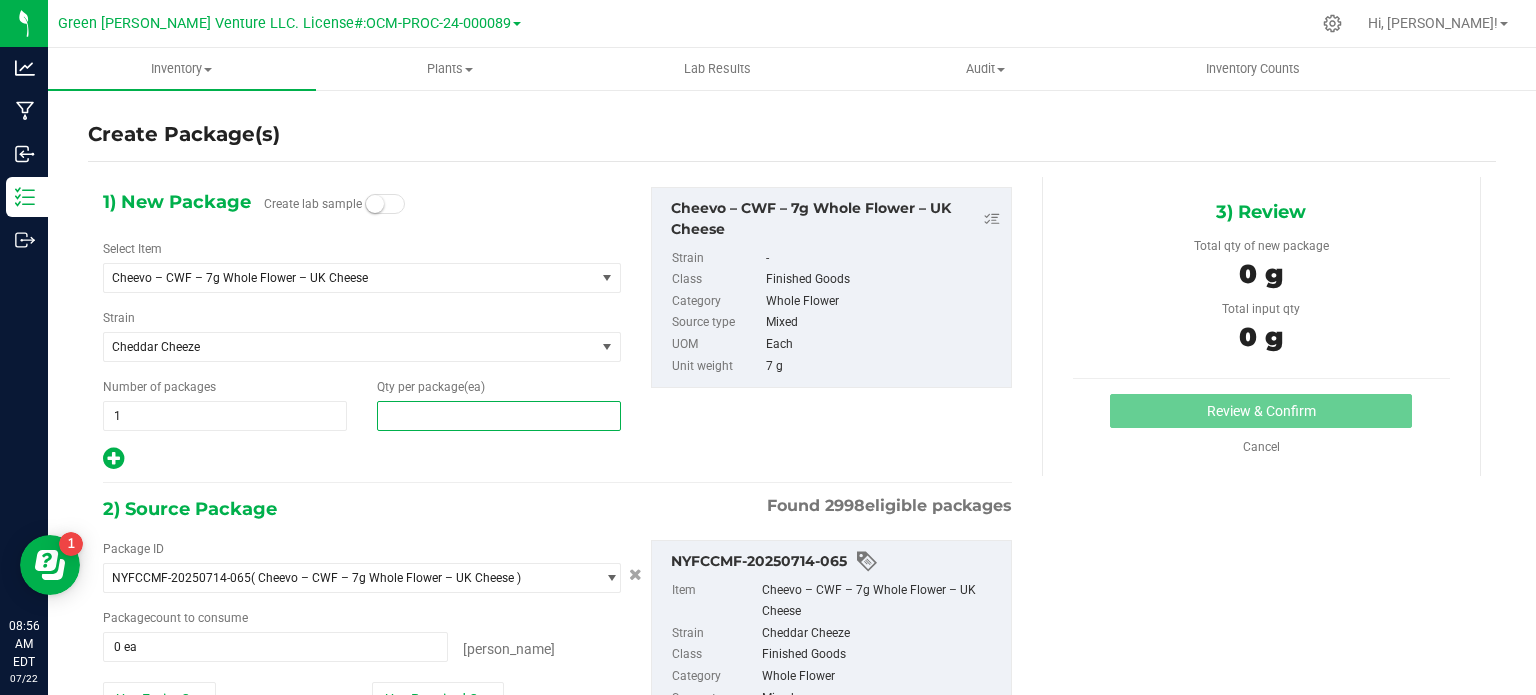 type on "2" 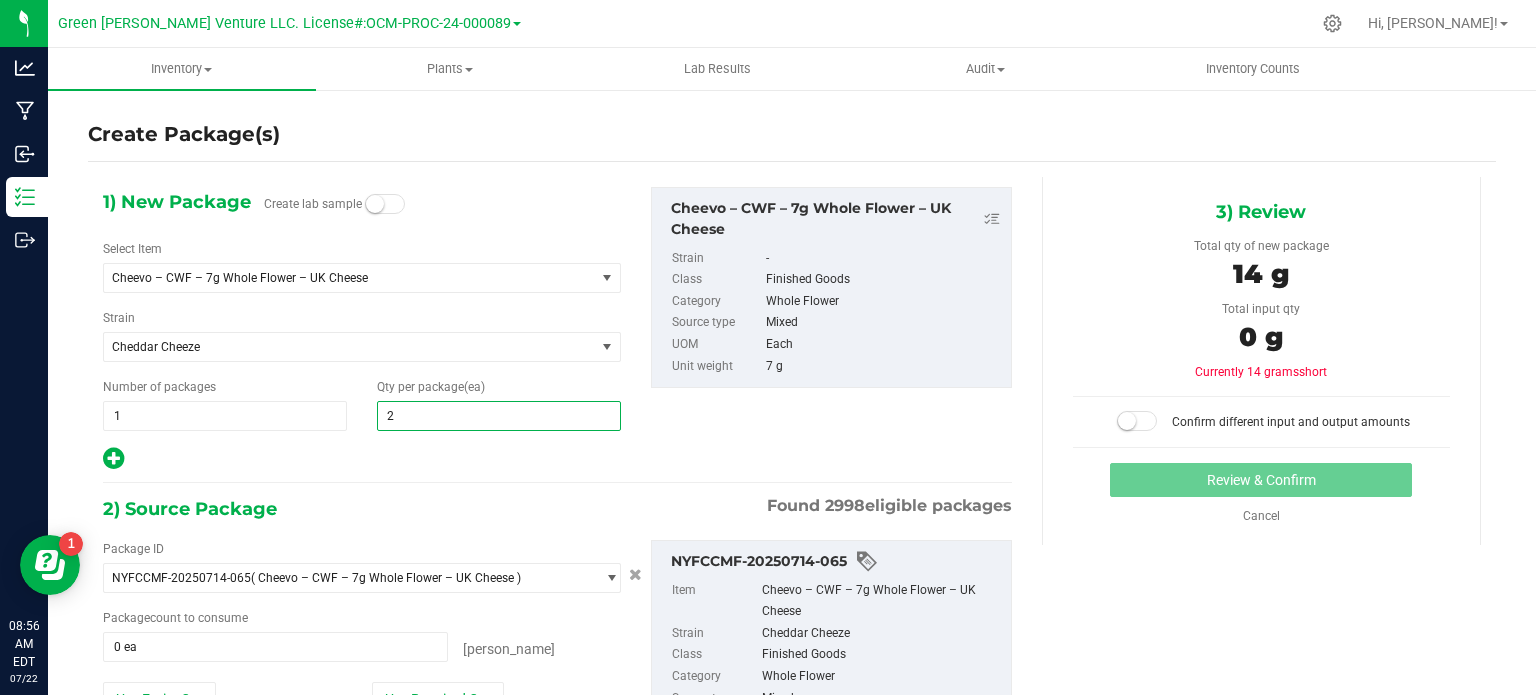 type on "2" 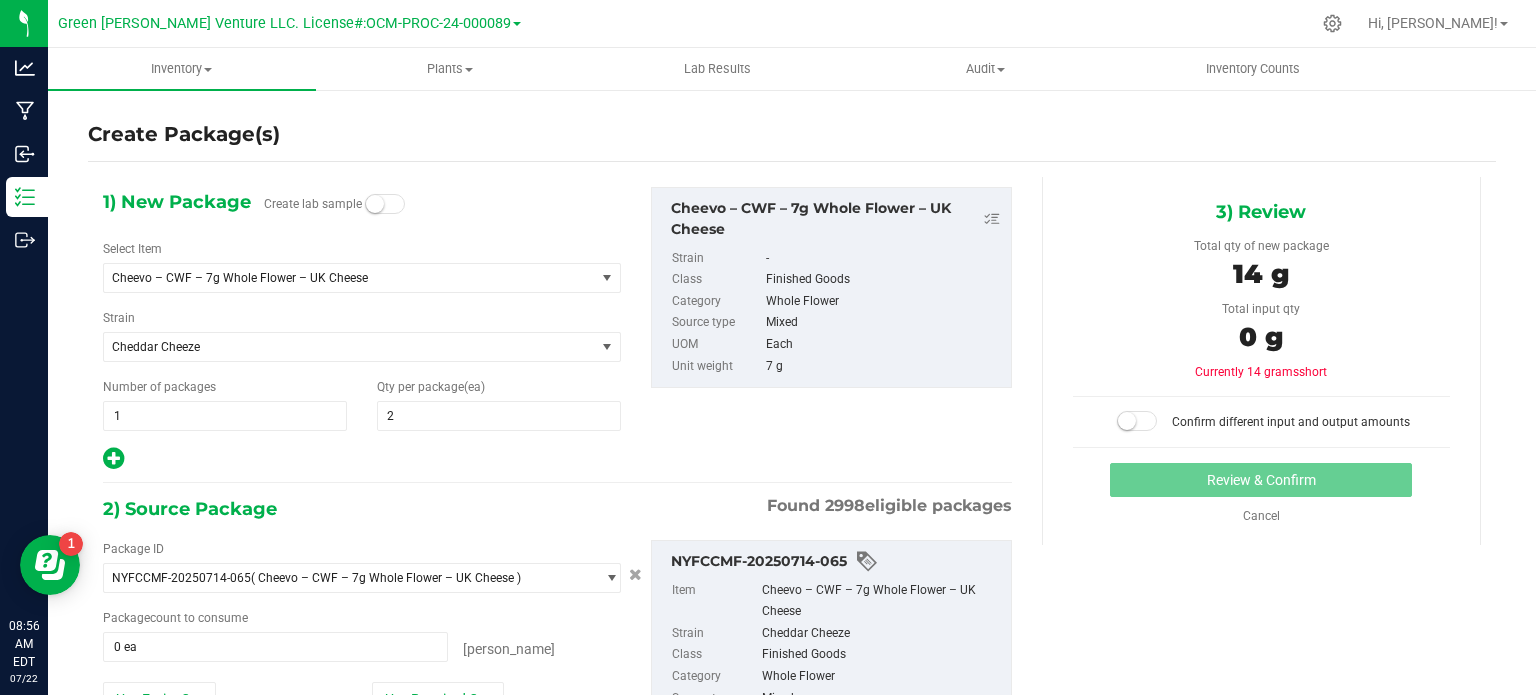scroll, scrollTop: 167, scrollLeft: 0, axis: vertical 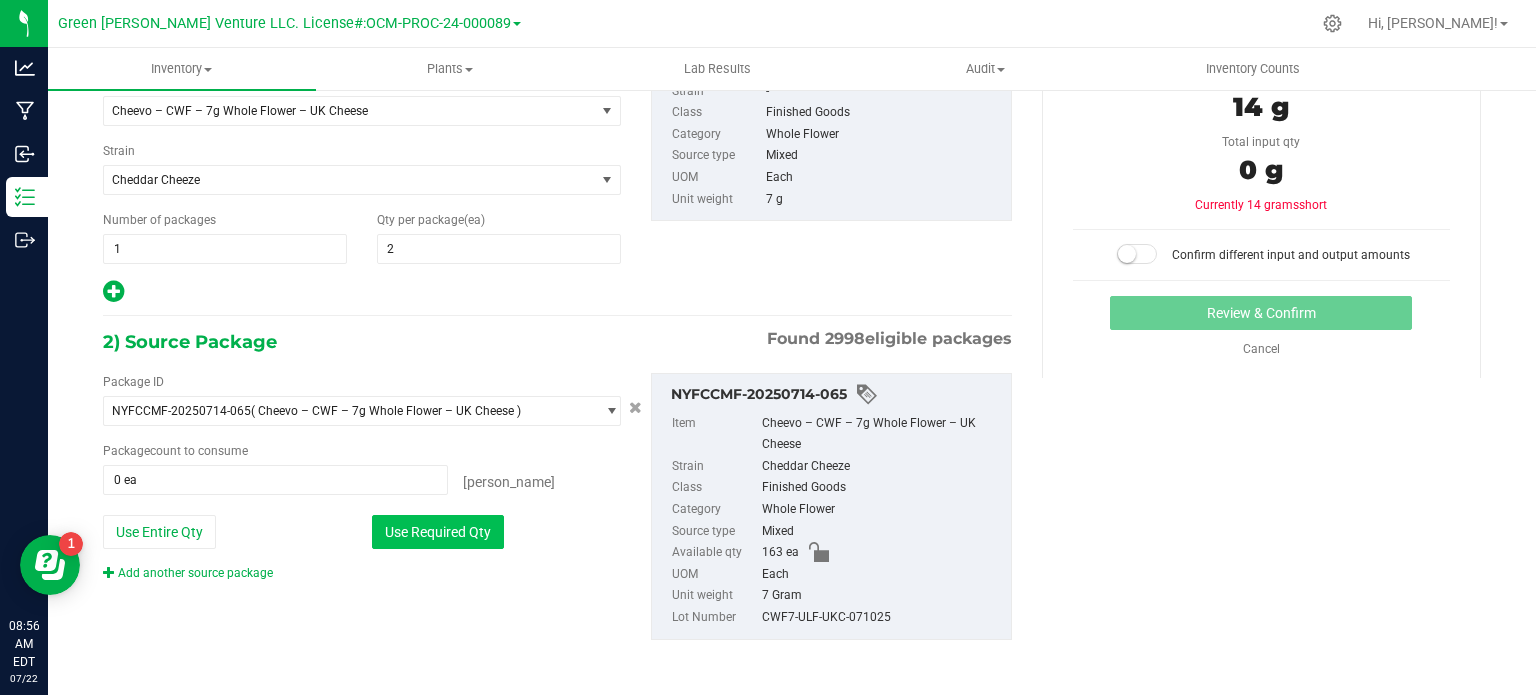 click on "Use Required Qty" at bounding box center (438, 532) 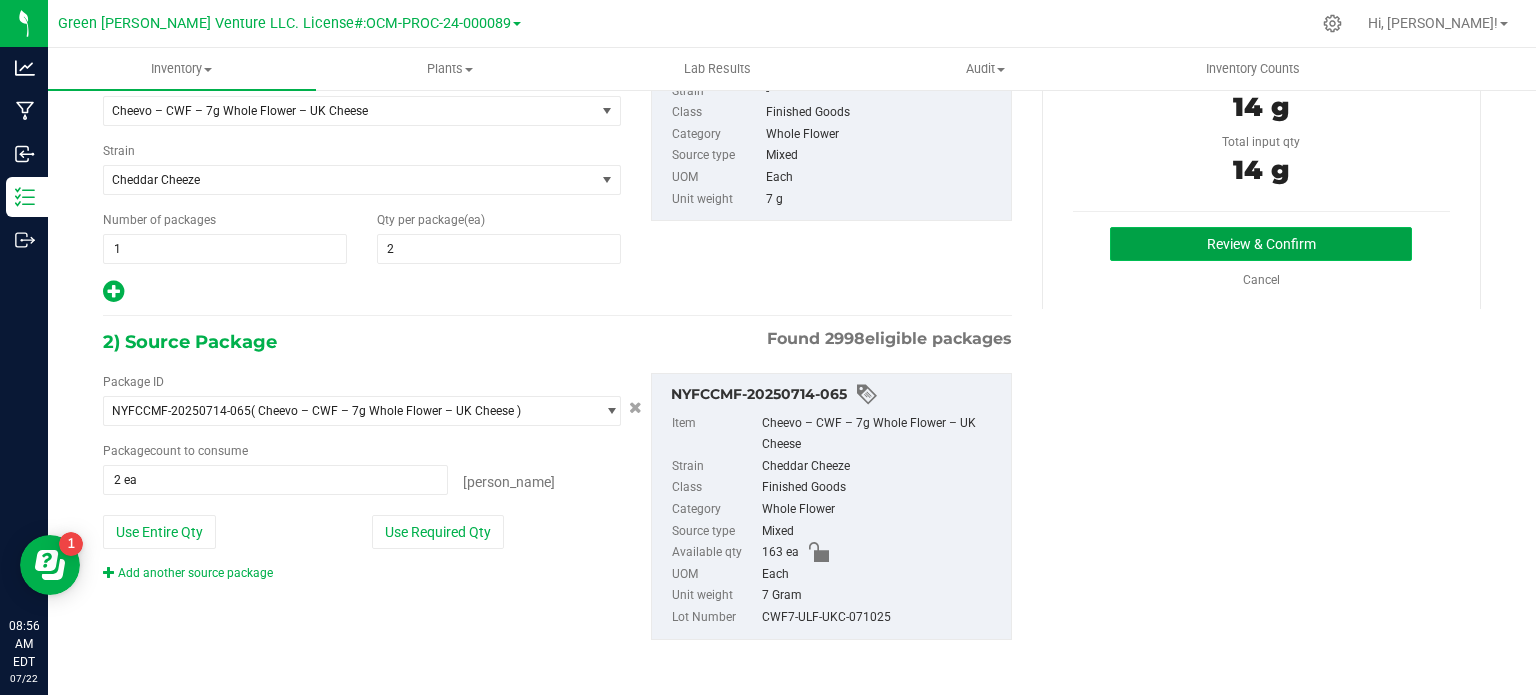 click on "Review & Confirm" at bounding box center (1261, 244) 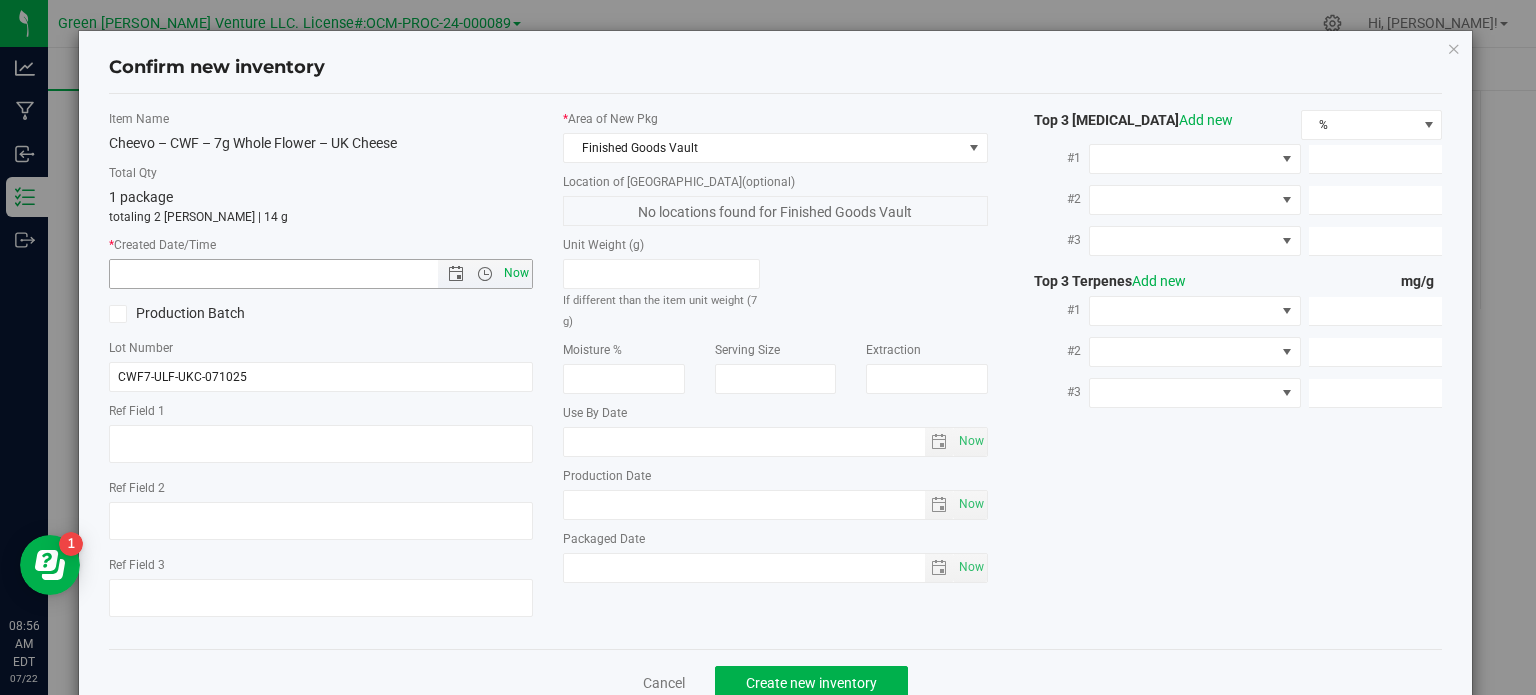 click on "Now" at bounding box center [517, 273] 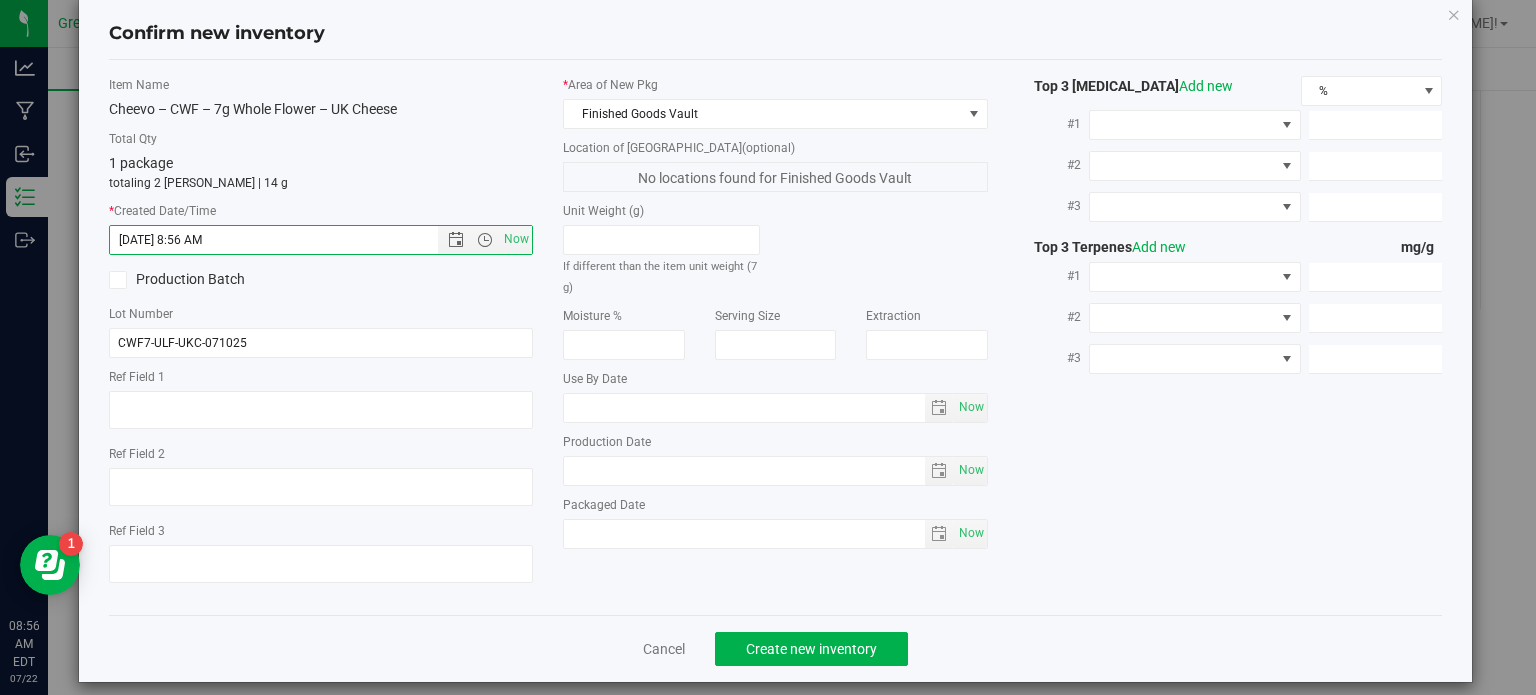 scroll, scrollTop: 50, scrollLeft: 0, axis: vertical 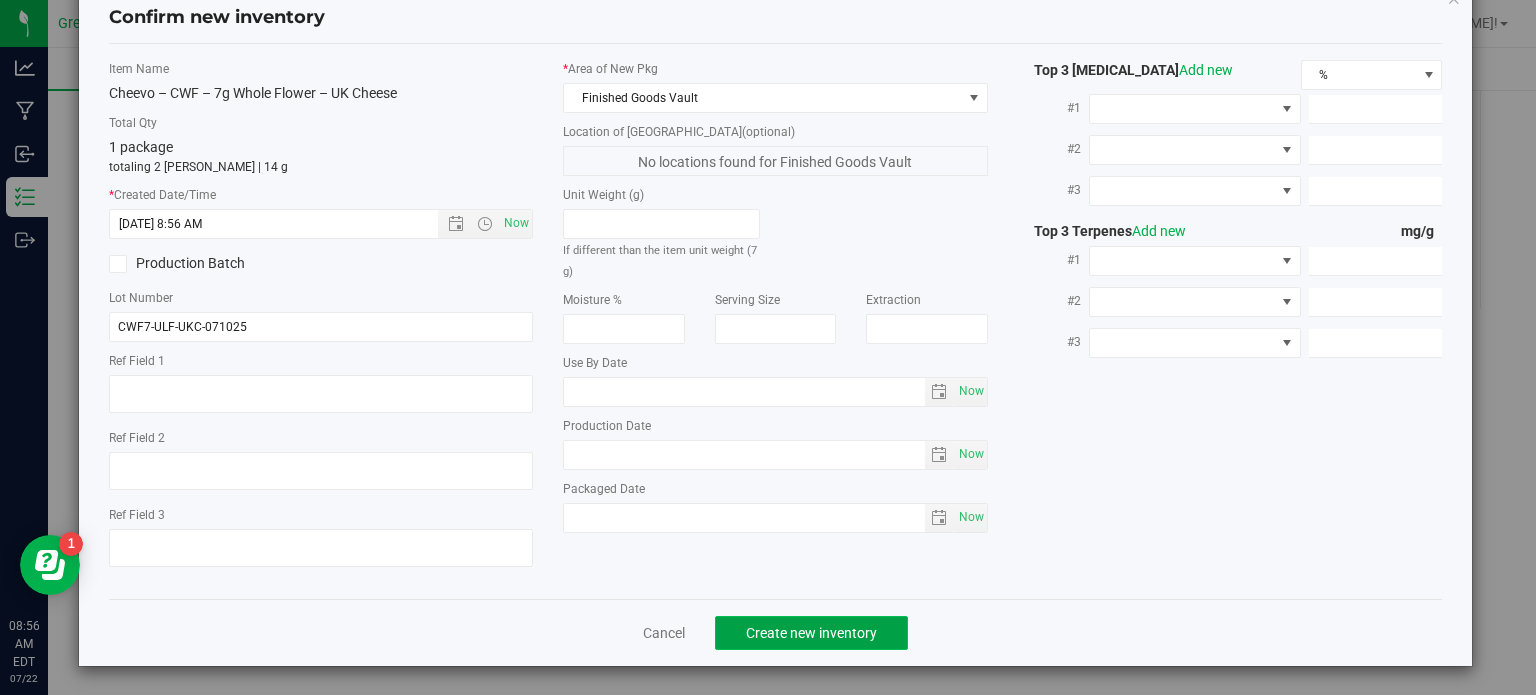 click on "Create new inventory" 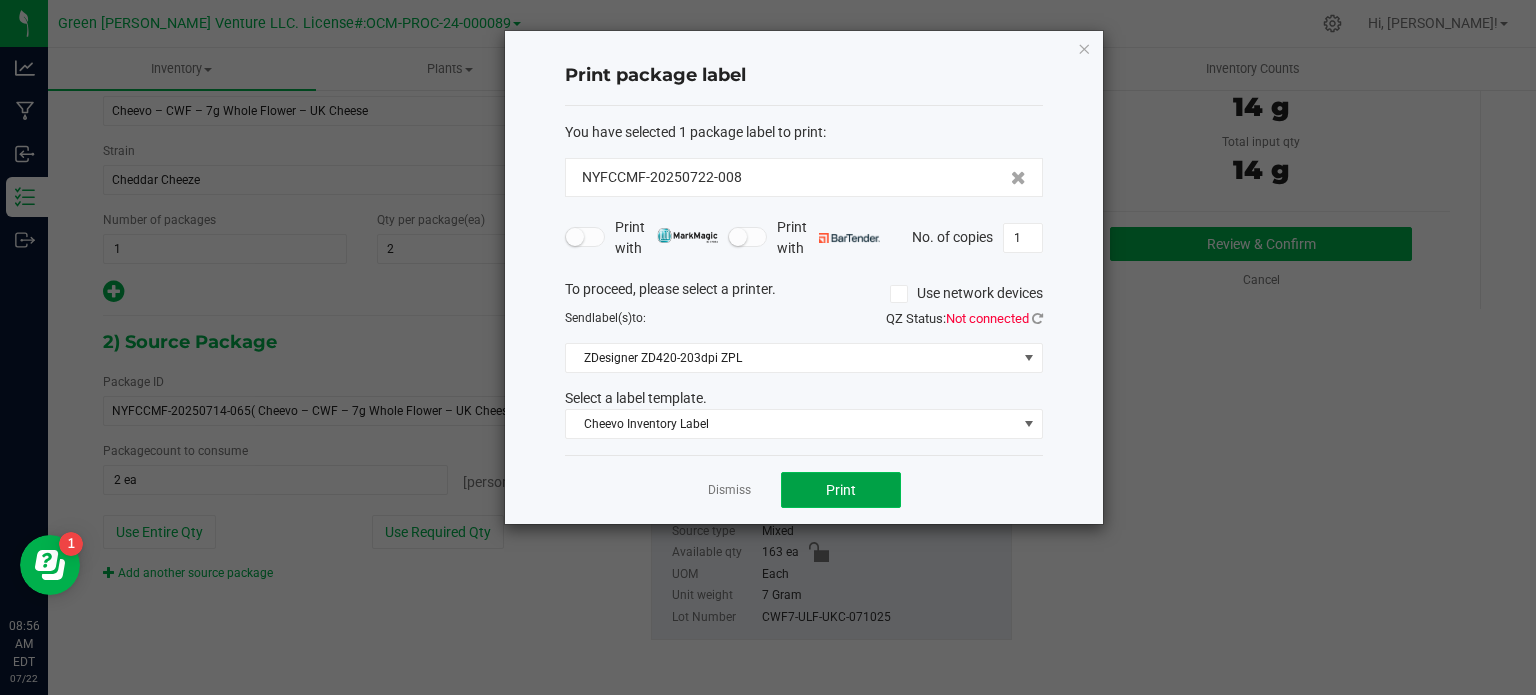 click on "Print" 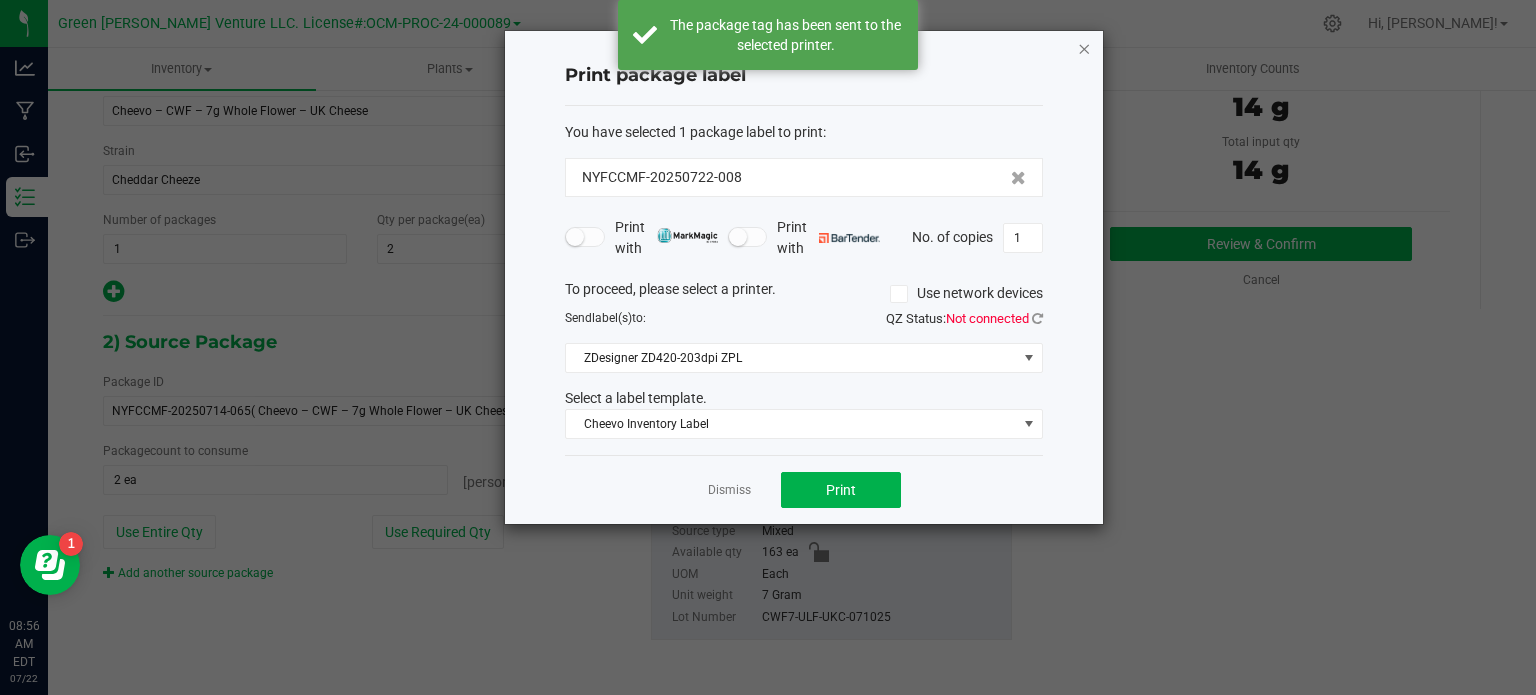 click 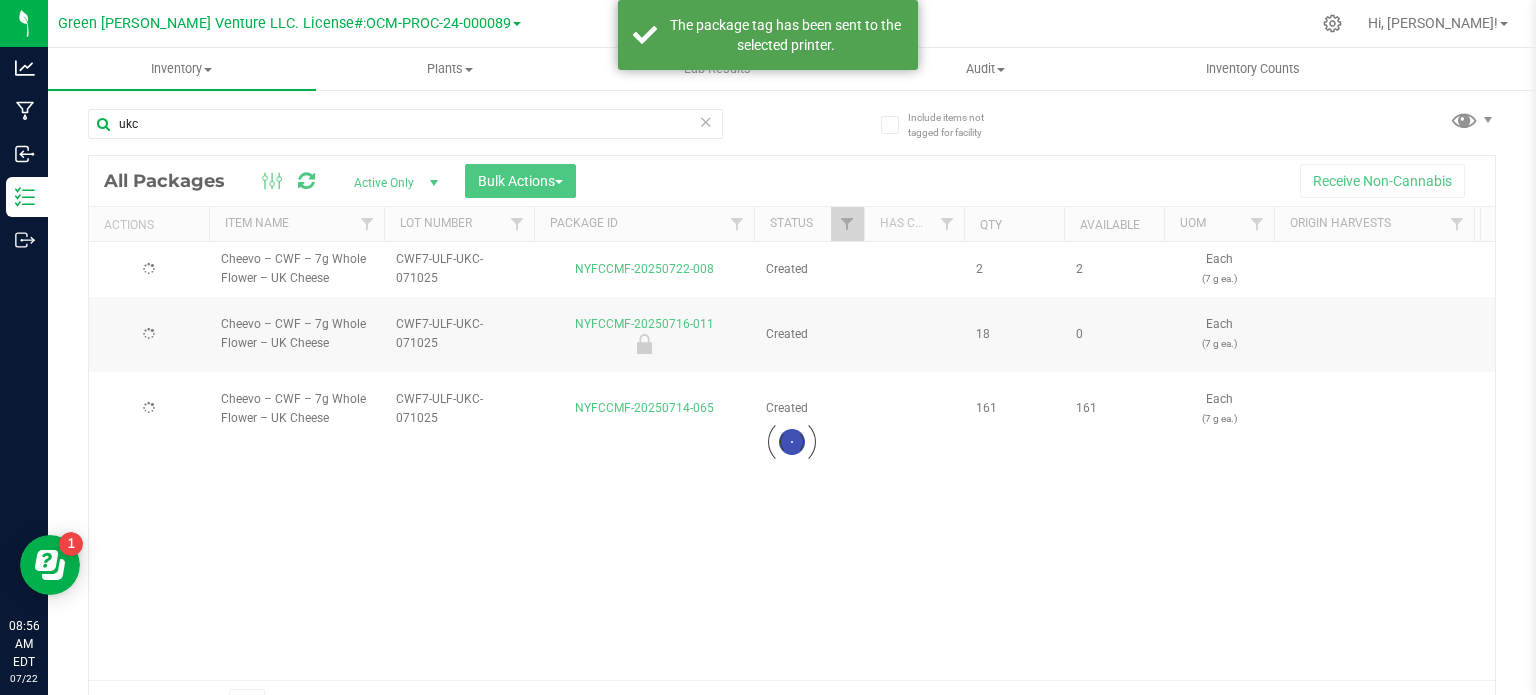 scroll, scrollTop: 35, scrollLeft: 0, axis: vertical 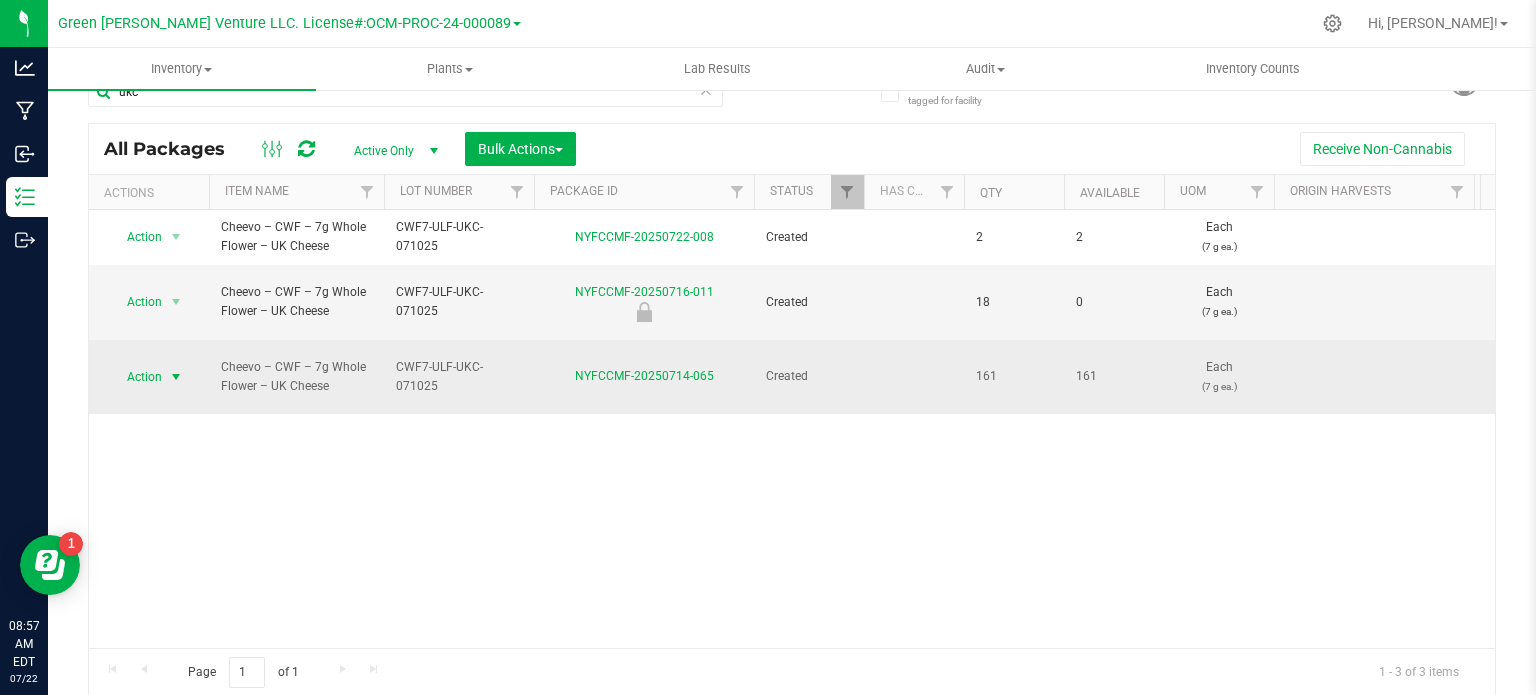 click at bounding box center (176, 377) 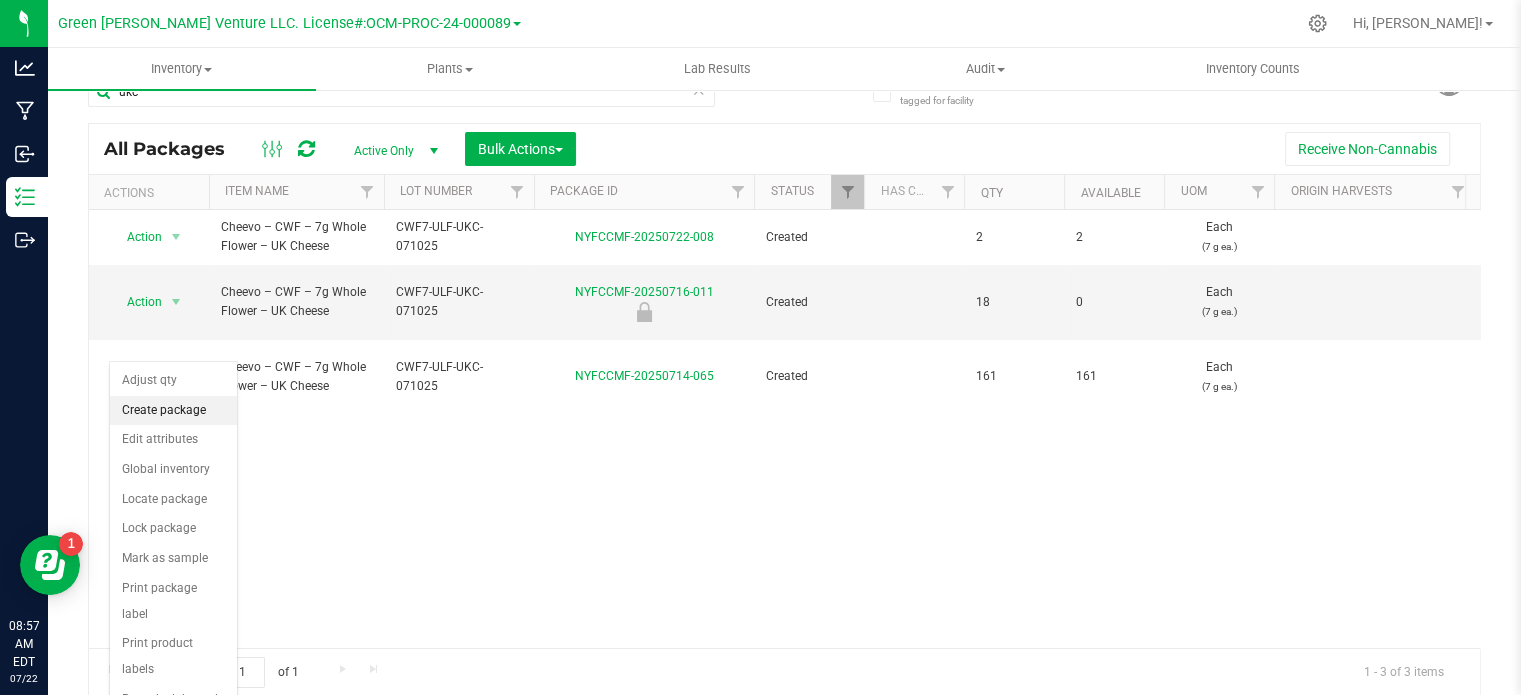 click on "Create package" at bounding box center [173, 411] 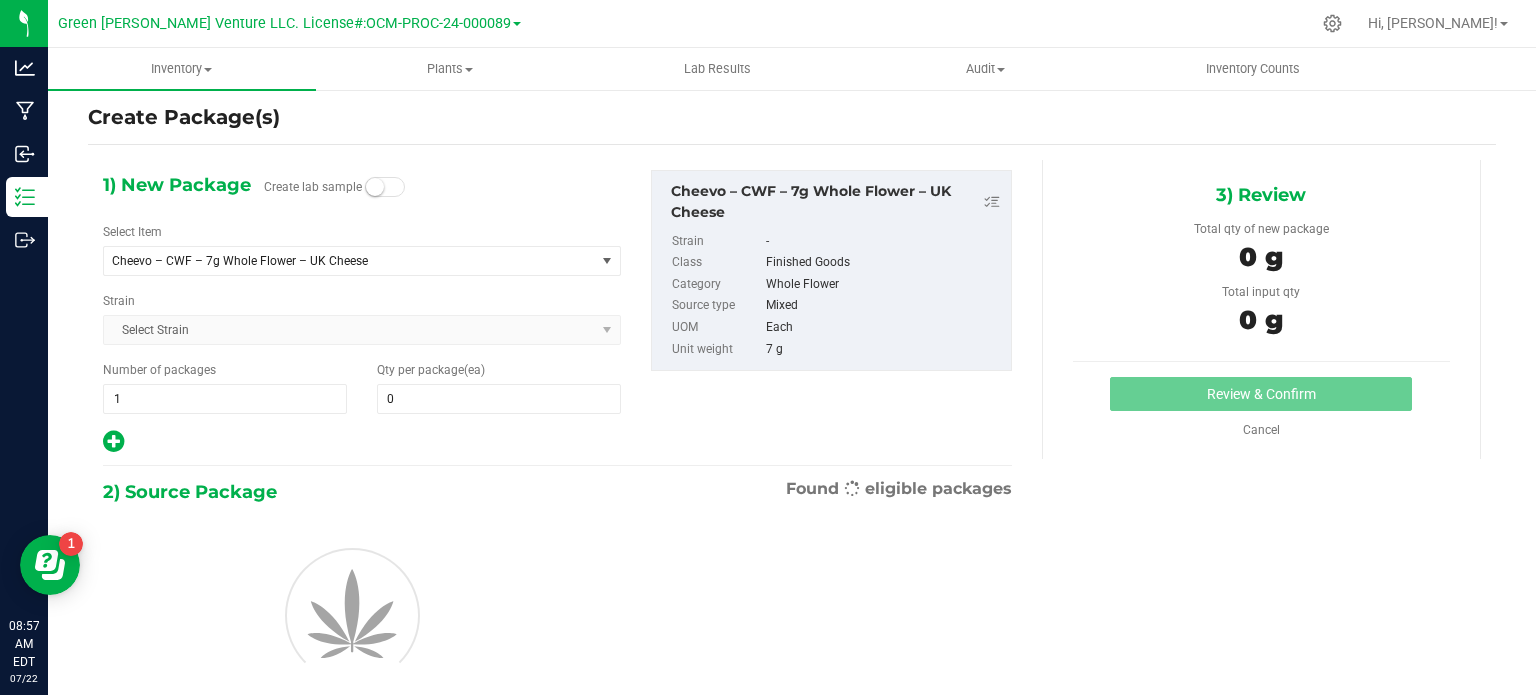 scroll, scrollTop: 35, scrollLeft: 0, axis: vertical 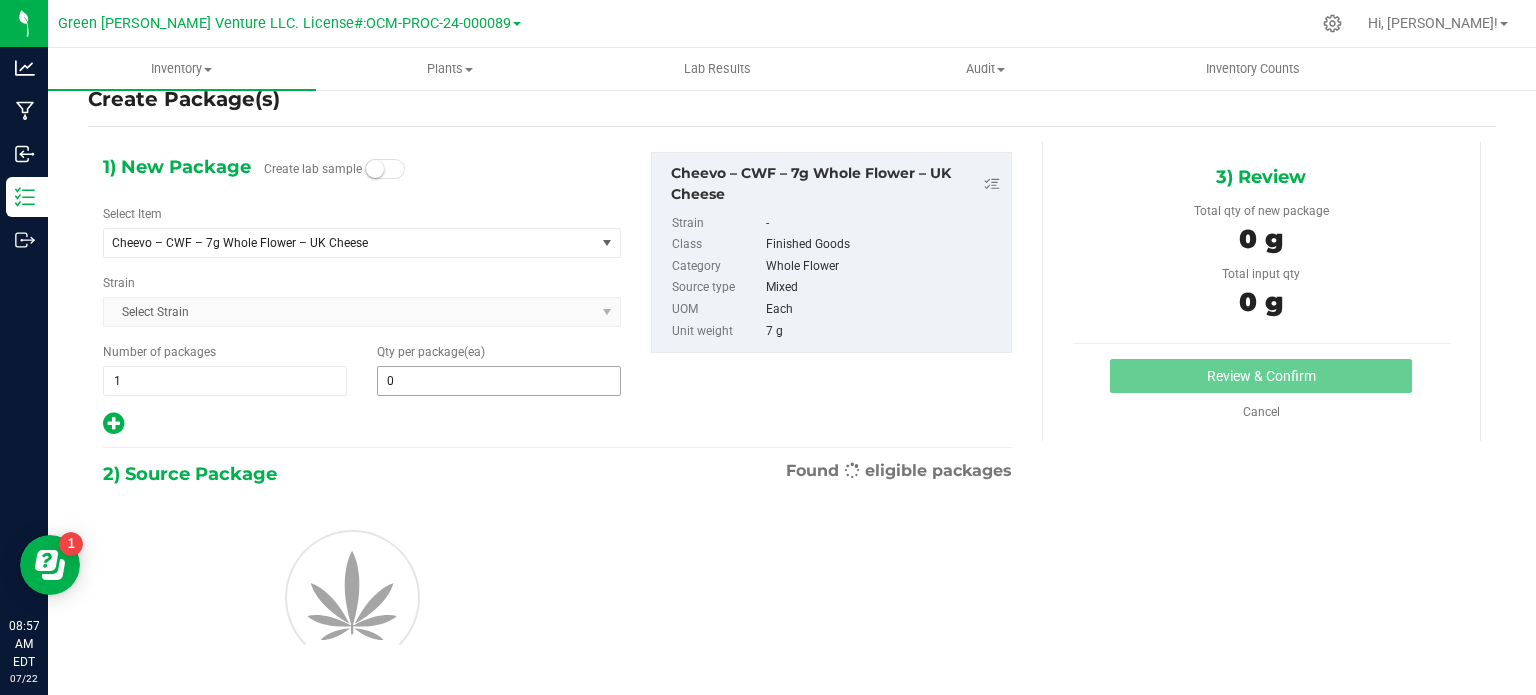 type 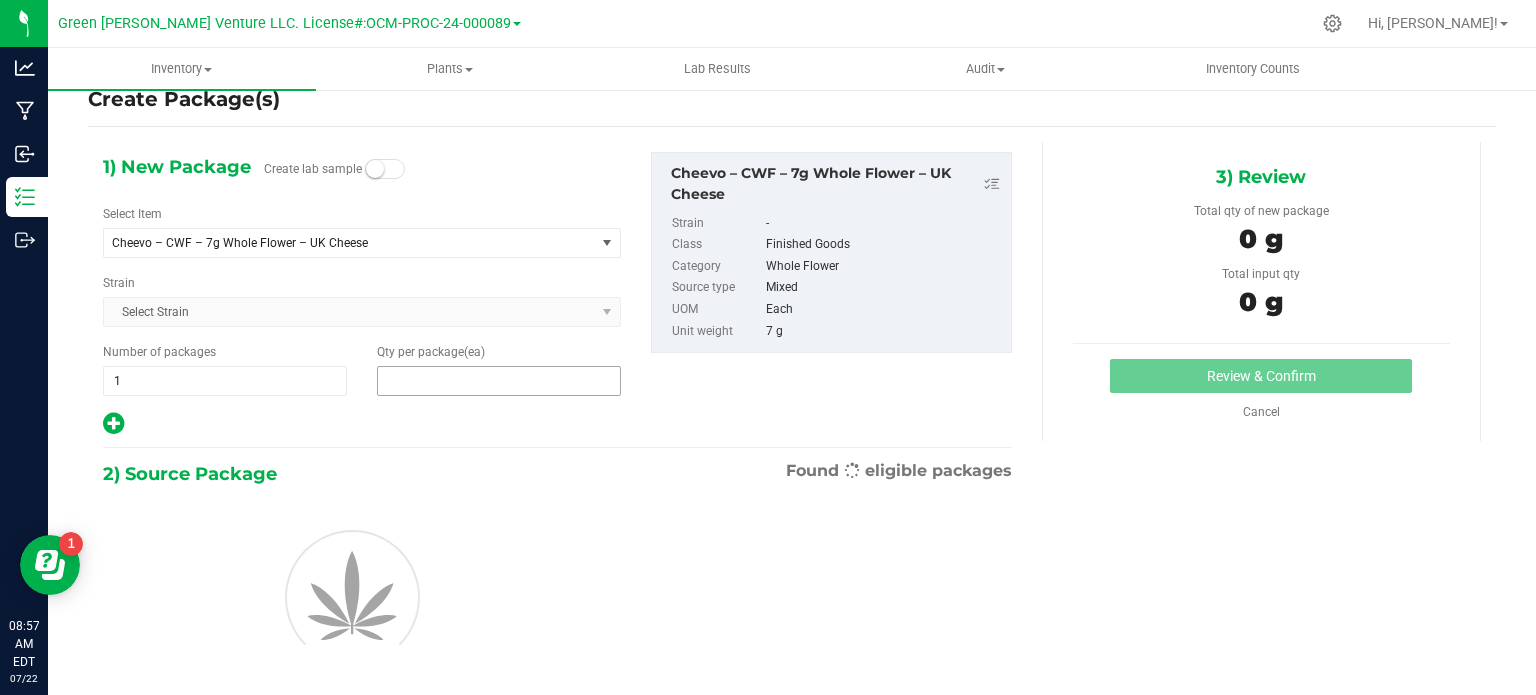 click at bounding box center [499, 381] 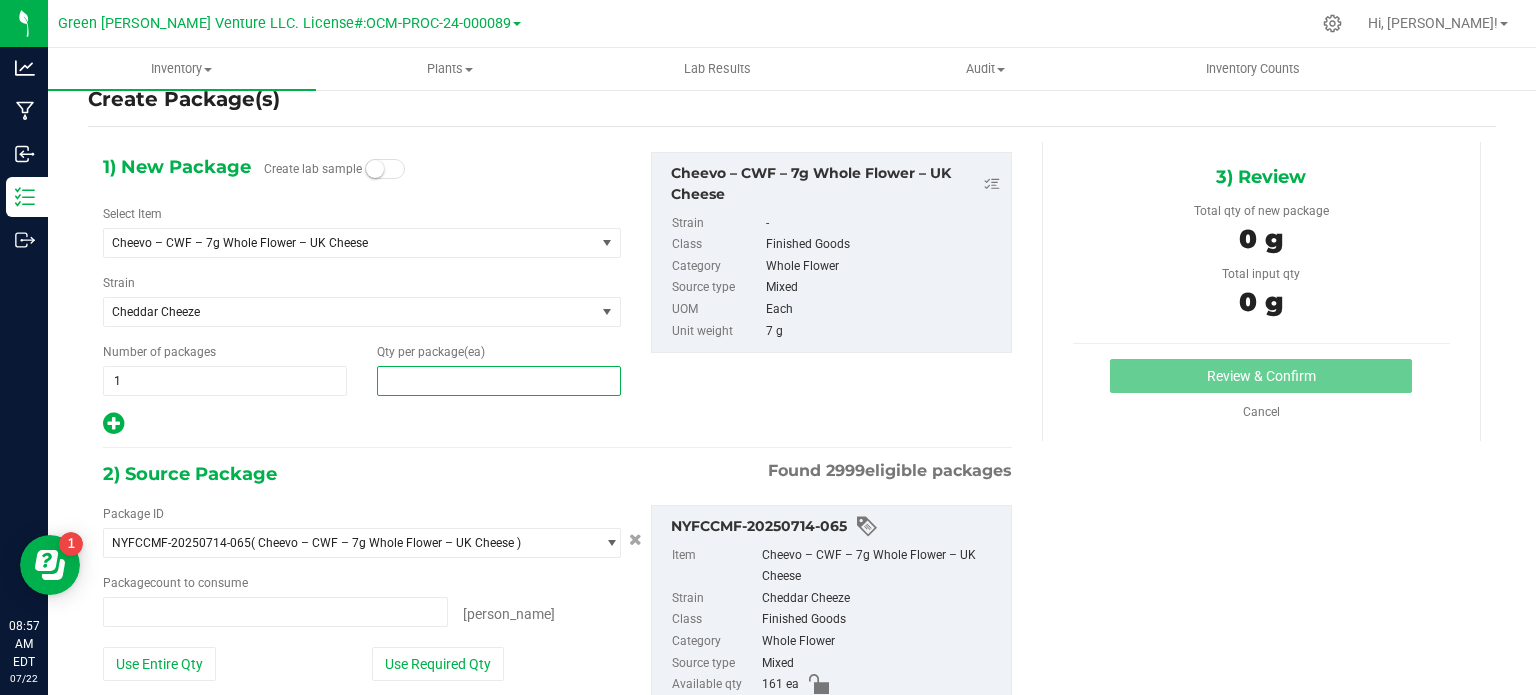 type on "0 ea" 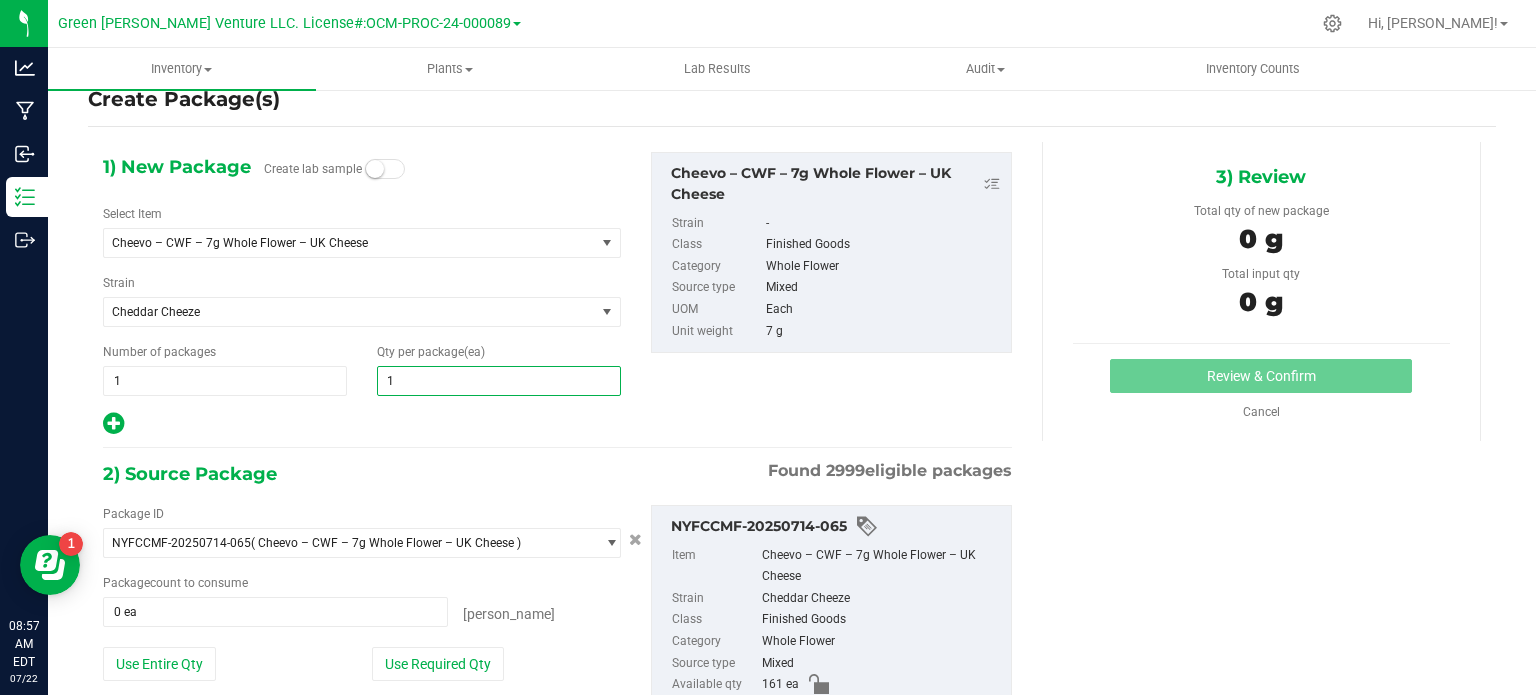 type on "10" 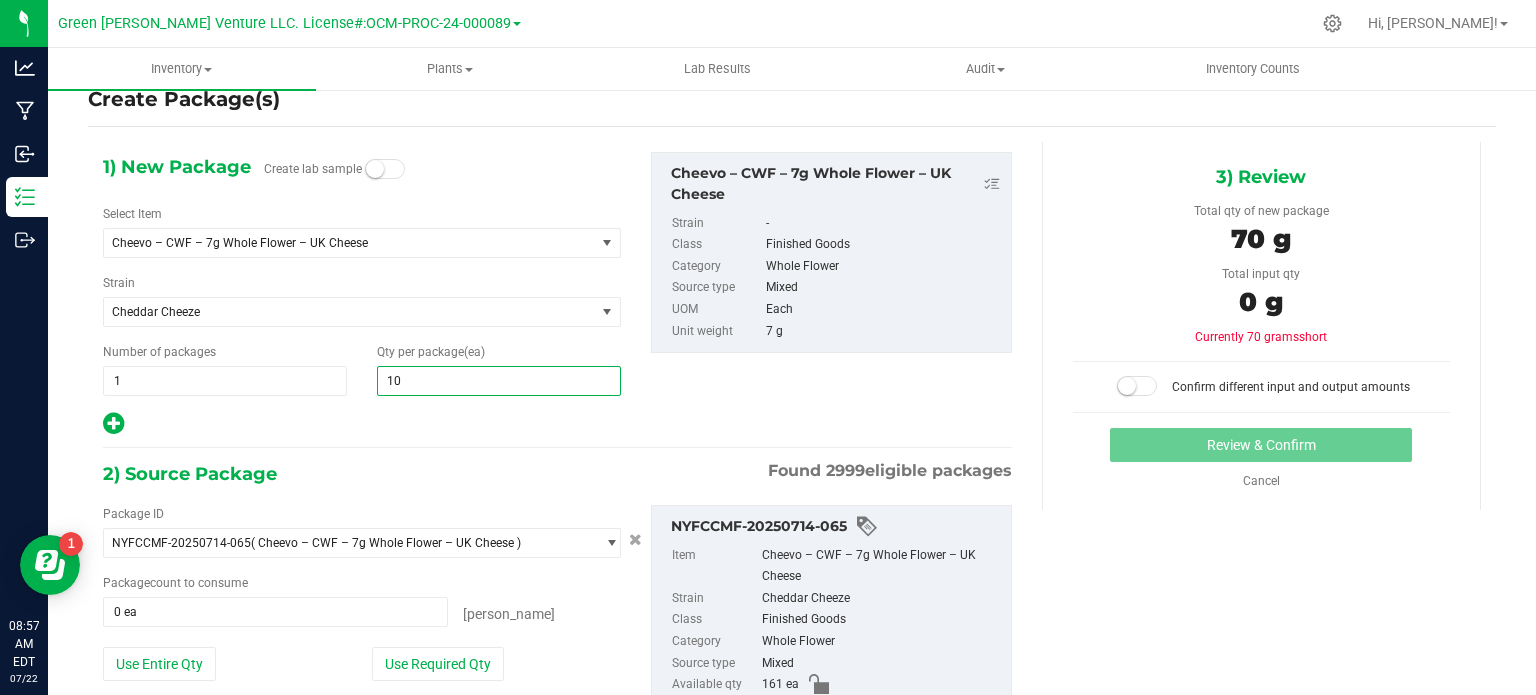 type on "10" 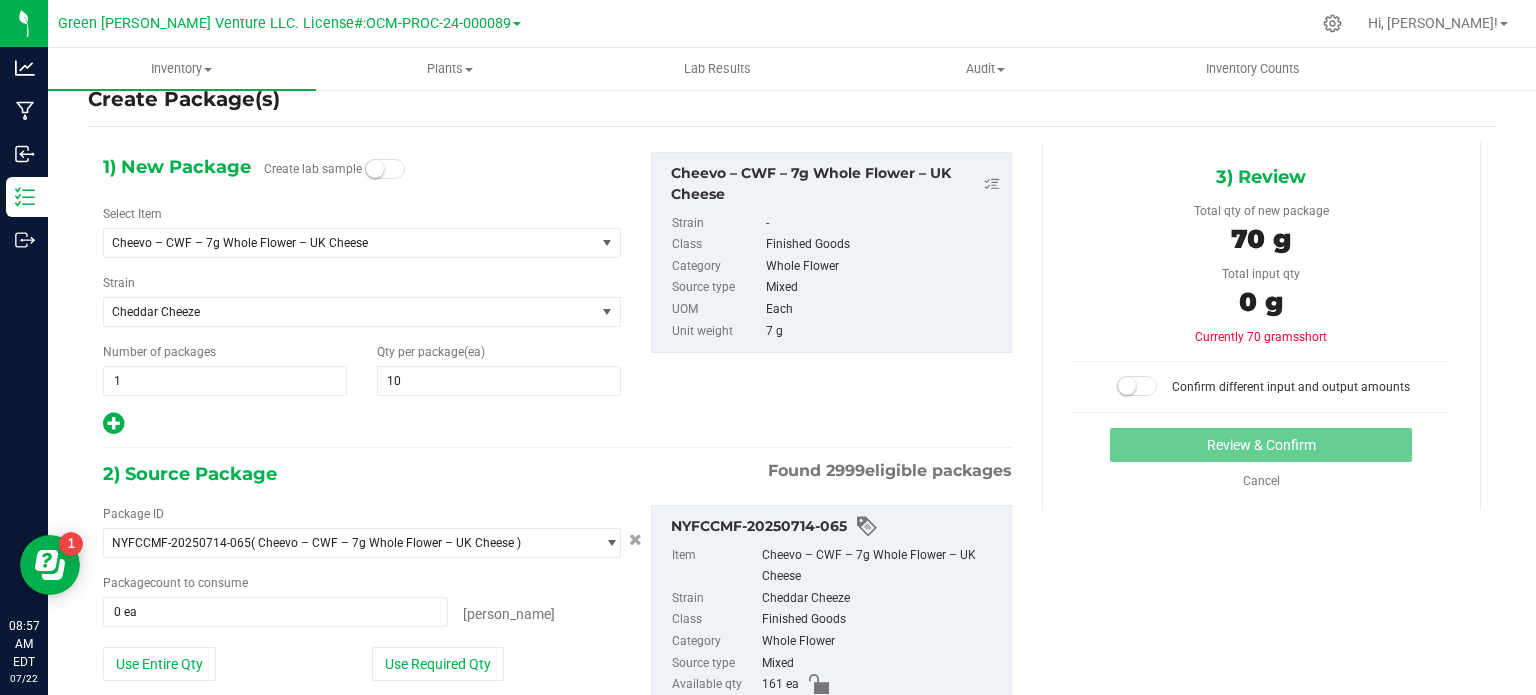 click on "2) Source Package
Found
2999
eligible packages" at bounding box center [557, 474] 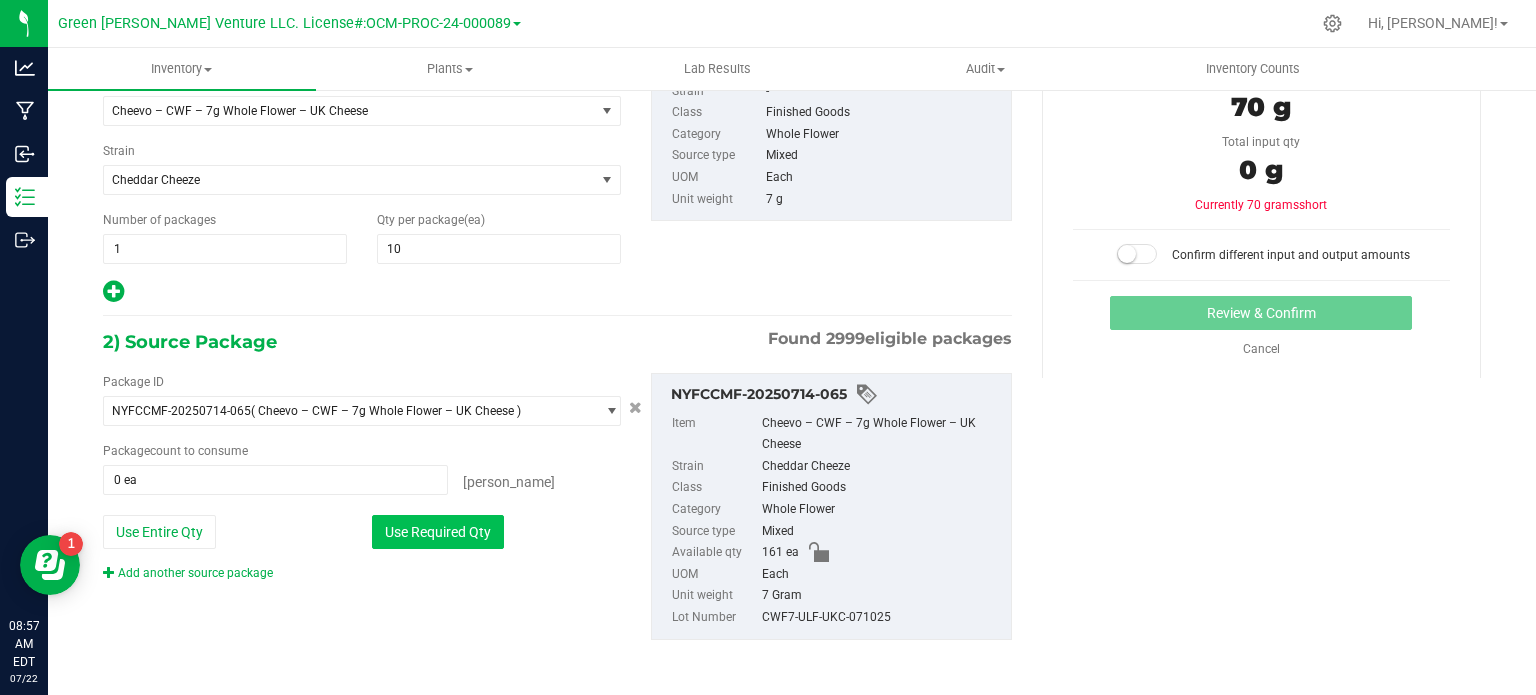 click on "Use Required Qty" at bounding box center (438, 532) 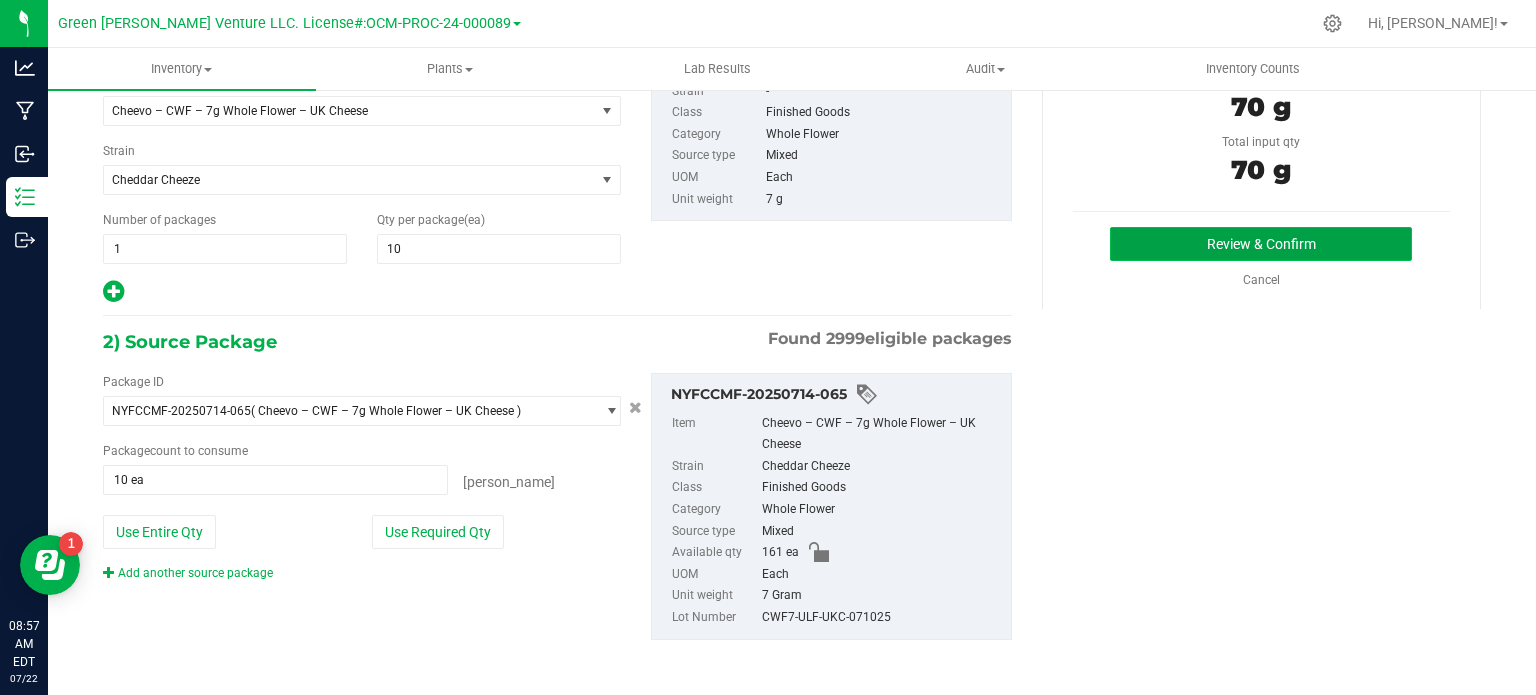 click on "Review & Confirm" at bounding box center [1261, 244] 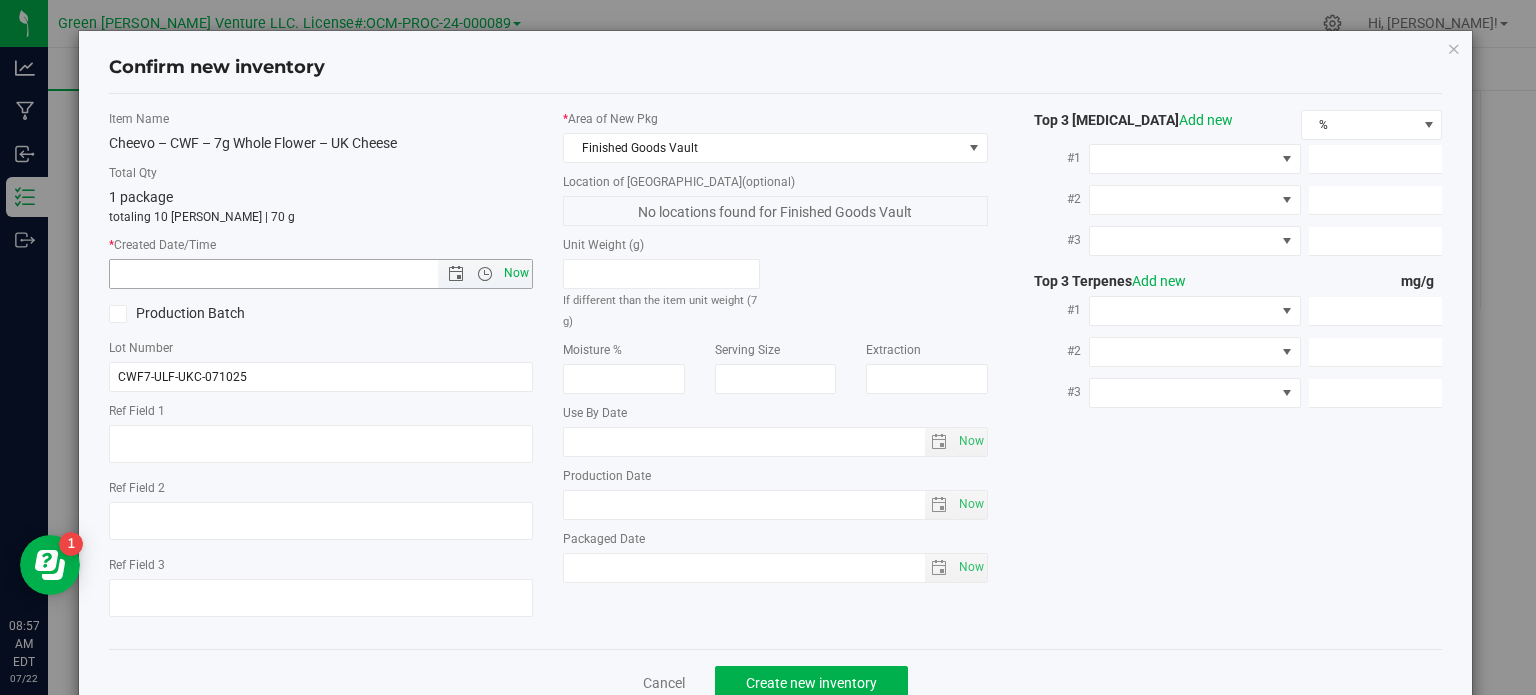 click on "Now" at bounding box center [517, 273] 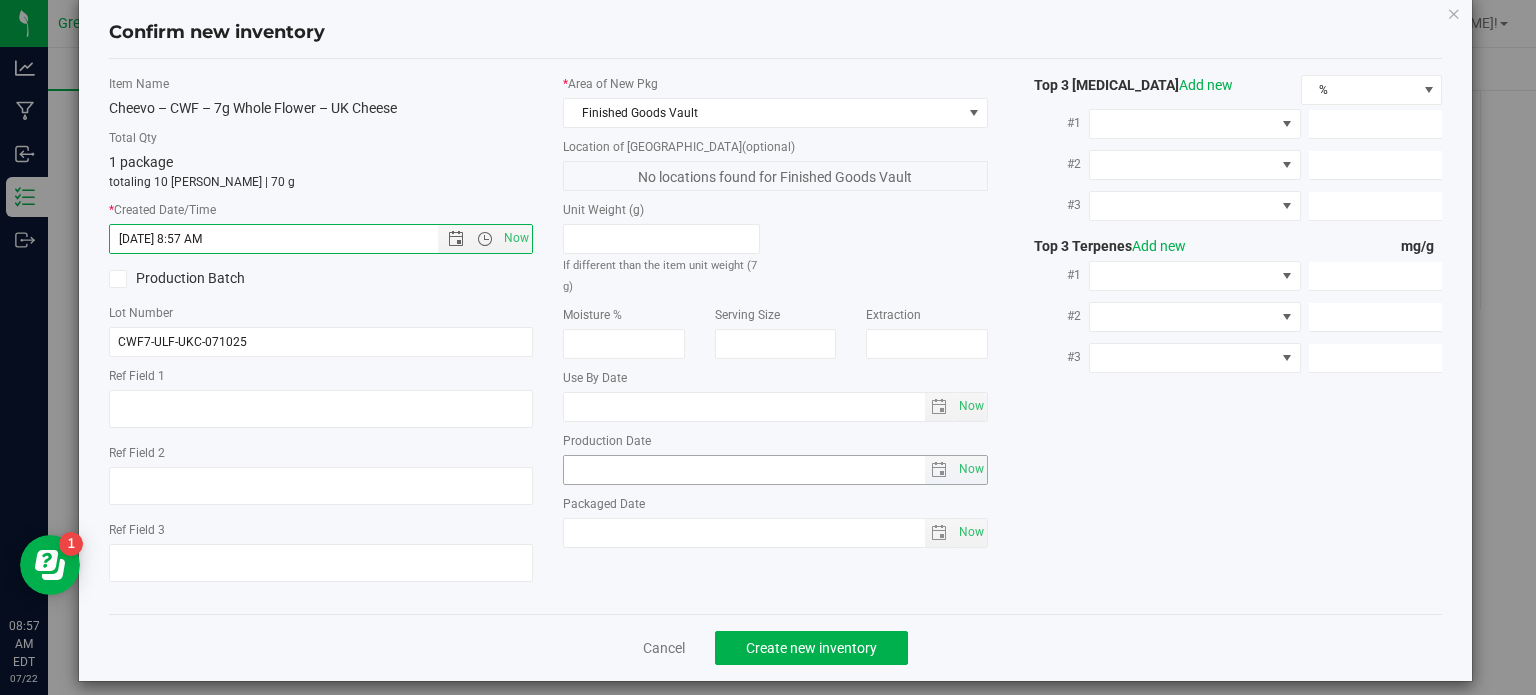 scroll, scrollTop: 50, scrollLeft: 0, axis: vertical 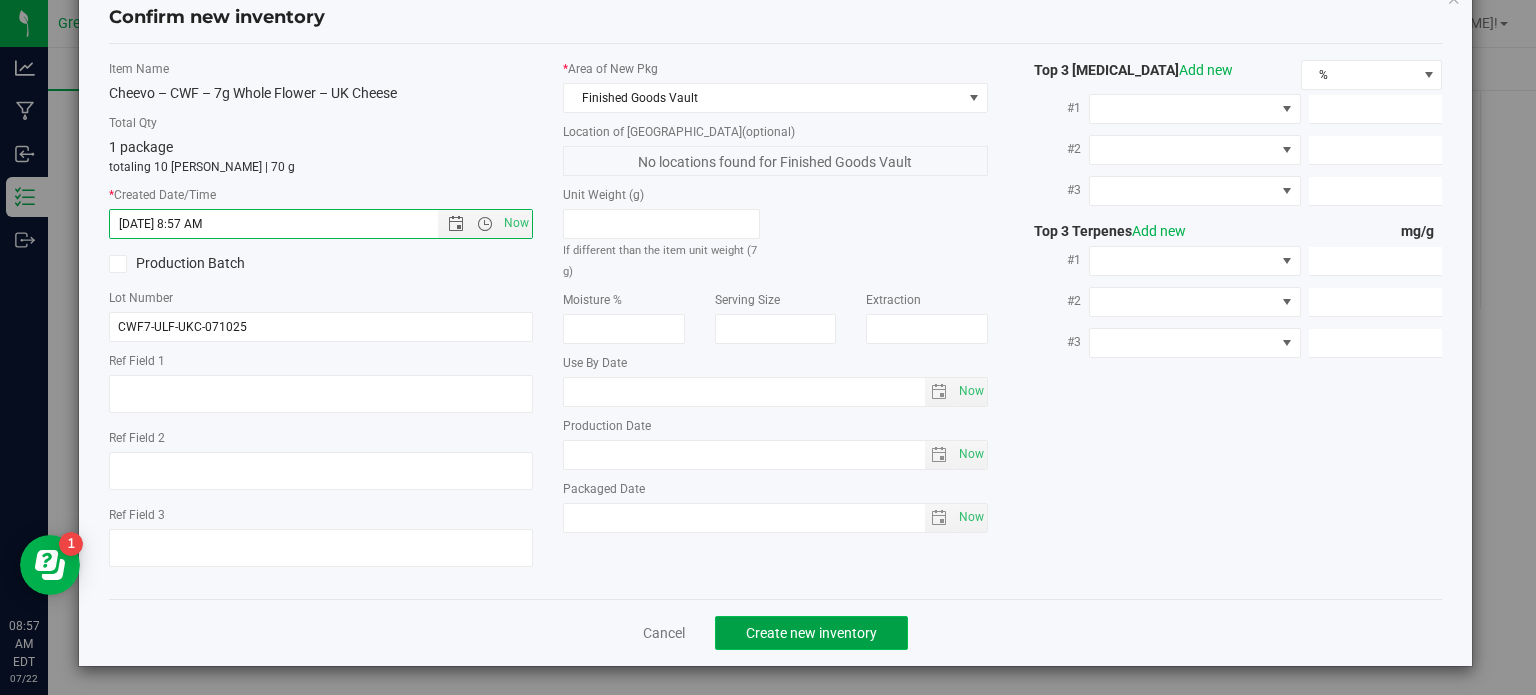 click on "Create new inventory" 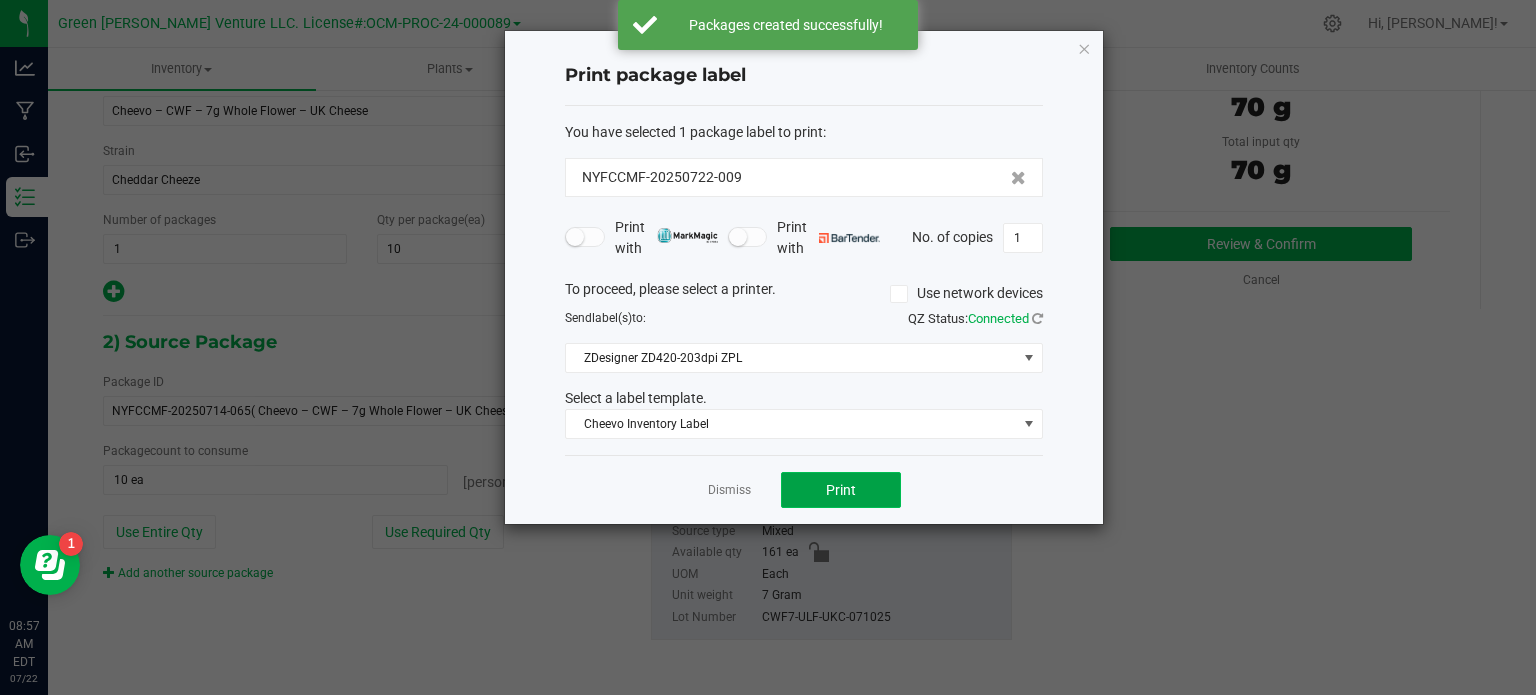 click on "Print" 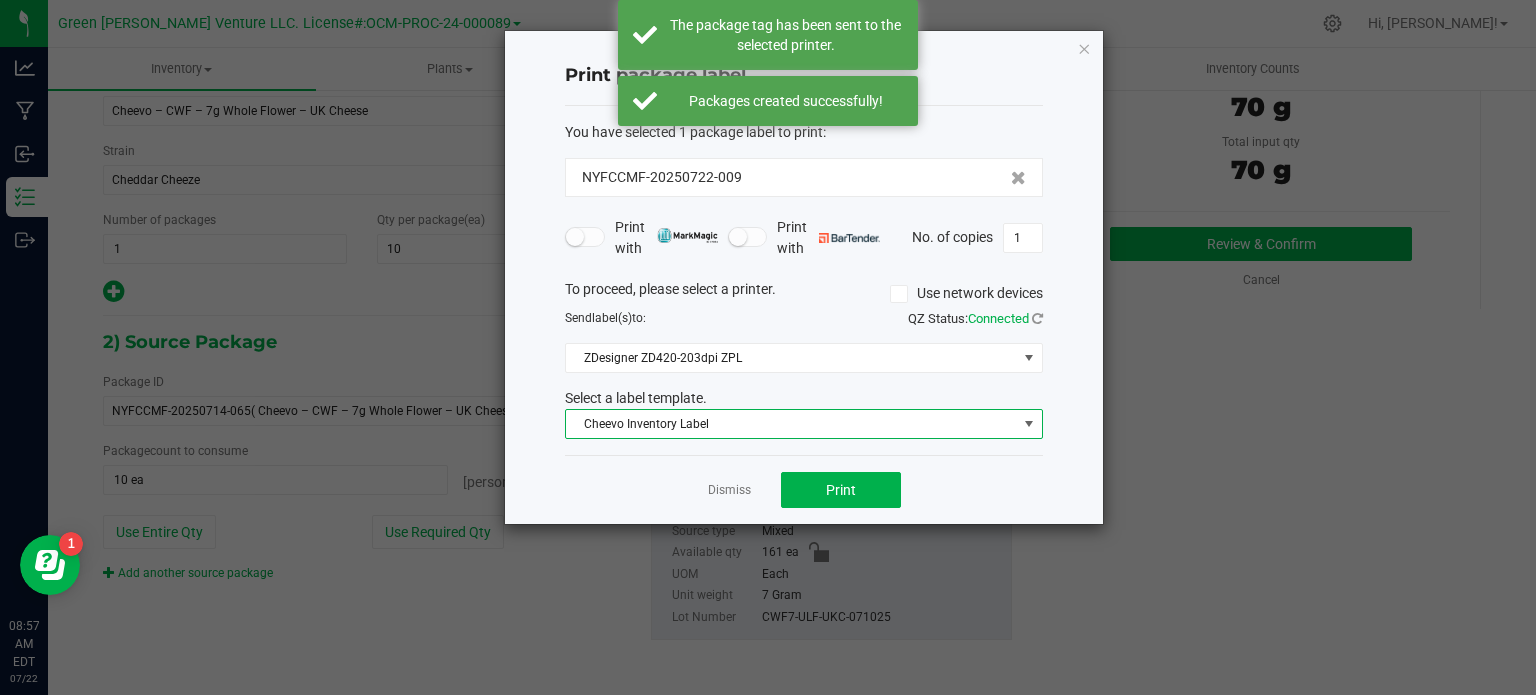 click on "Cheevo Inventory Label" at bounding box center (791, 424) 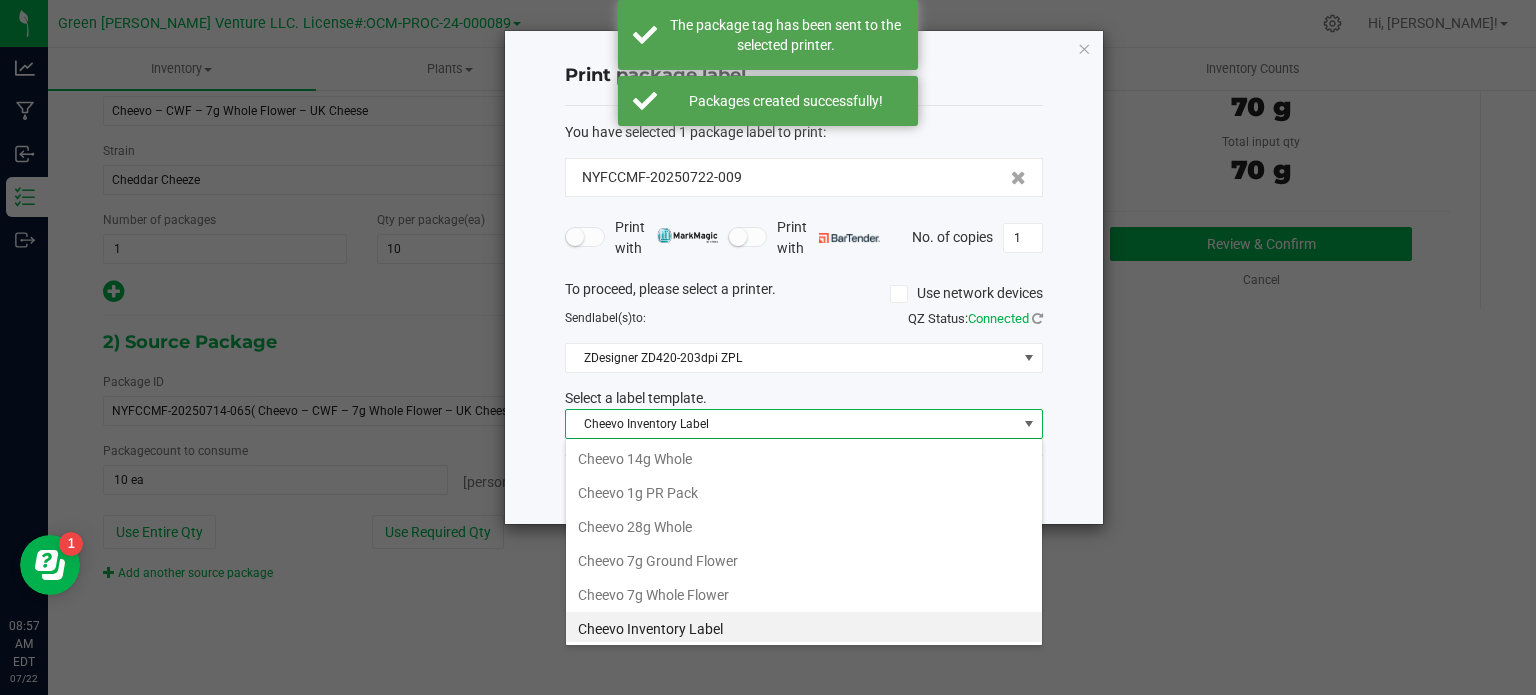 scroll, scrollTop: 2, scrollLeft: 0, axis: vertical 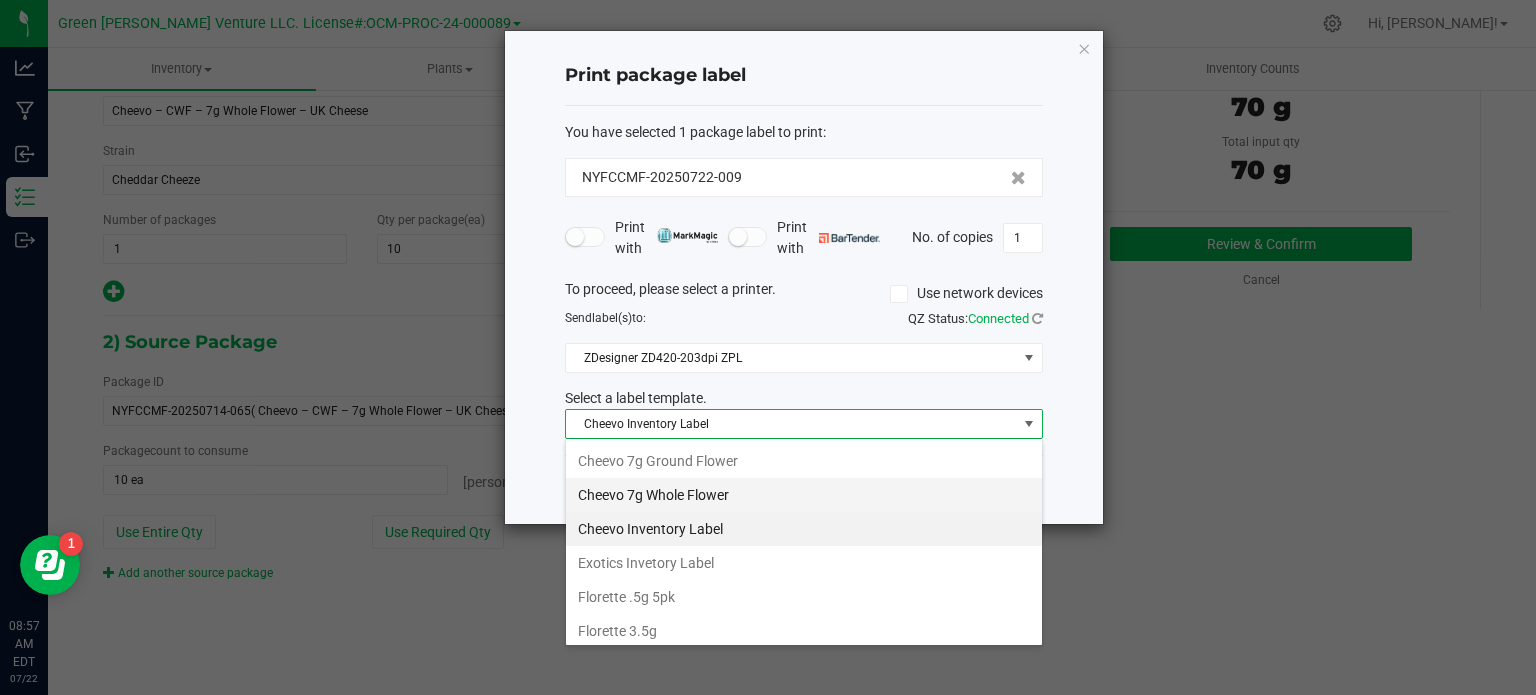 click on "Cheevo 7g Whole Flower" at bounding box center [804, 495] 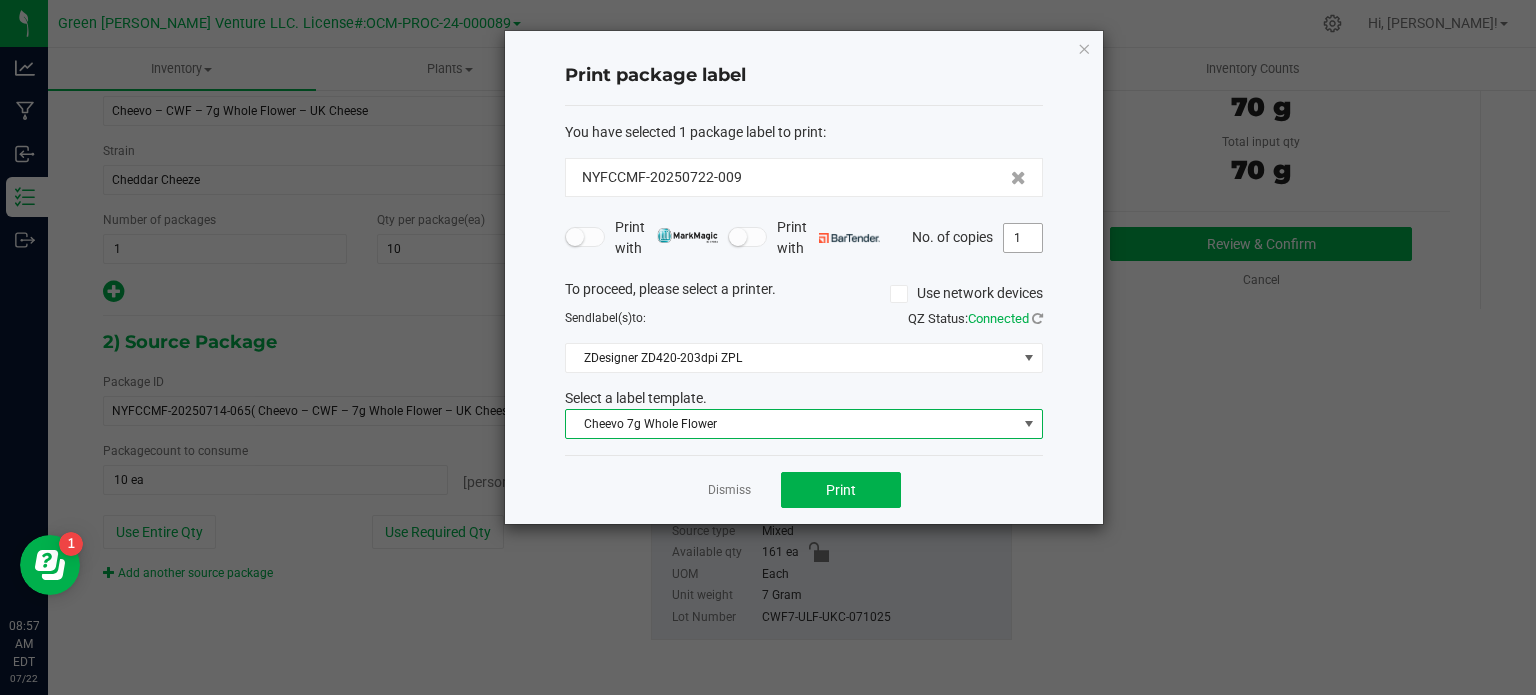 click on "1" at bounding box center (1023, 238) 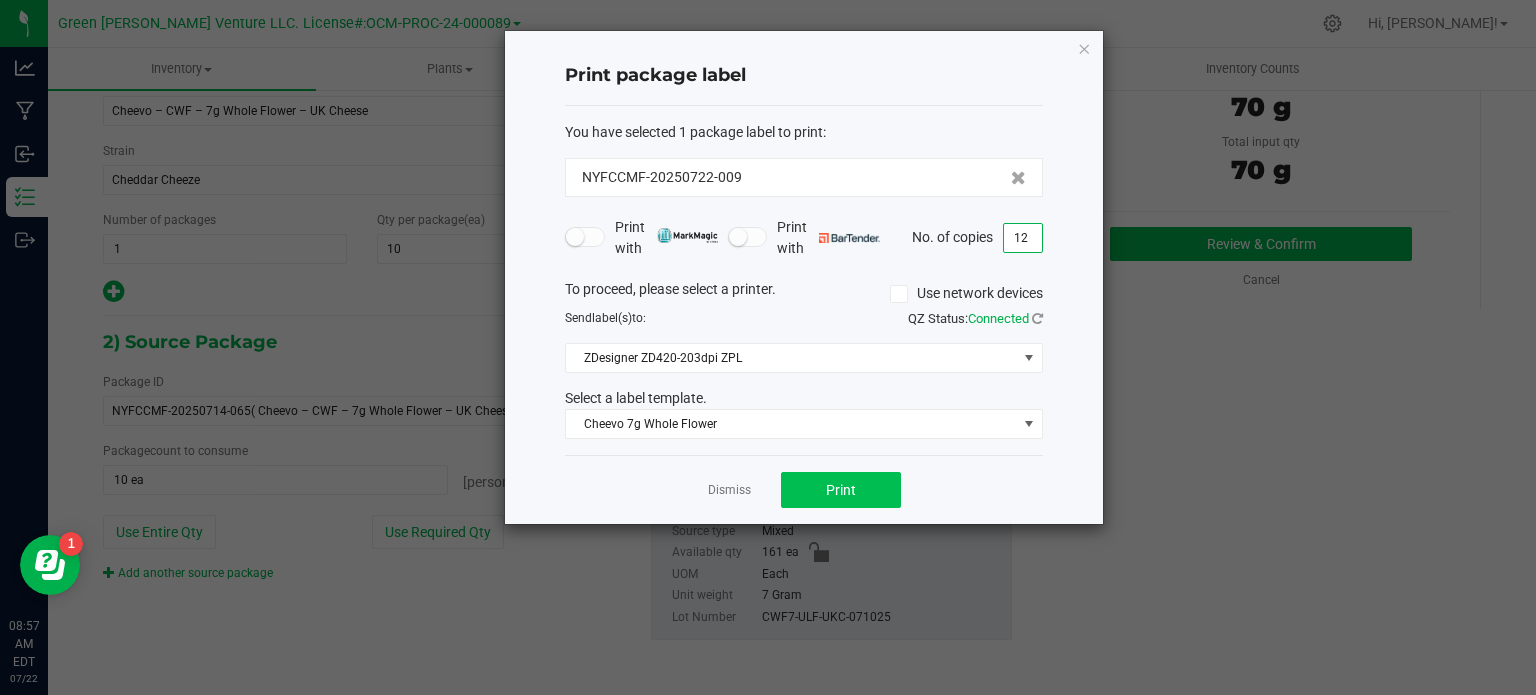 type on "12" 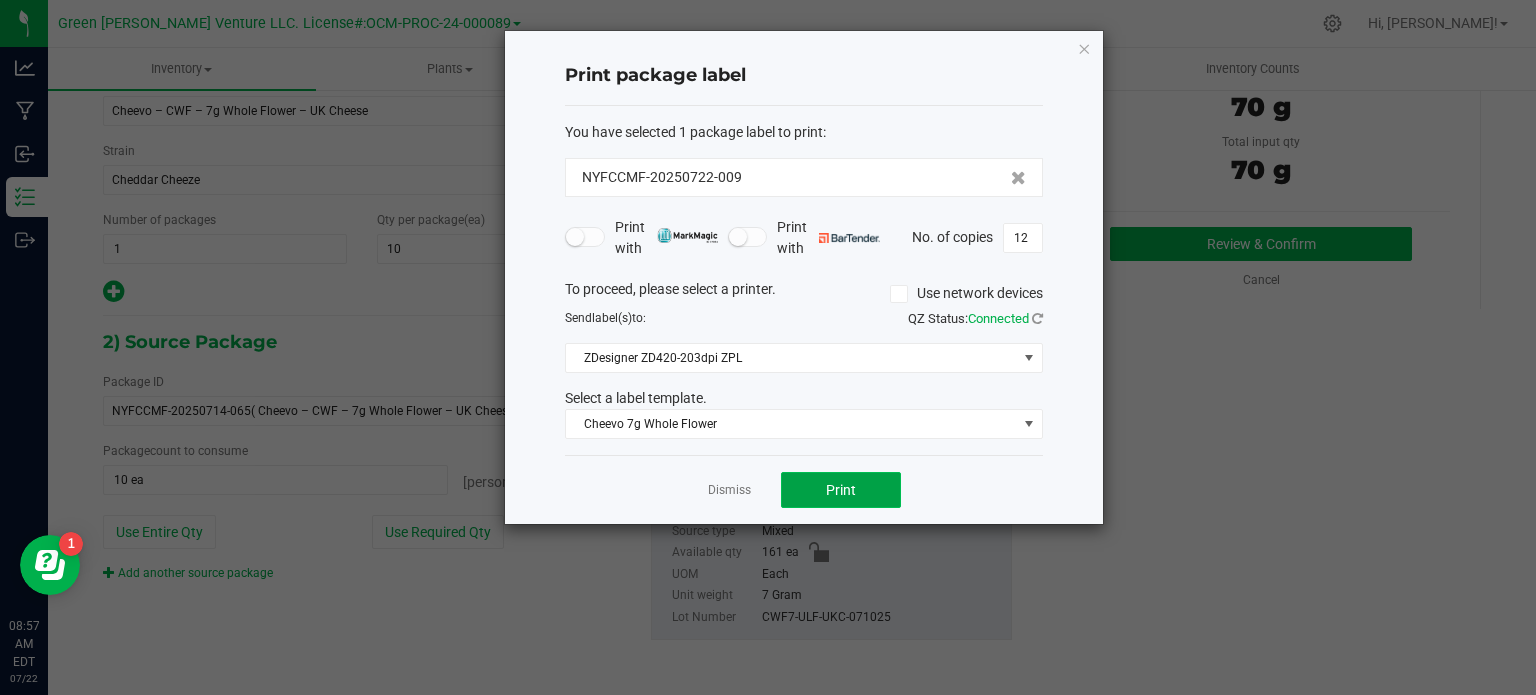 click on "Print" 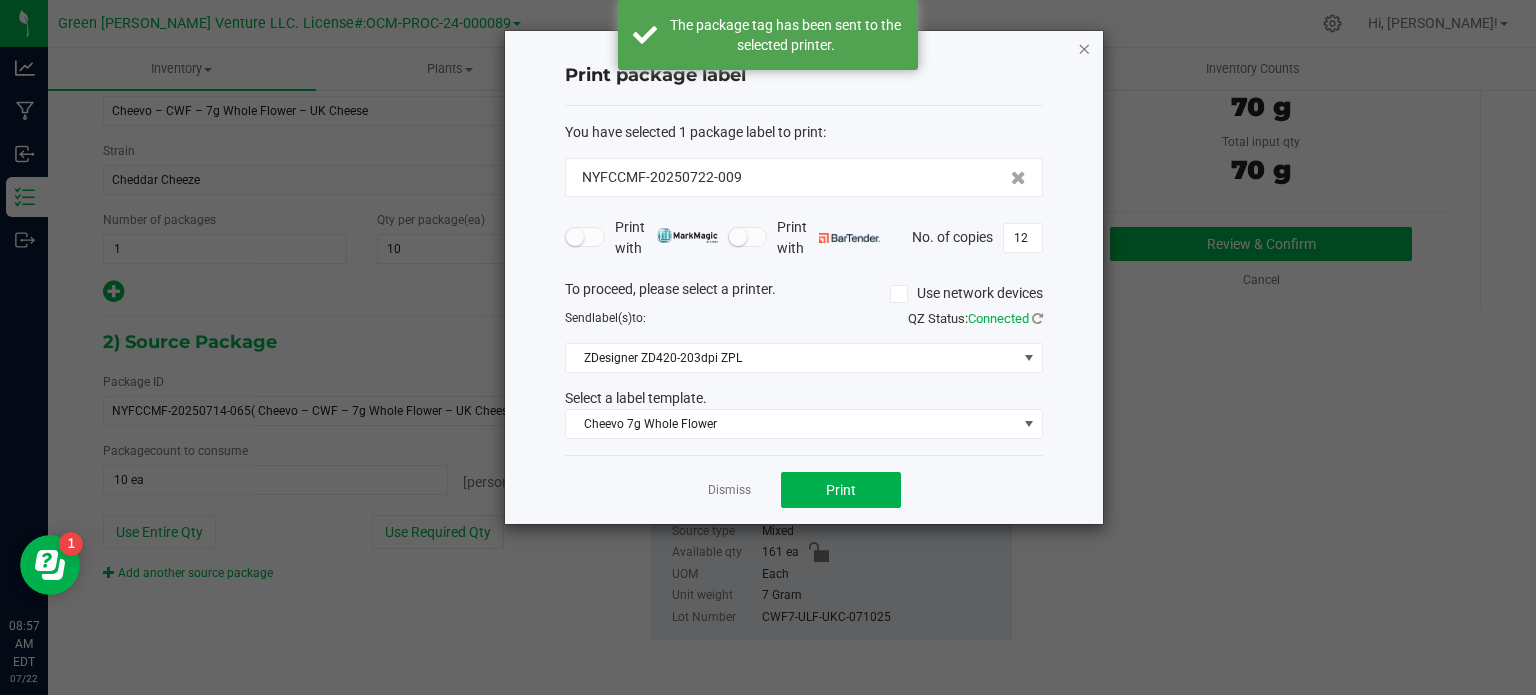 click 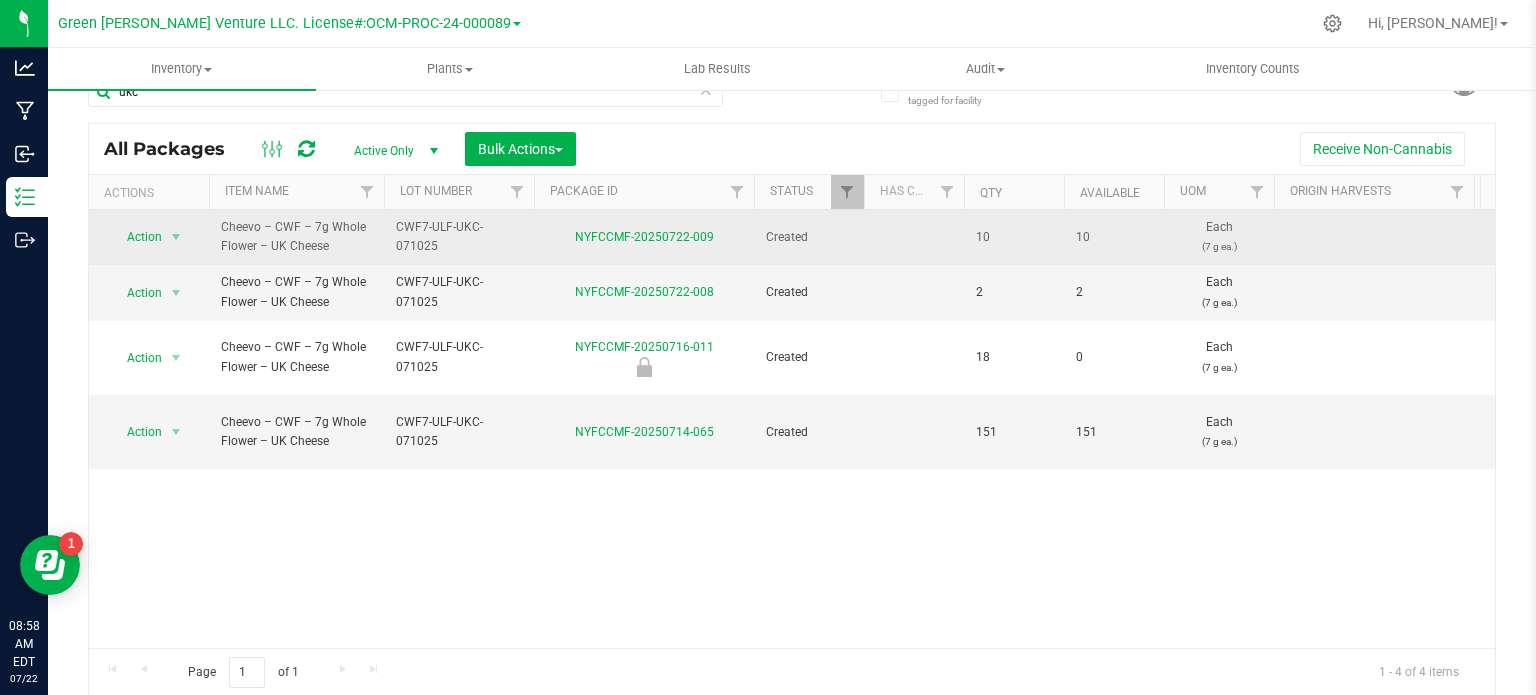 scroll, scrollTop: 0, scrollLeft: 0, axis: both 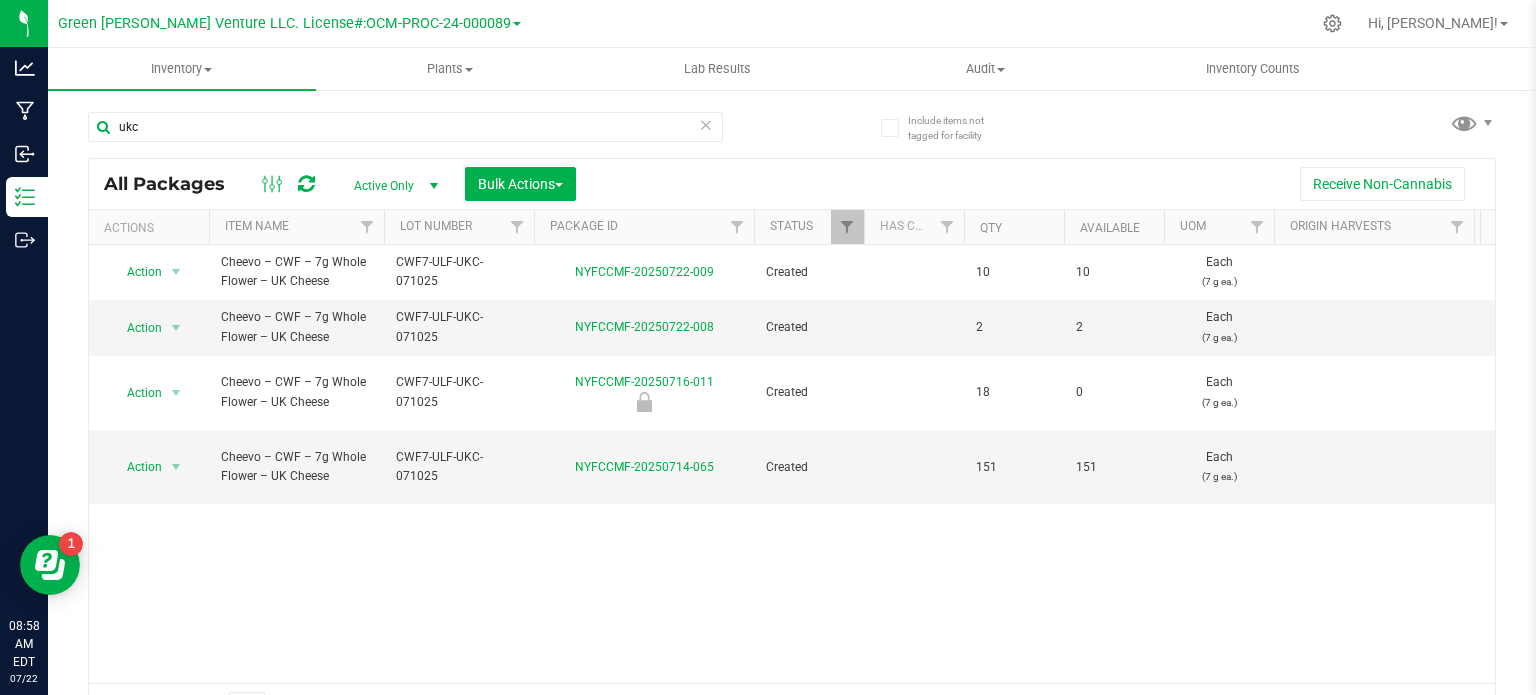 click at bounding box center (706, 124) 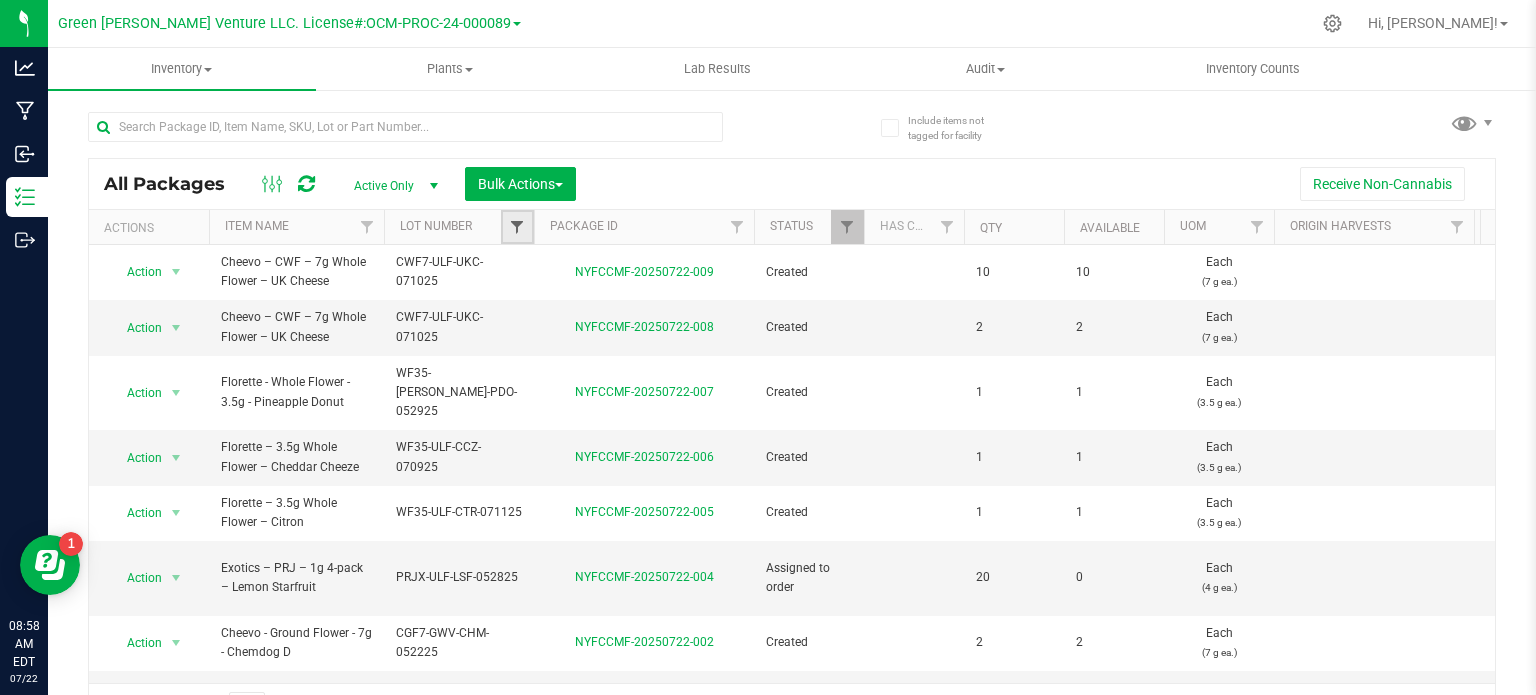 click at bounding box center [517, 227] 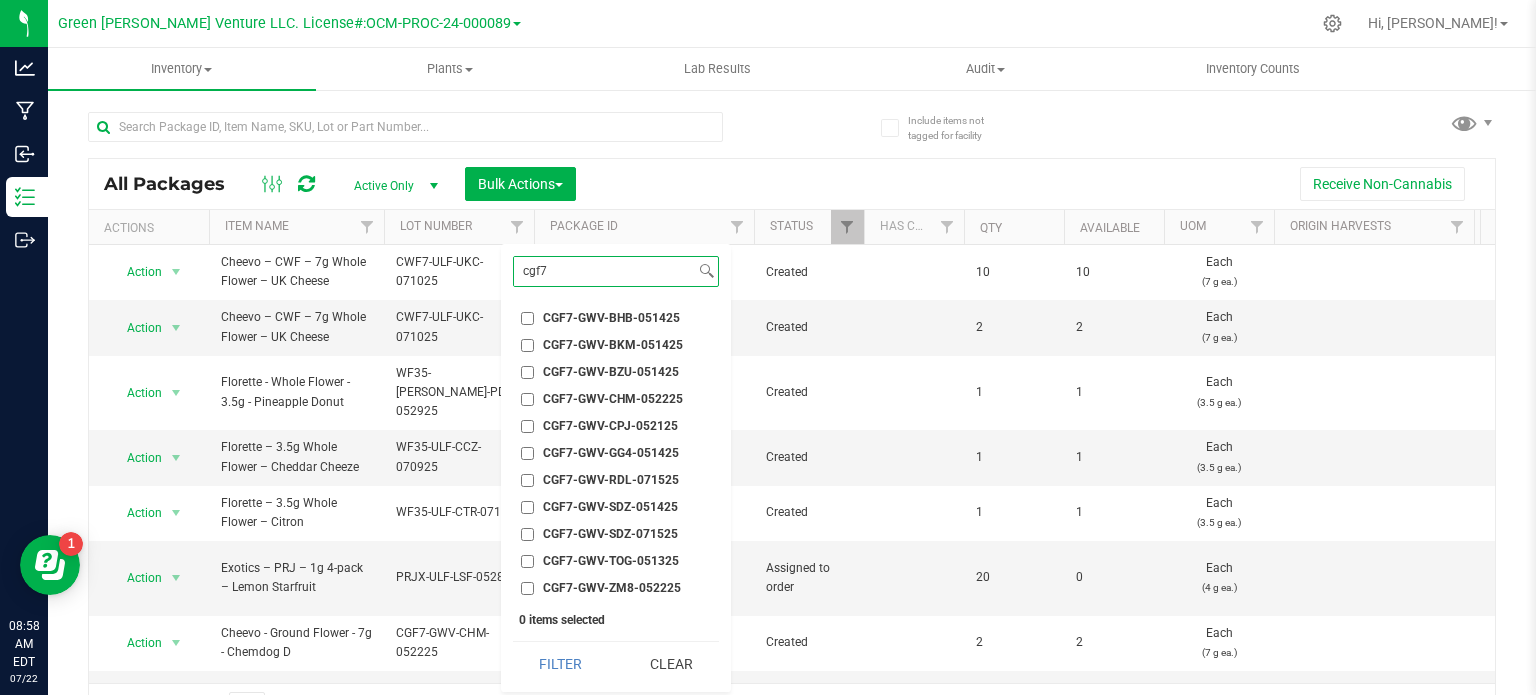 type on "cgf7" 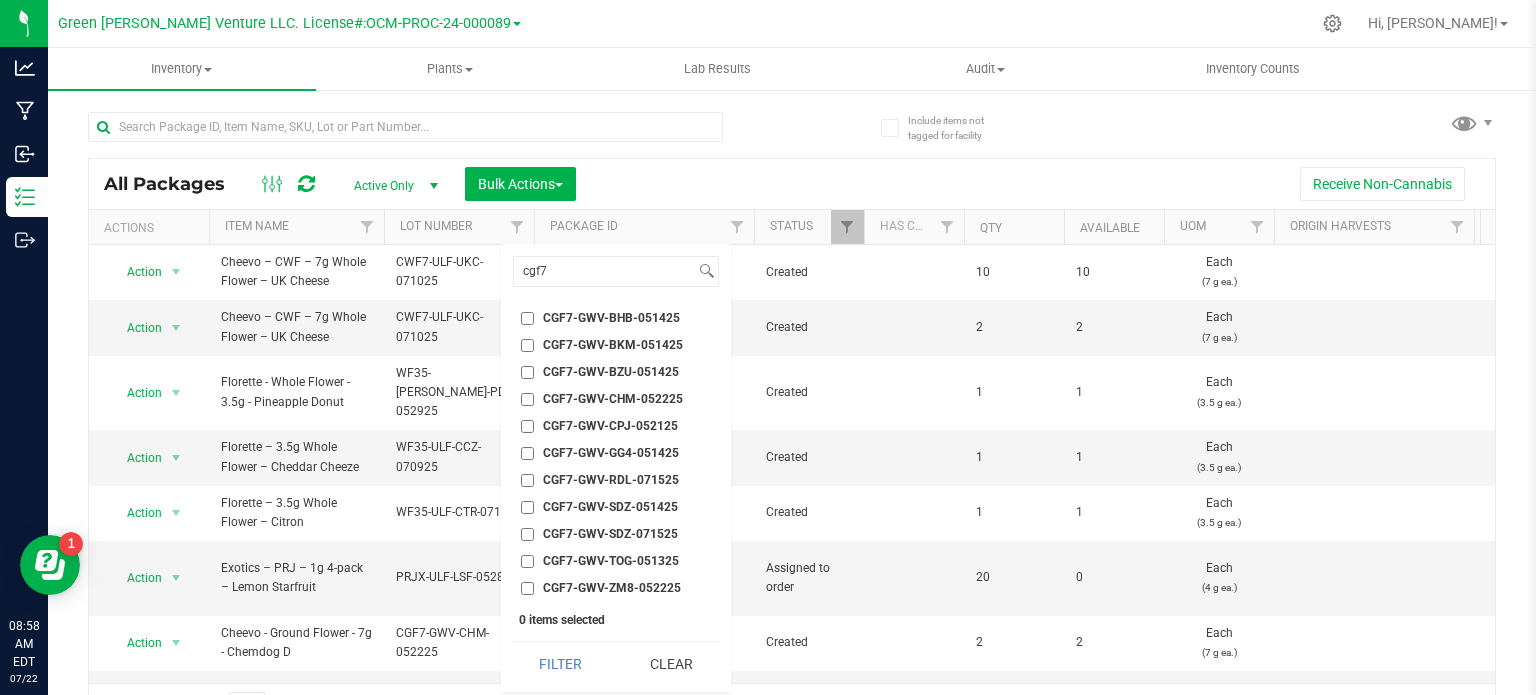click on "CGF7-GWV-BHB-051425" at bounding box center [527, 318] 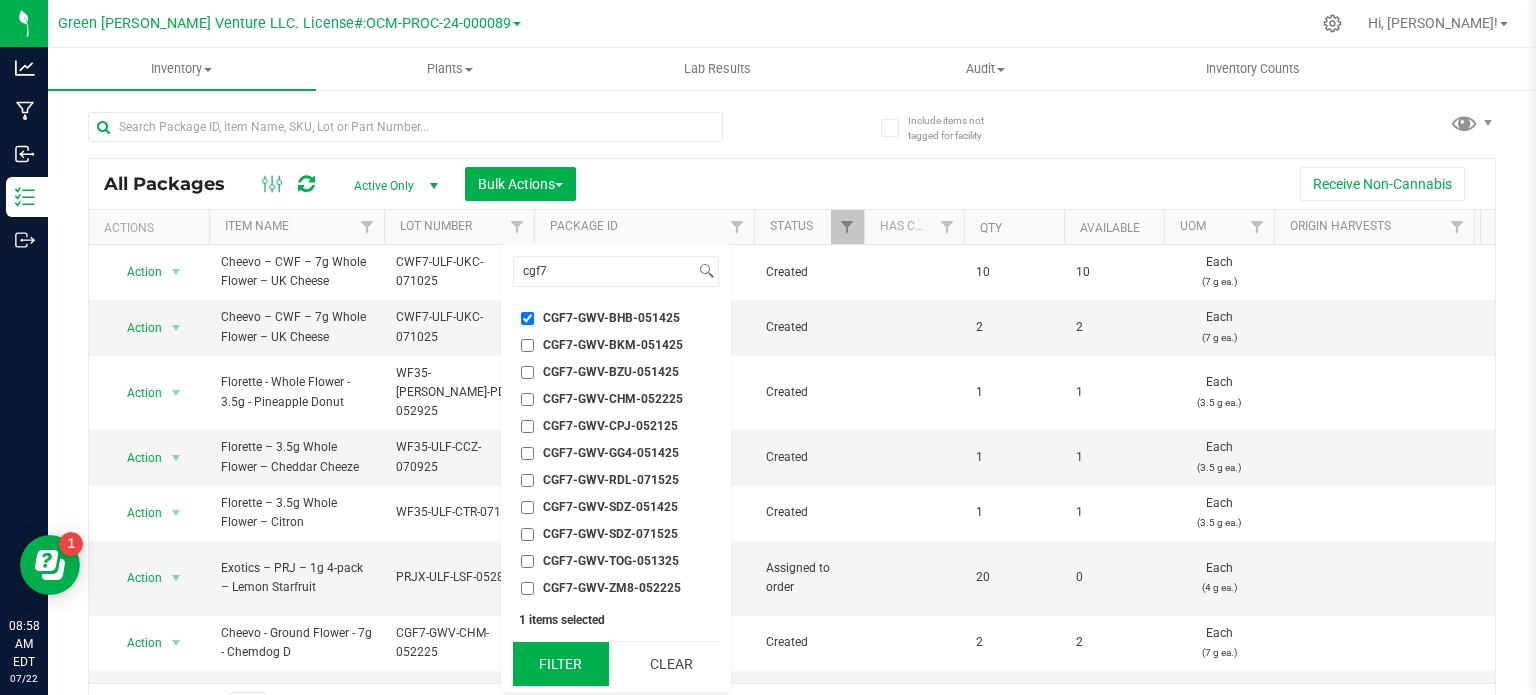 click on "Filter" at bounding box center (561, 664) 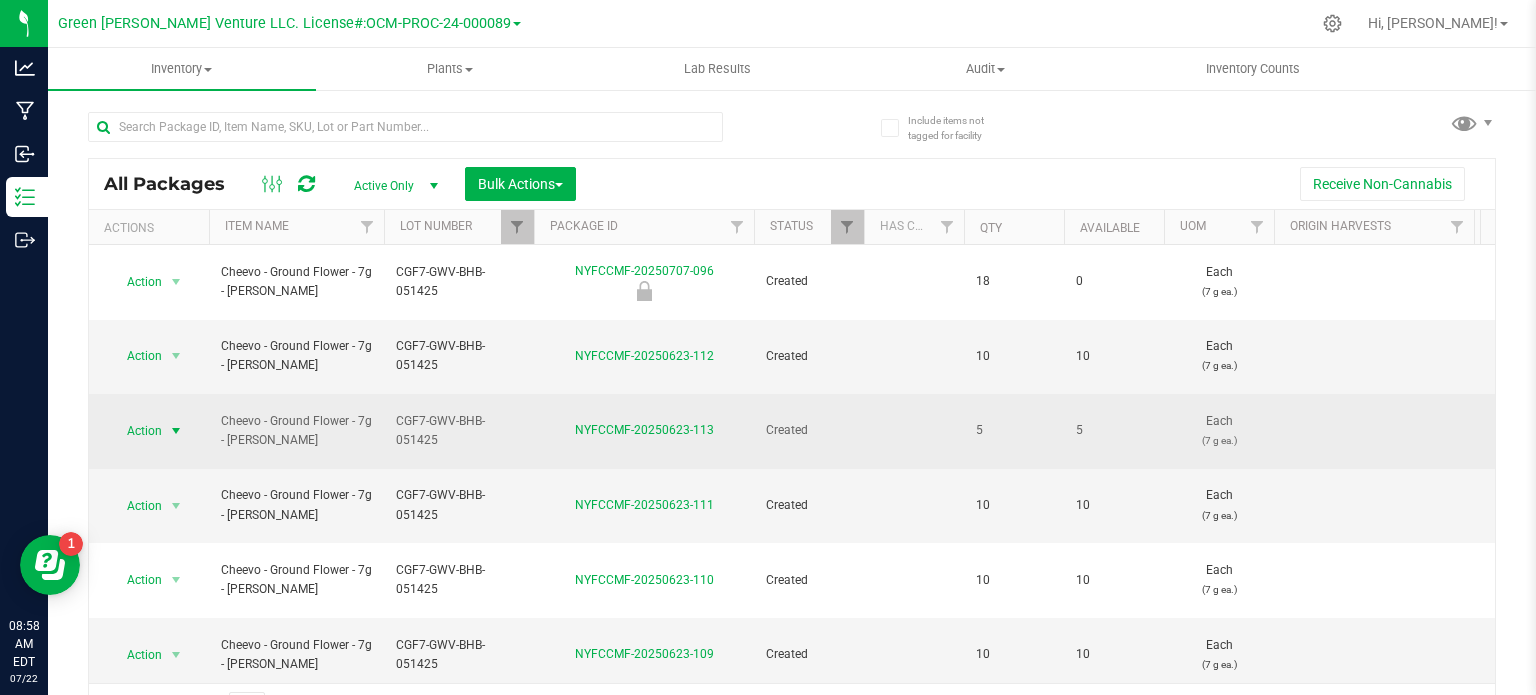 click at bounding box center (176, 431) 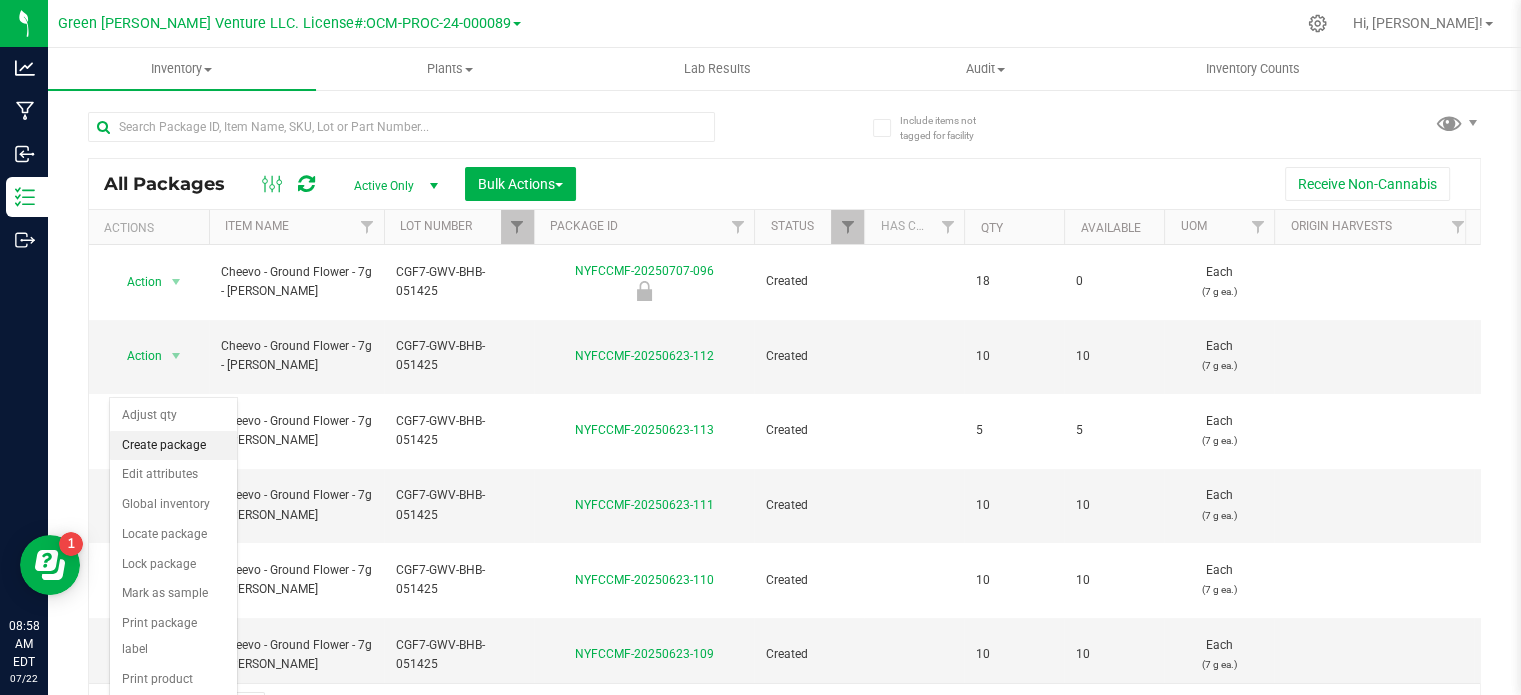 click on "Create package" at bounding box center [173, 446] 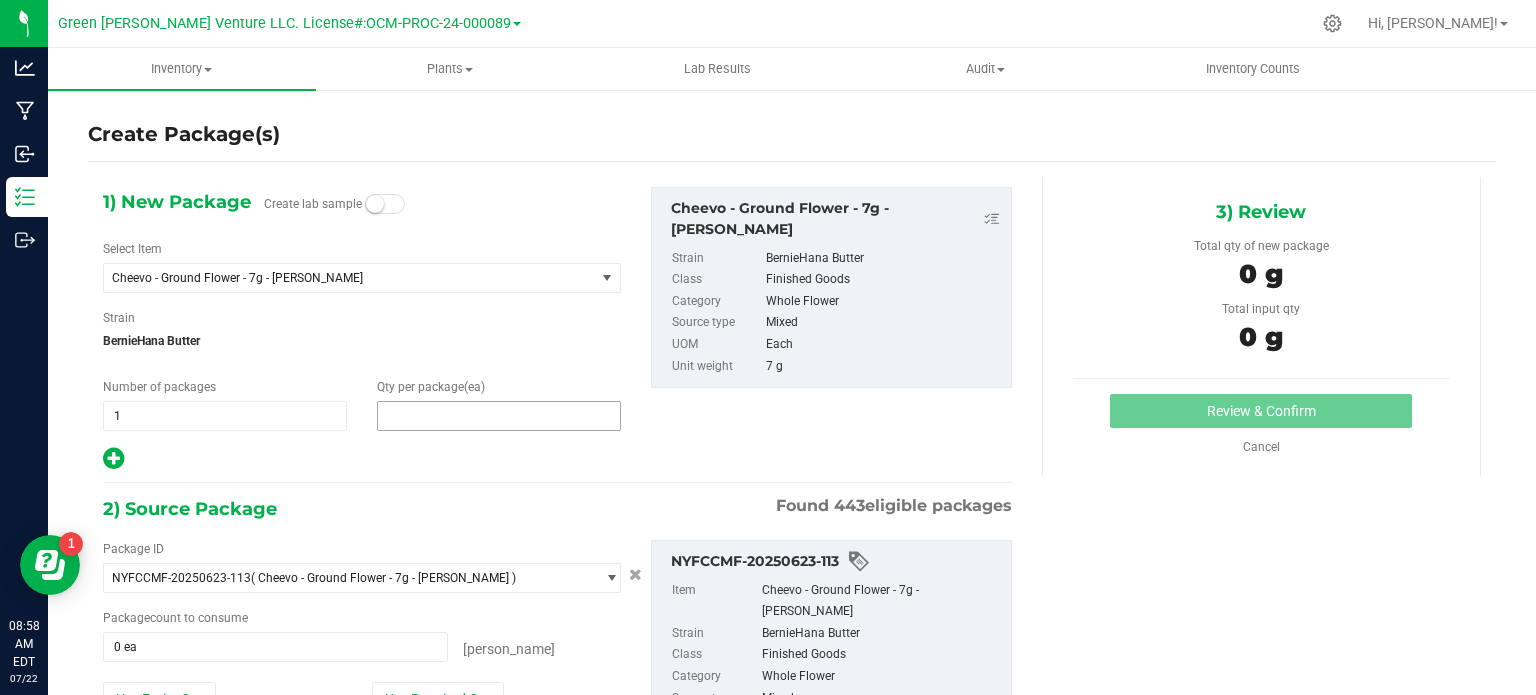 click at bounding box center [499, 416] 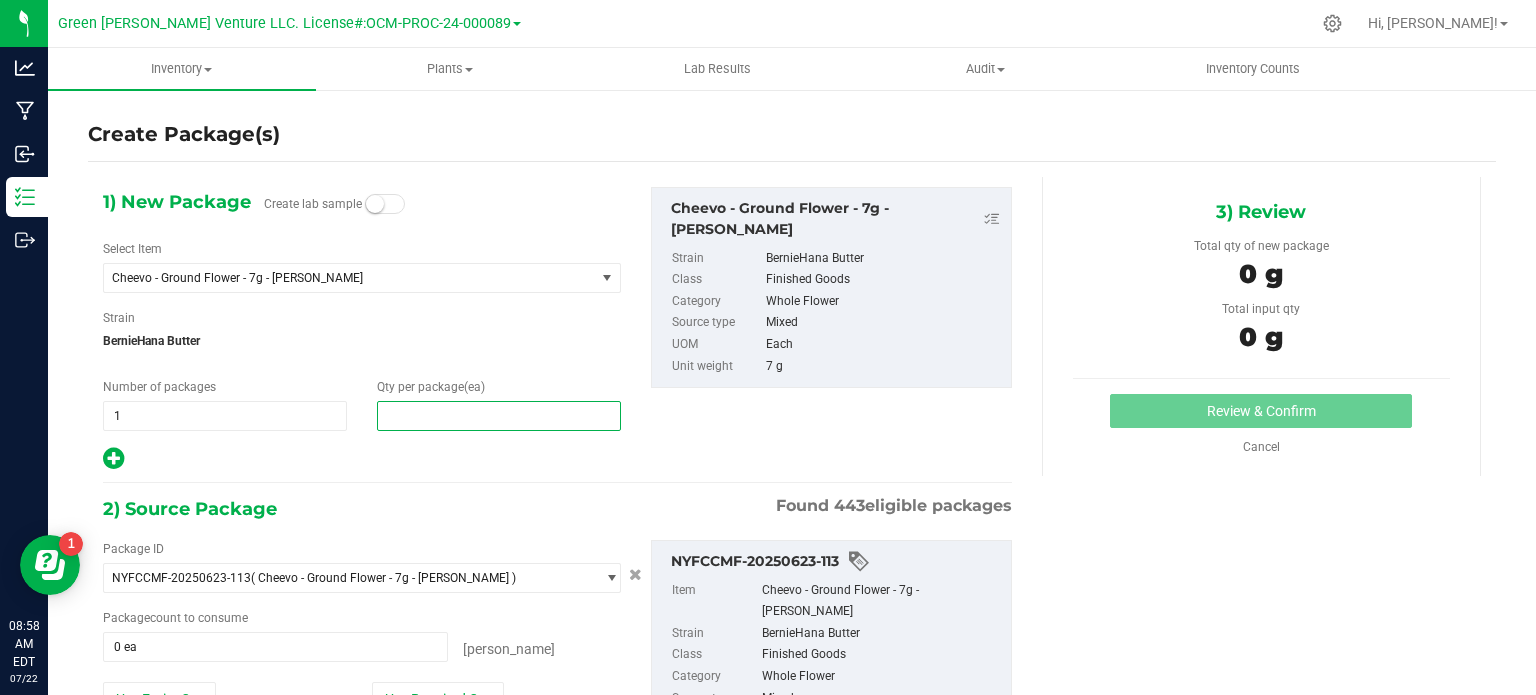 type on "2" 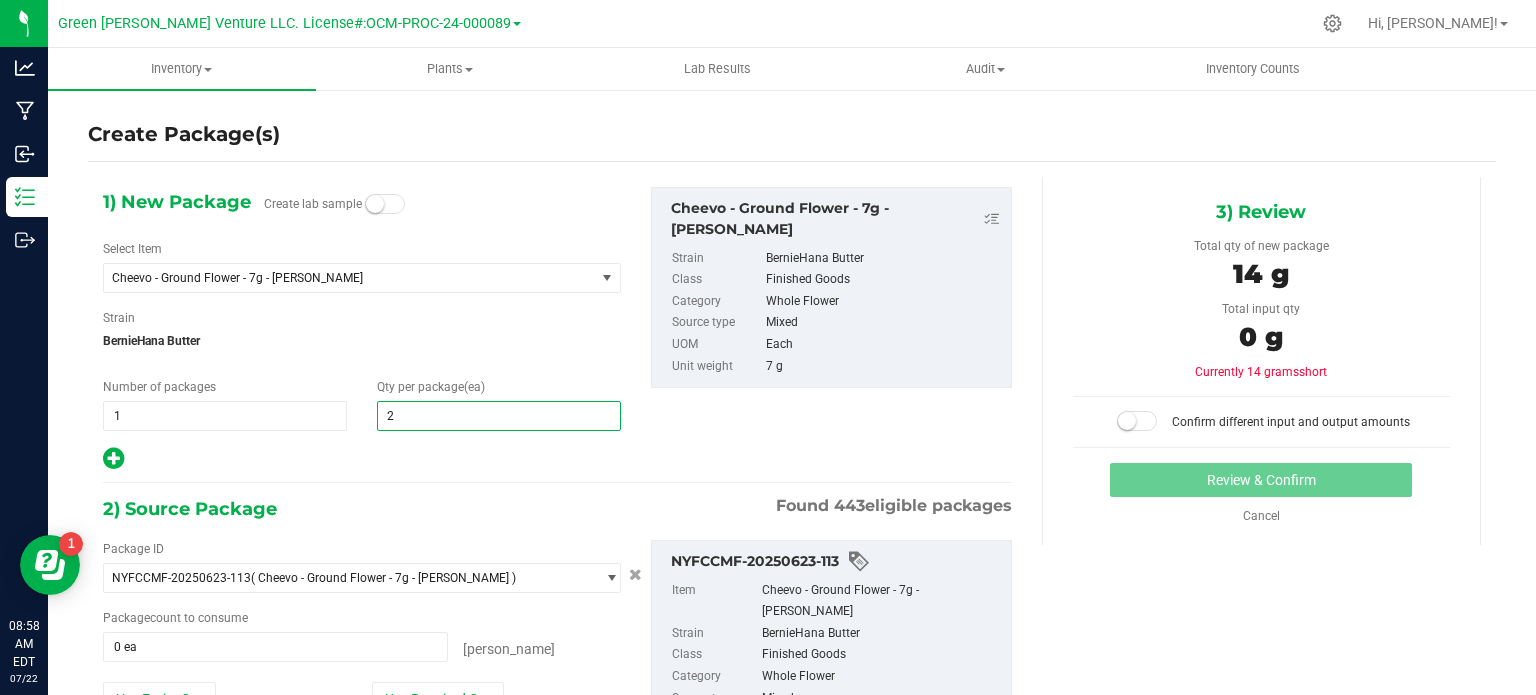 type on "2" 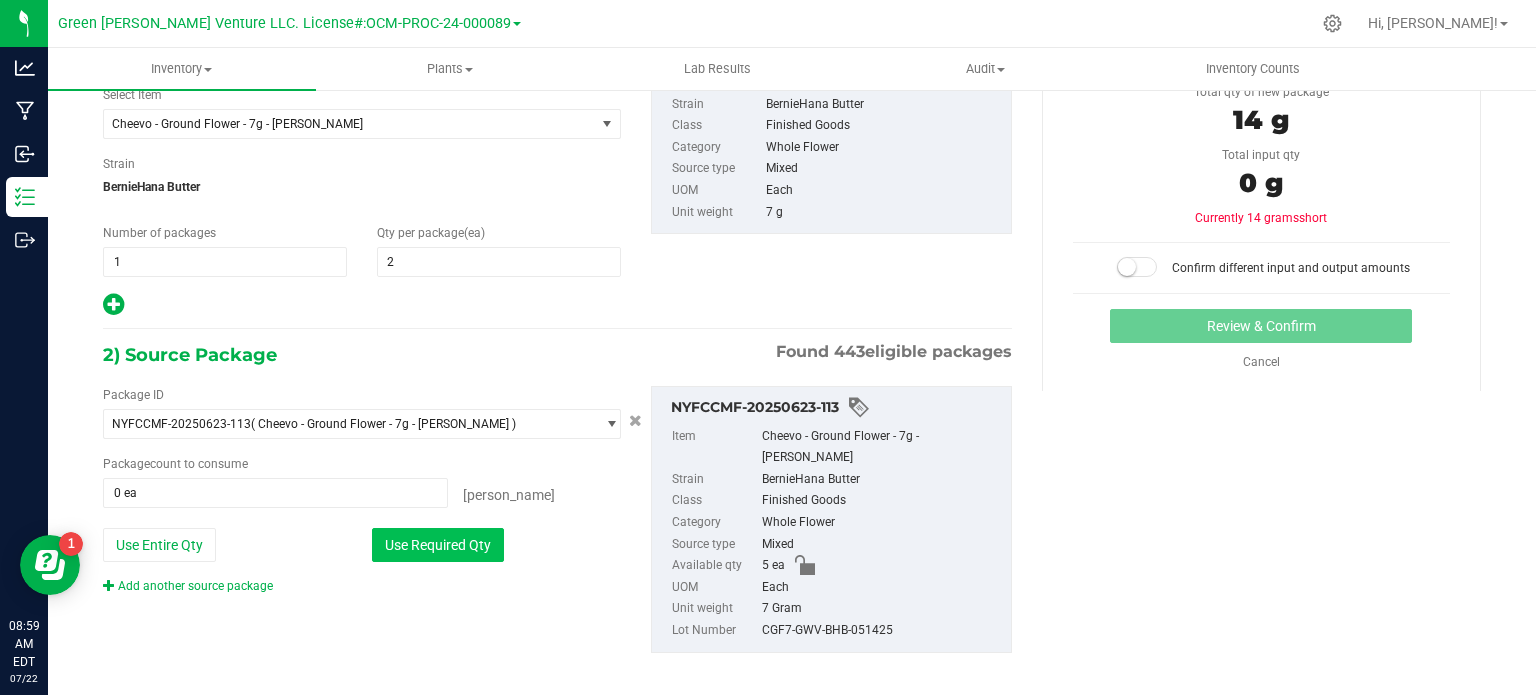 scroll, scrollTop: 168, scrollLeft: 0, axis: vertical 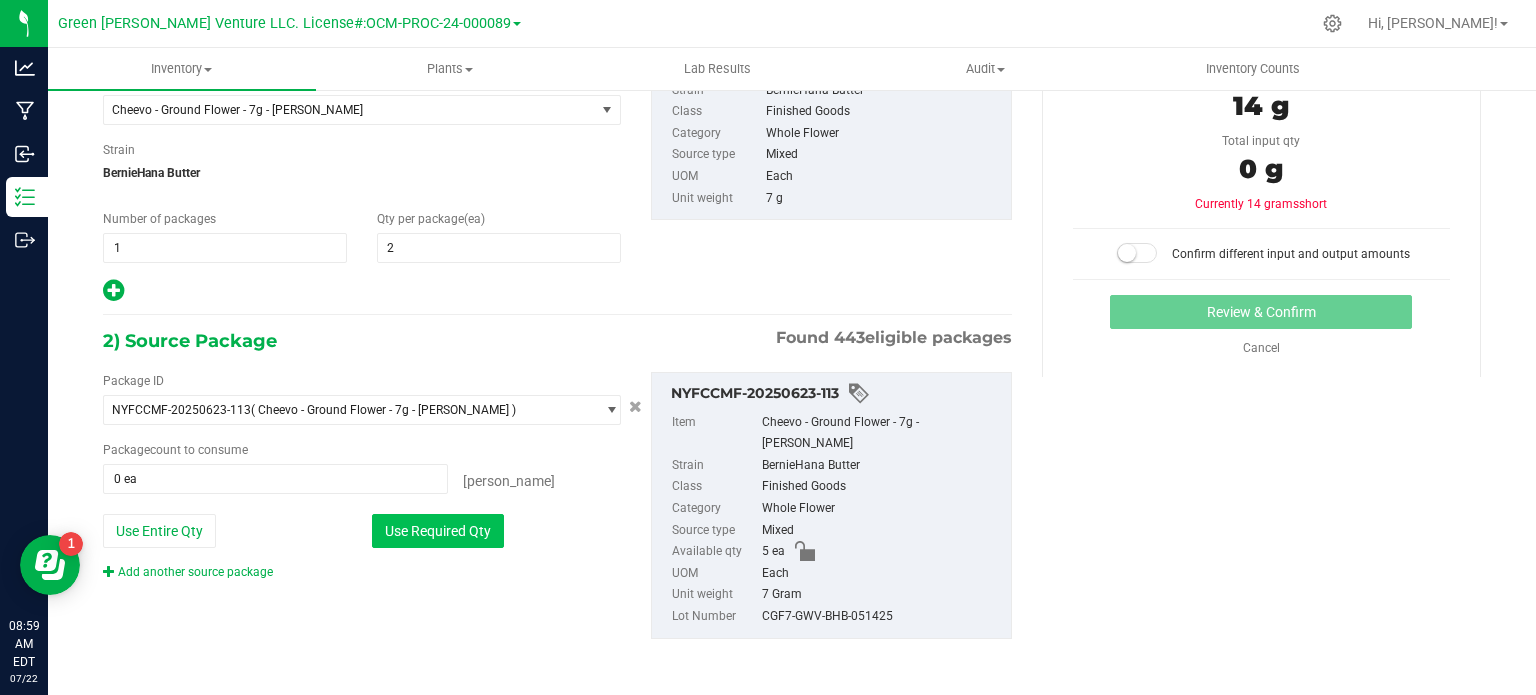 click on "Use Required Qty" at bounding box center (438, 531) 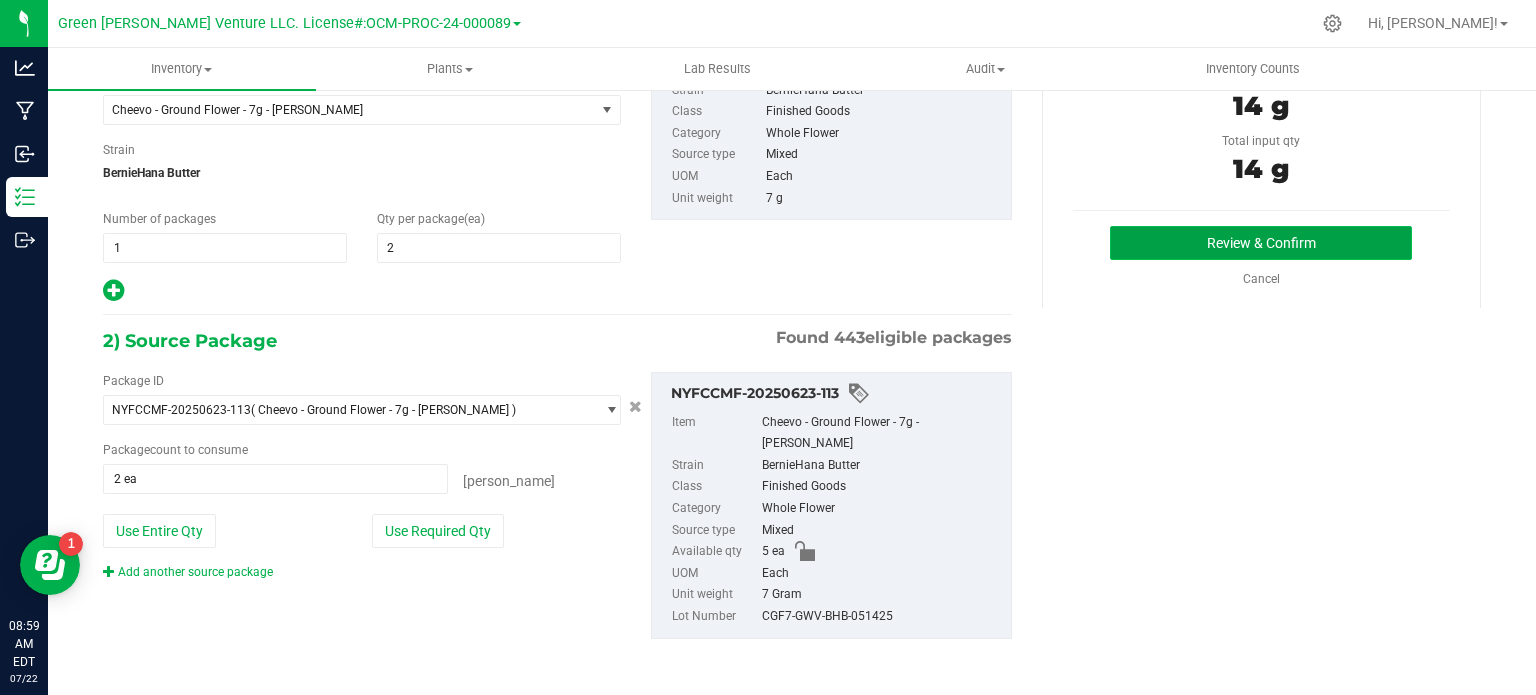 click on "Review & Confirm" at bounding box center (1261, 243) 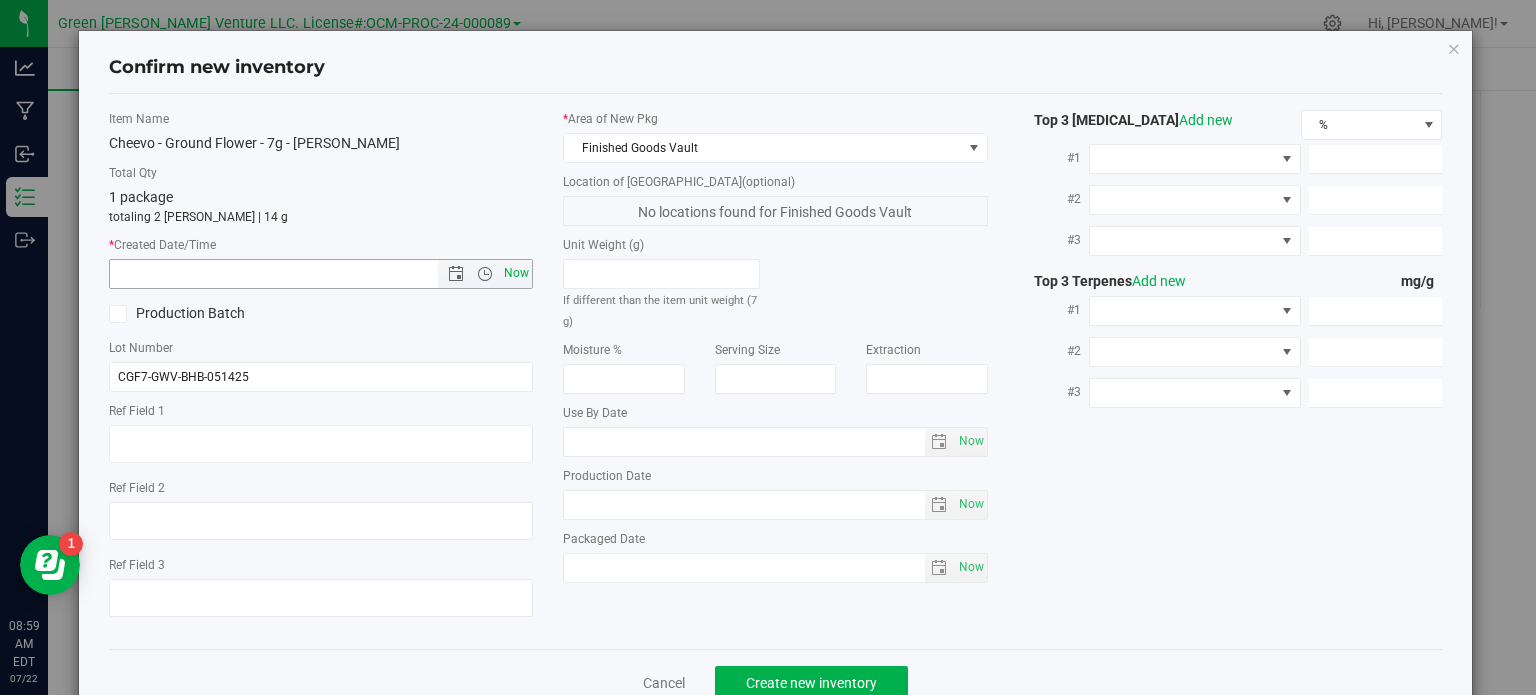 click on "Now" at bounding box center (517, 273) 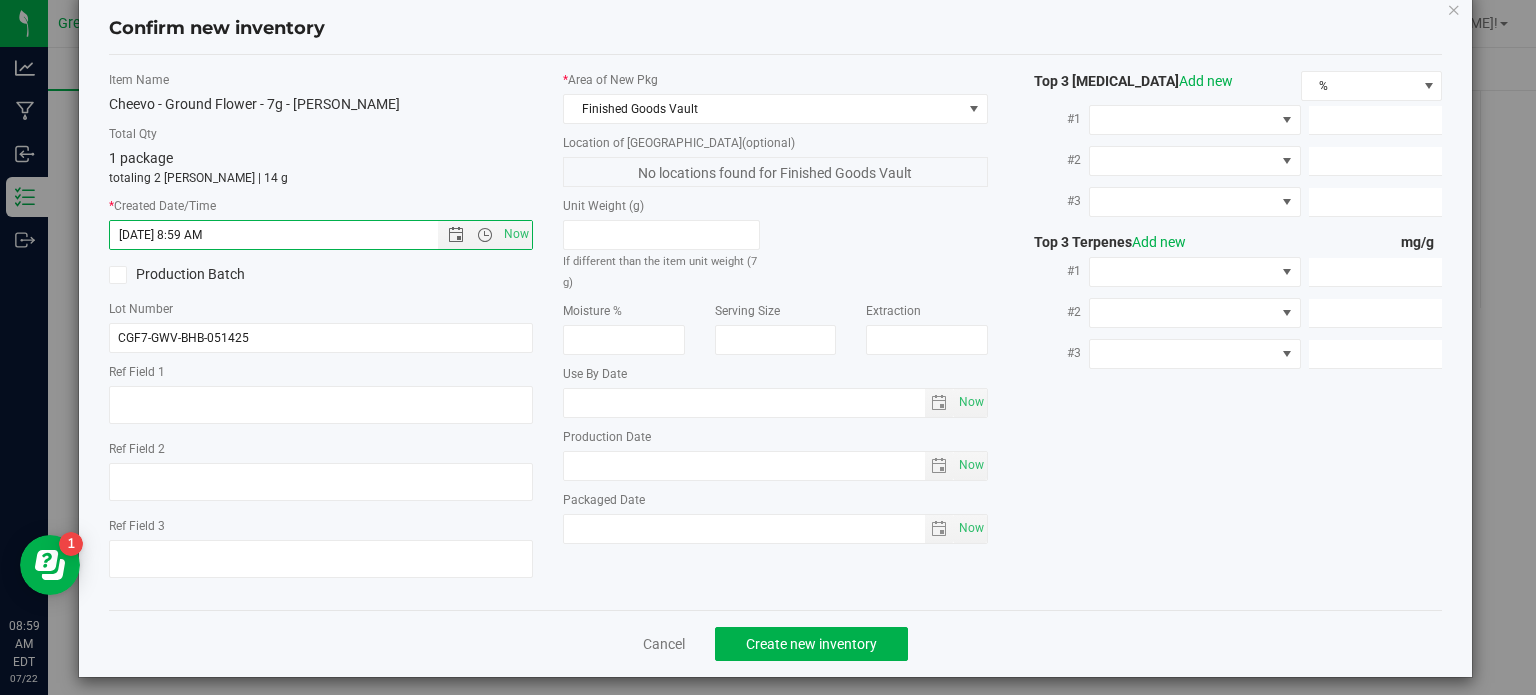 scroll, scrollTop: 50, scrollLeft: 0, axis: vertical 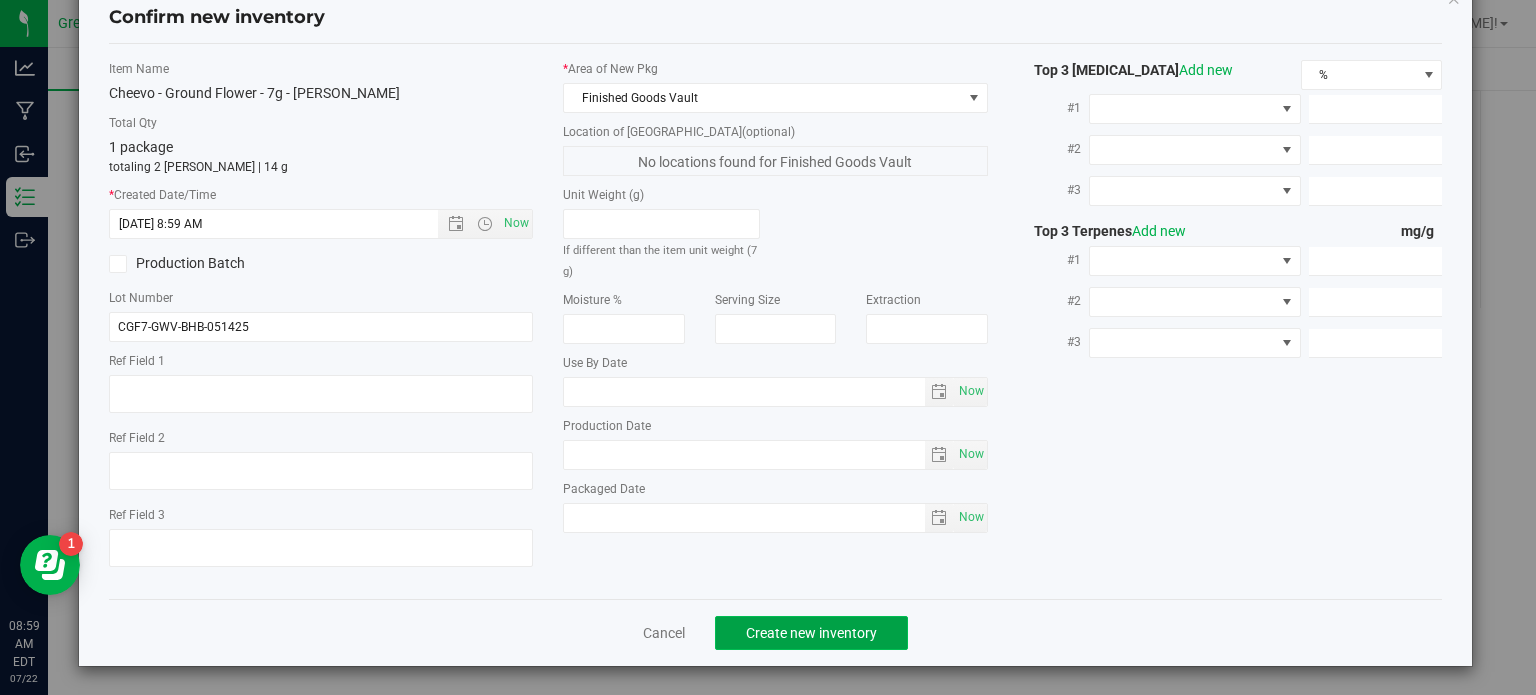 click on "Create new inventory" 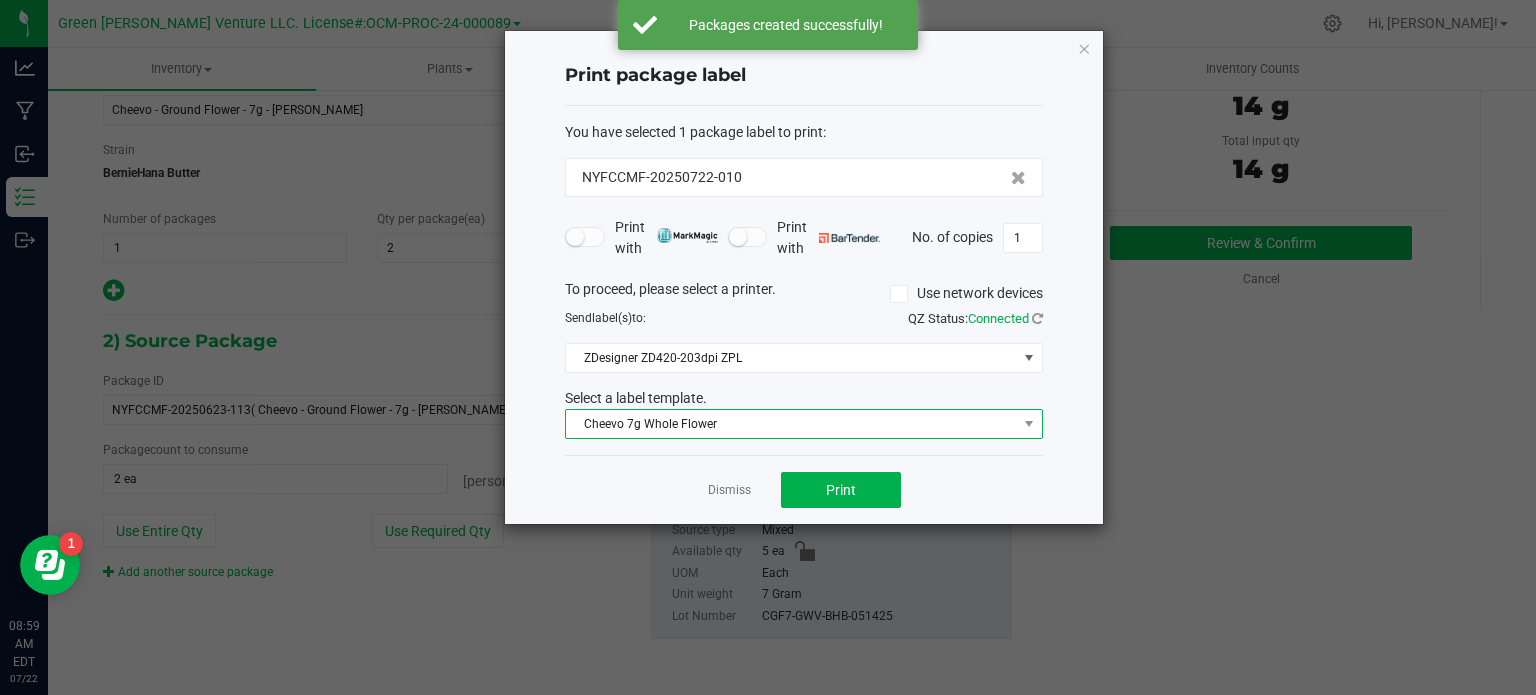 click on "Cheevo 7g Whole Flower" at bounding box center [791, 424] 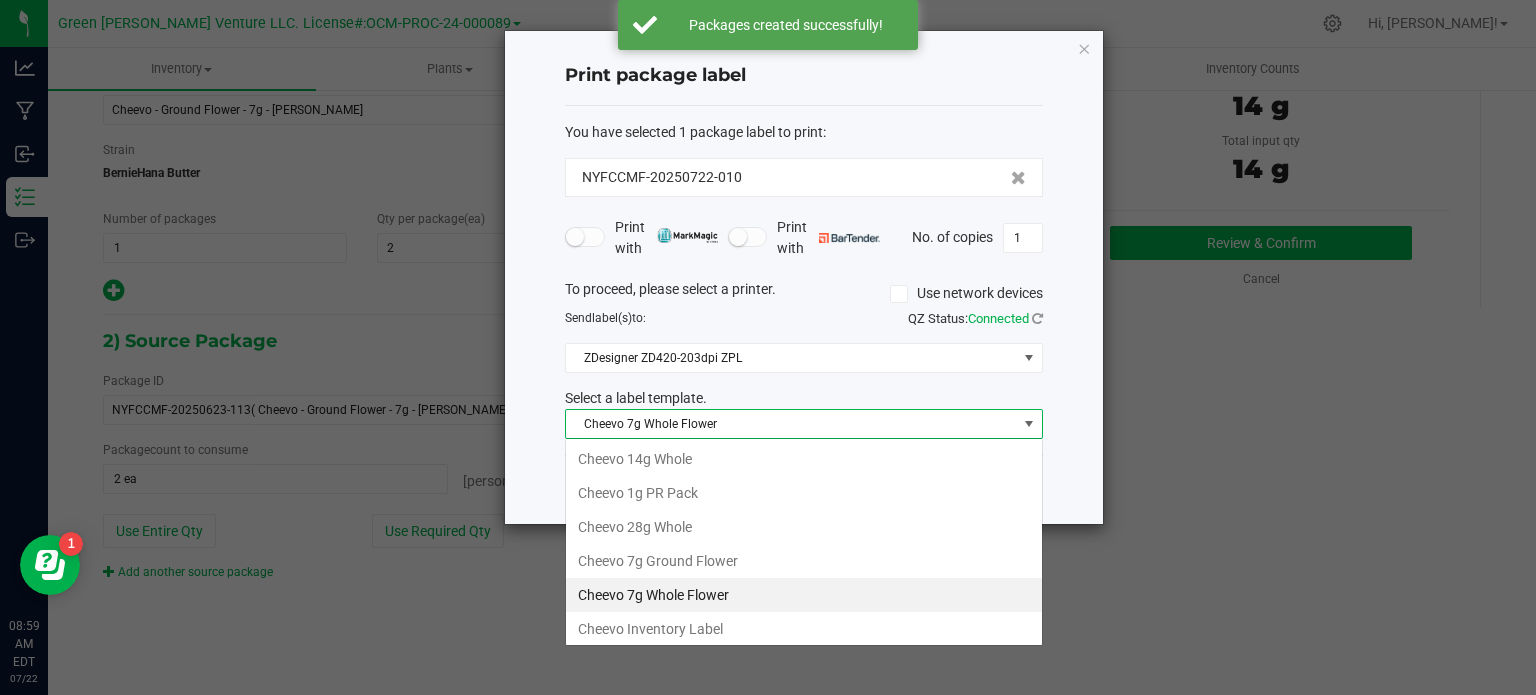 scroll, scrollTop: 99970, scrollLeft: 99521, axis: both 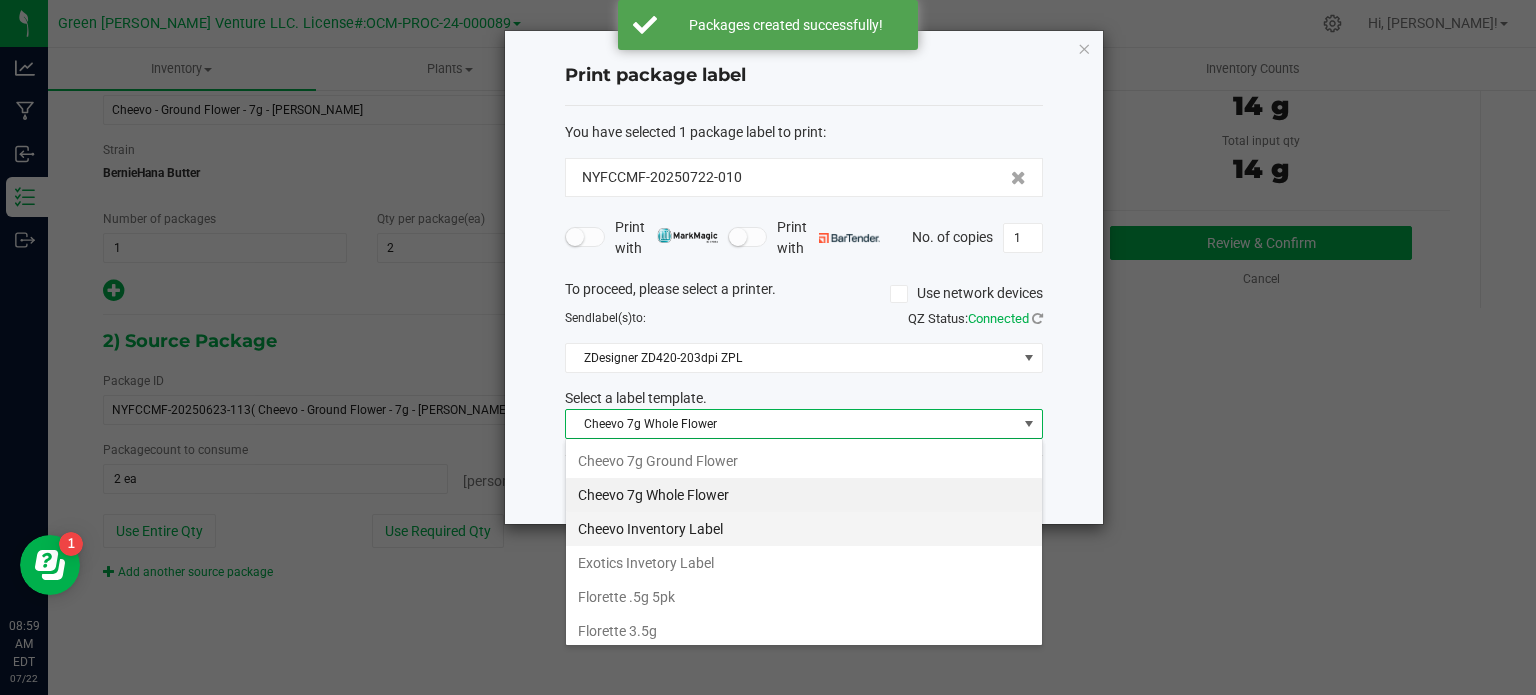 click on "Cheevo Inventory Label" at bounding box center (804, 529) 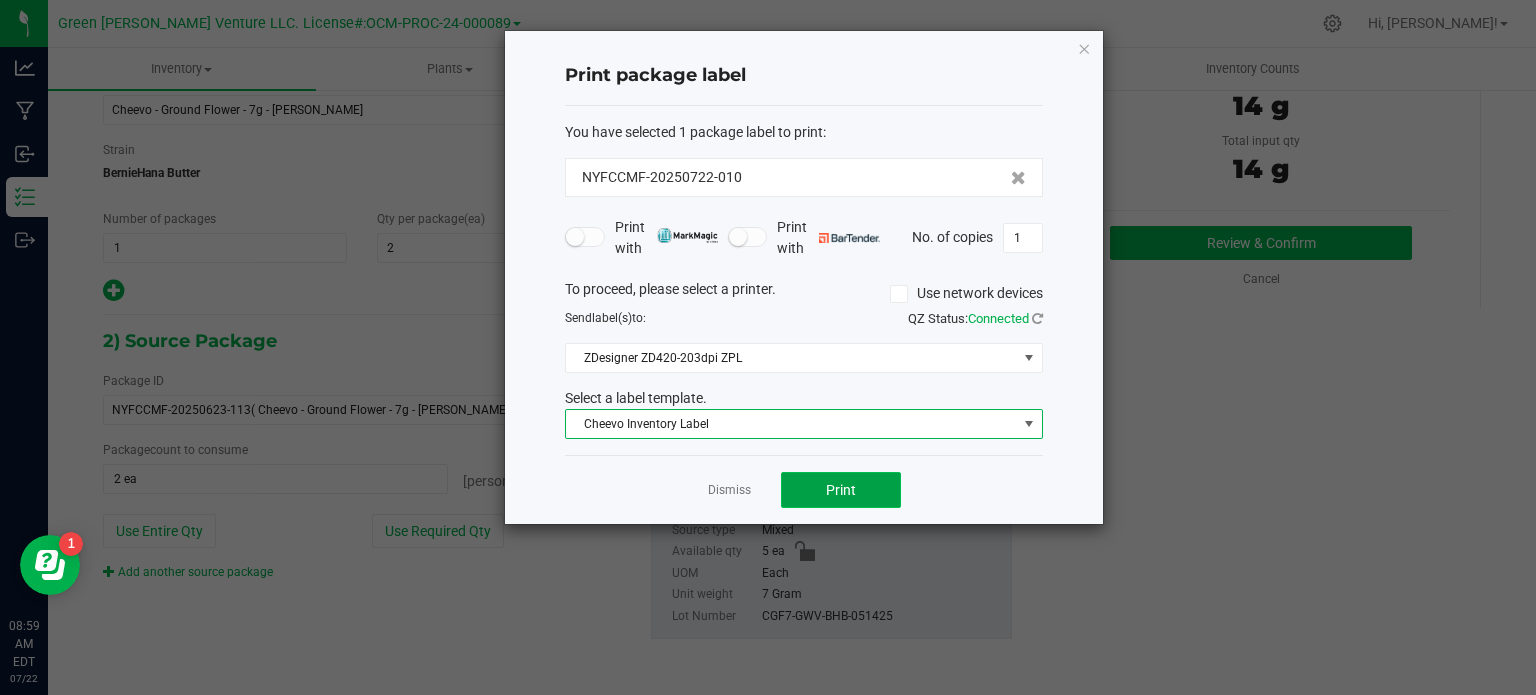 click on "Print" 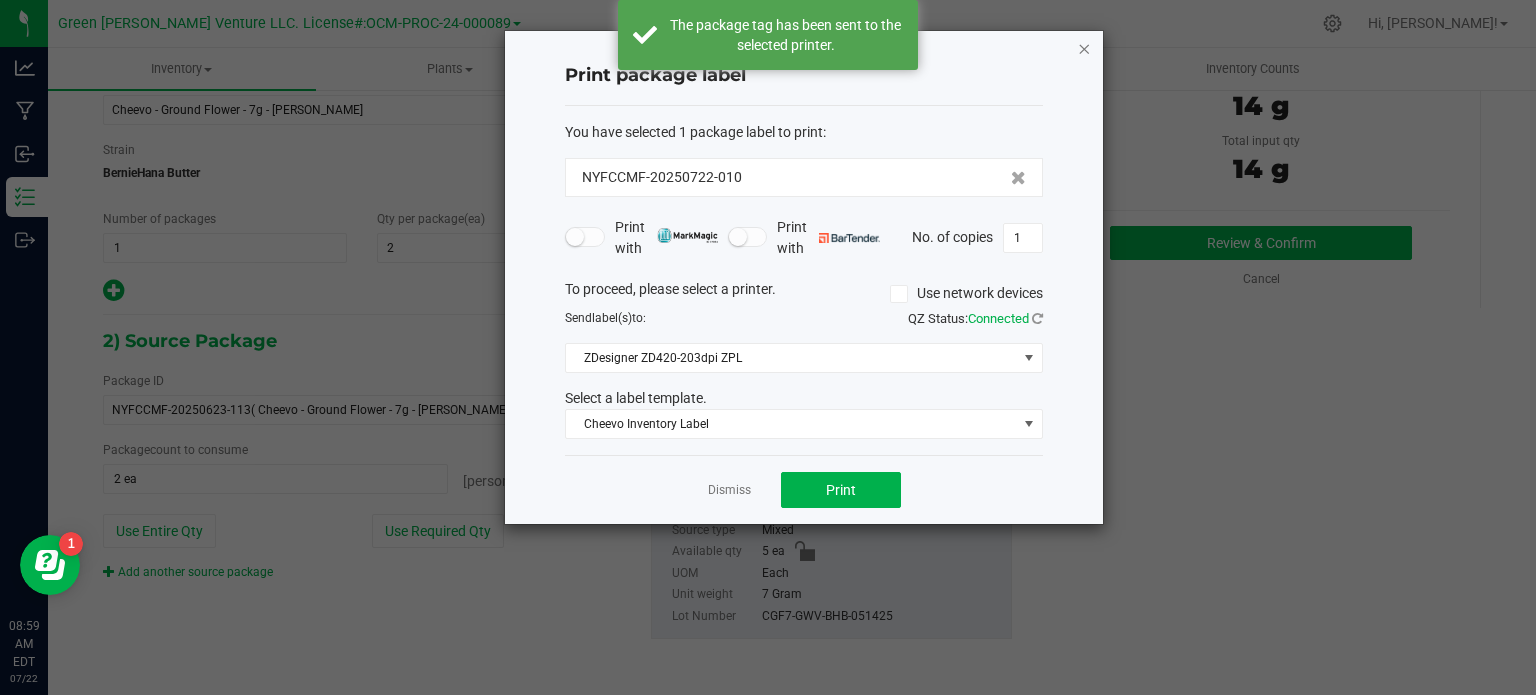 click 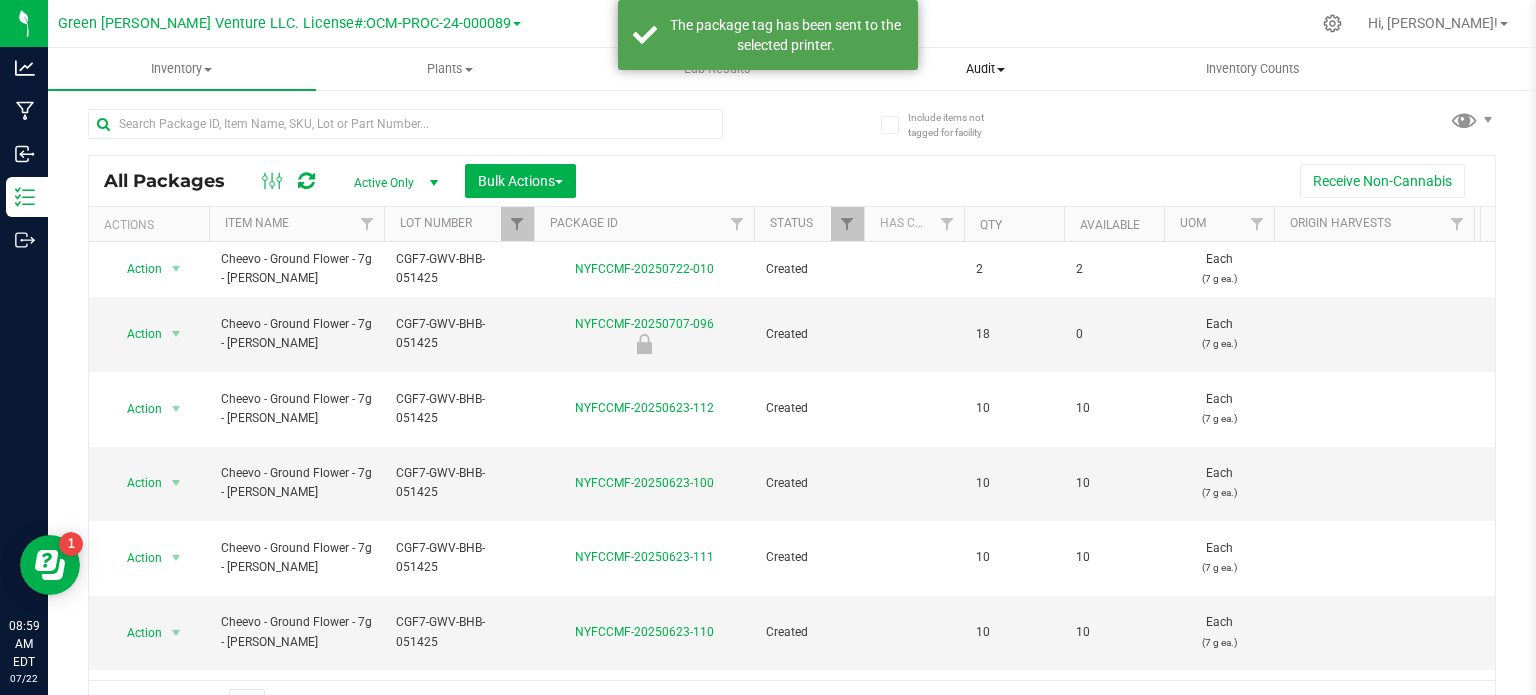 scroll, scrollTop: 35, scrollLeft: 0, axis: vertical 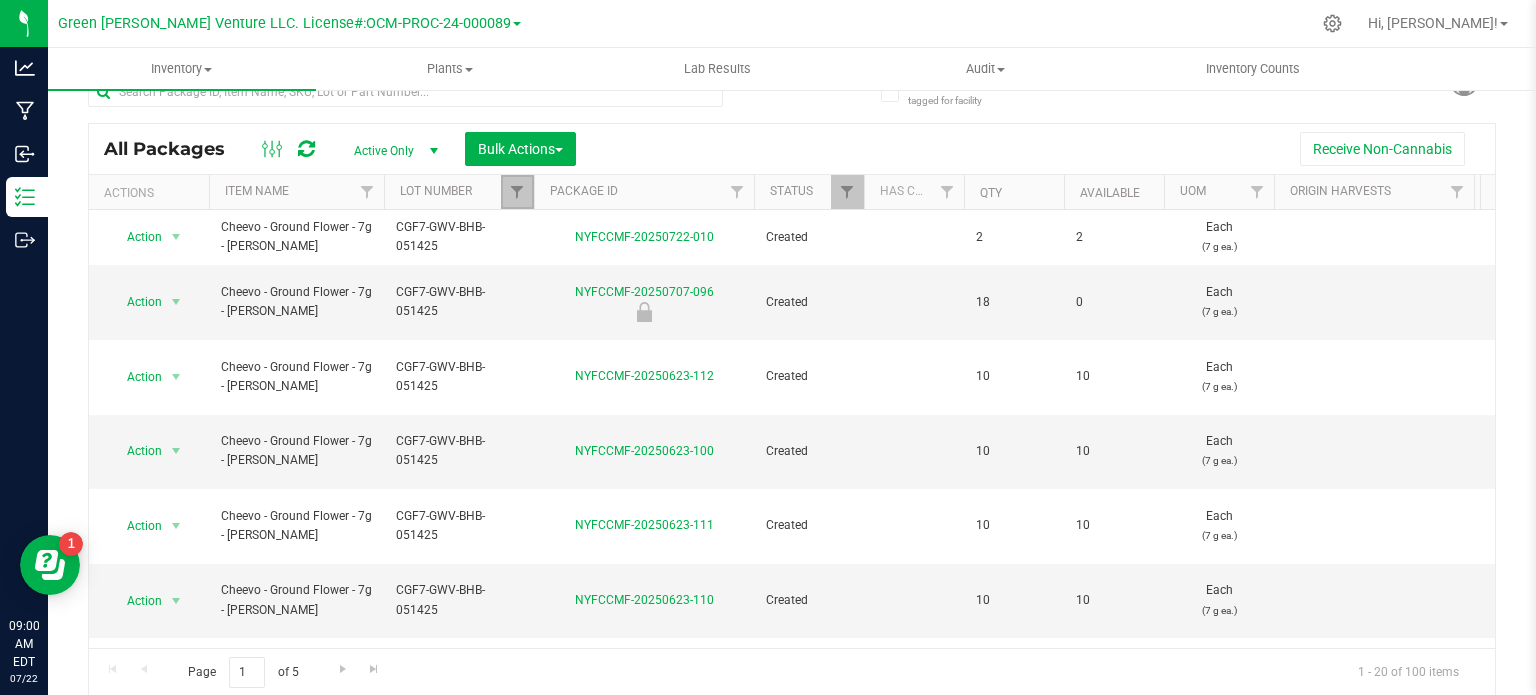 click at bounding box center [517, 192] 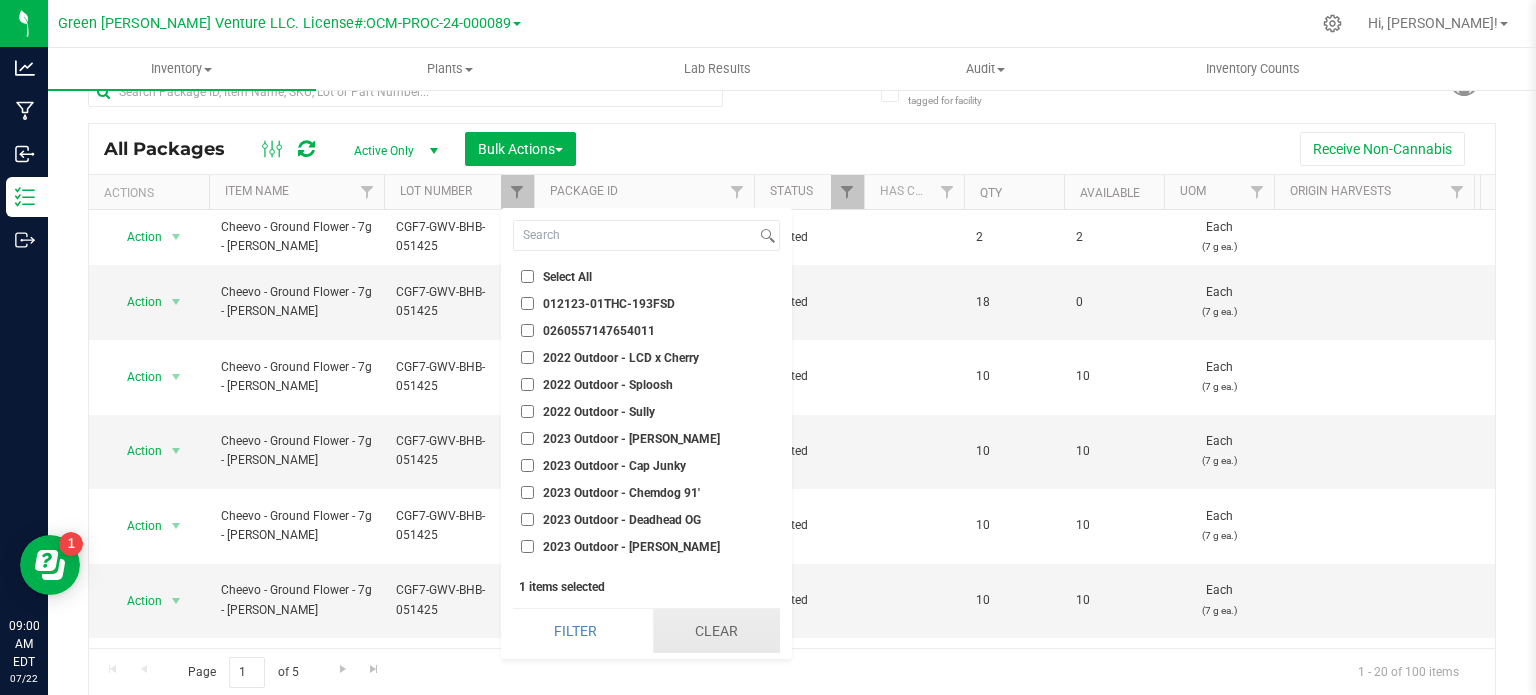 click on "Clear" at bounding box center (716, 631) 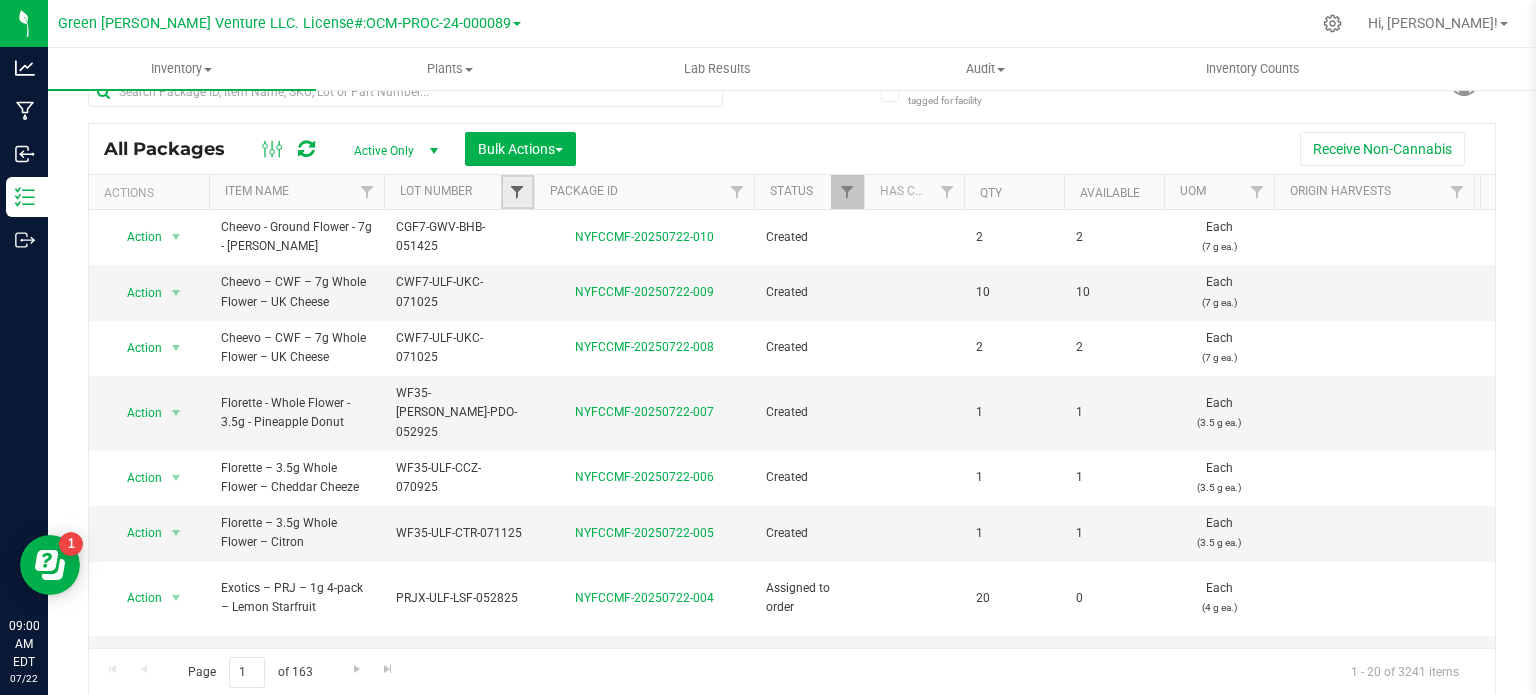 click at bounding box center [517, 192] 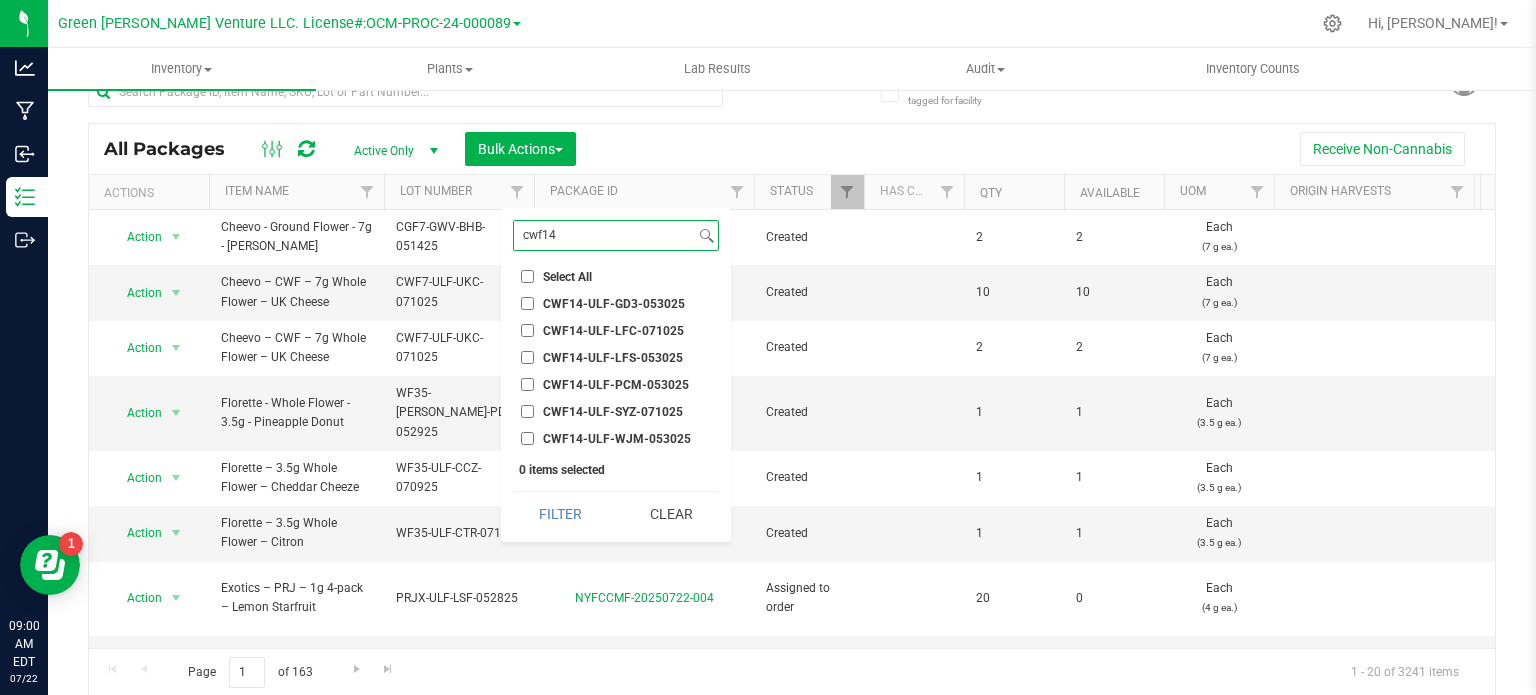 type on "cwf14" 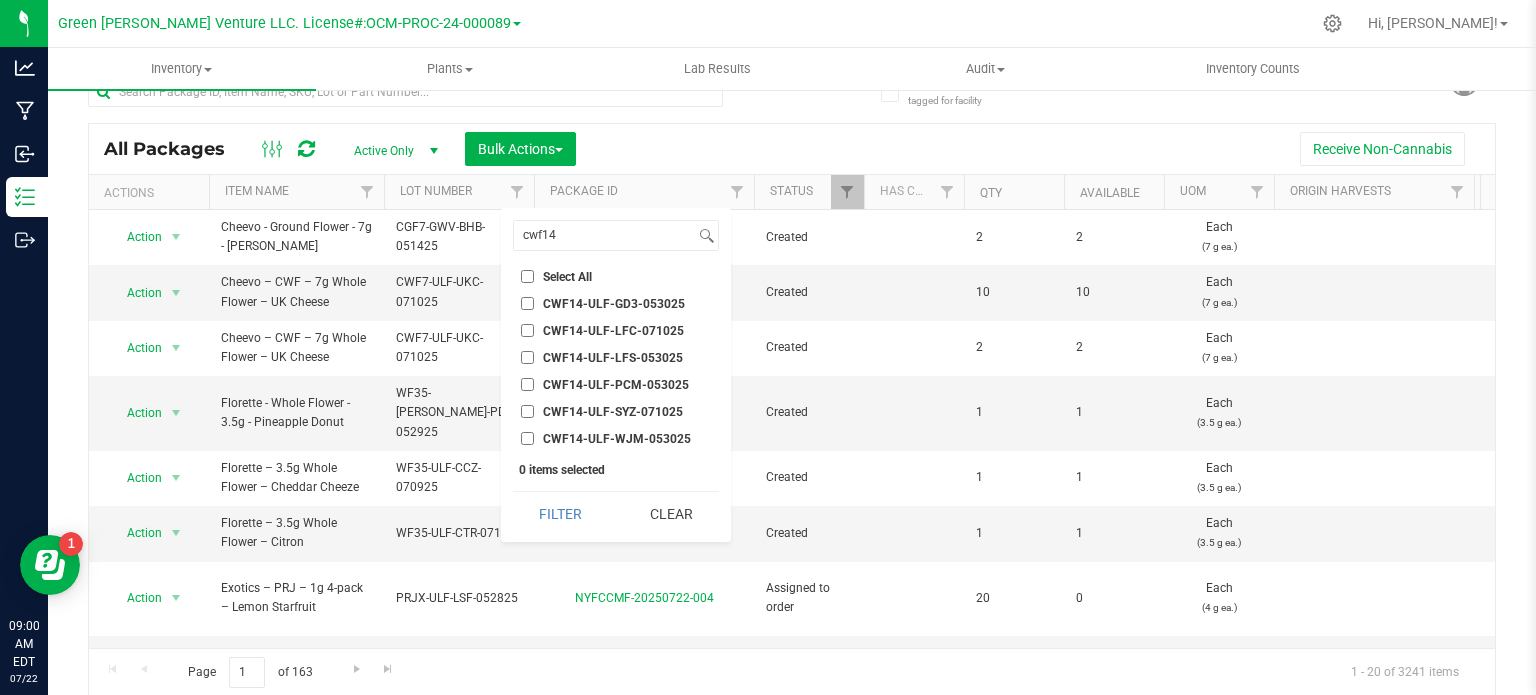 click on "CWF14-ULF-PCM-053025" at bounding box center [527, 384] 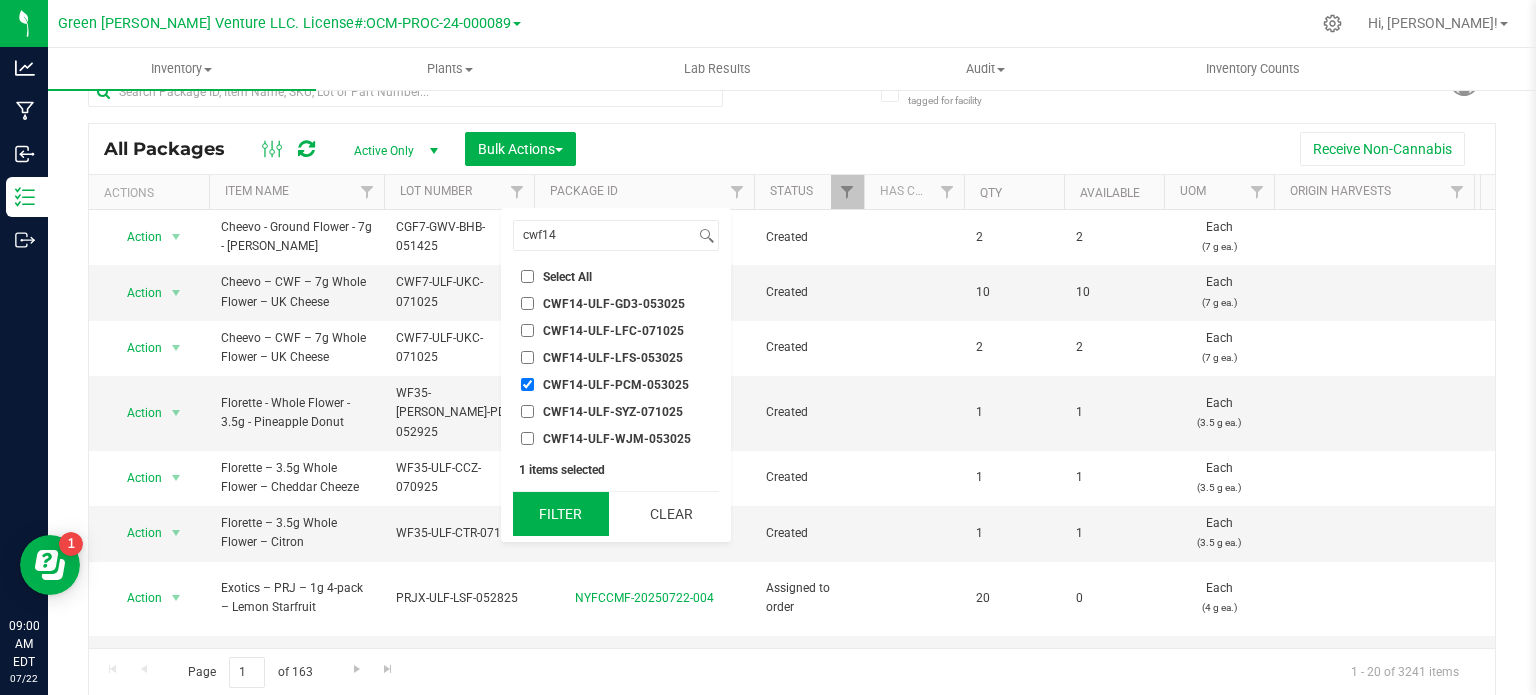 click on "Filter" at bounding box center [561, 514] 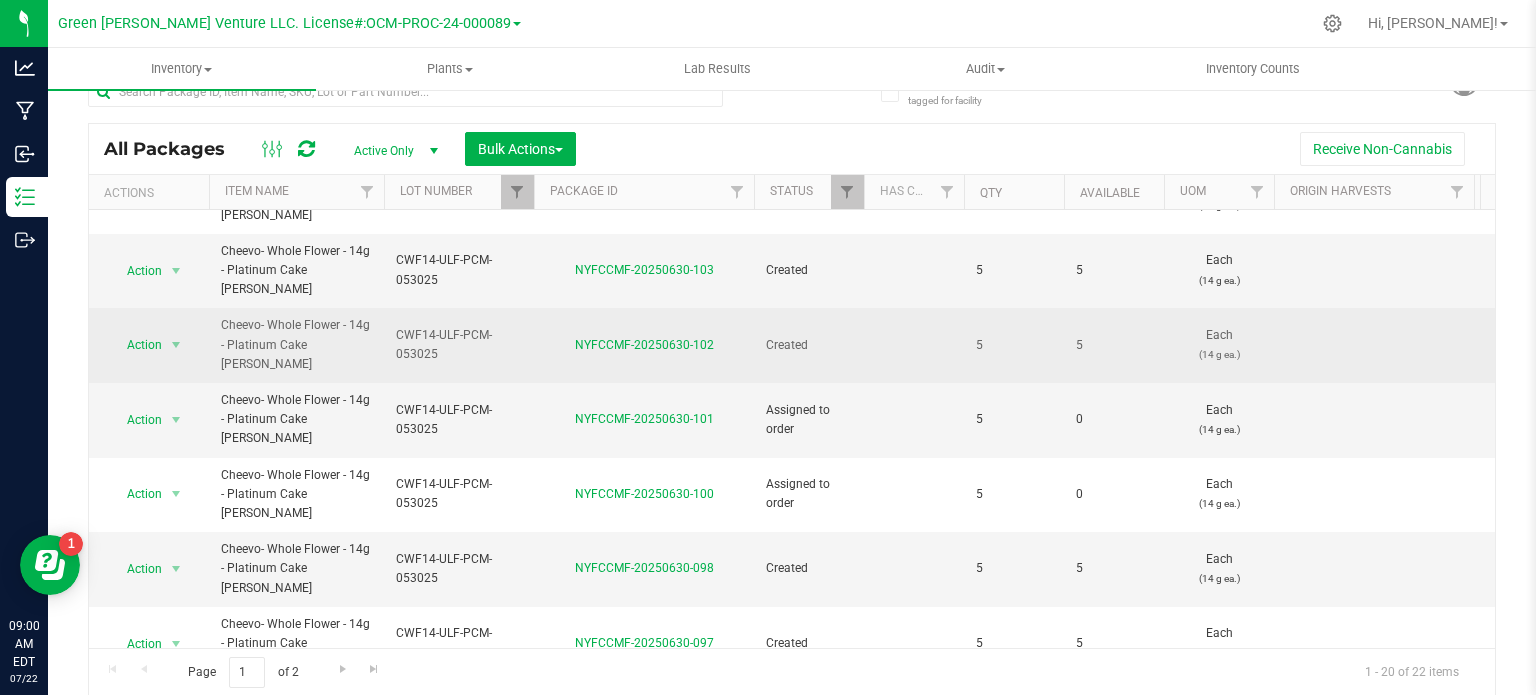 scroll, scrollTop: 300, scrollLeft: 0, axis: vertical 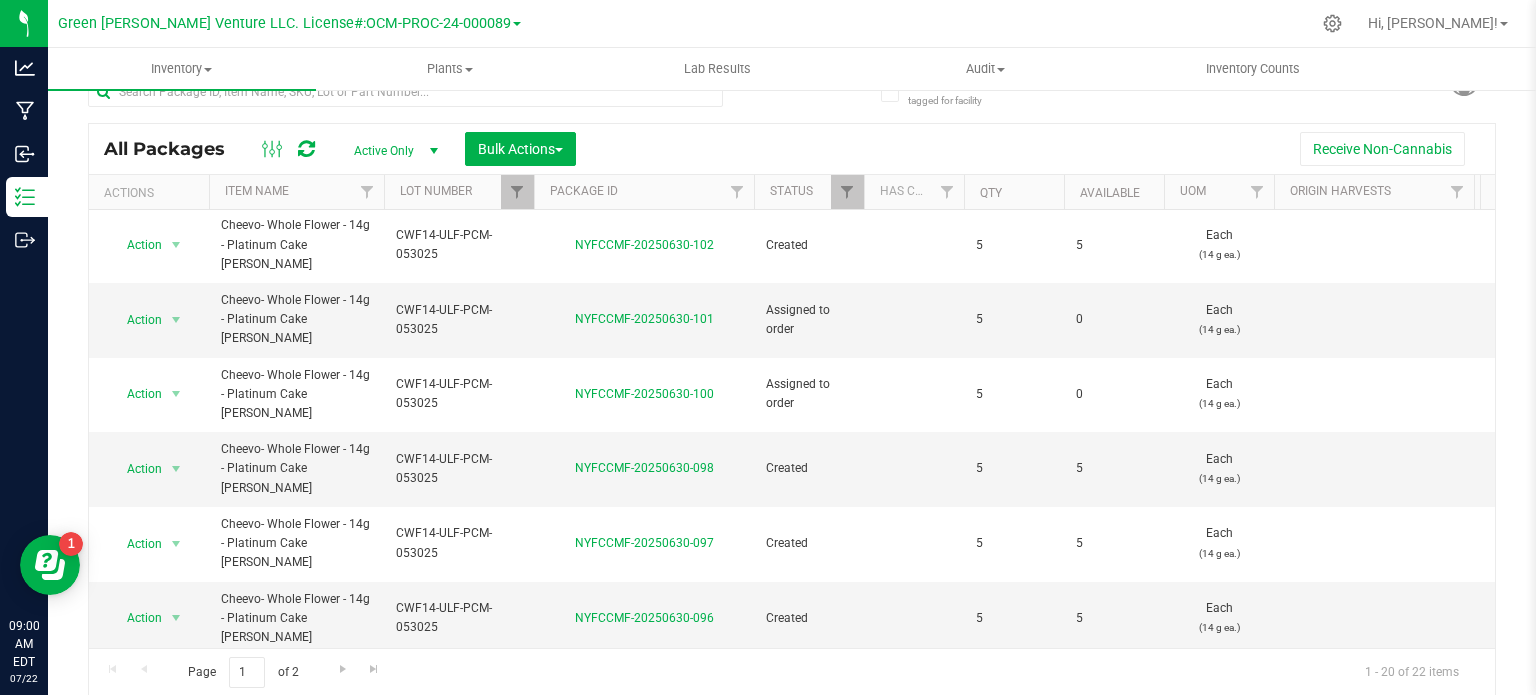 click on "Action" at bounding box center (136, 842) 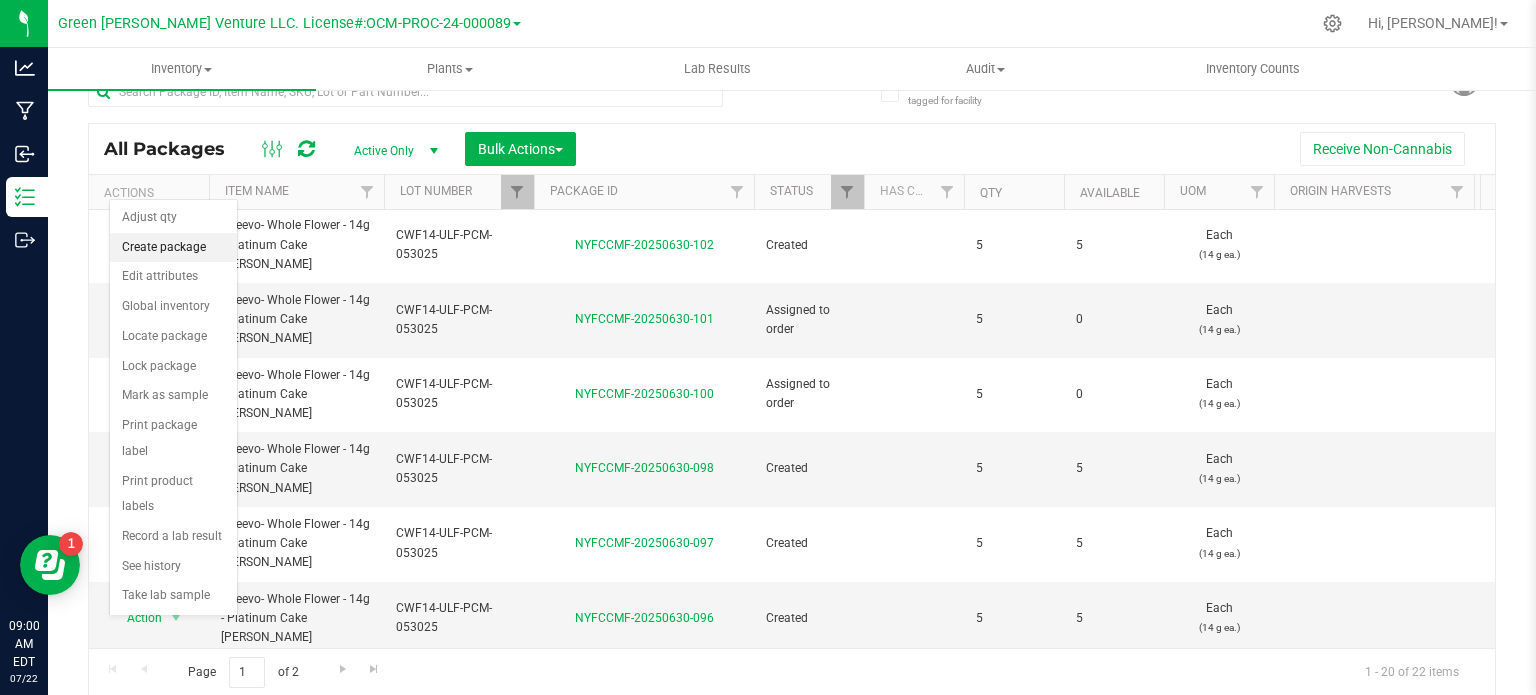click on "Create package" at bounding box center [173, 248] 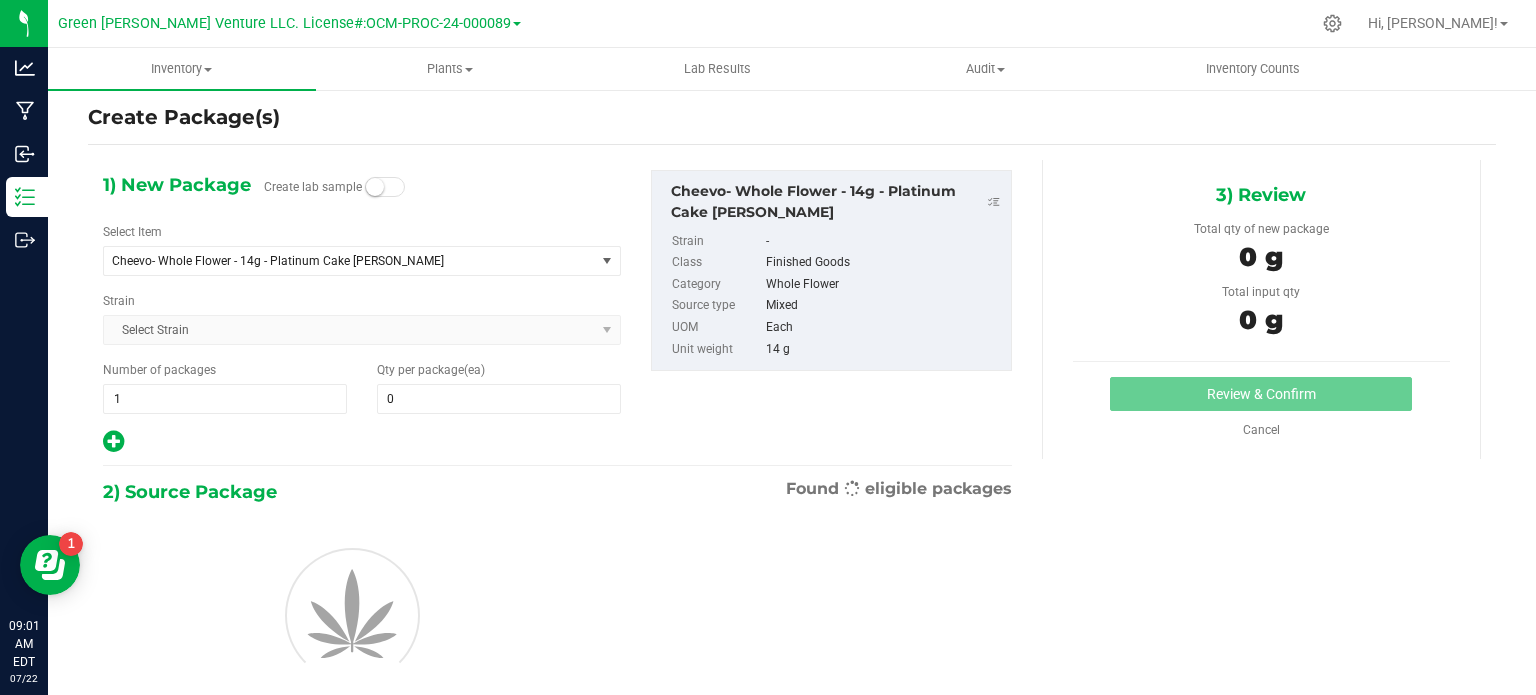 scroll, scrollTop: 35, scrollLeft: 0, axis: vertical 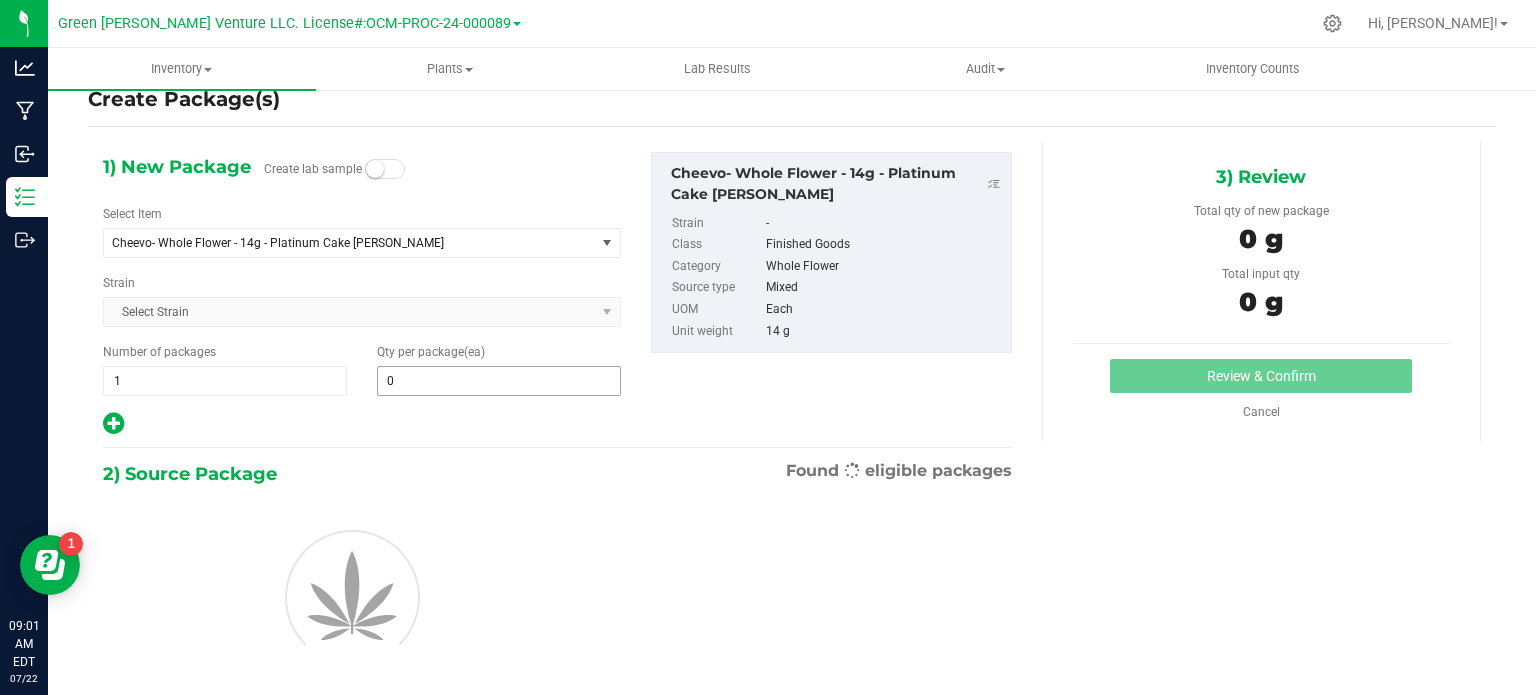 type 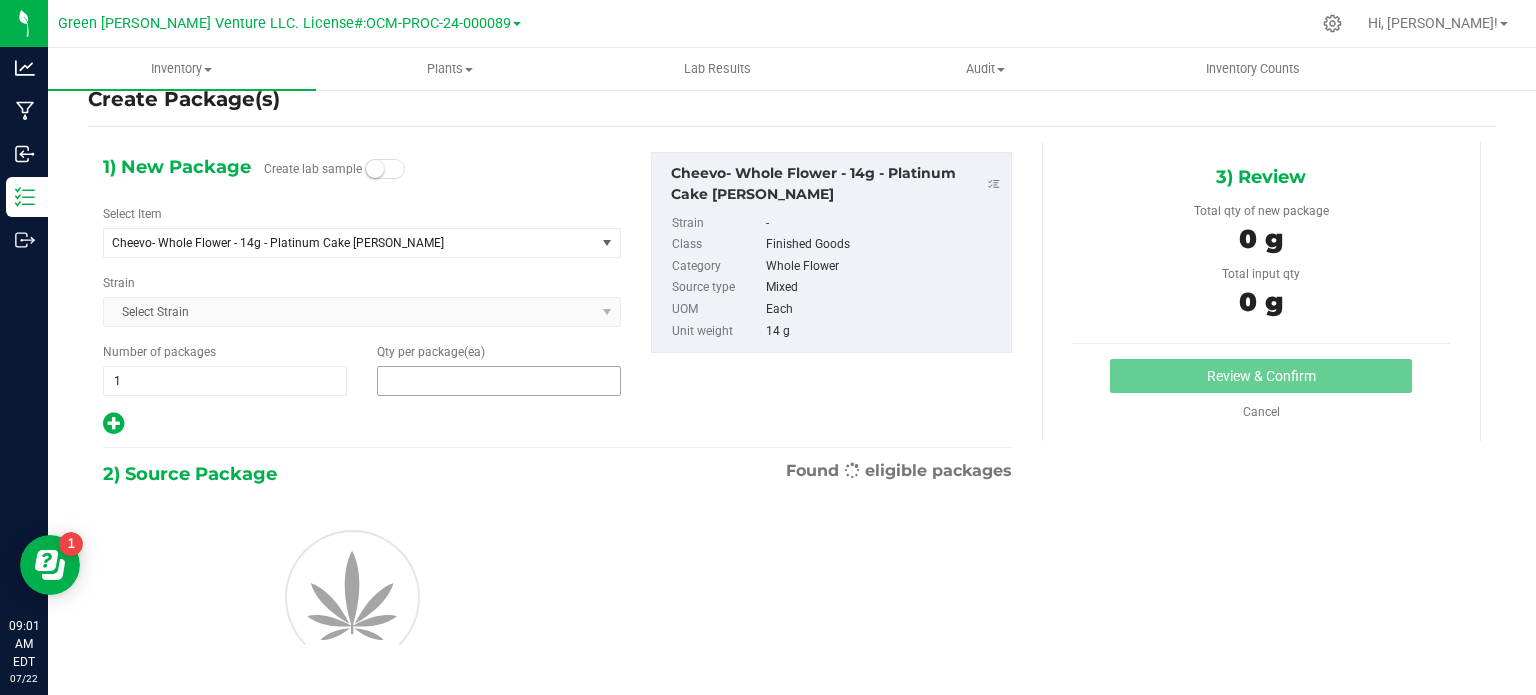 click at bounding box center [499, 381] 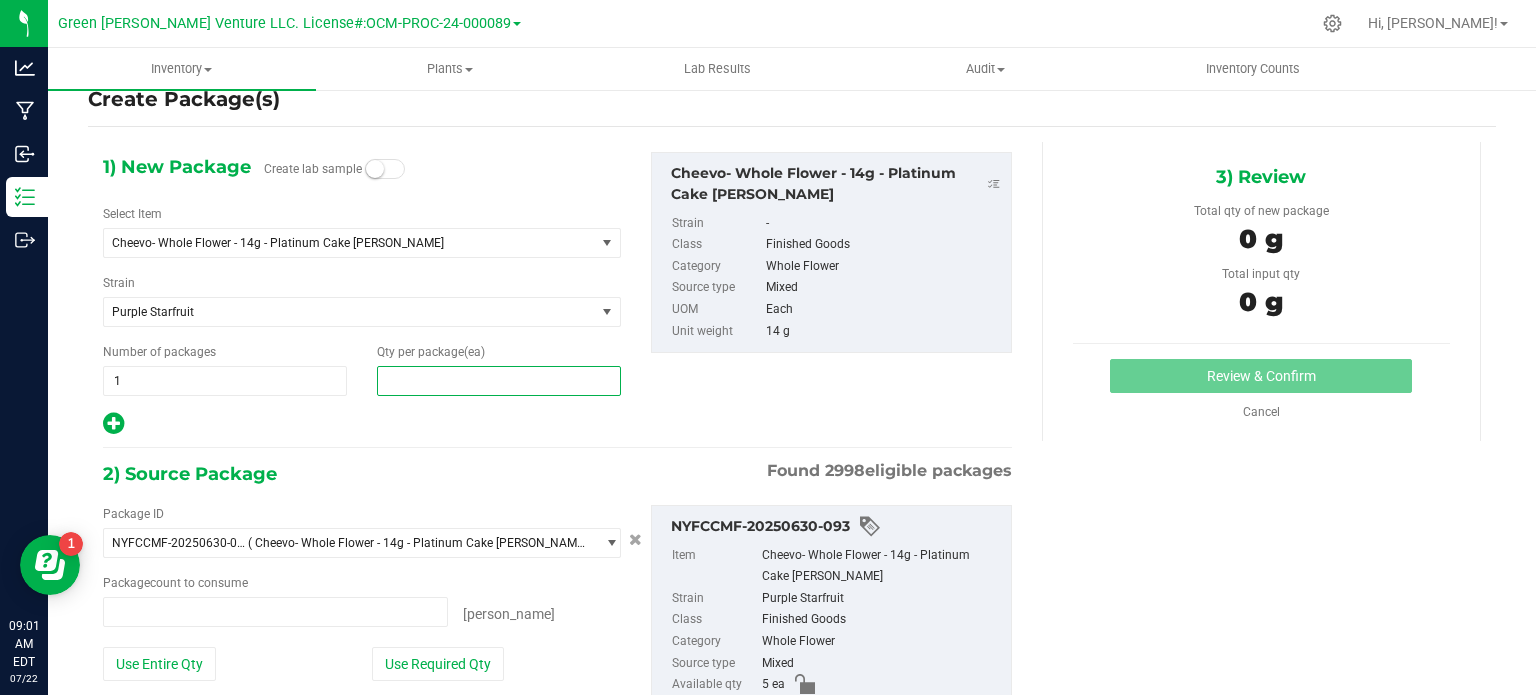 type on "0 ea" 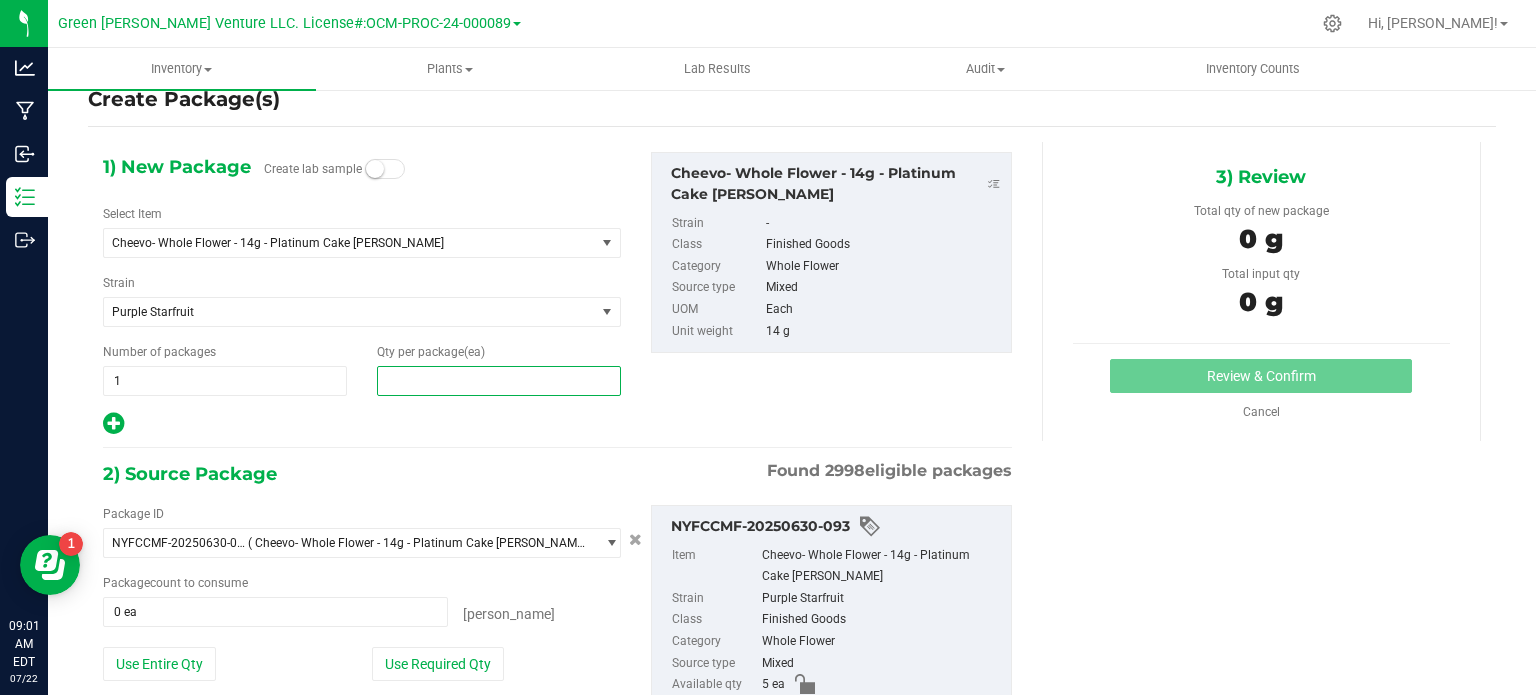 type on "2" 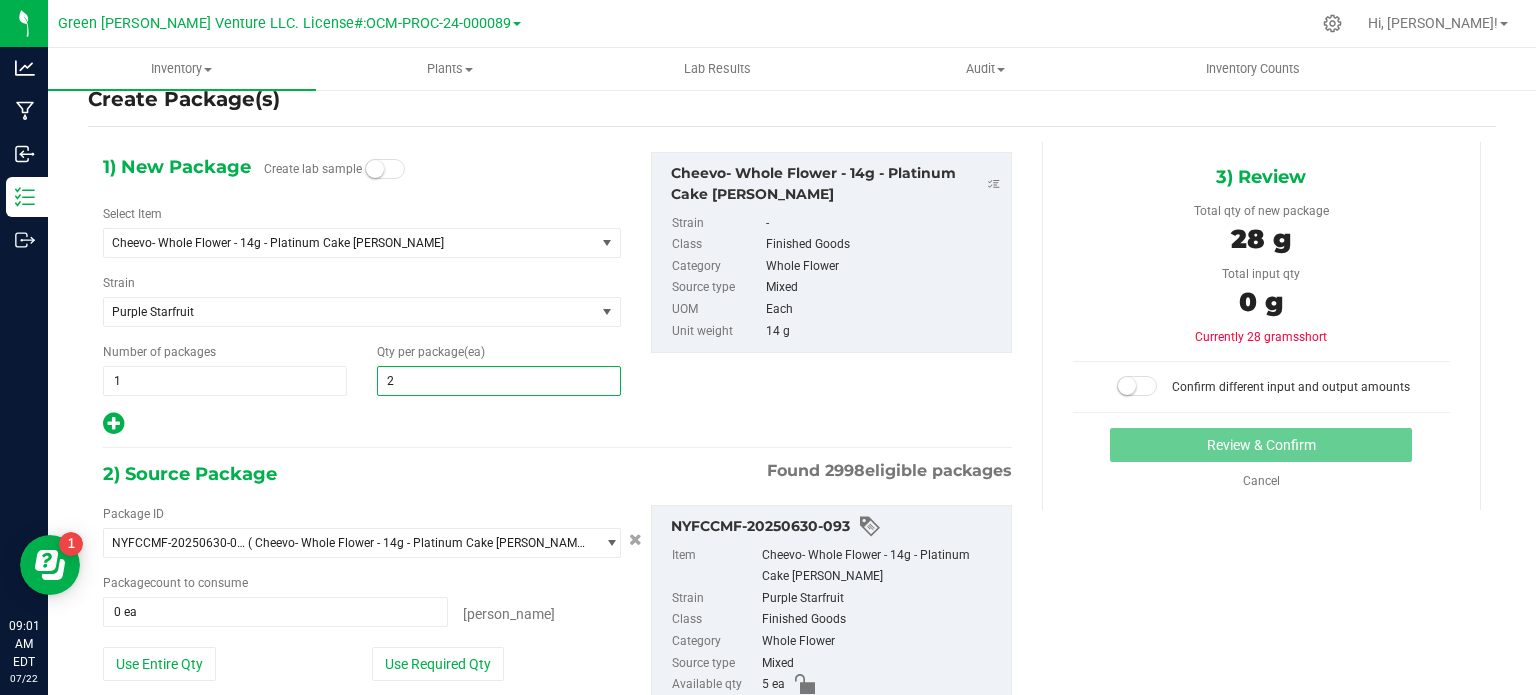 type on "2" 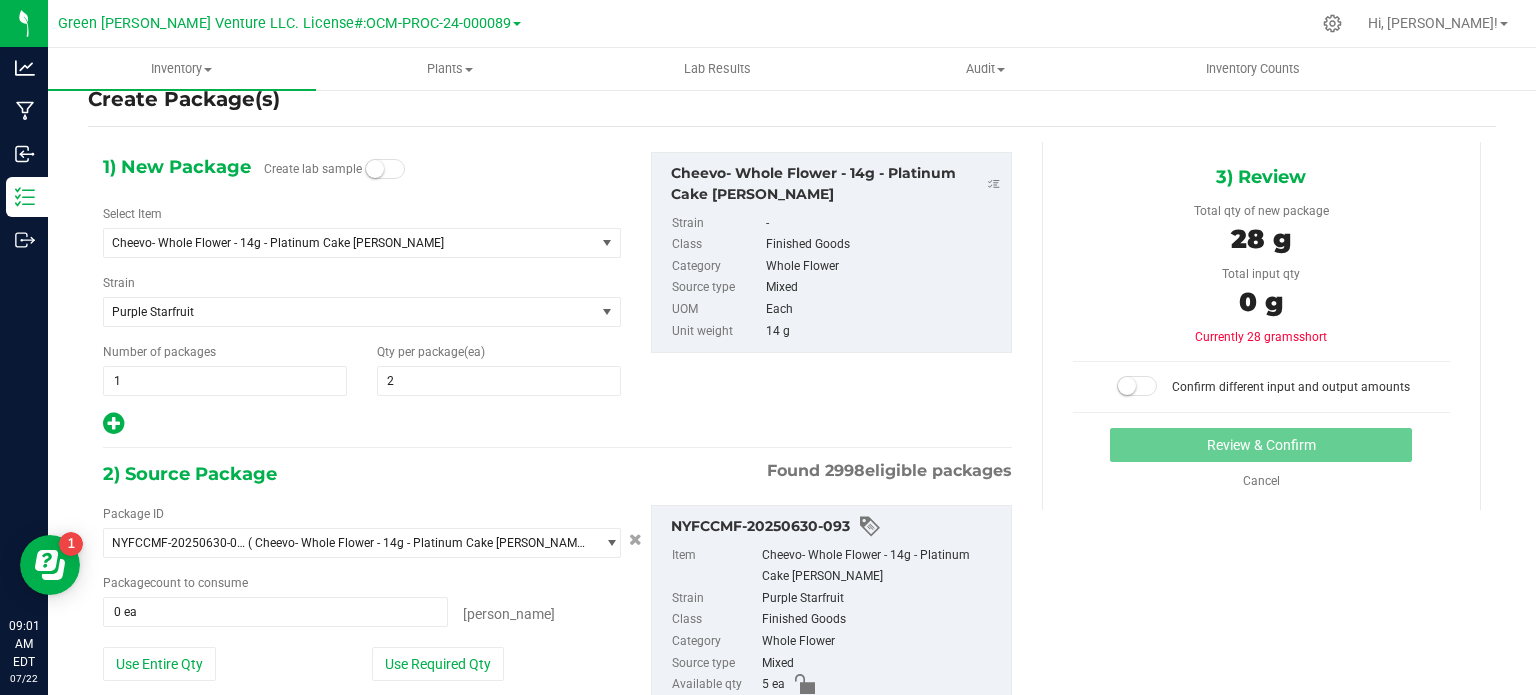 click at bounding box center [362, 424] 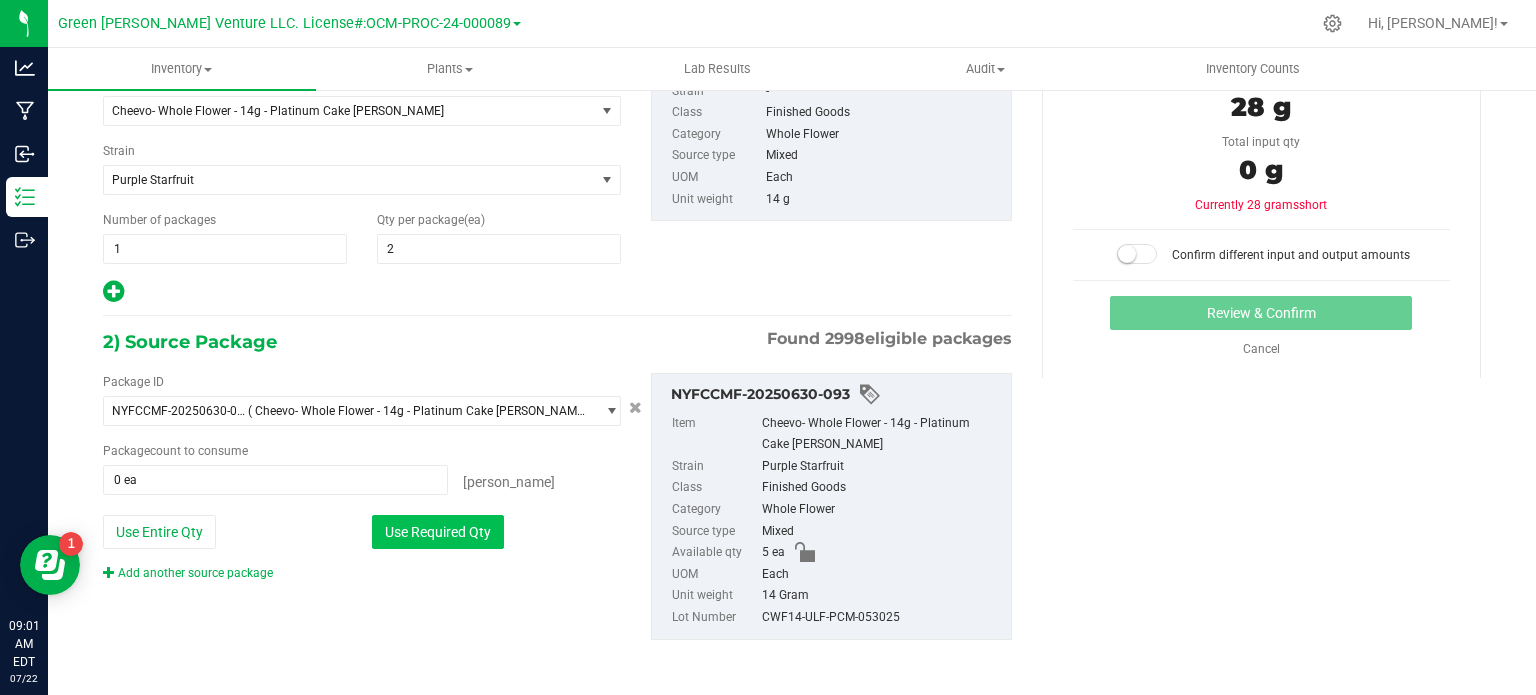 click on "Use Required Qty" at bounding box center (438, 532) 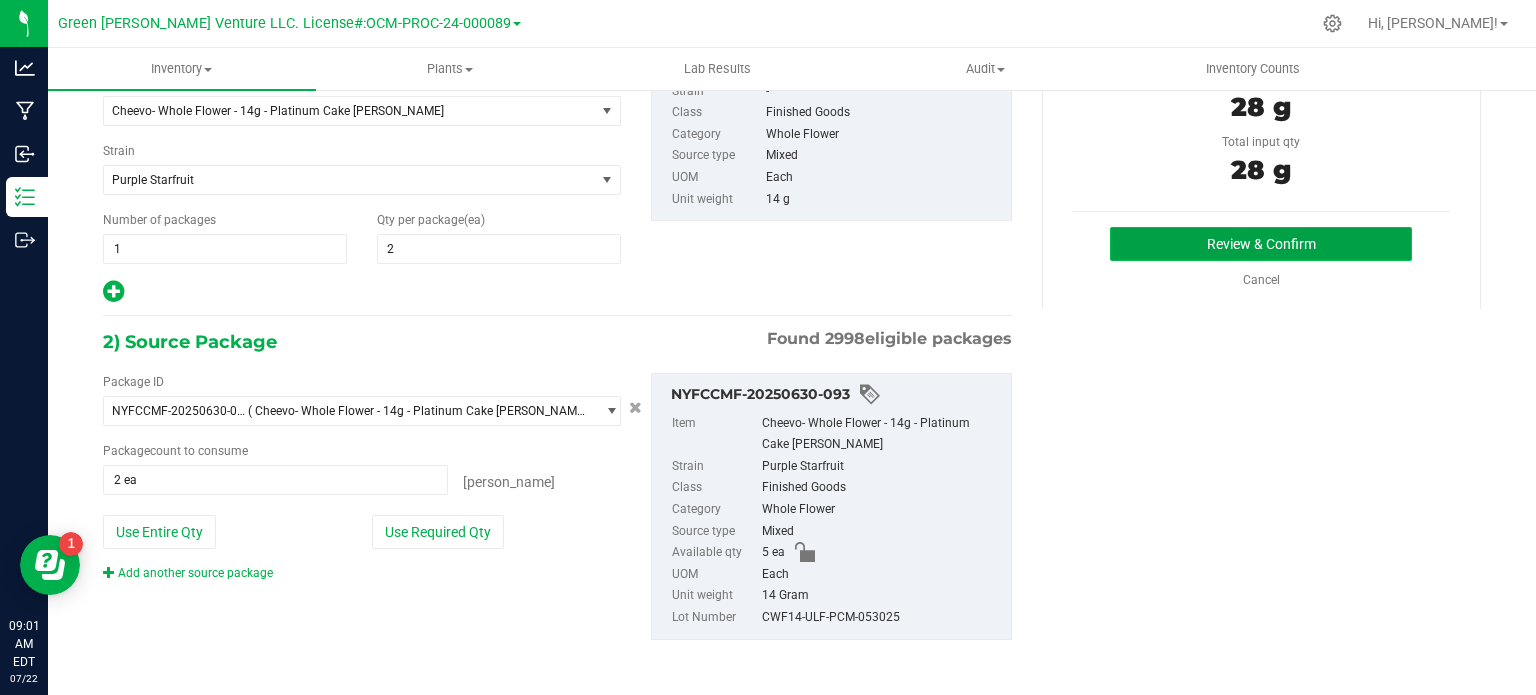 click on "Review & Confirm" at bounding box center [1261, 244] 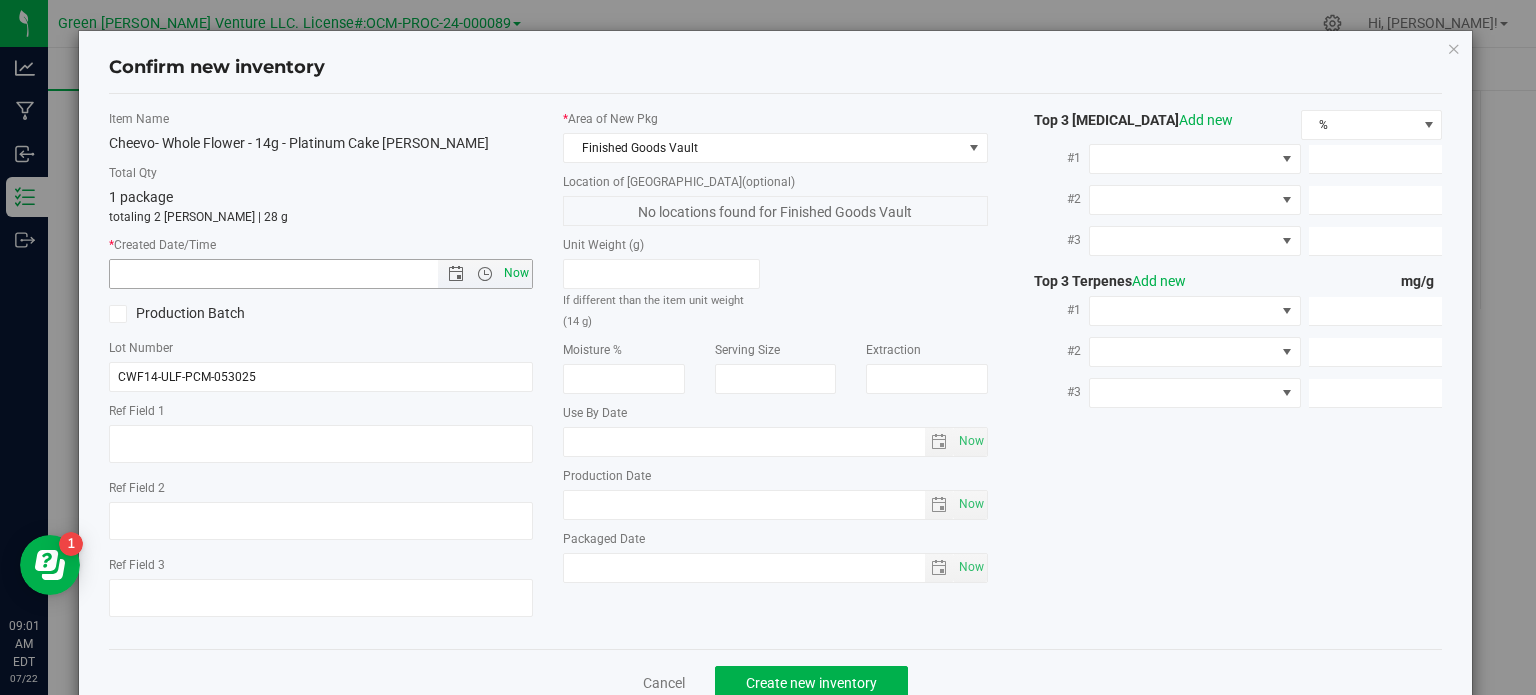 click on "Now" at bounding box center (517, 273) 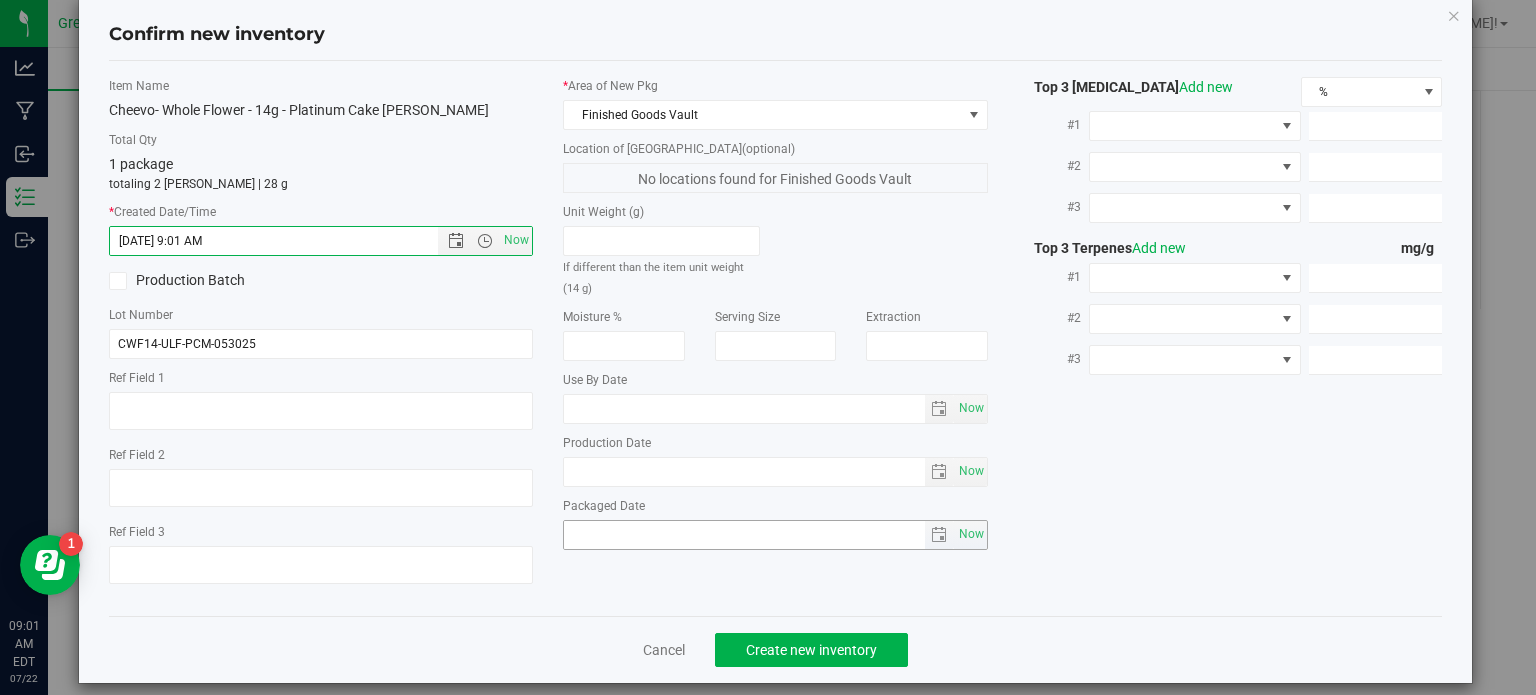 scroll, scrollTop: 50, scrollLeft: 0, axis: vertical 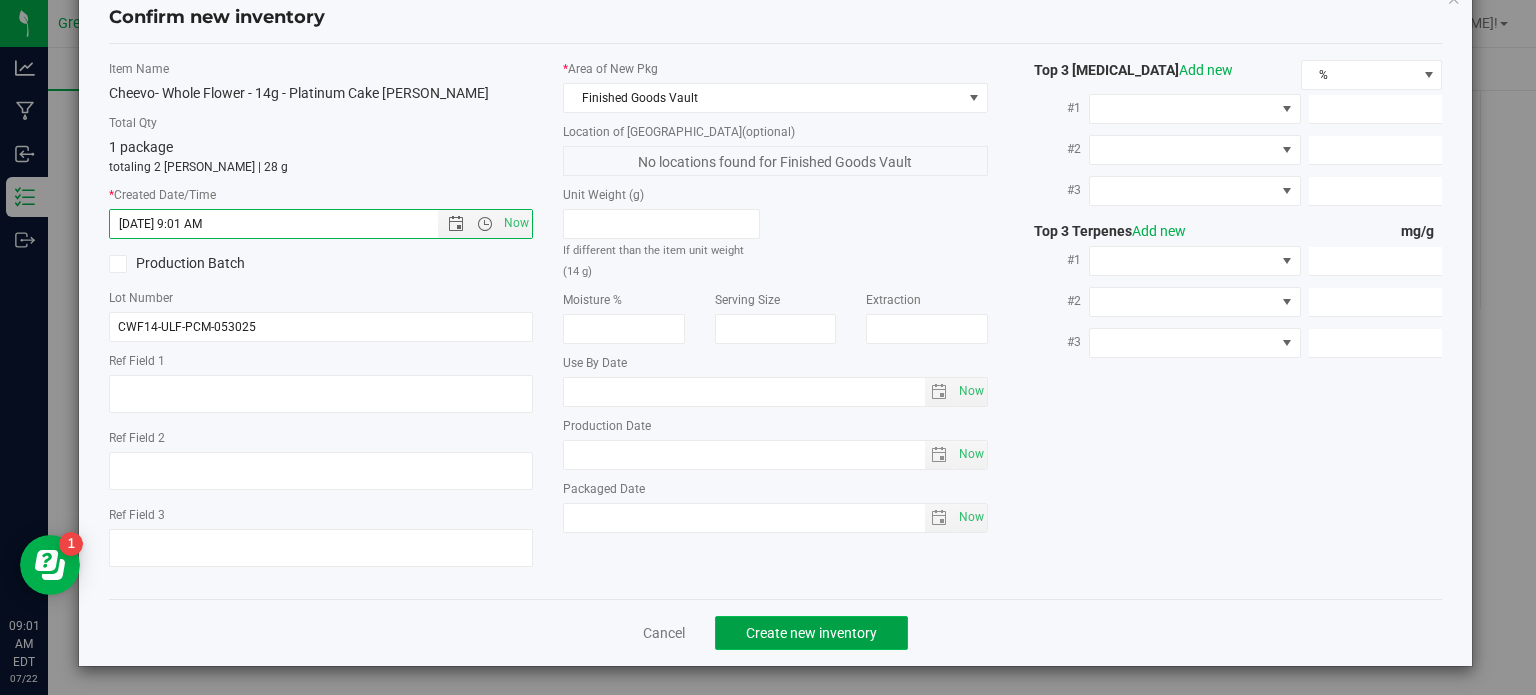 click on "Create new inventory" 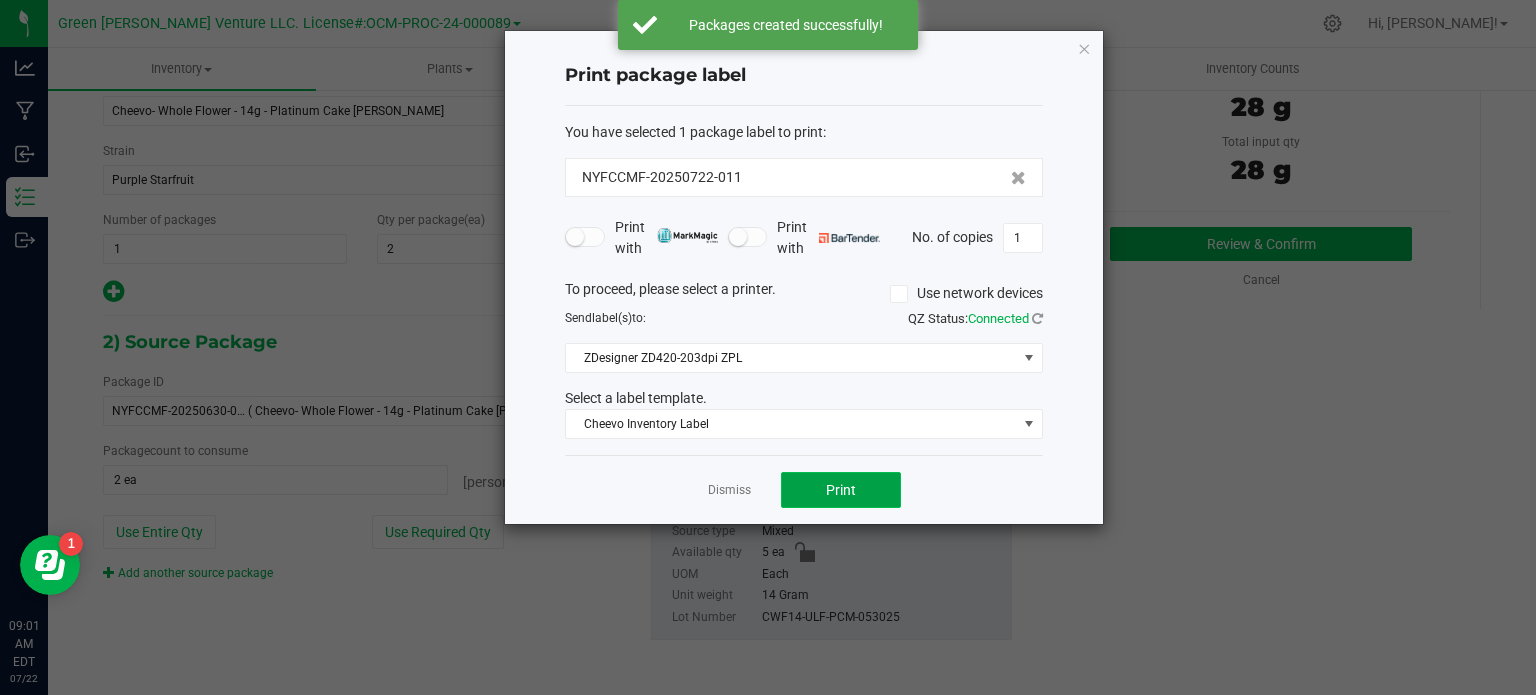 click on "Print" 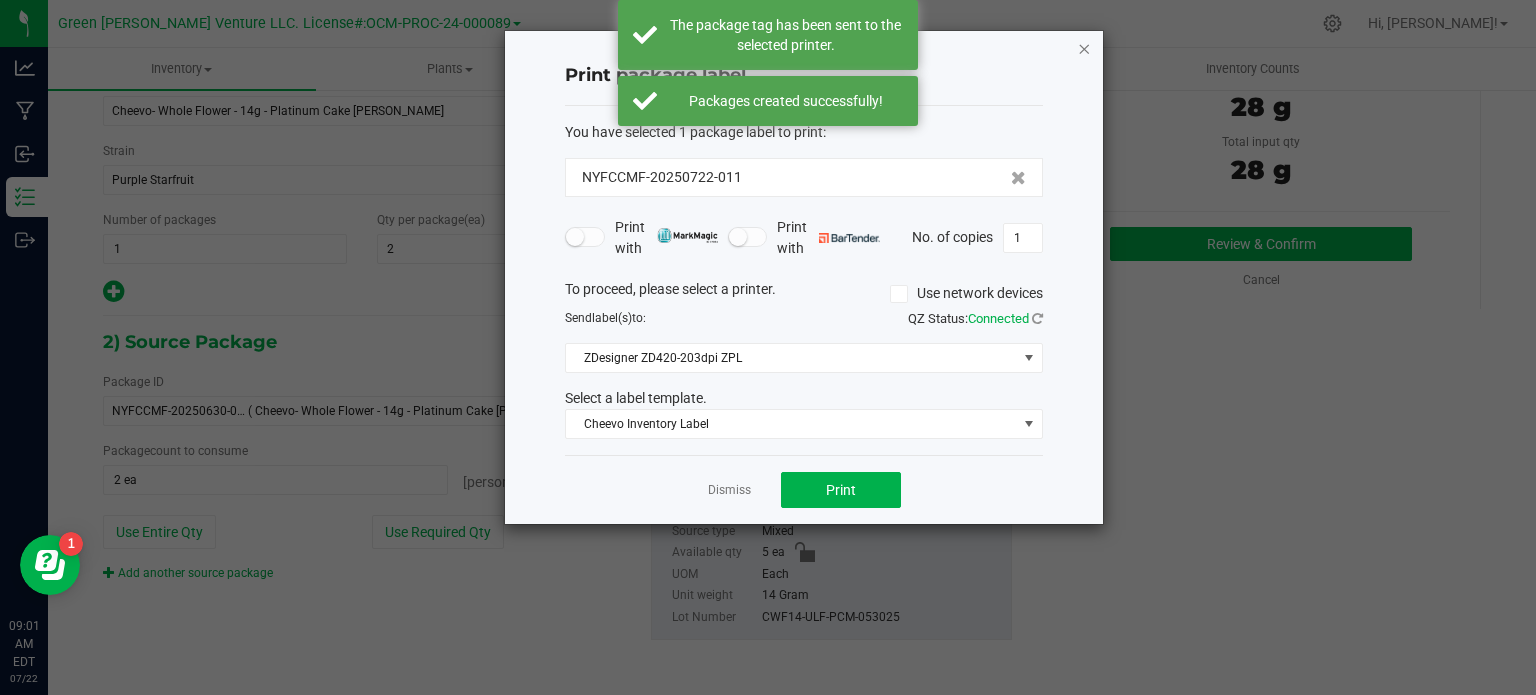 click 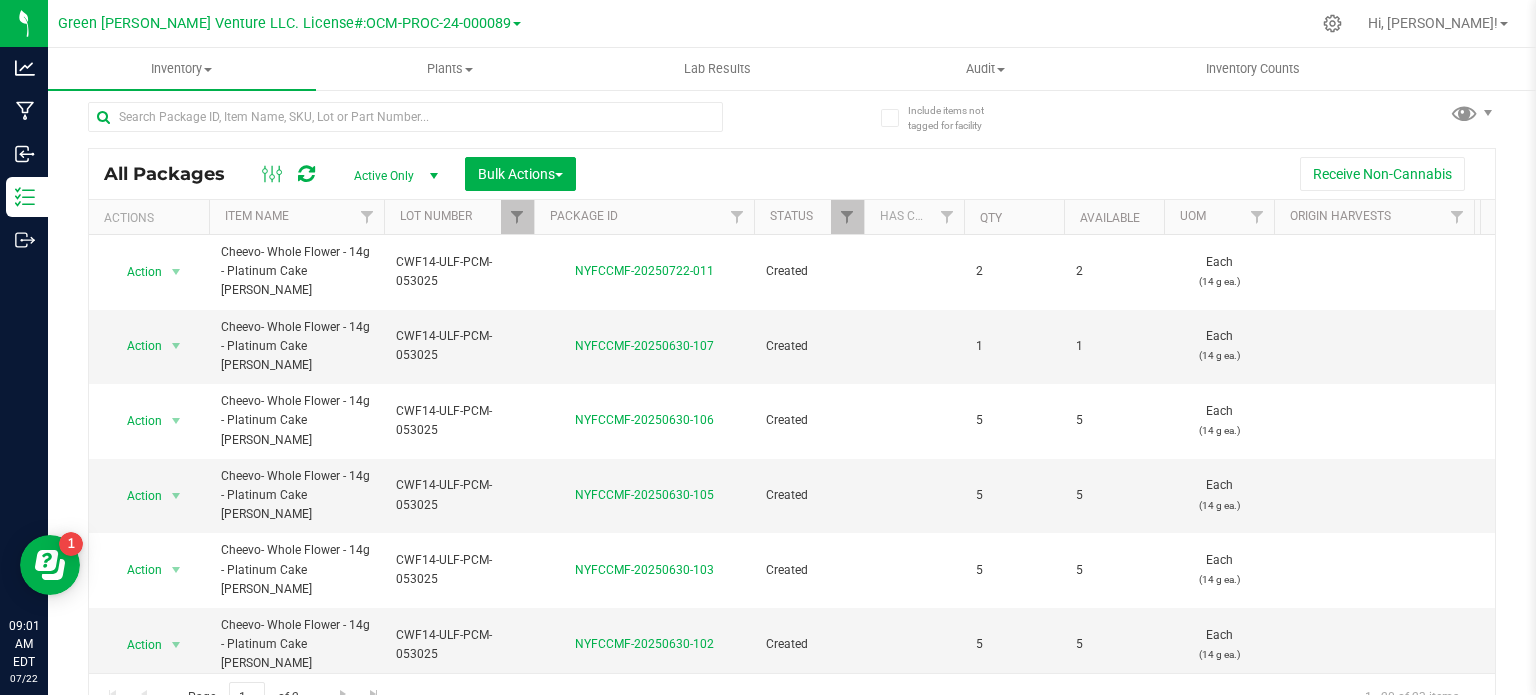 scroll, scrollTop: 0, scrollLeft: 0, axis: both 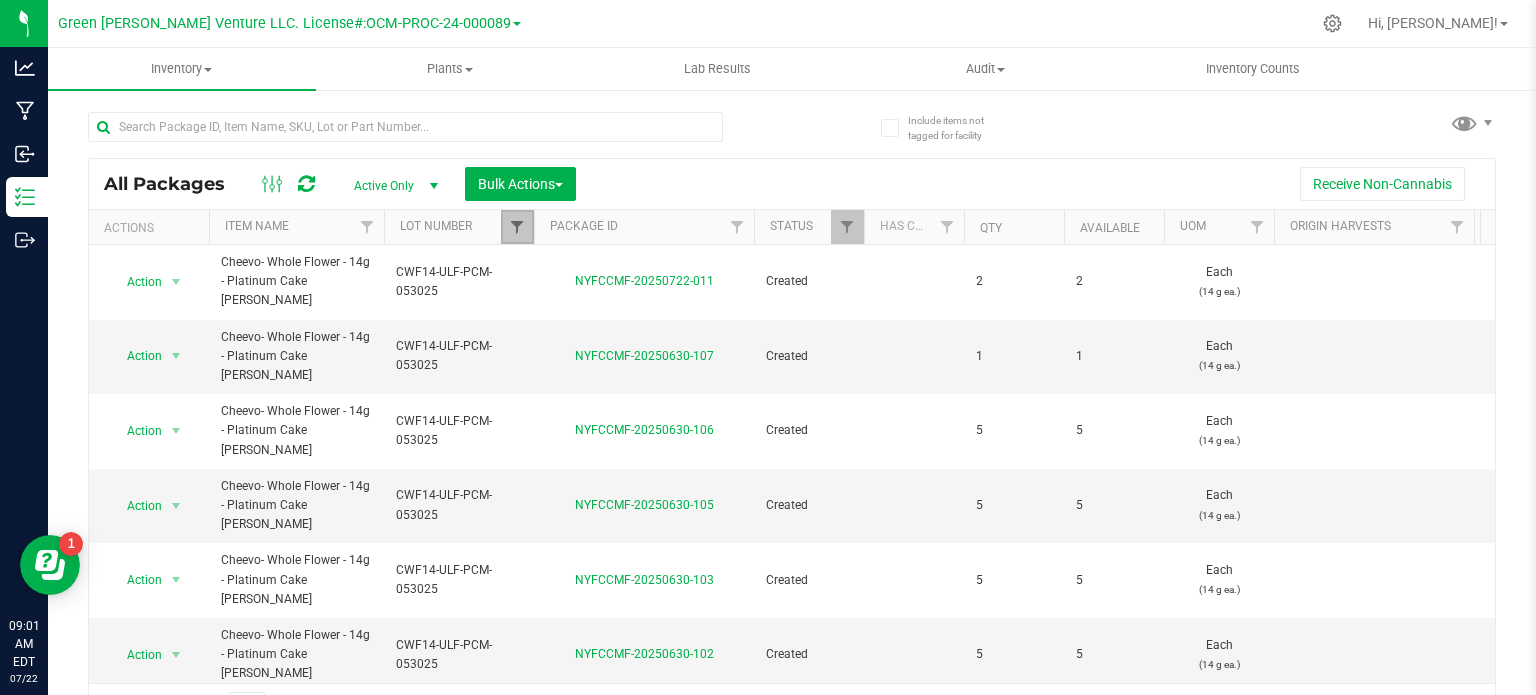 click at bounding box center (517, 227) 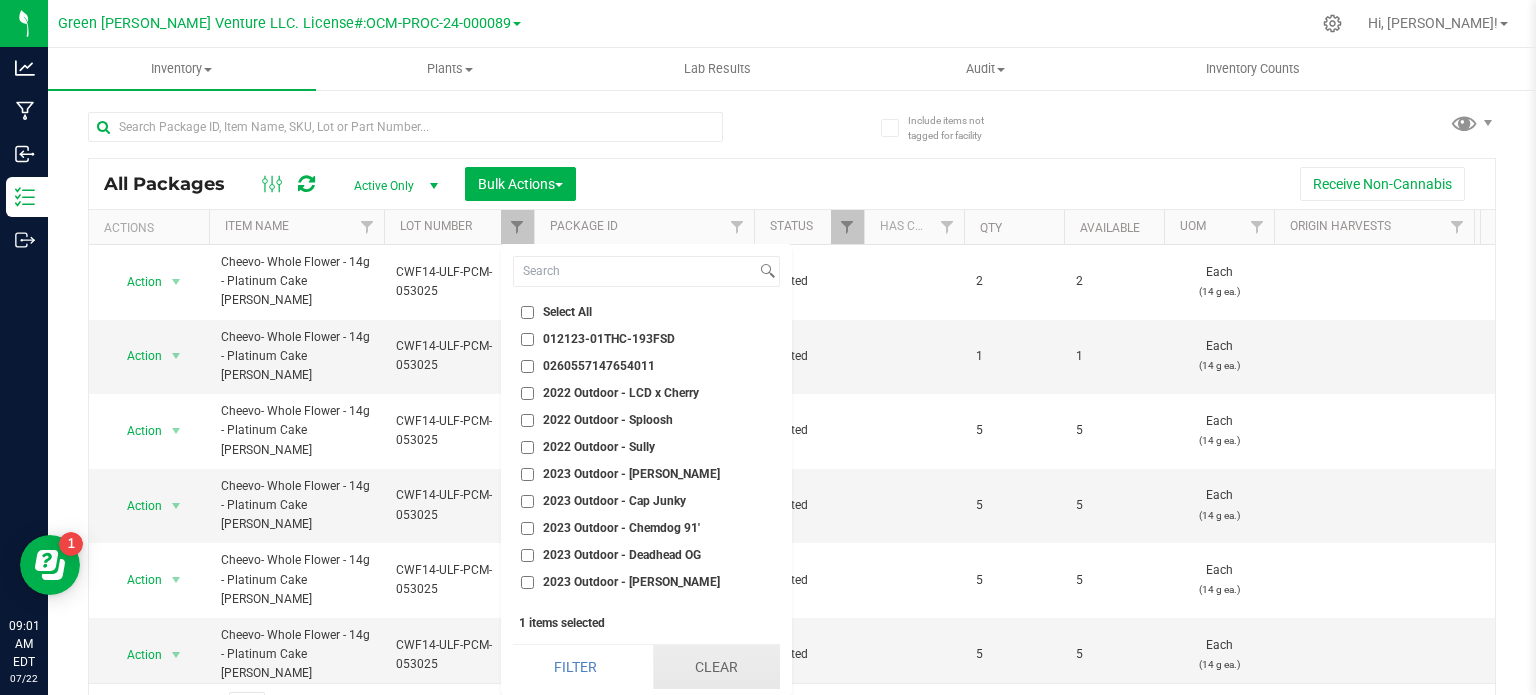 click on "Clear" at bounding box center [716, 667] 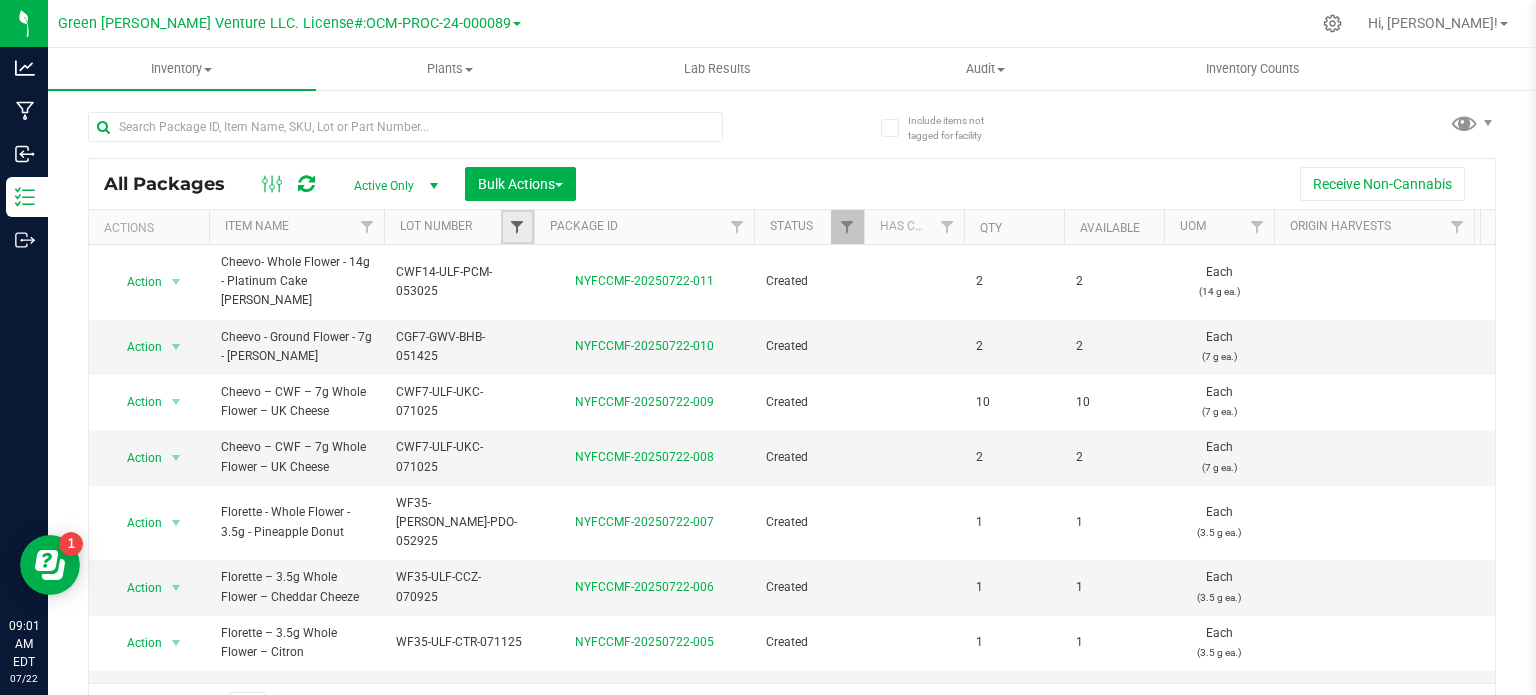 click at bounding box center (517, 227) 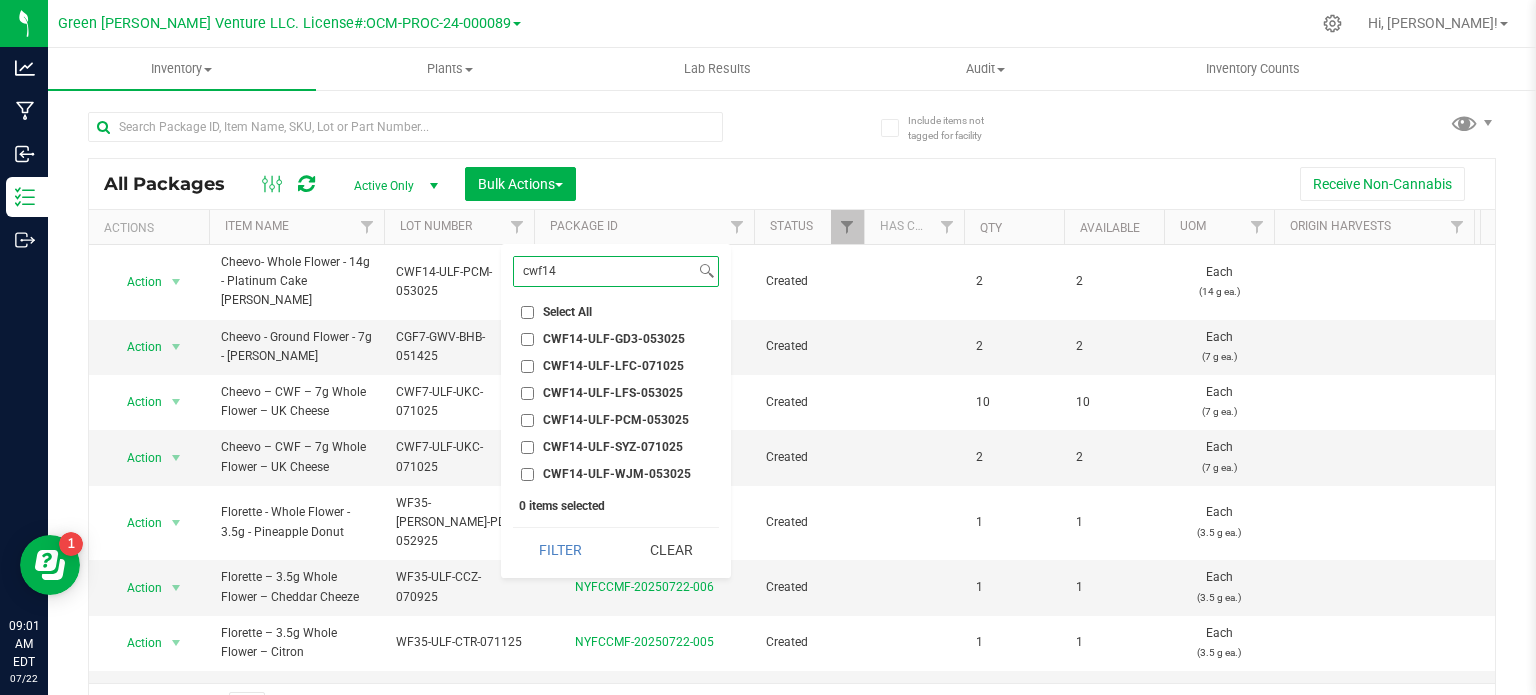 type on "cwf14" 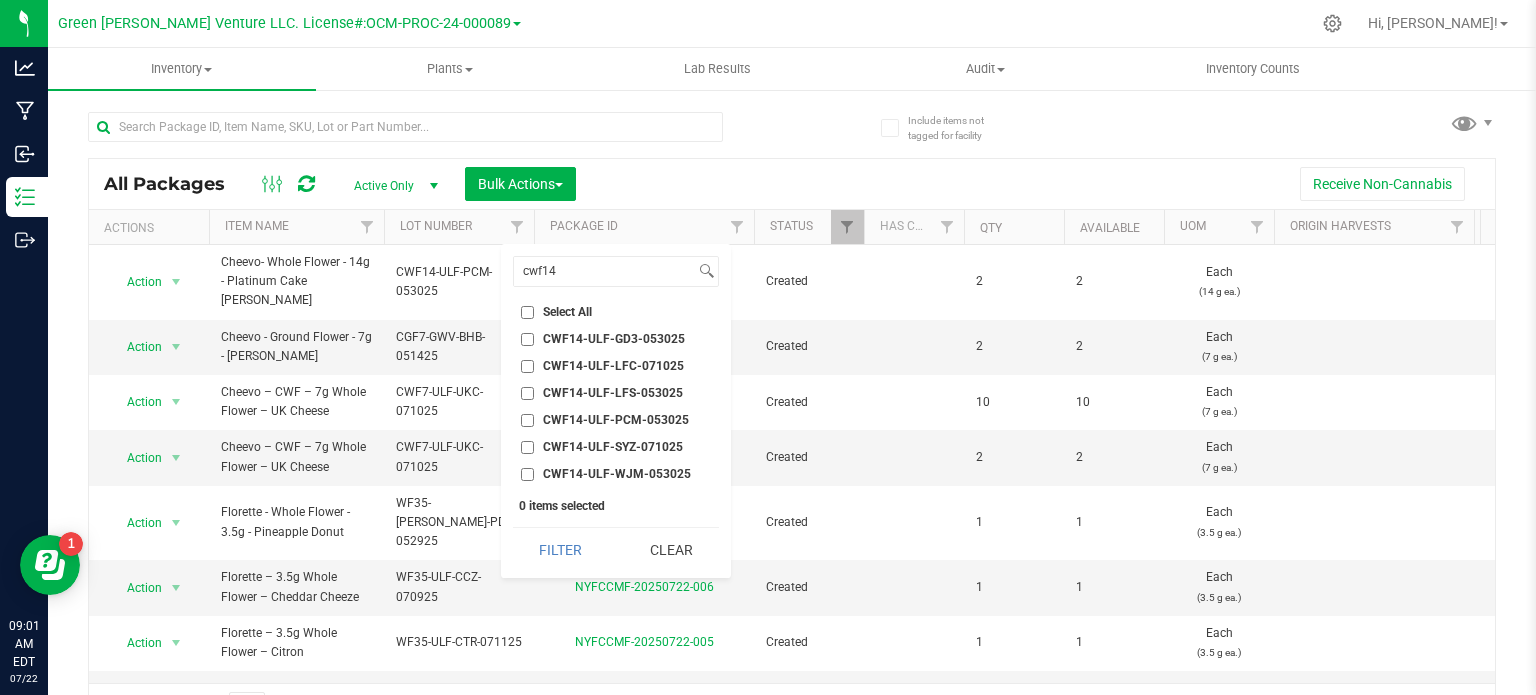 click on "CWF14-ULF-LFC-071025" at bounding box center [527, 366] 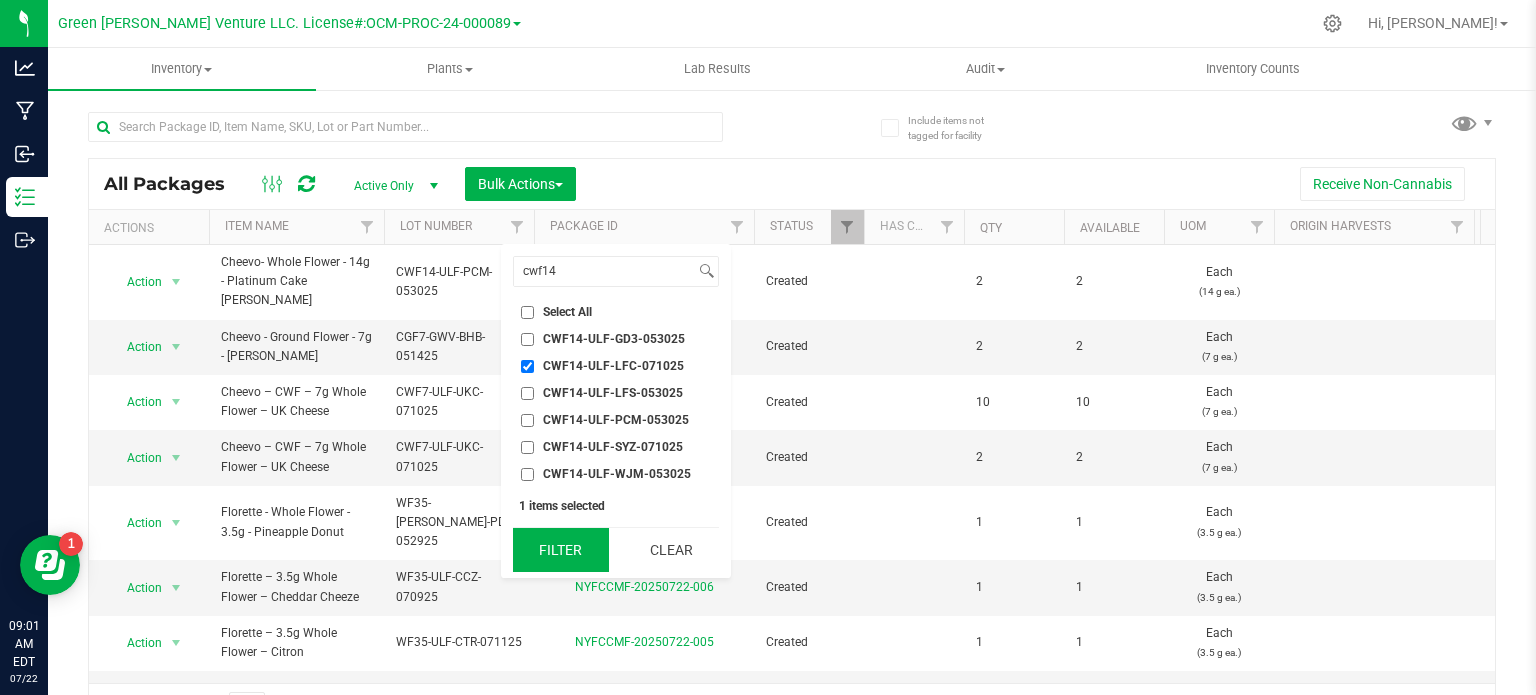click on "Filter" at bounding box center [561, 550] 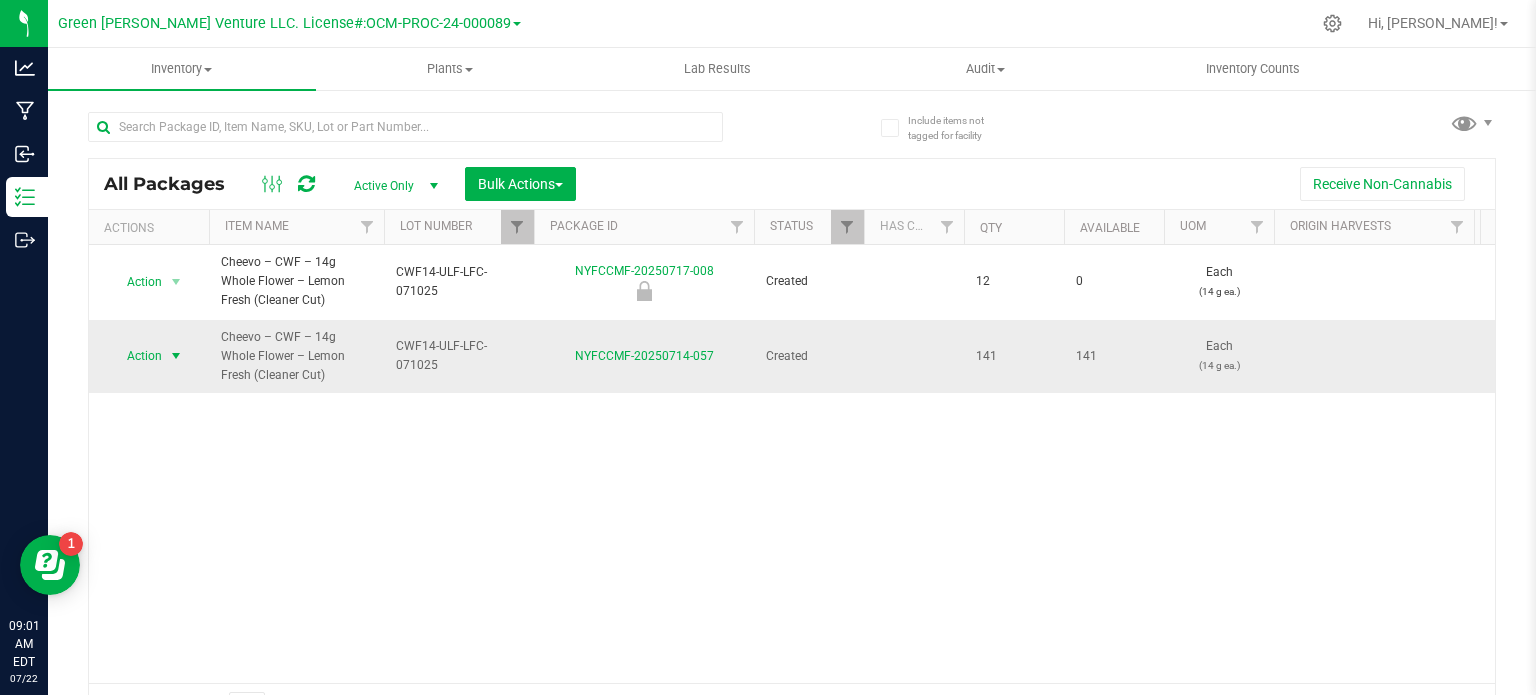 click on "Action" at bounding box center [136, 356] 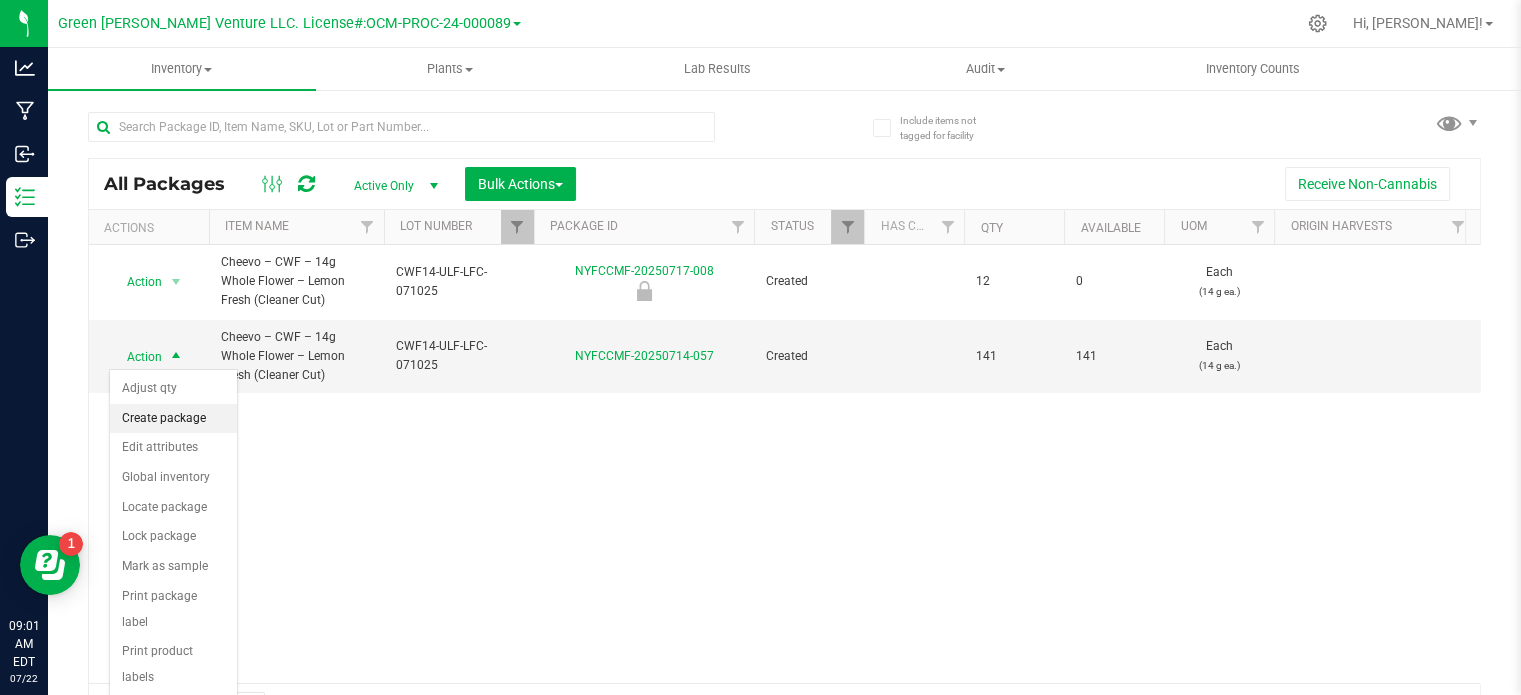 click on "Create package" at bounding box center (173, 419) 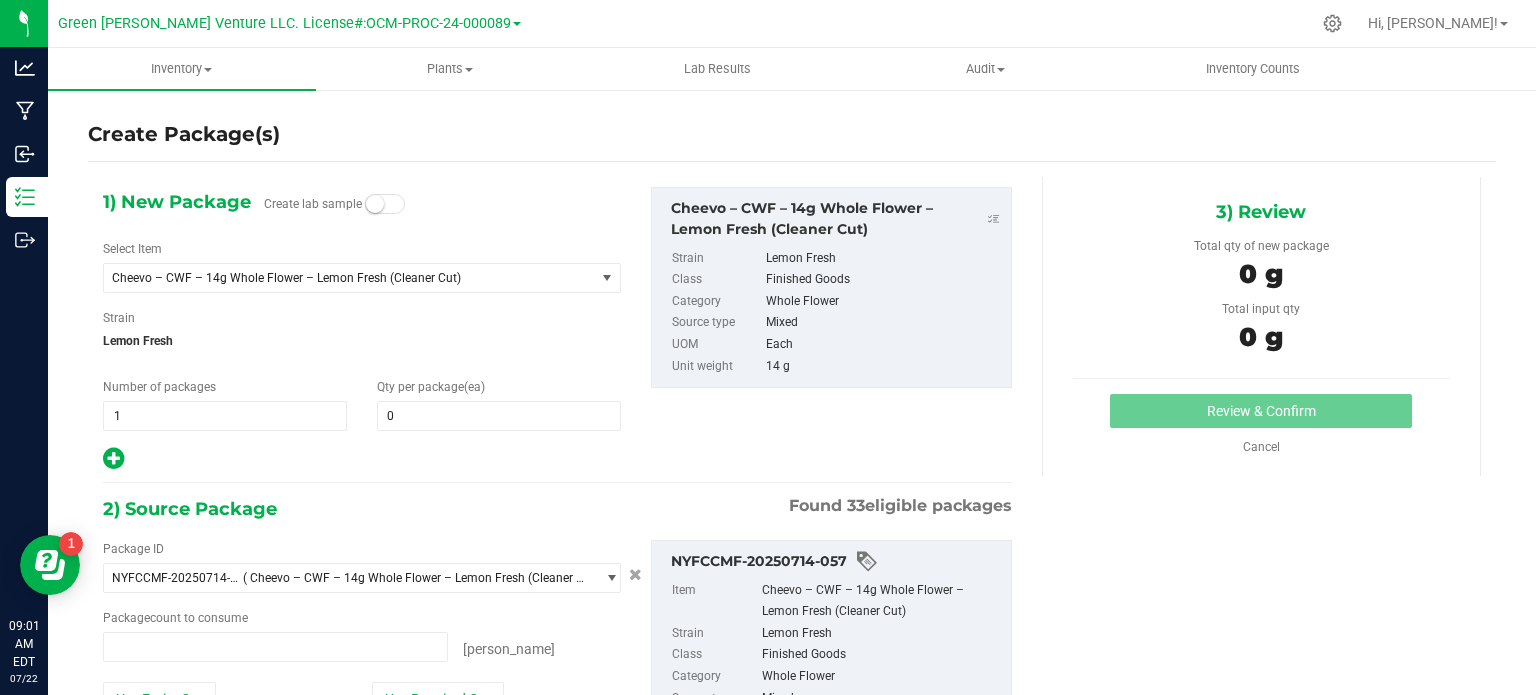 type on "0 ea" 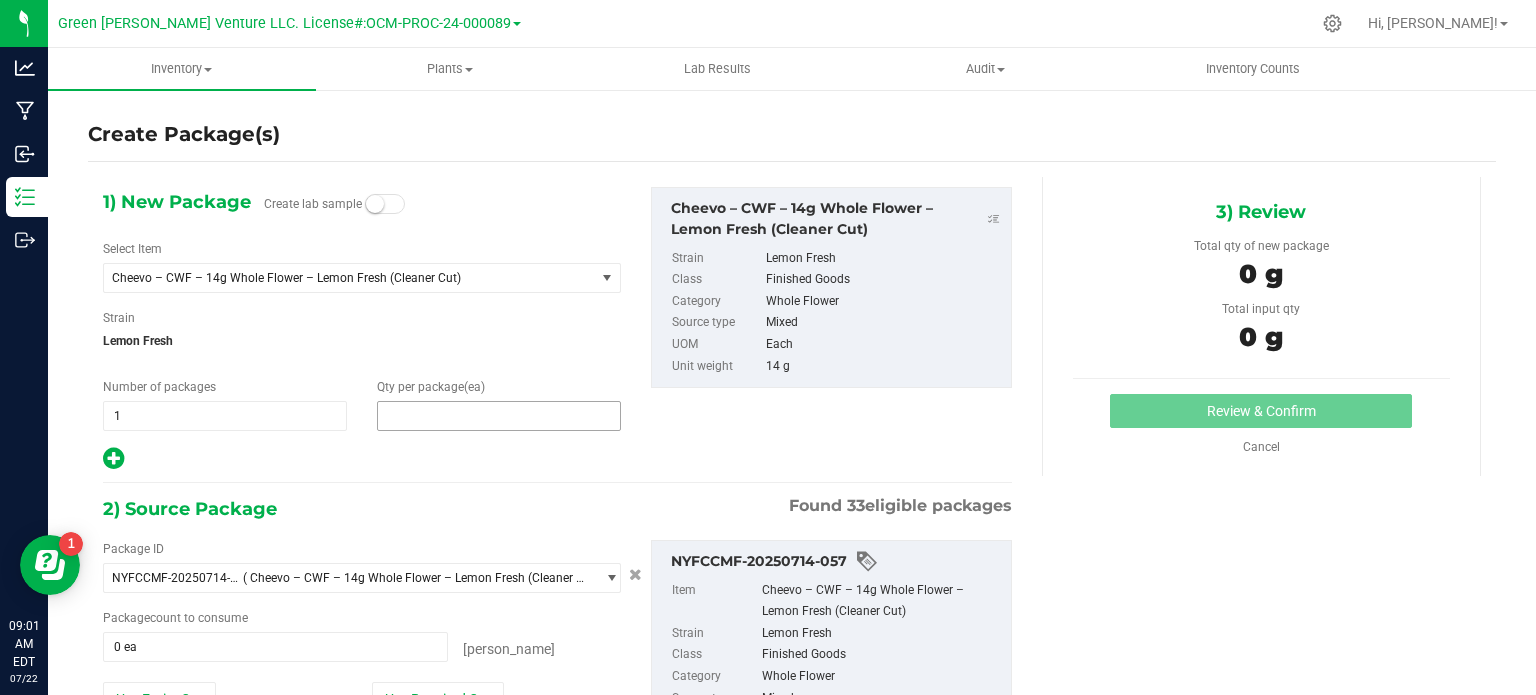 click at bounding box center (499, 416) 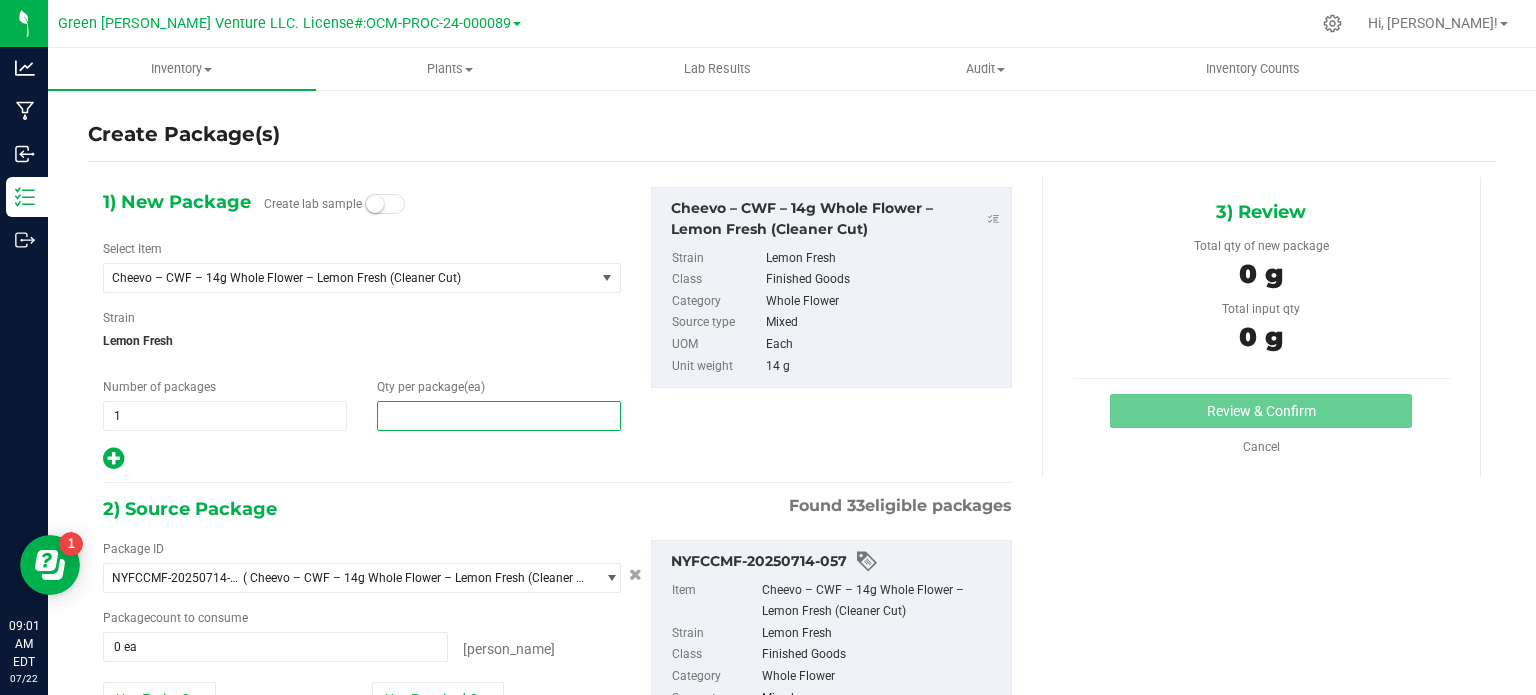 type on "1" 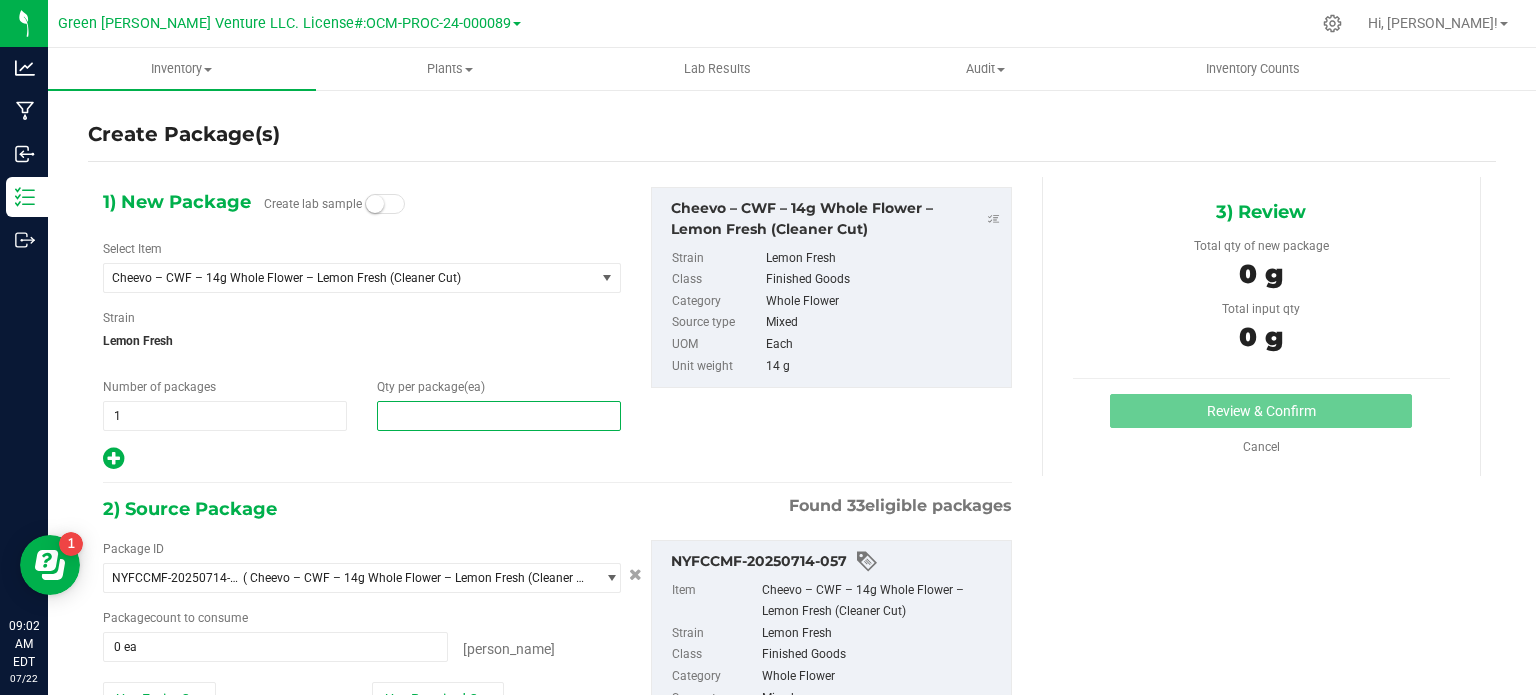 type on "5" 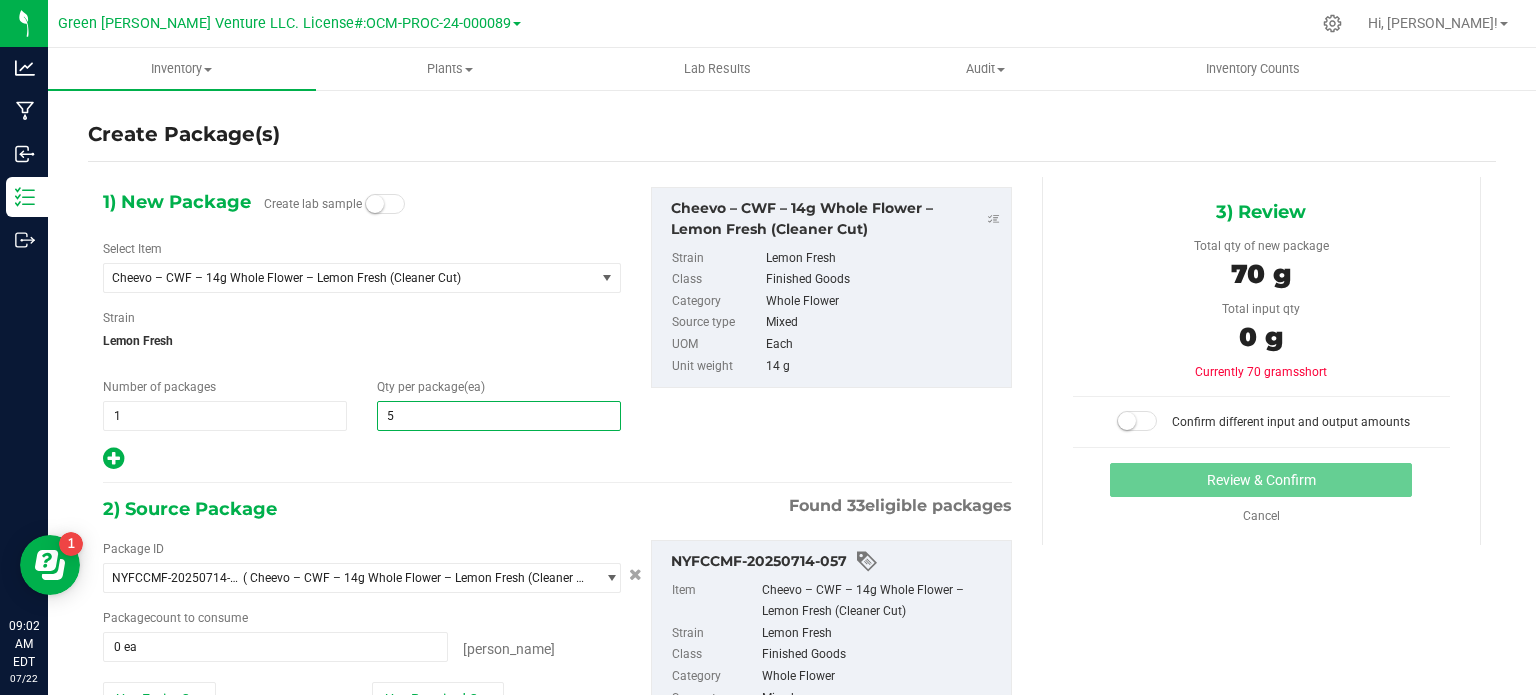 type on "5" 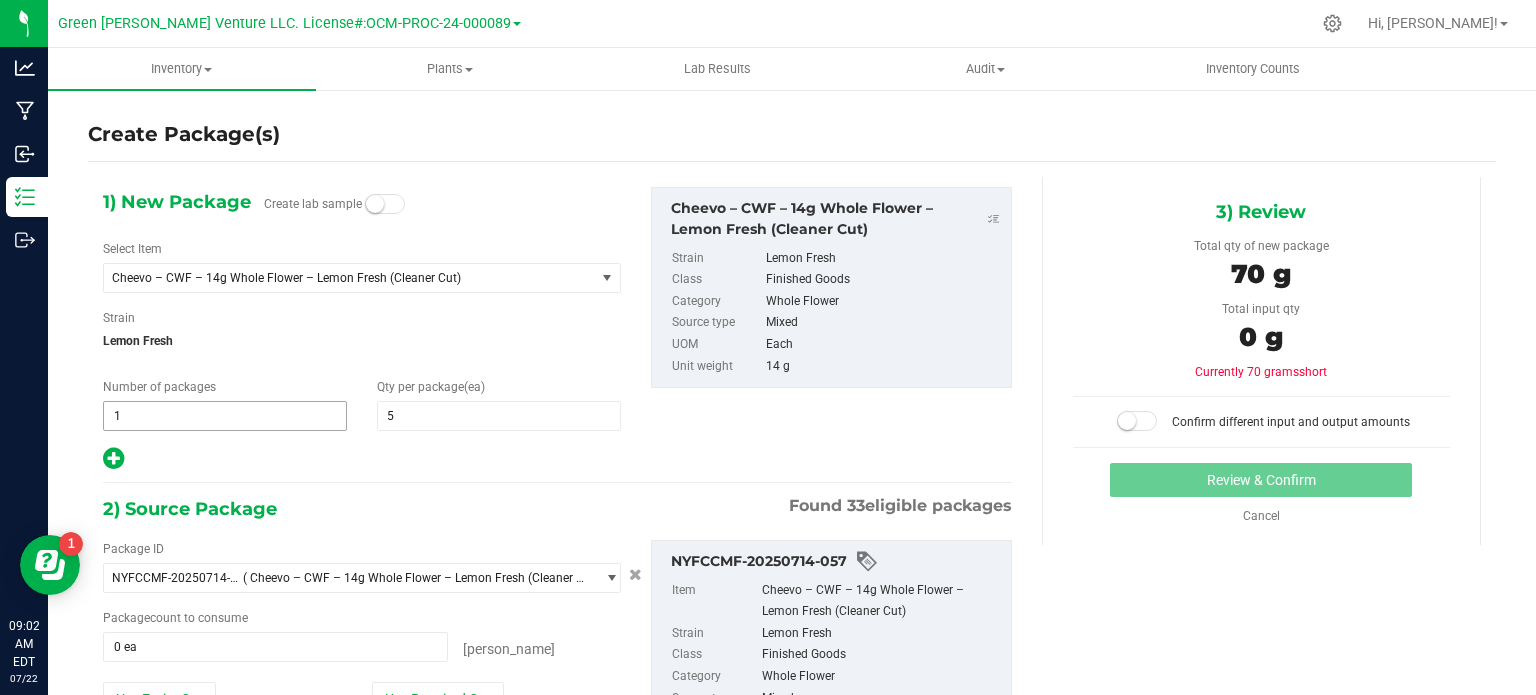 click on "1 1" at bounding box center [225, 416] 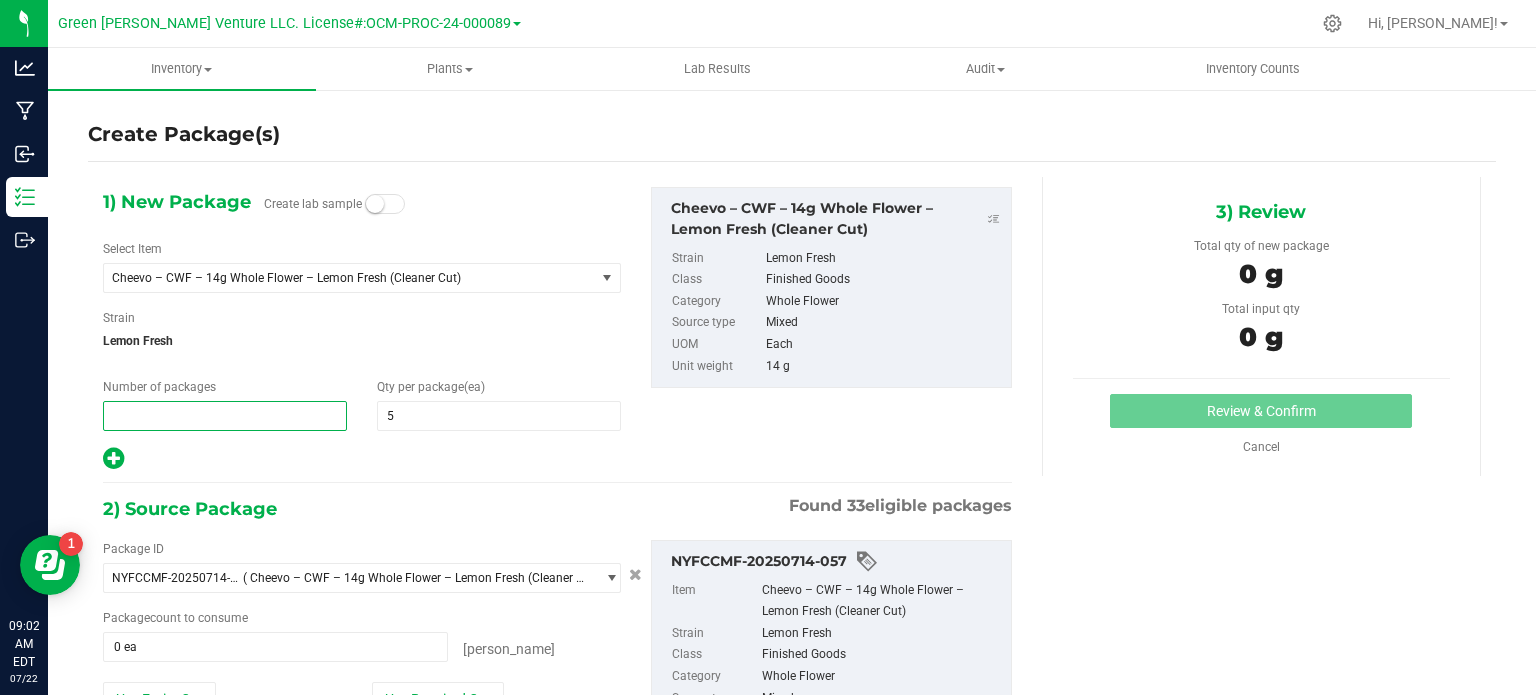 type on "2" 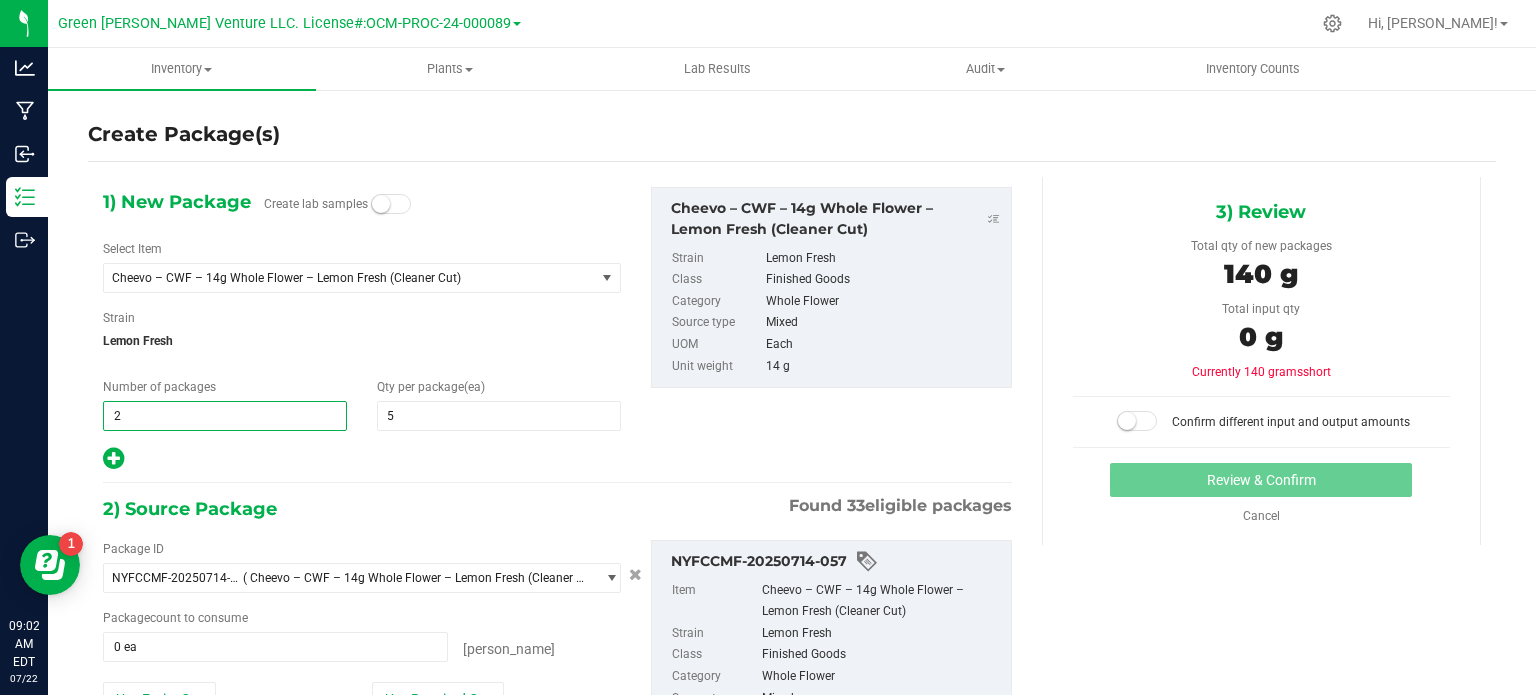 type on "2" 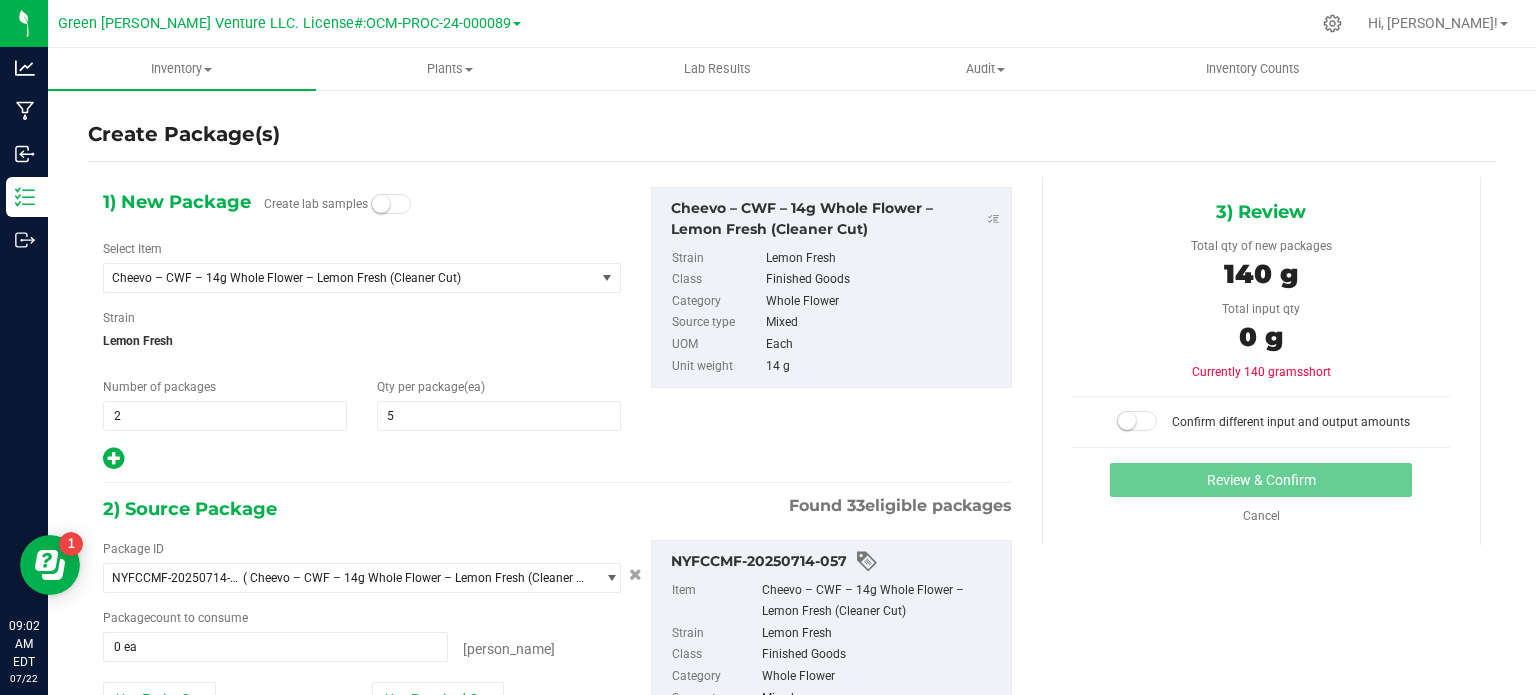 click on "1) New Package
Create lab samples
Select Item
Cheevo – CWF – 14g Whole Flower – Lemon Fresh (Cleaner Cut)
- PRJ - 1g Single - Albany Sour Diesel - PRJ - 1g Single - [PERSON_NAME] Butter - PRJ - 1g Single - Black Maple - PRJ - 1g Single - Blue Zushi - PRJ - 1g Single - Chemdog D - PRJ - 1g Single - Redline Haze - PRJ - 1g Single - Tahoe OG .35g (5 Pack) Ice Cream Cake x Blueberry .35g (5 Pack) Jealousy .35g (5 Pack) Melon .5g (2 Pack) Ice Cream Cake x Blueberry .5g (5 Pack) Ice Cream Cake x Blueberry 0.35g (5 Pack) Headband GR Pheno" at bounding box center [557, 513] 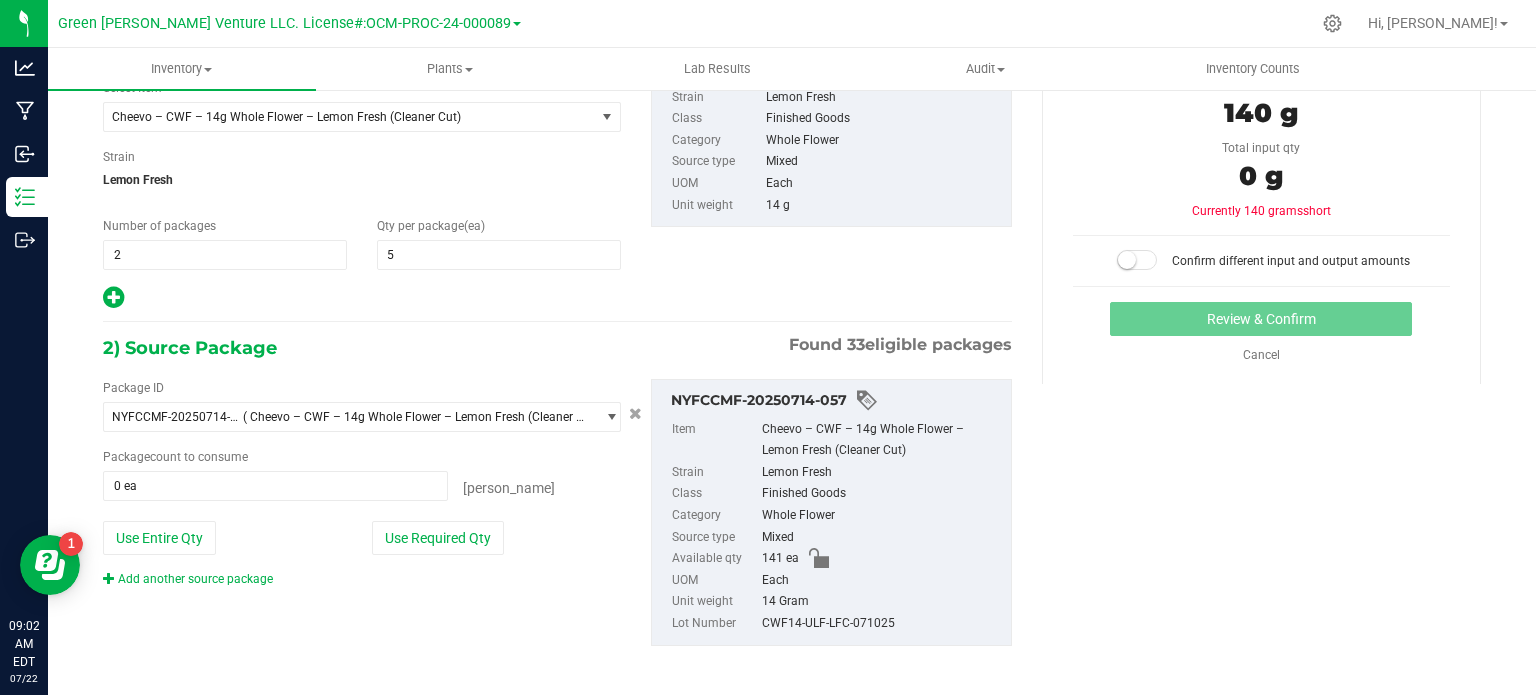 scroll, scrollTop: 168, scrollLeft: 0, axis: vertical 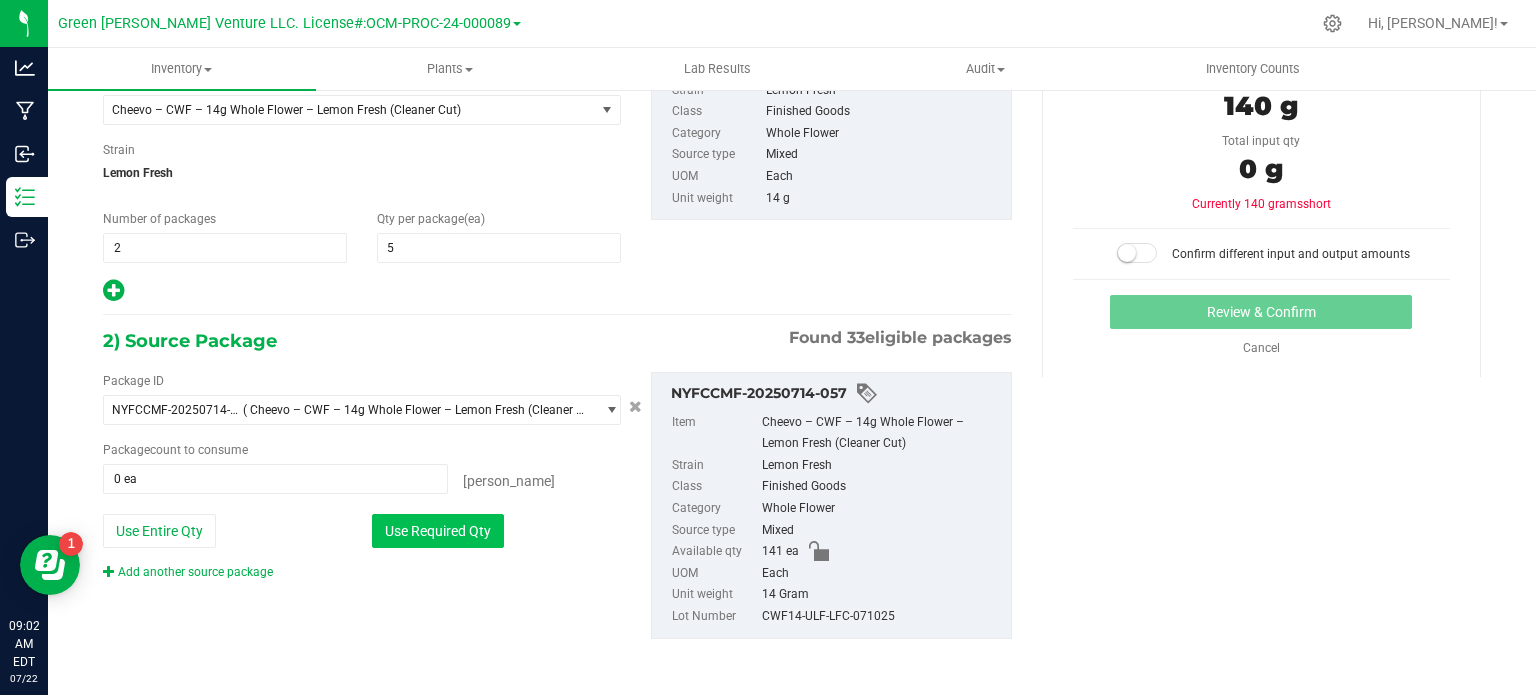 click on "Use Required Qty" at bounding box center (438, 531) 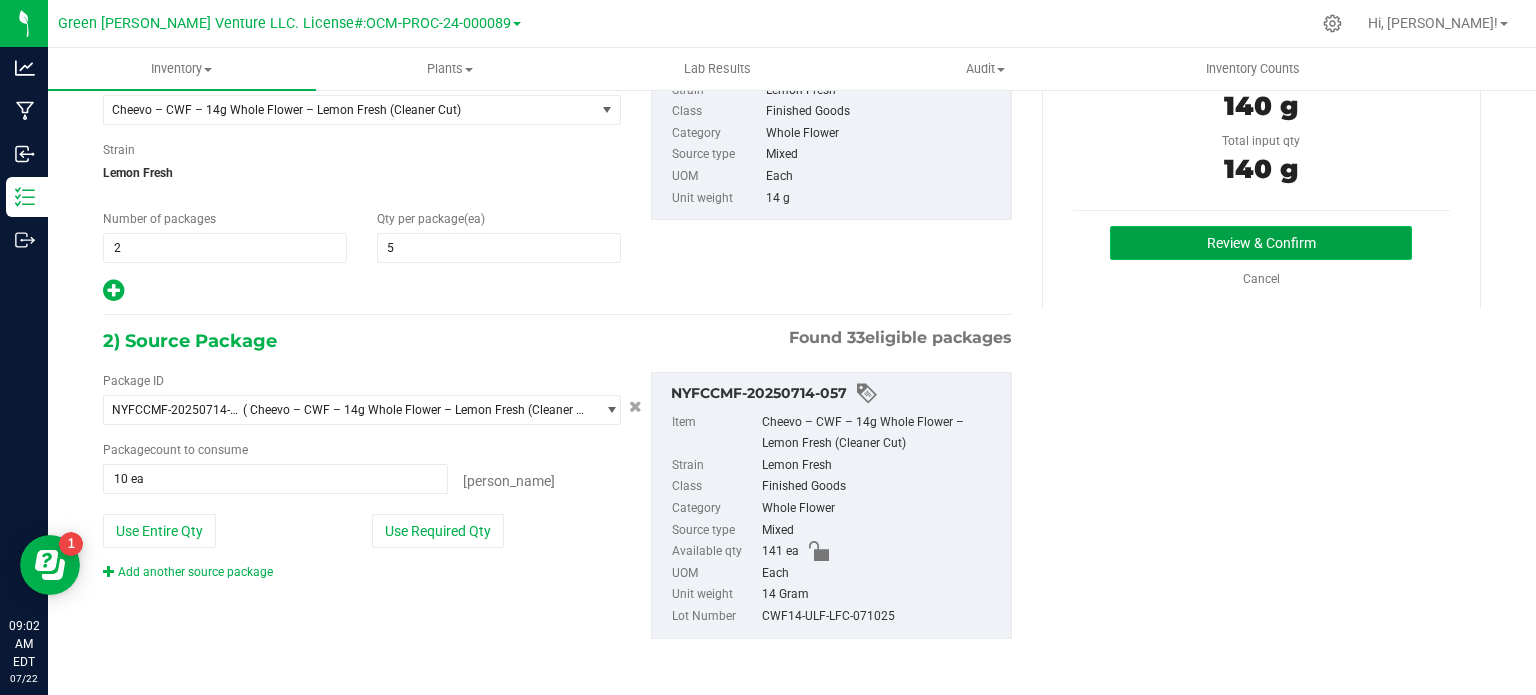 click on "Review & Confirm" at bounding box center (1261, 243) 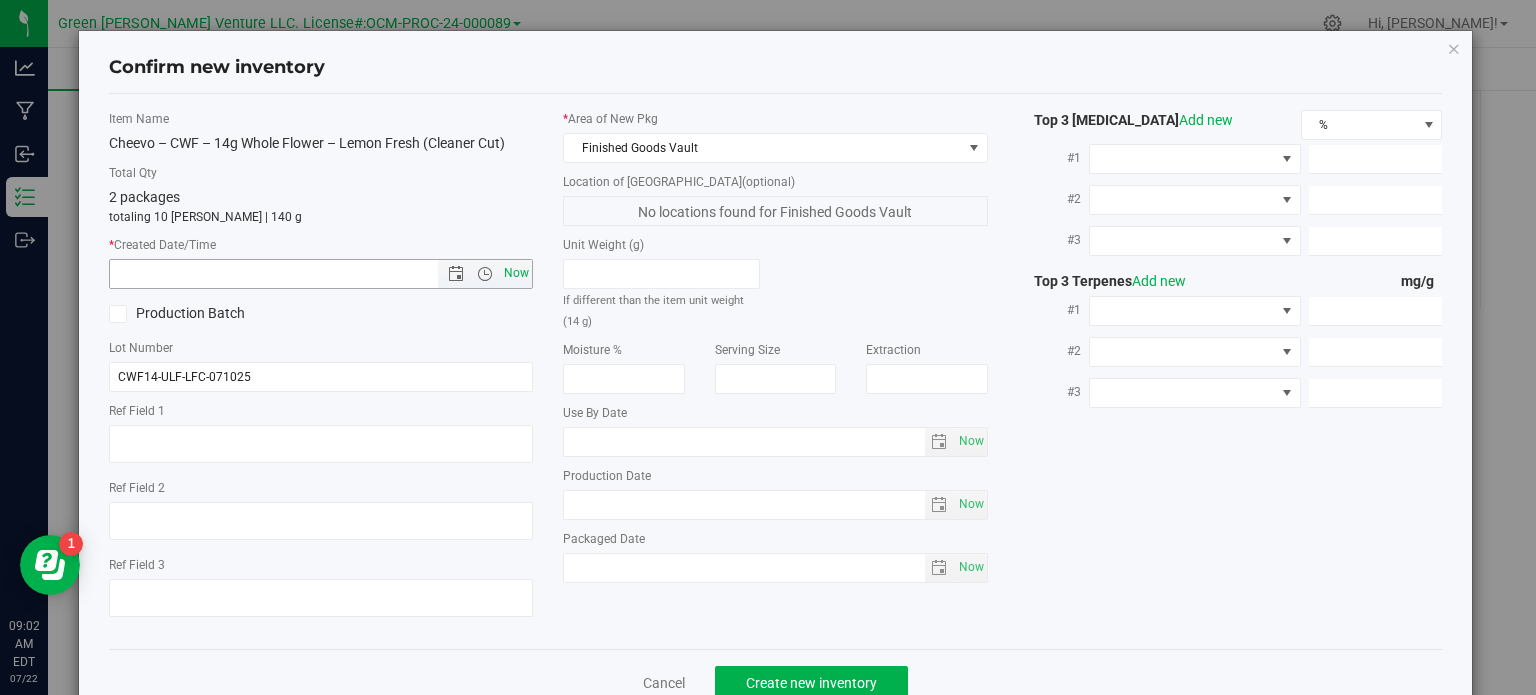 click on "Now" at bounding box center (517, 273) 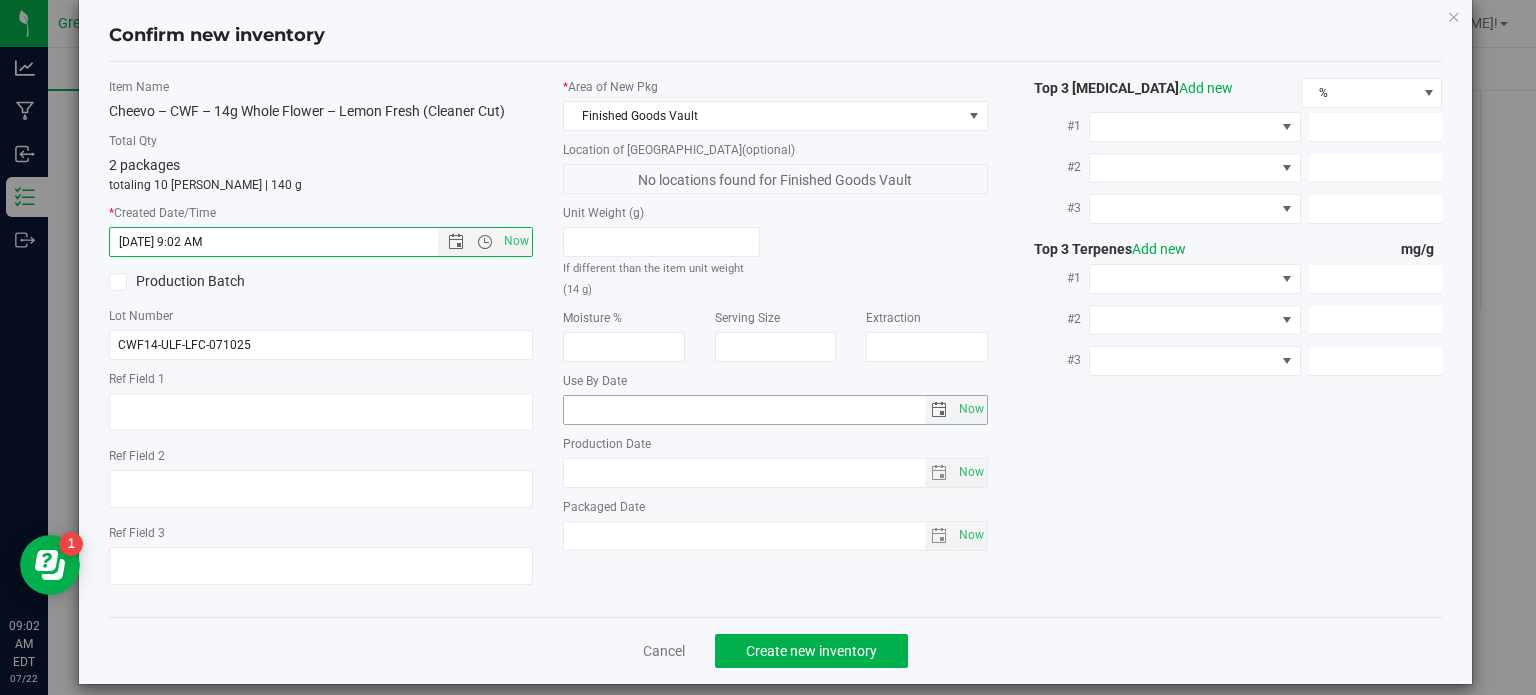 scroll, scrollTop: 50, scrollLeft: 0, axis: vertical 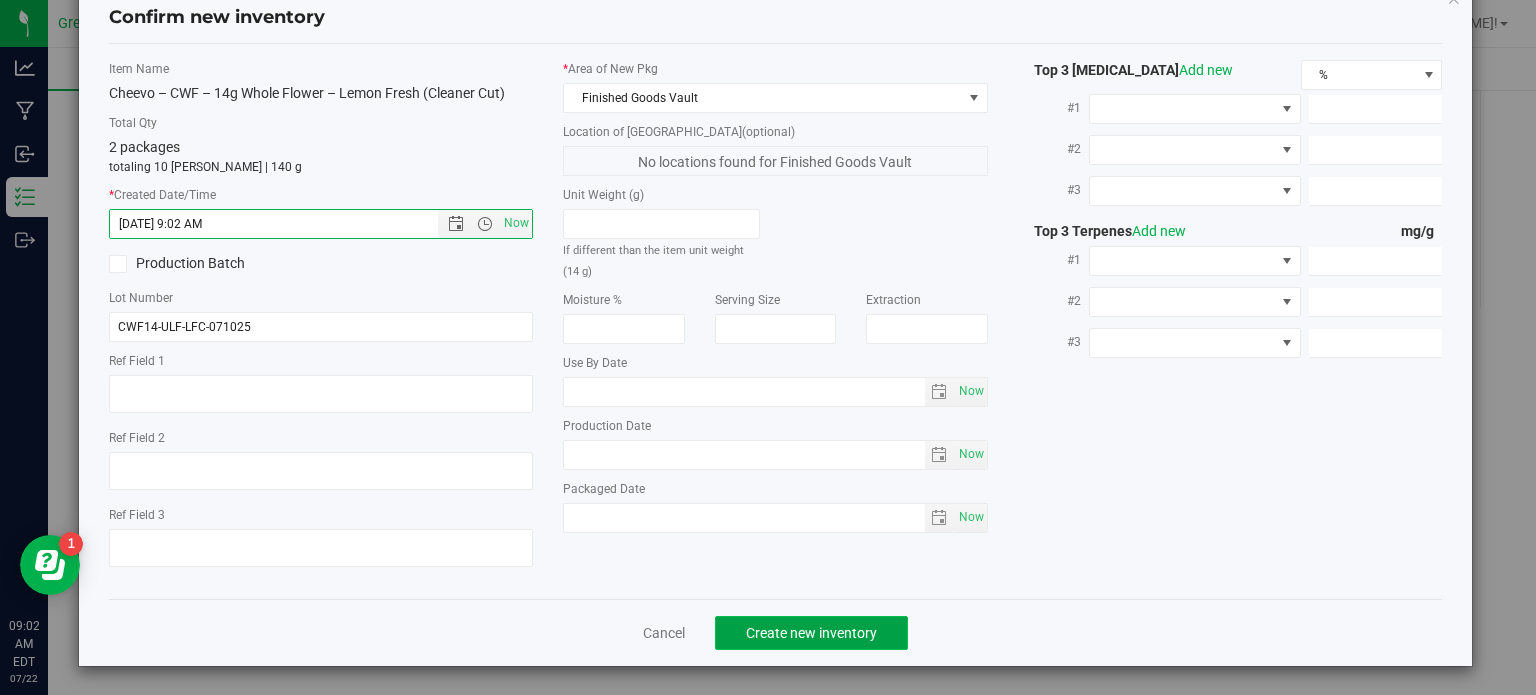 click on "Create new inventory" 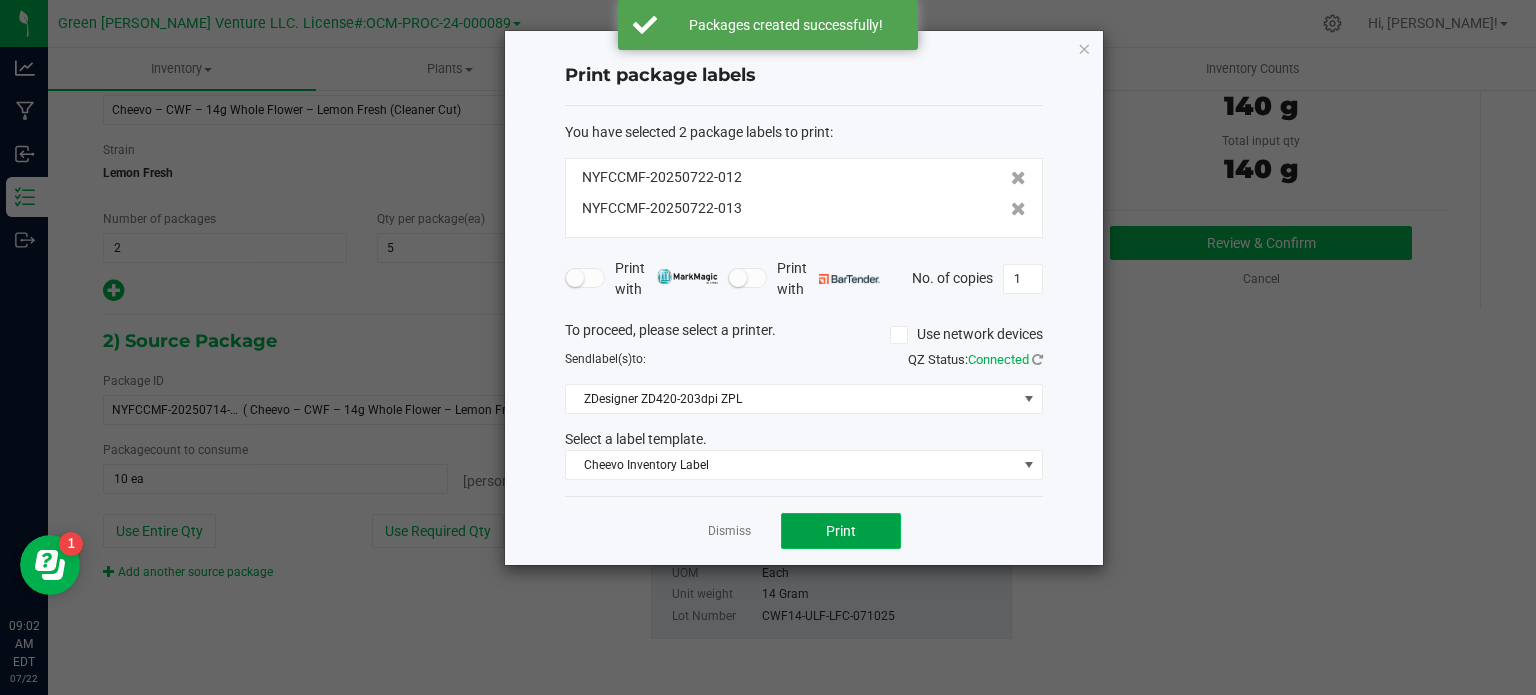click on "Print" 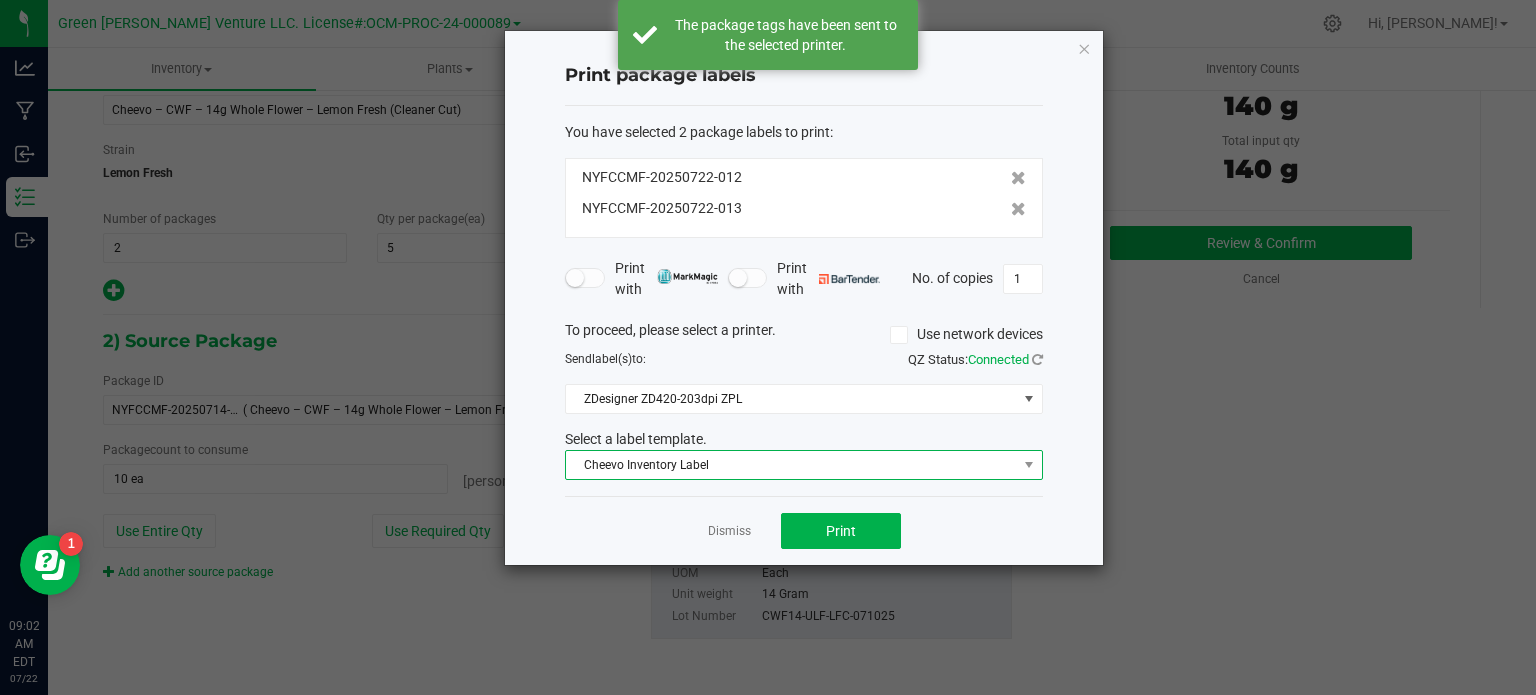 click on "Cheevo Inventory Label" at bounding box center (791, 465) 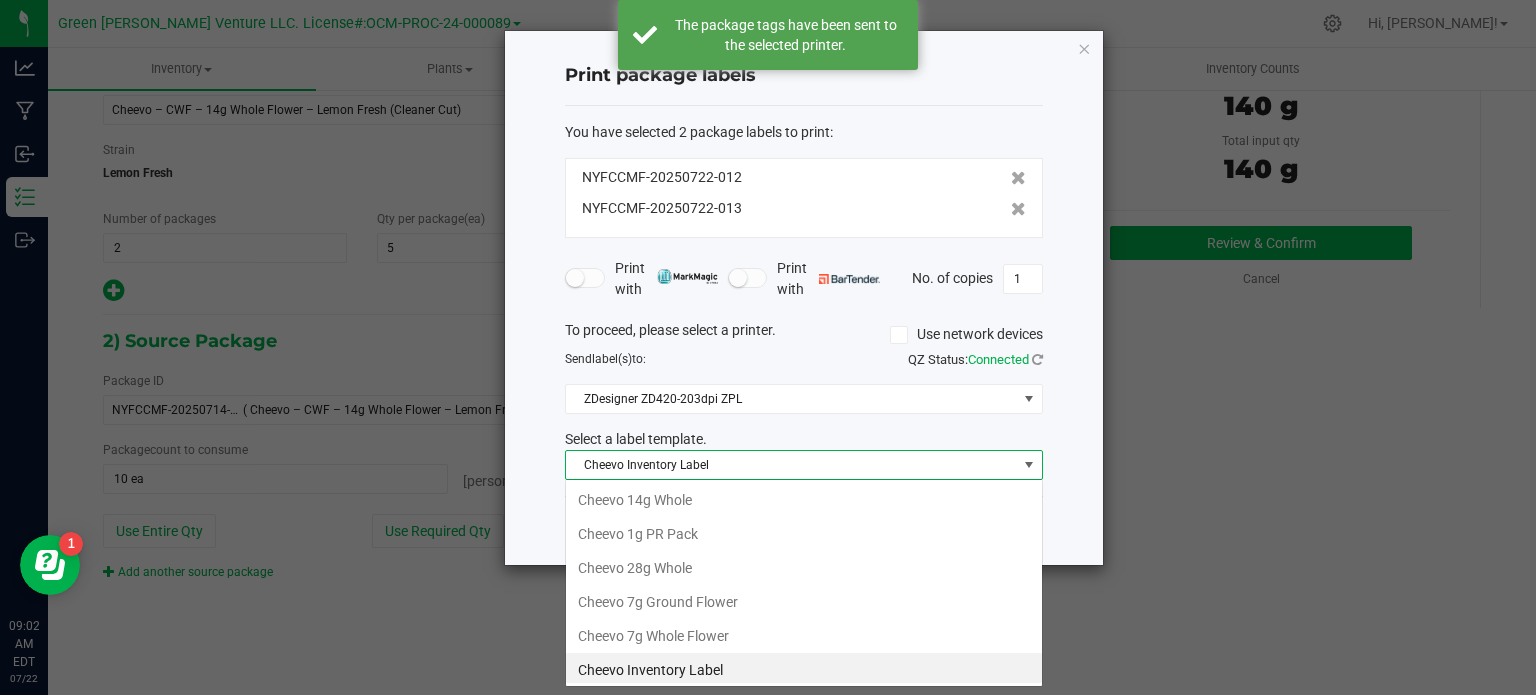 scroll, scrollTop: 99970, scrollLeft: 99521, axis: both 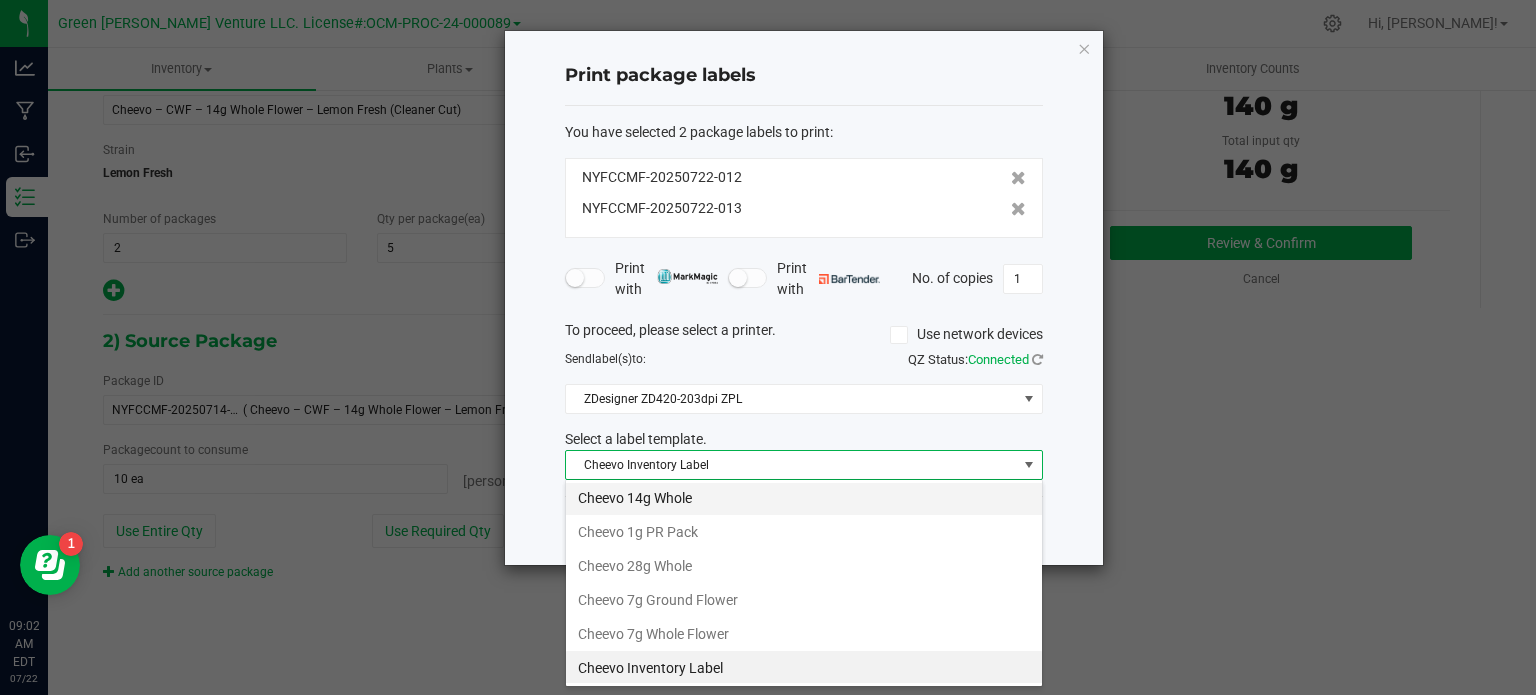 click on "Cheevo 14g Whole" at bounding box center (804, 498) 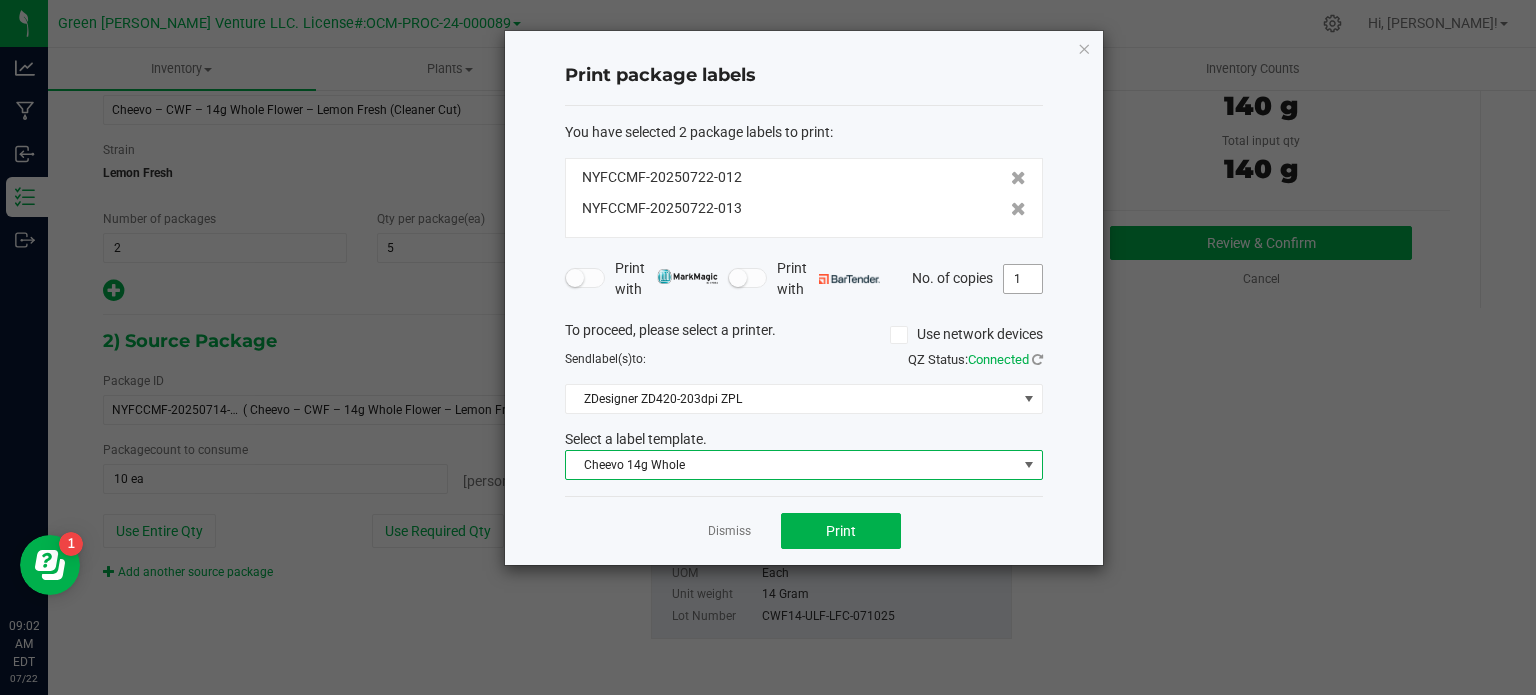 click on "1" at bounding box center [1023, 279] 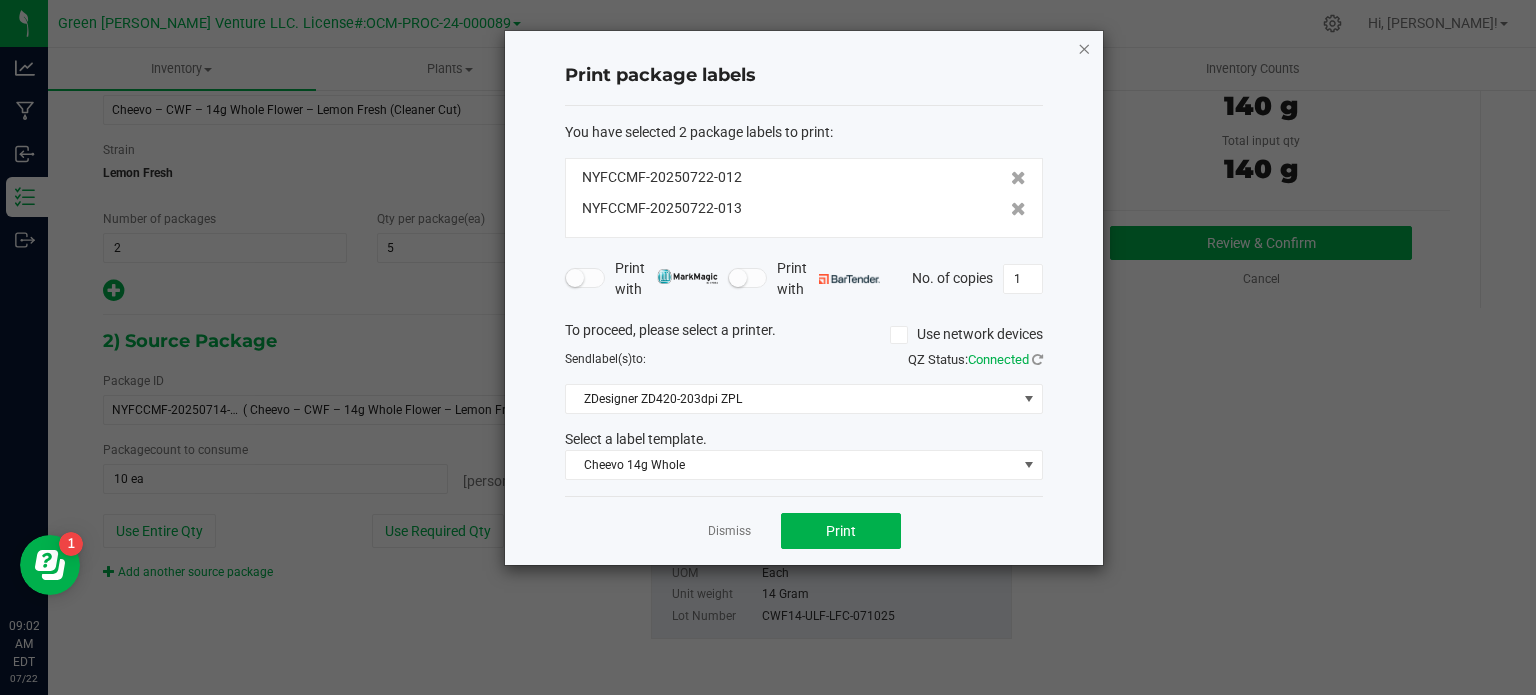 click 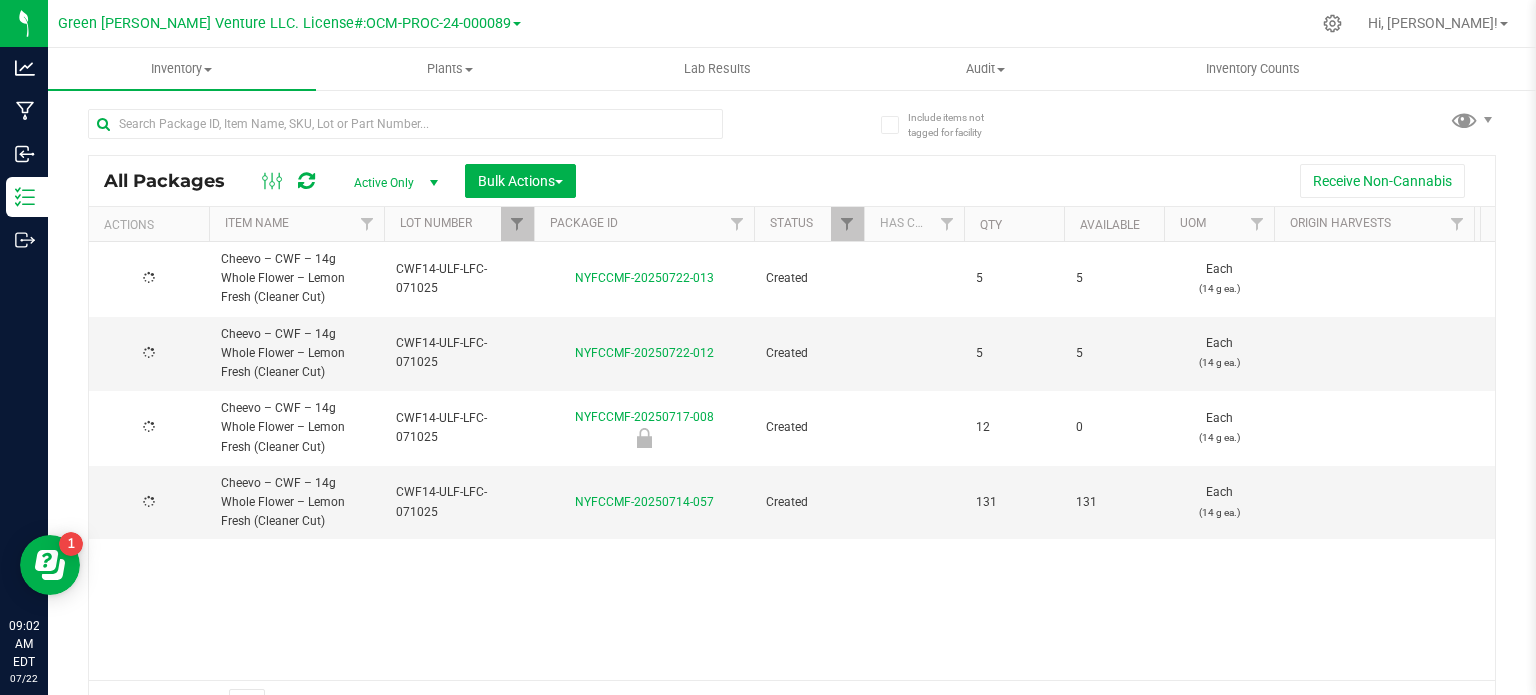 scroll, scrollTop: 35, scrollLeft: 0, axis: vertical 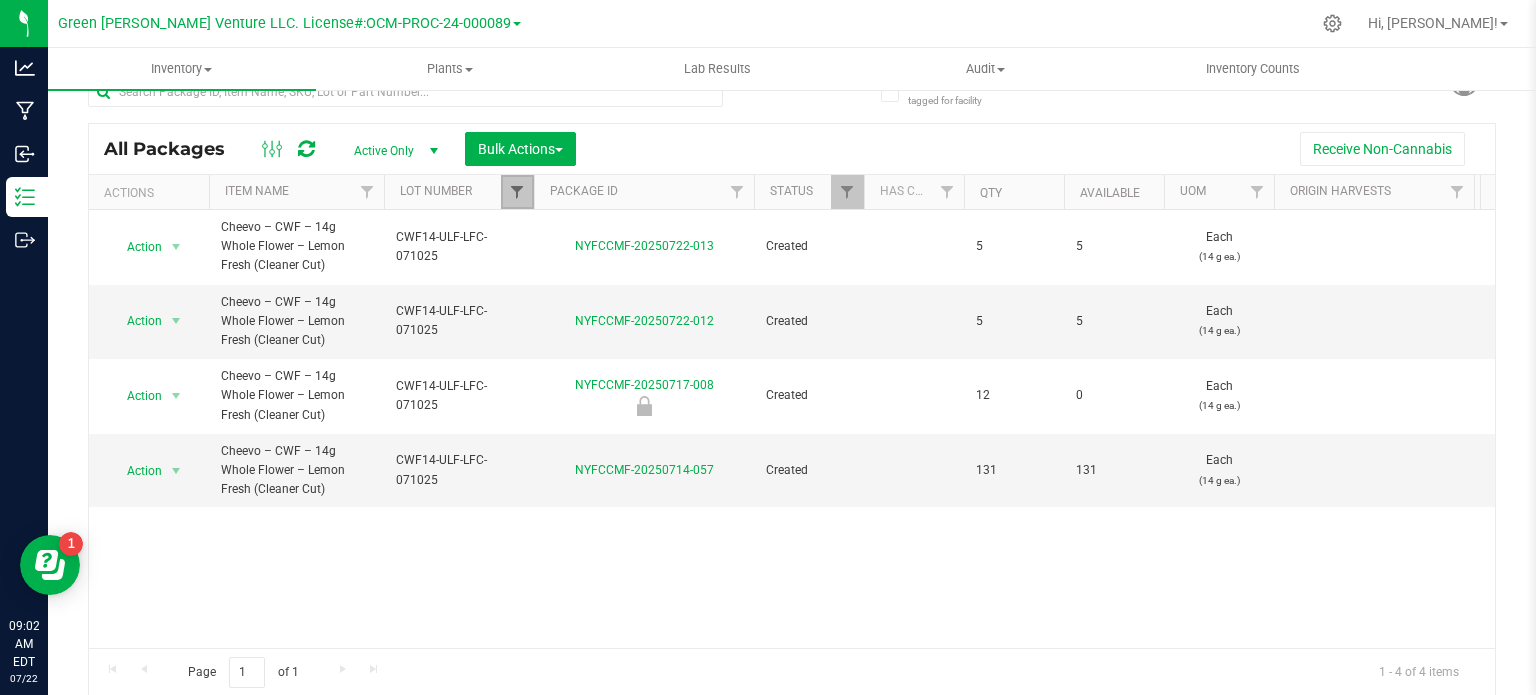 click at bounding box center [517, 192] 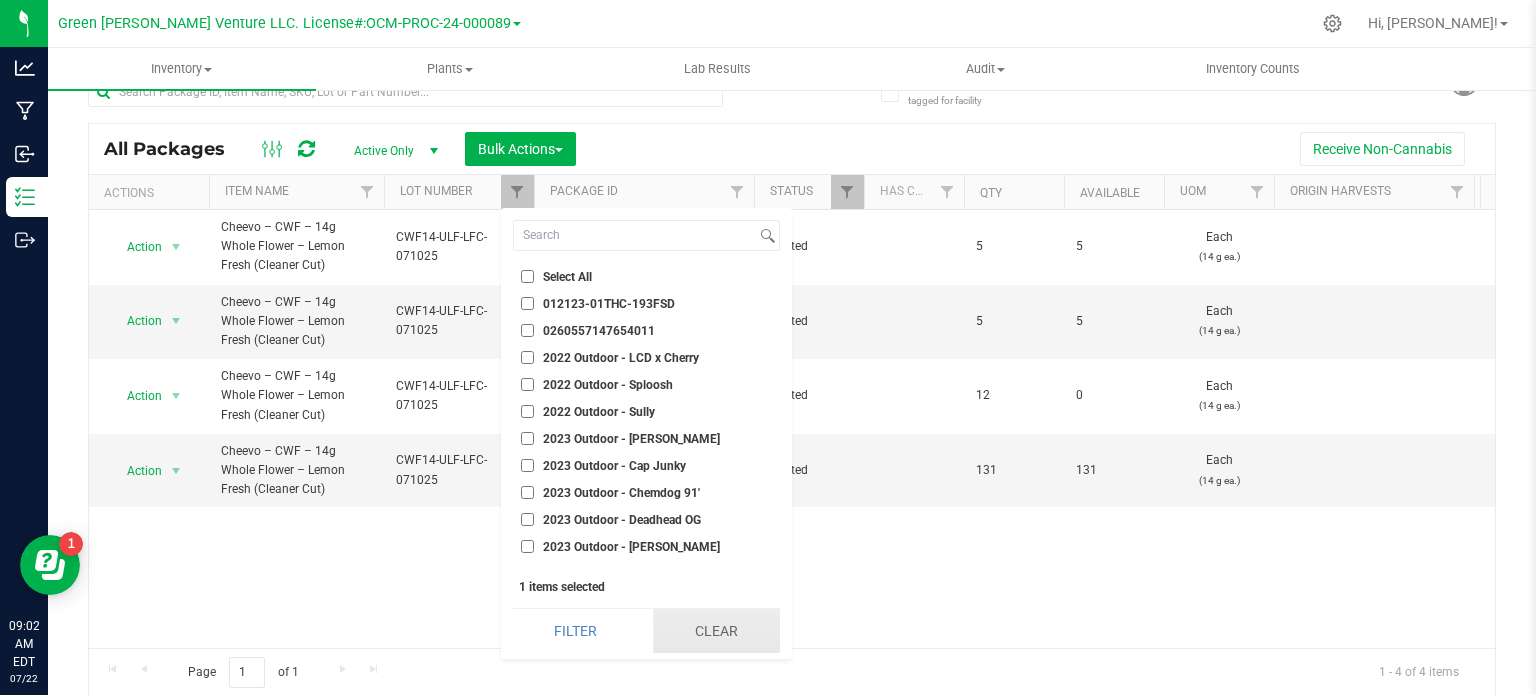 click on "Clear" at bounding box center [716, 631] 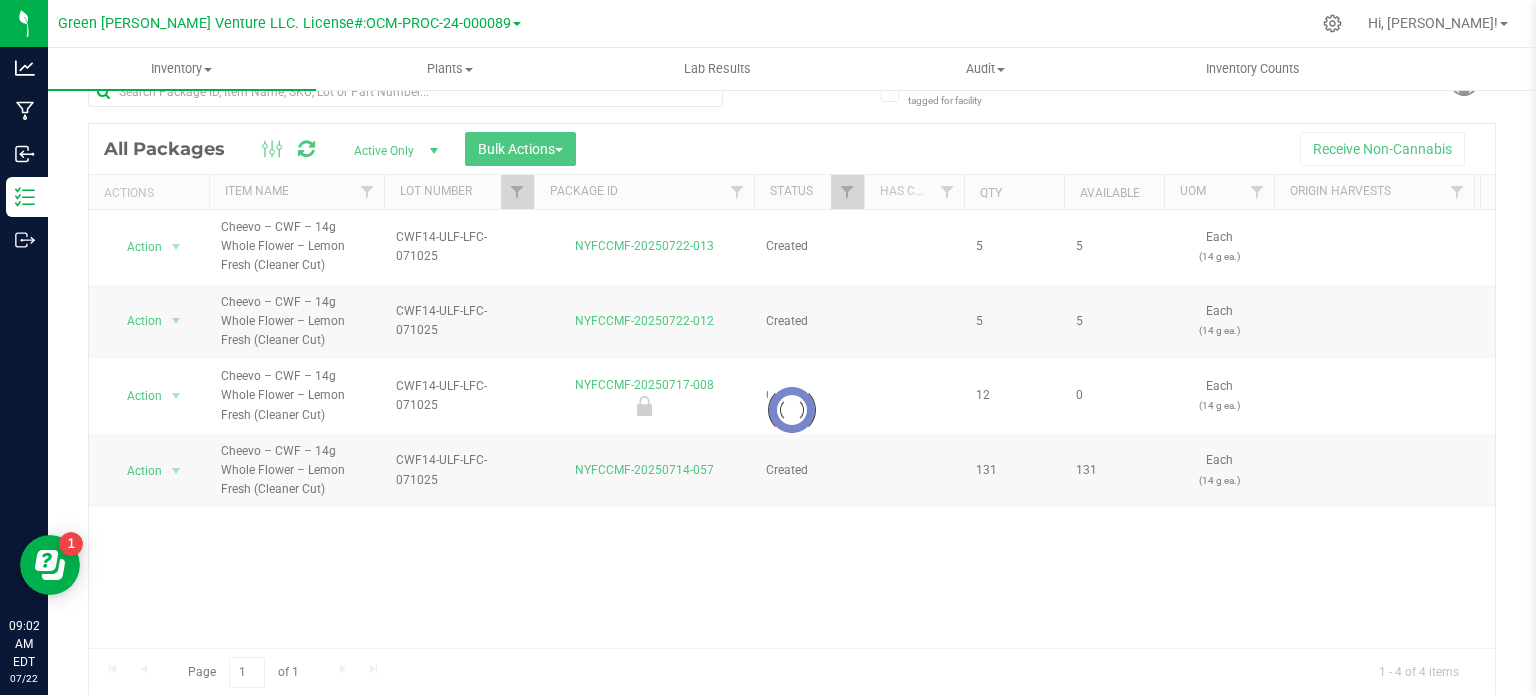 checkbox on "false" 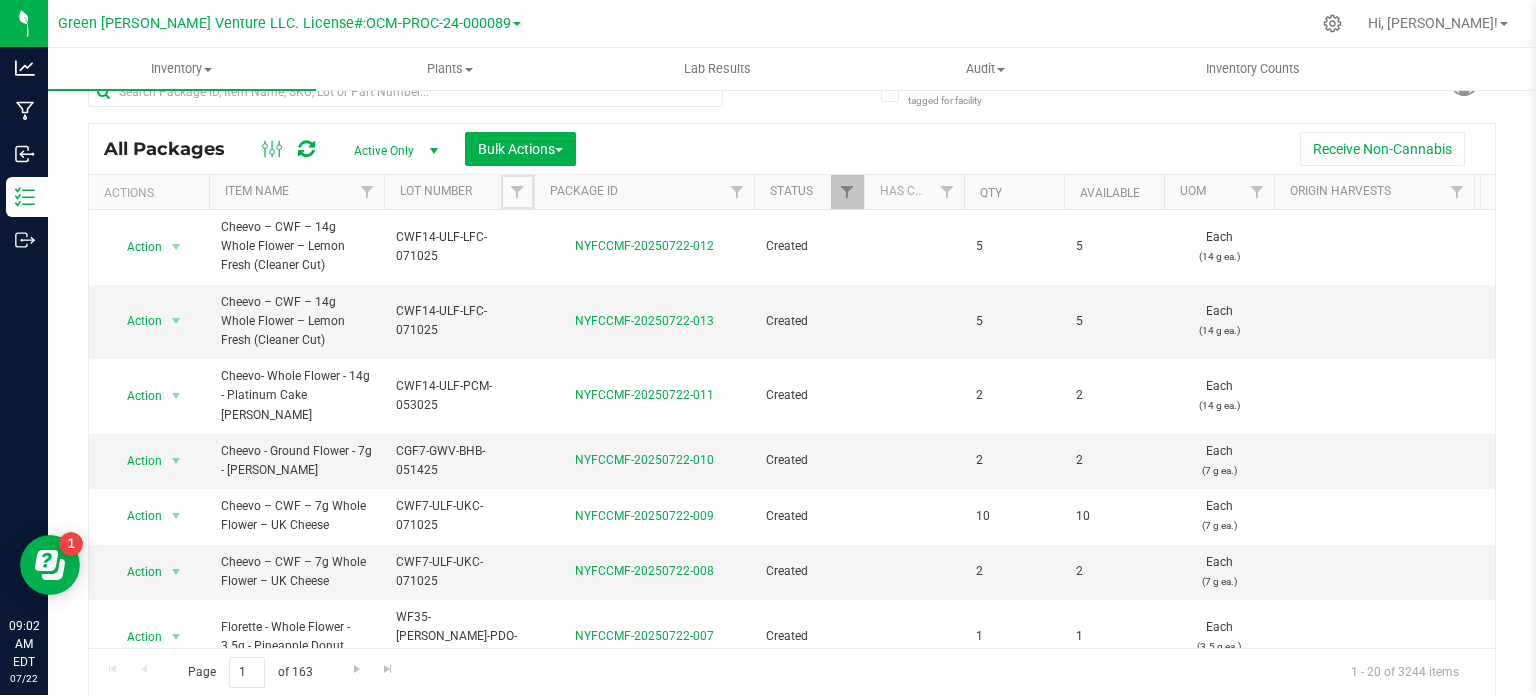 click at bounding box center [517, 192] 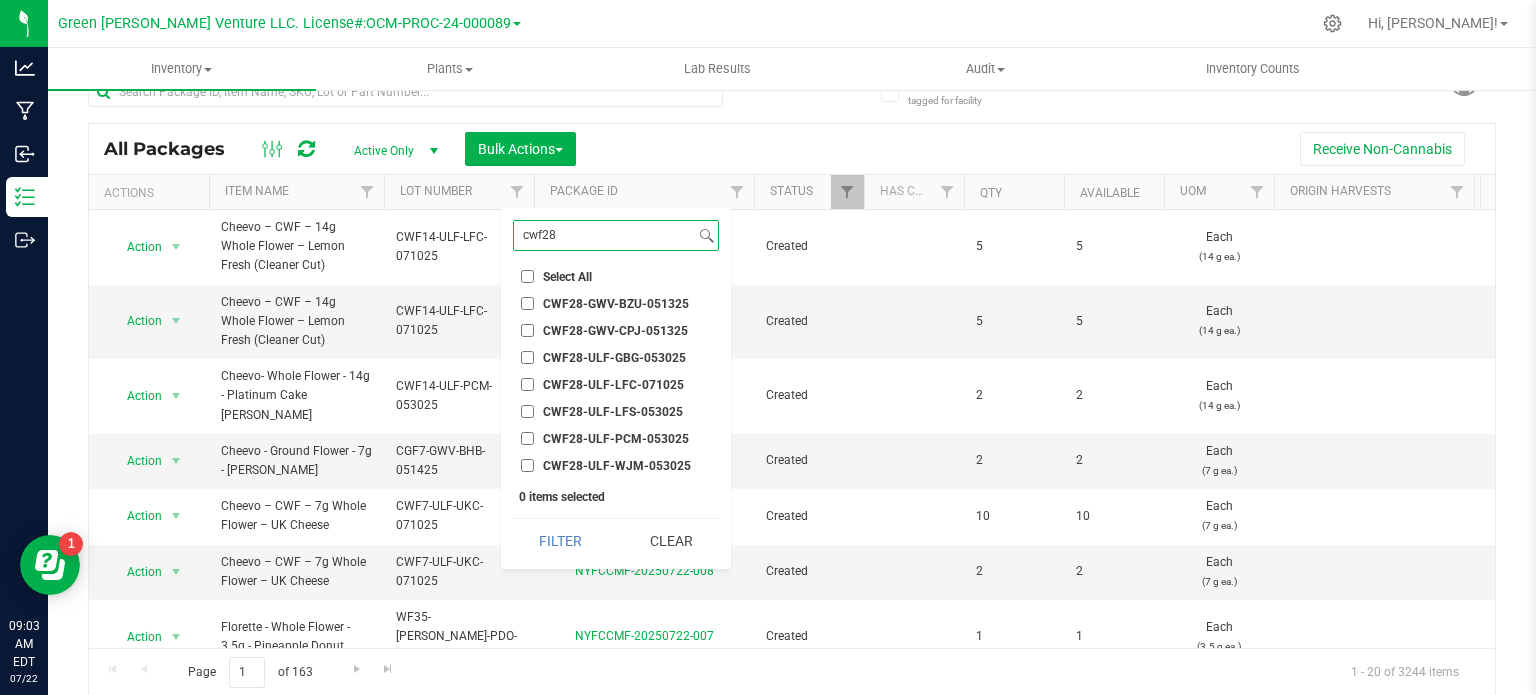 type on "cwf28" 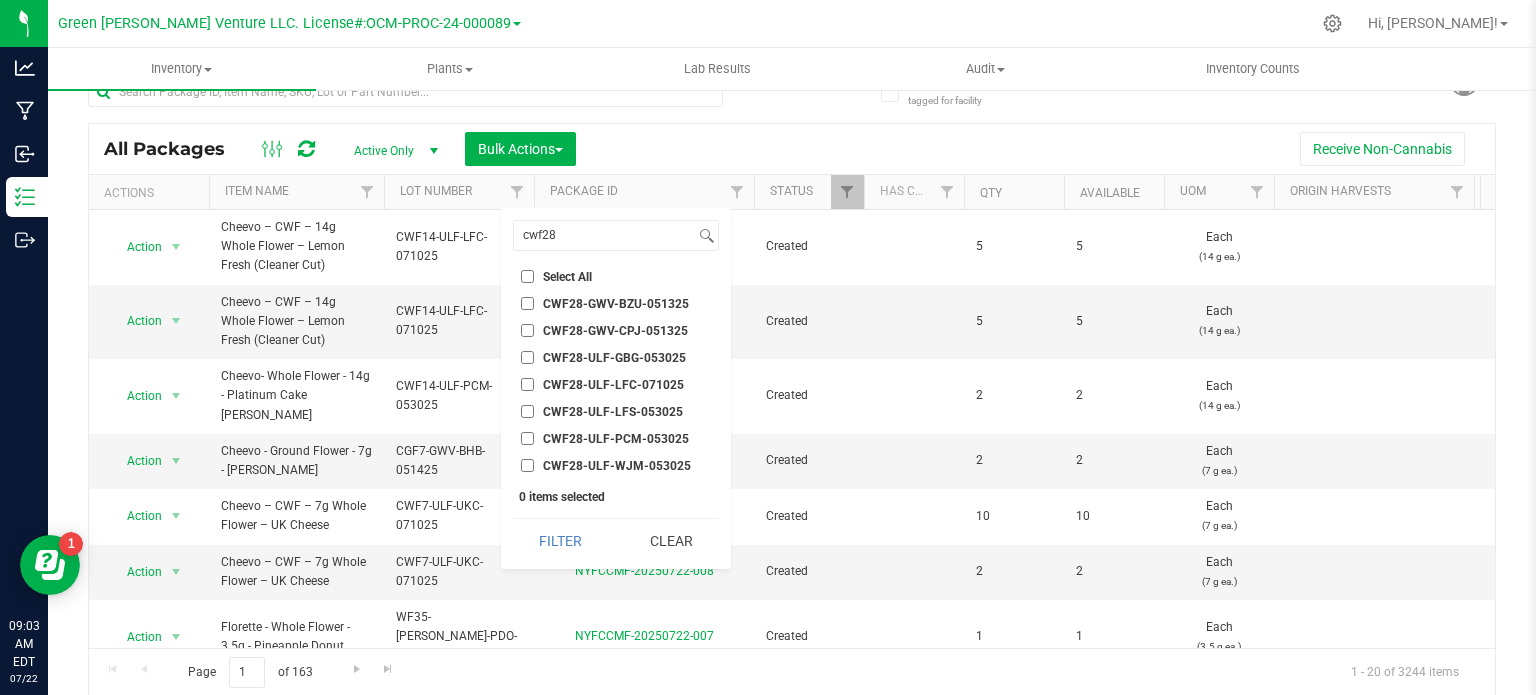 click on "CWF28-ULF-LFC-071025" at bounding box center (527, 384) 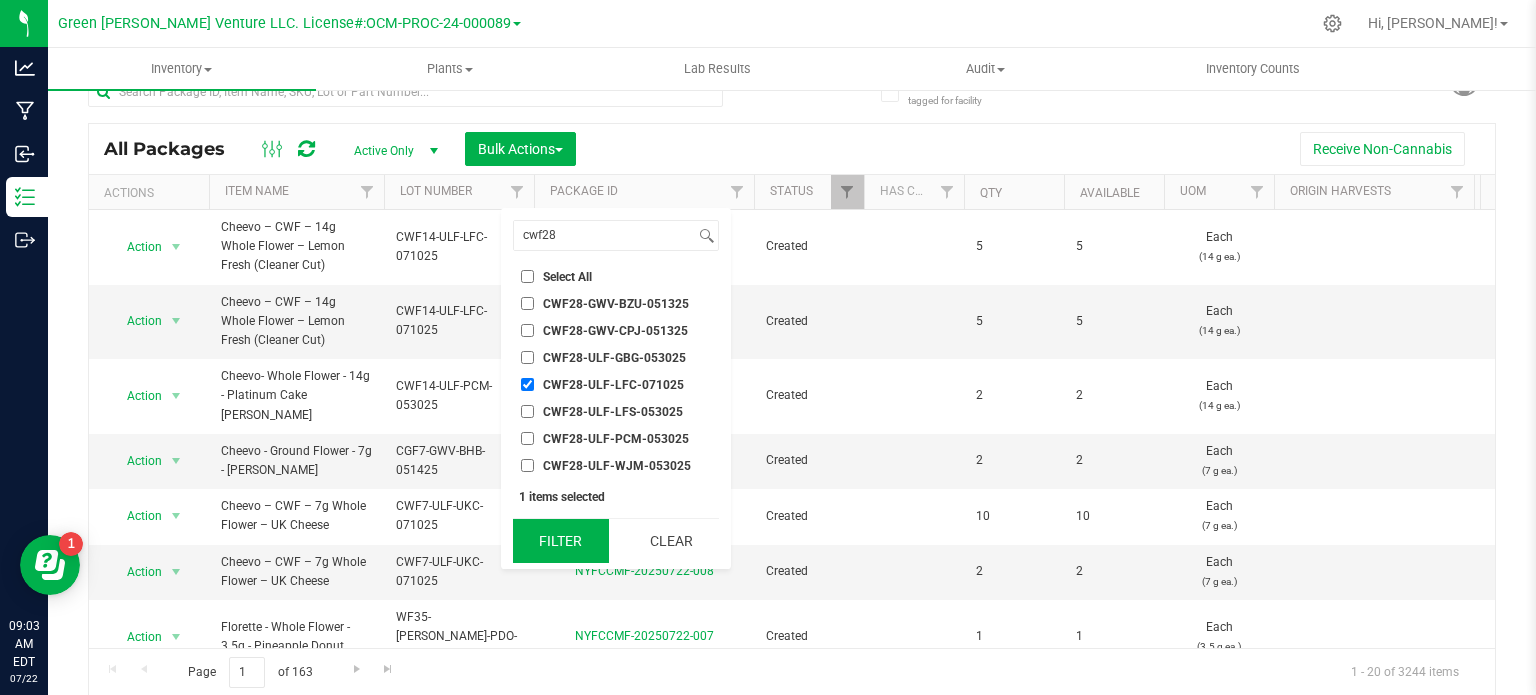 click on "Filter" at bounding box center [561, 541] 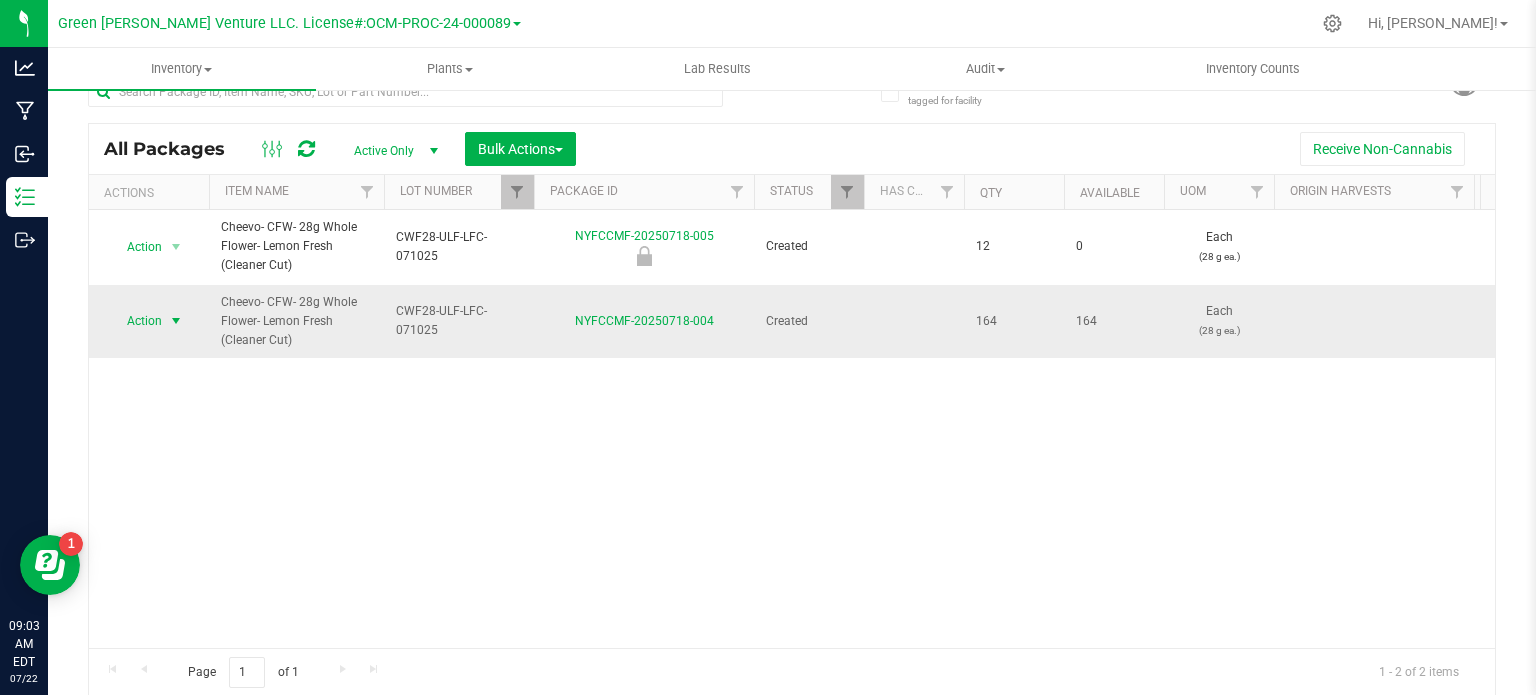 click at bounding box center [176, 321] 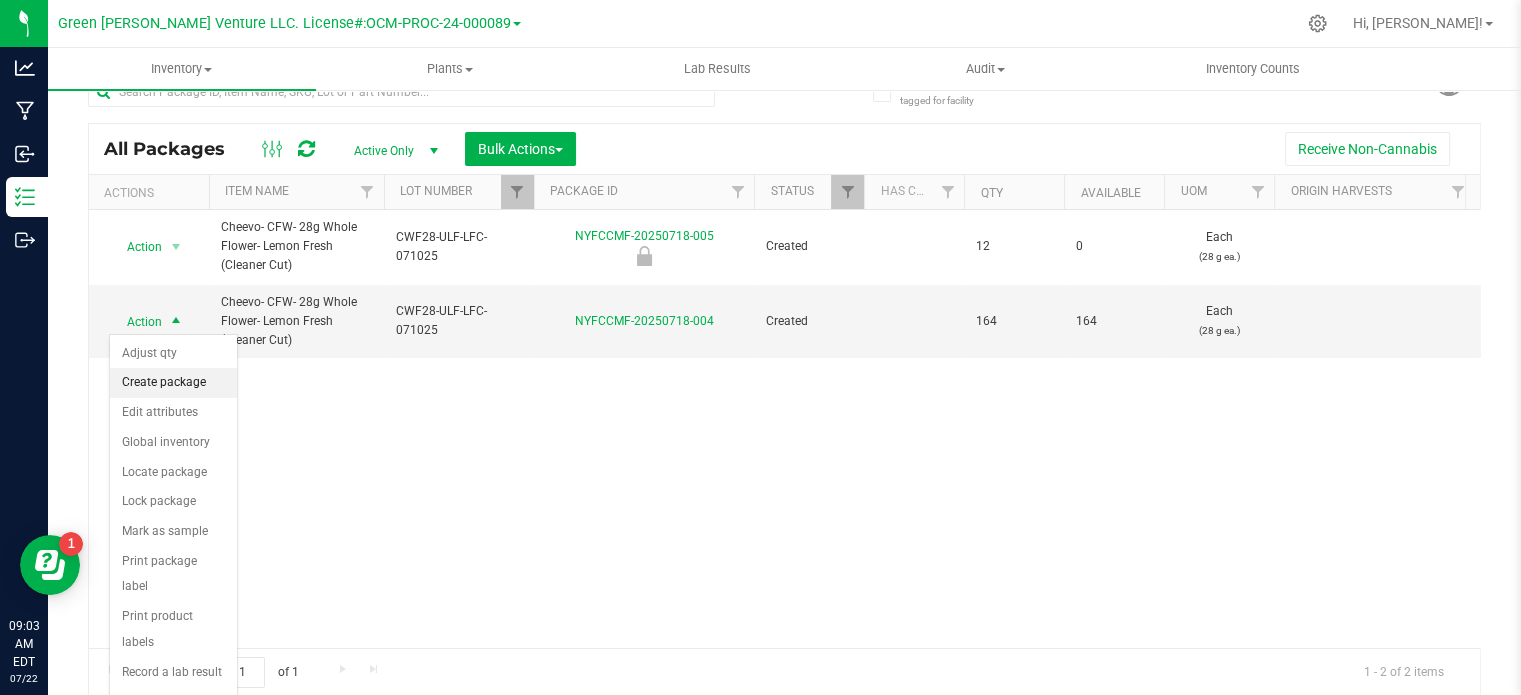 click on "Create package" at bounding box center [173, 383] 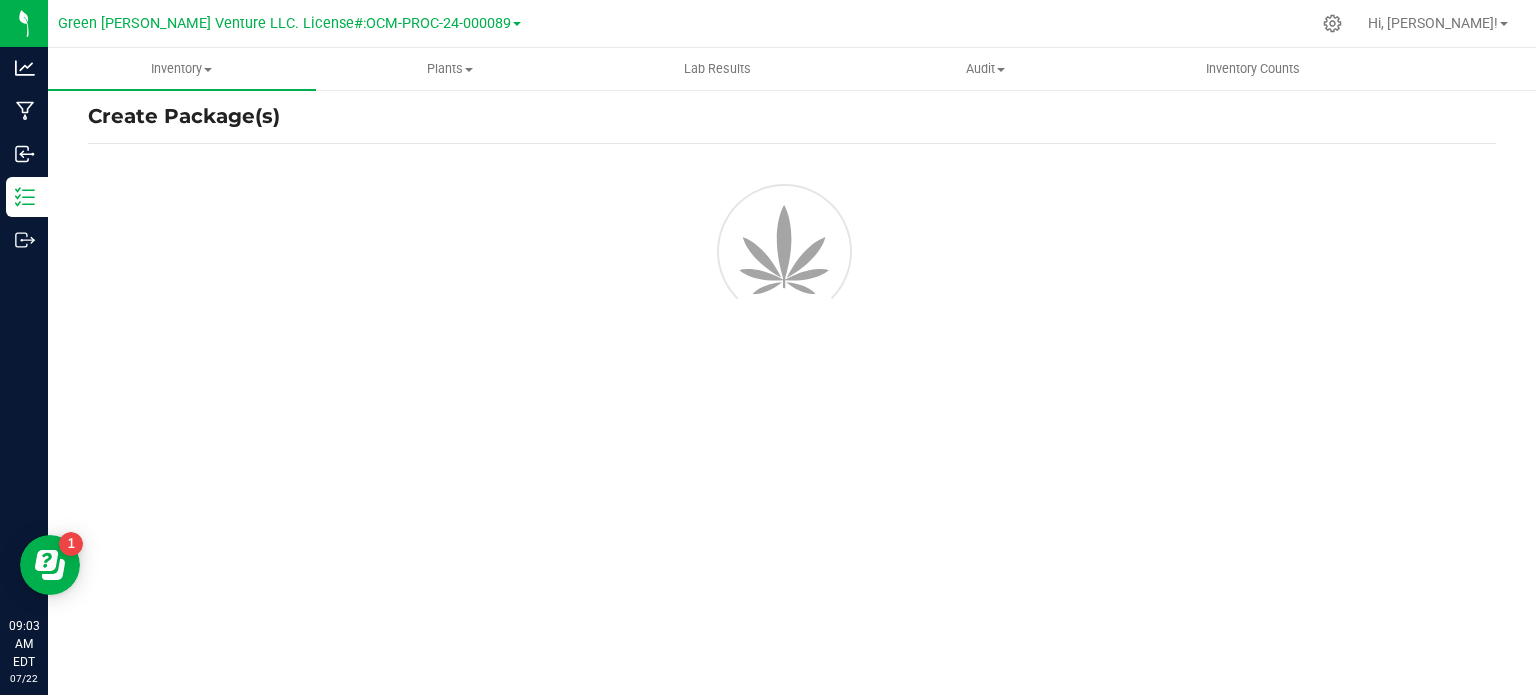 scroll, scrollTop: 17, scrollLeft: 0, axis: vertical 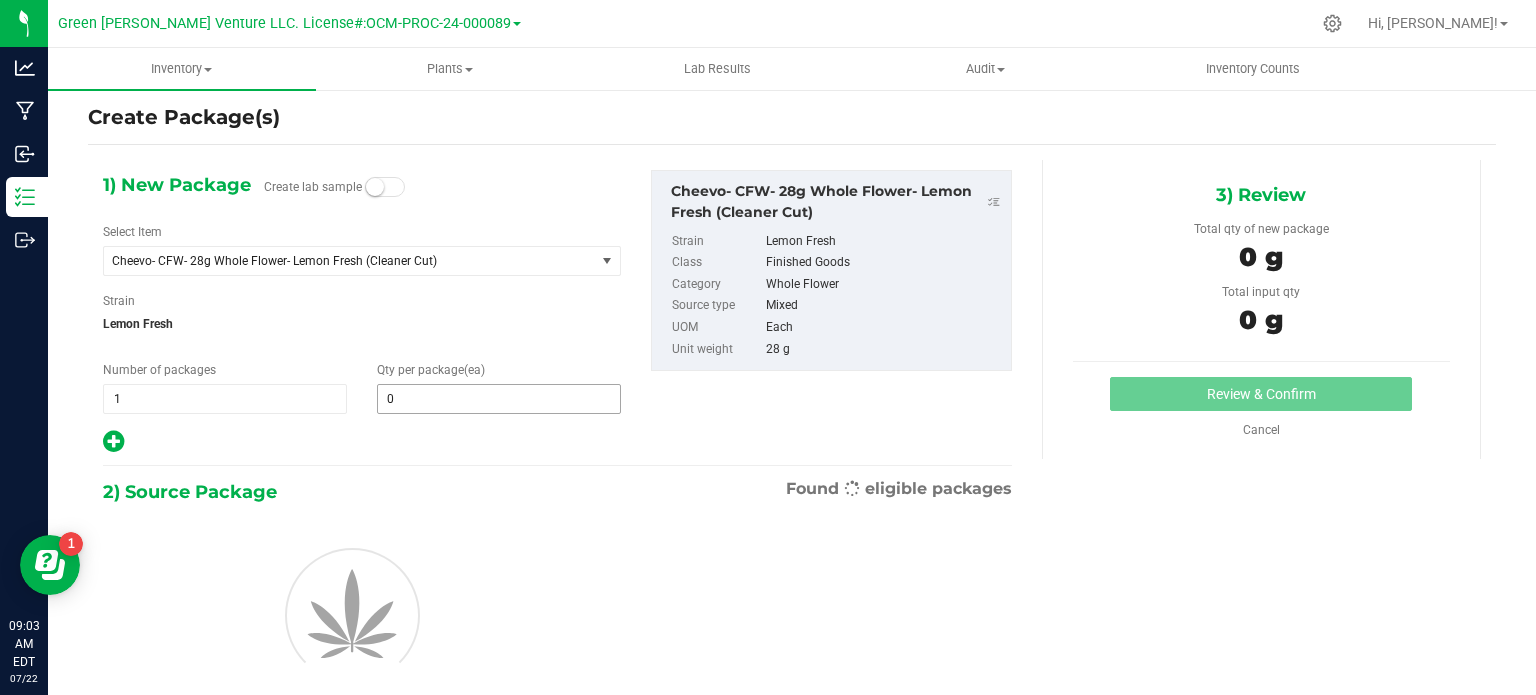type on "0" 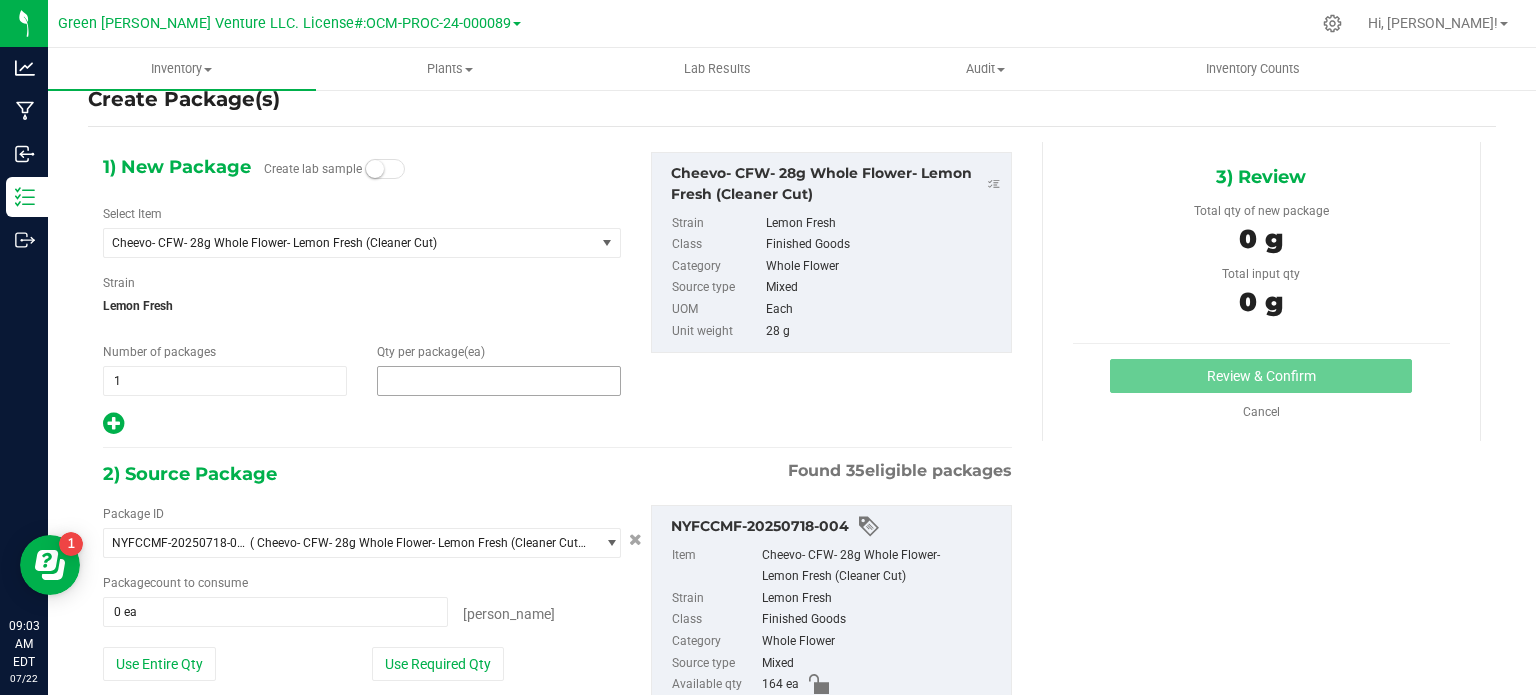 click at bounding box center [499, 381] 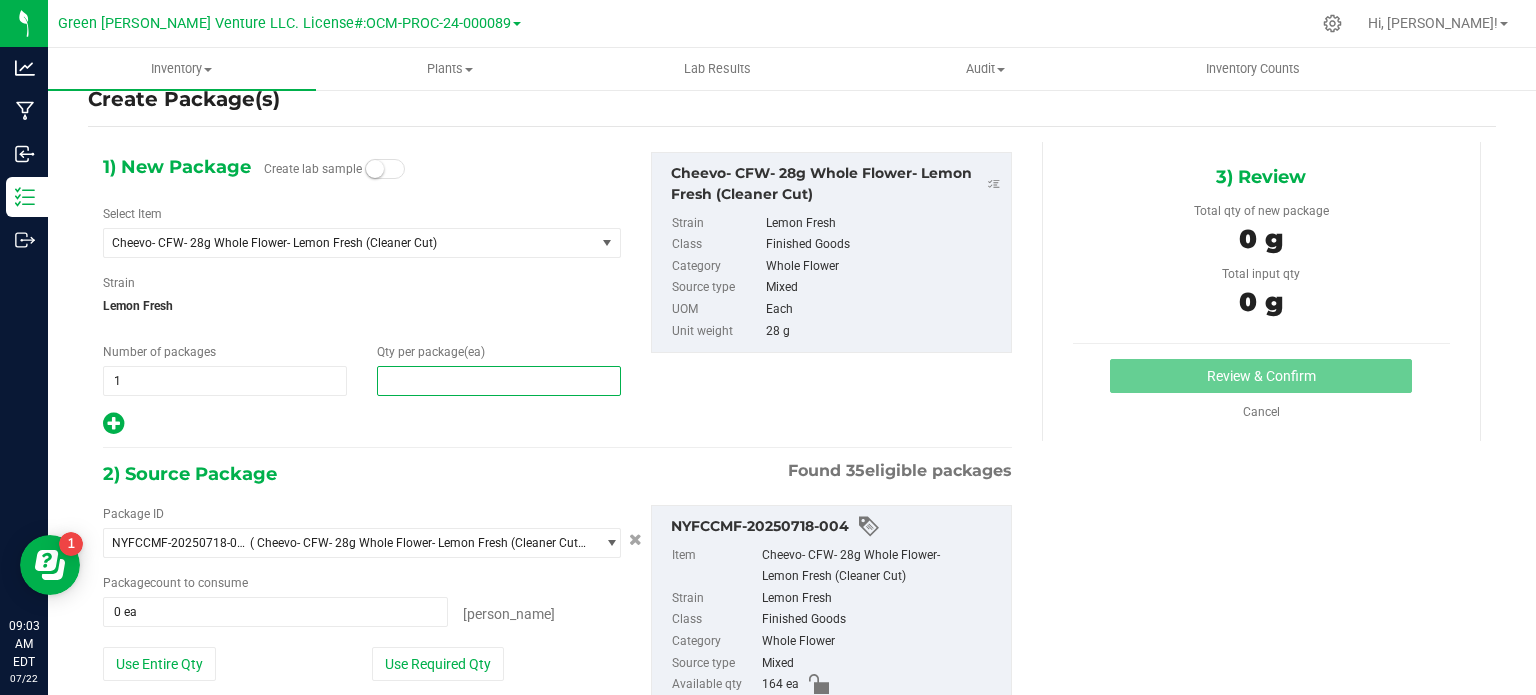 type on "5" 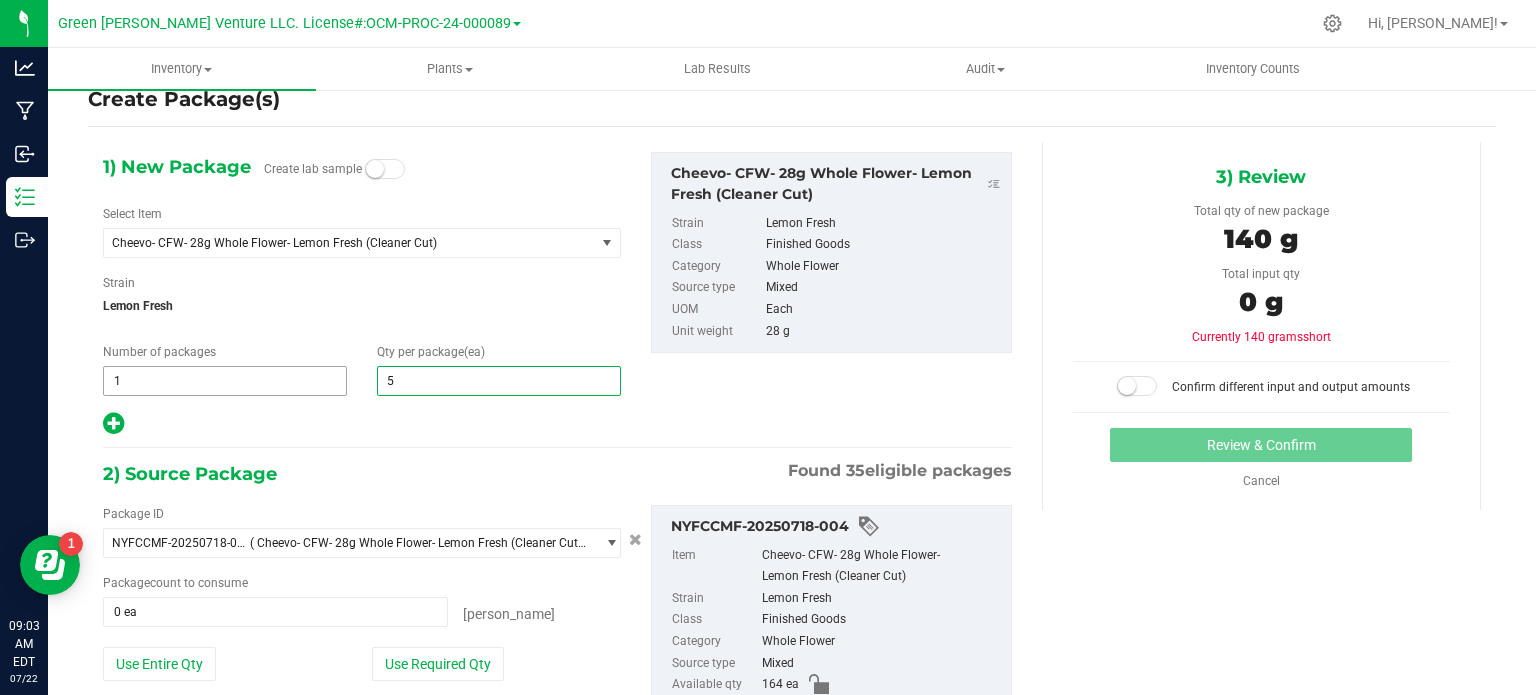 type on "5" 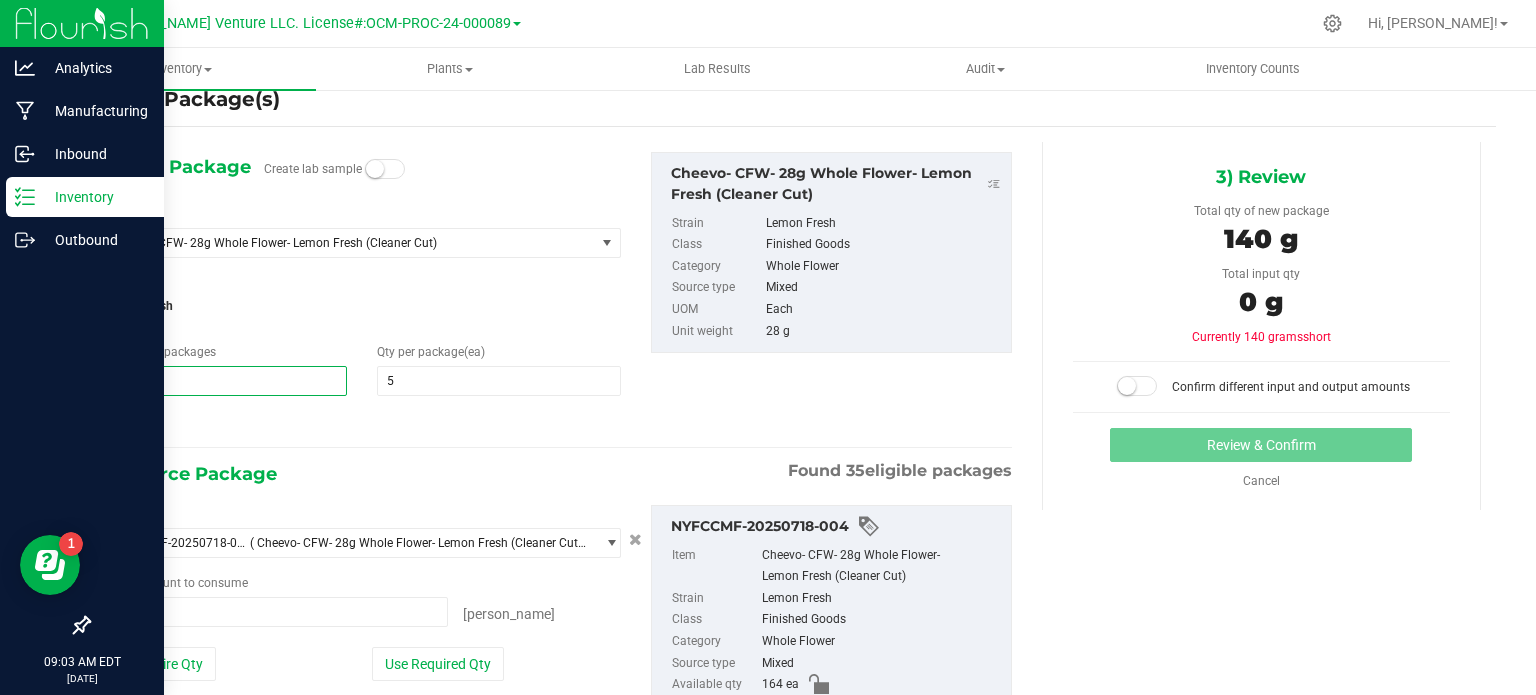 drag, startPoint x: 132, startPoint y: 373, endPoint x: 33, endPoint y: 393, distance: 101 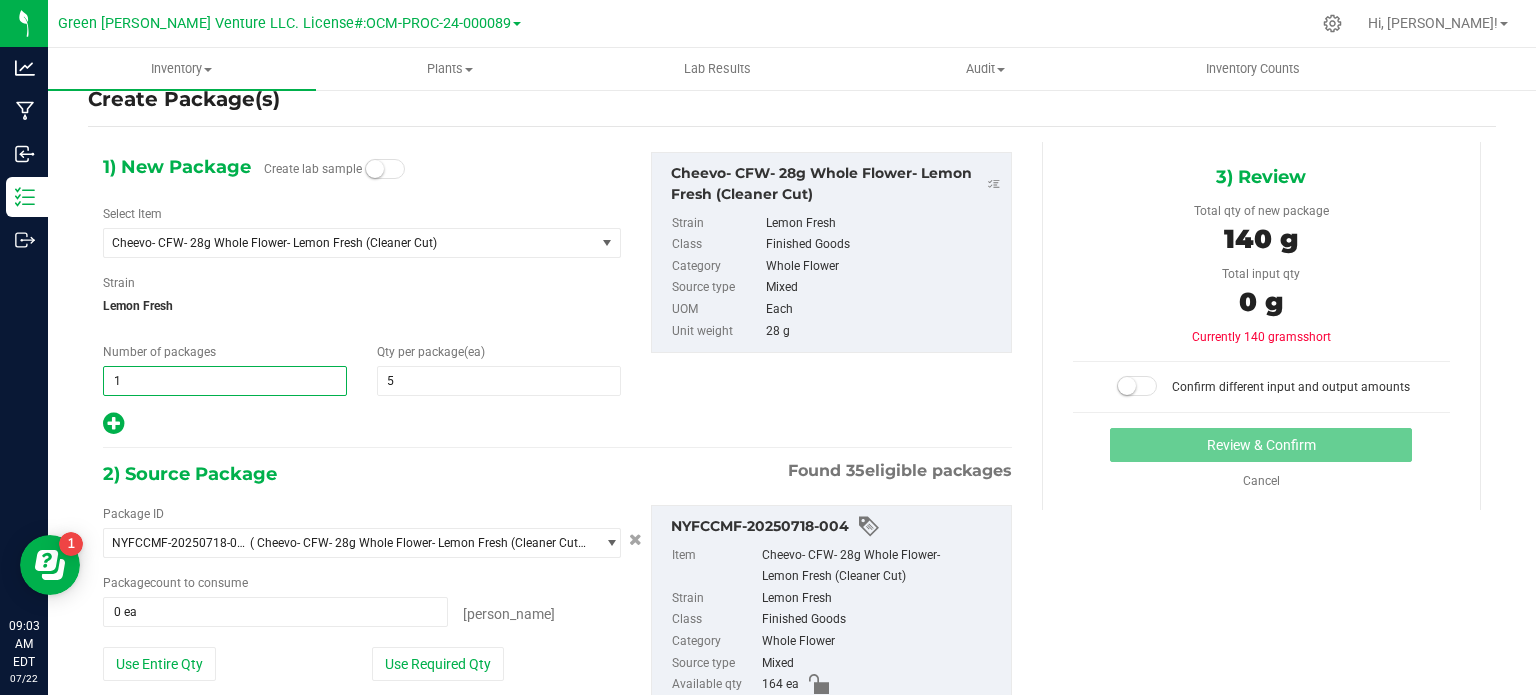 type on "2" 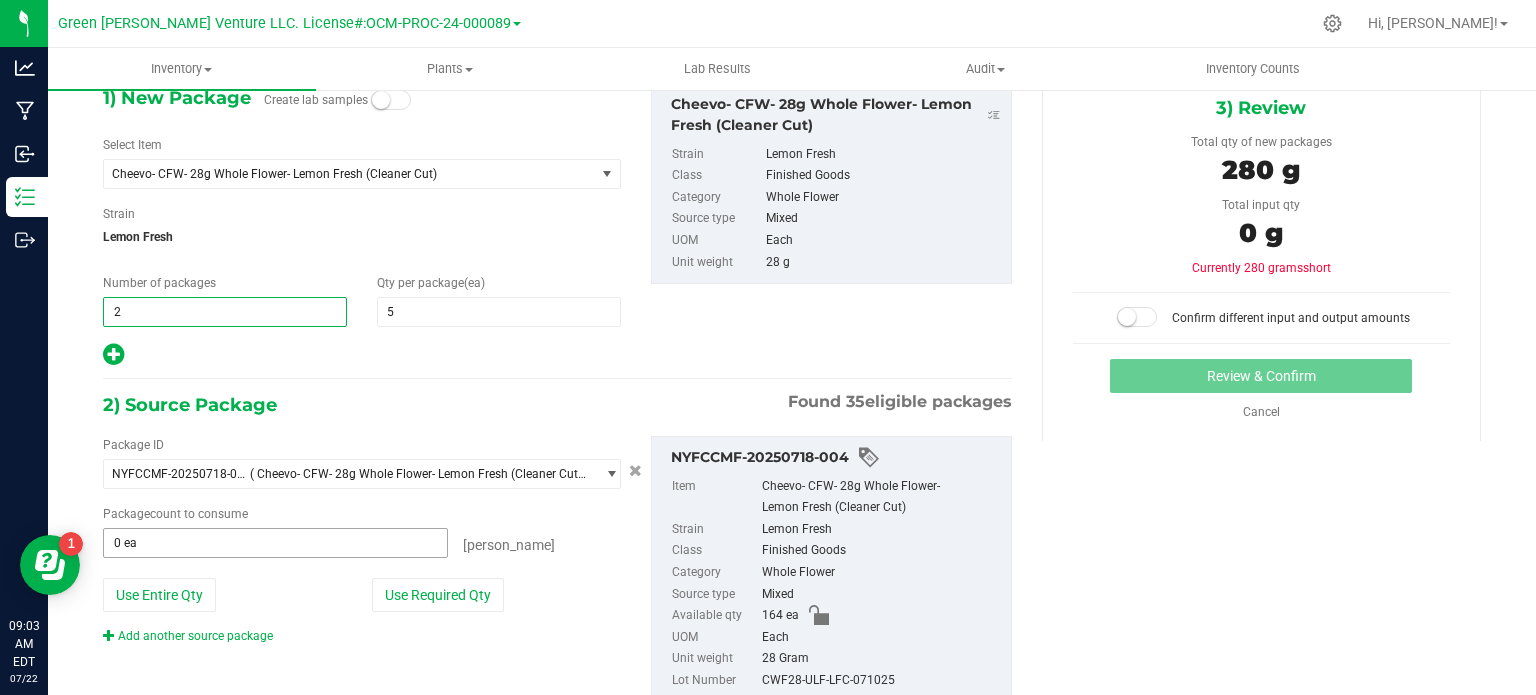 scroll, scrollTop: 168, scrollLeft: 0, axis: vertical 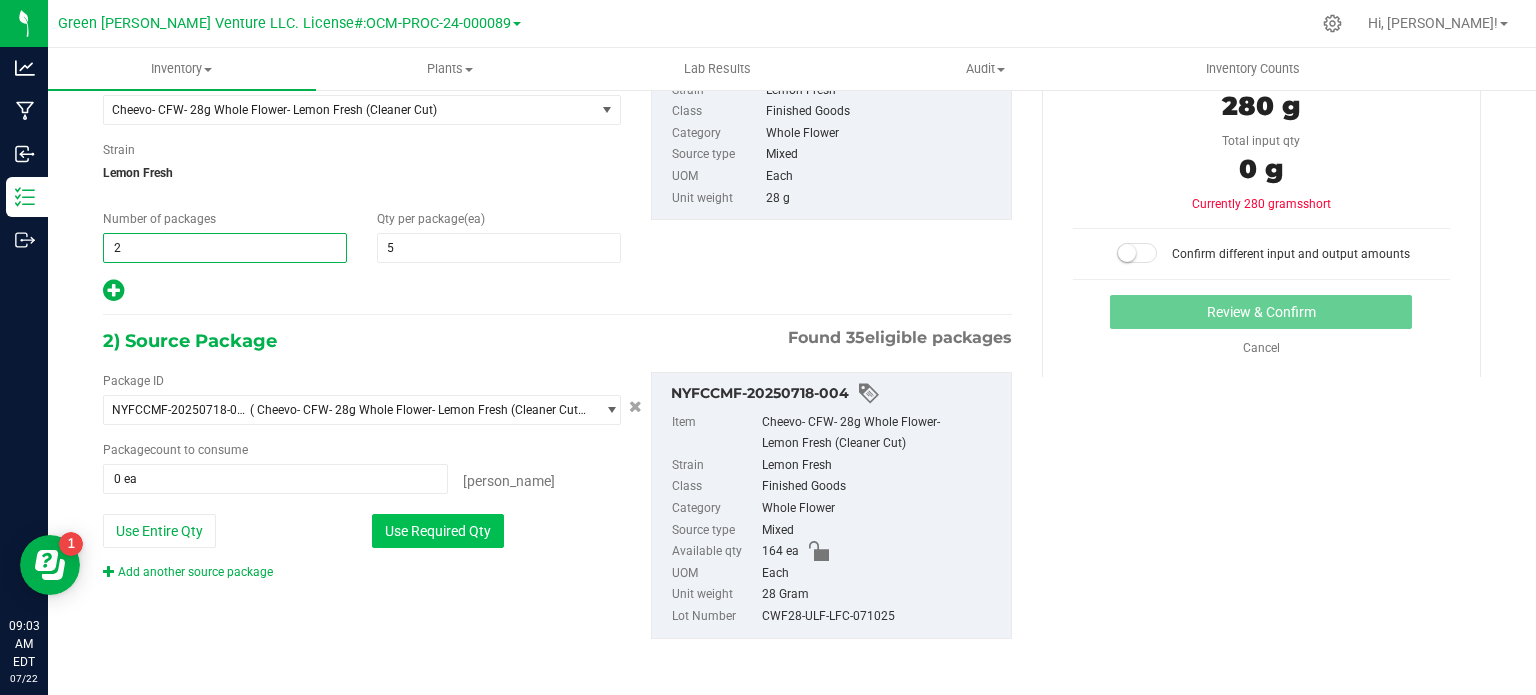 type on "2" 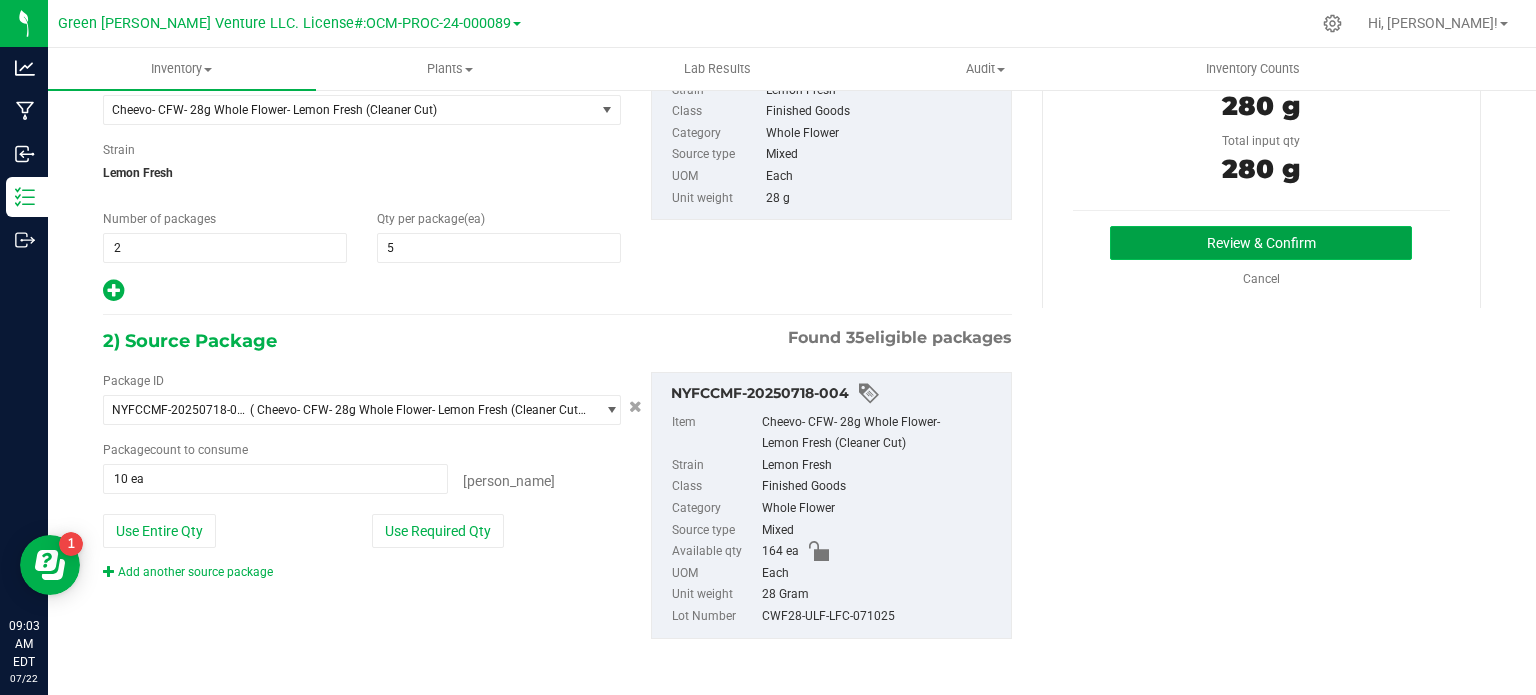 click on "Review & Confirm" at bounding box center (1261, 243) 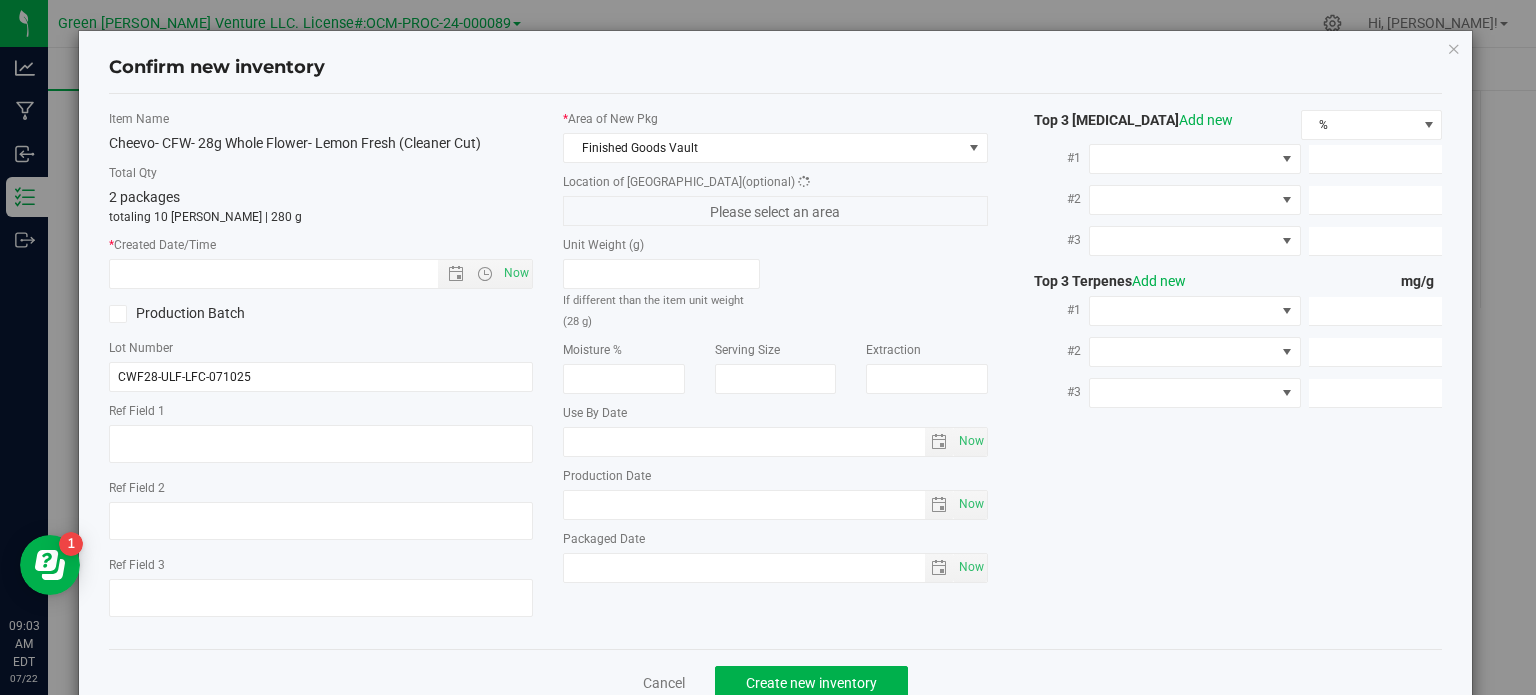 type on ".025" 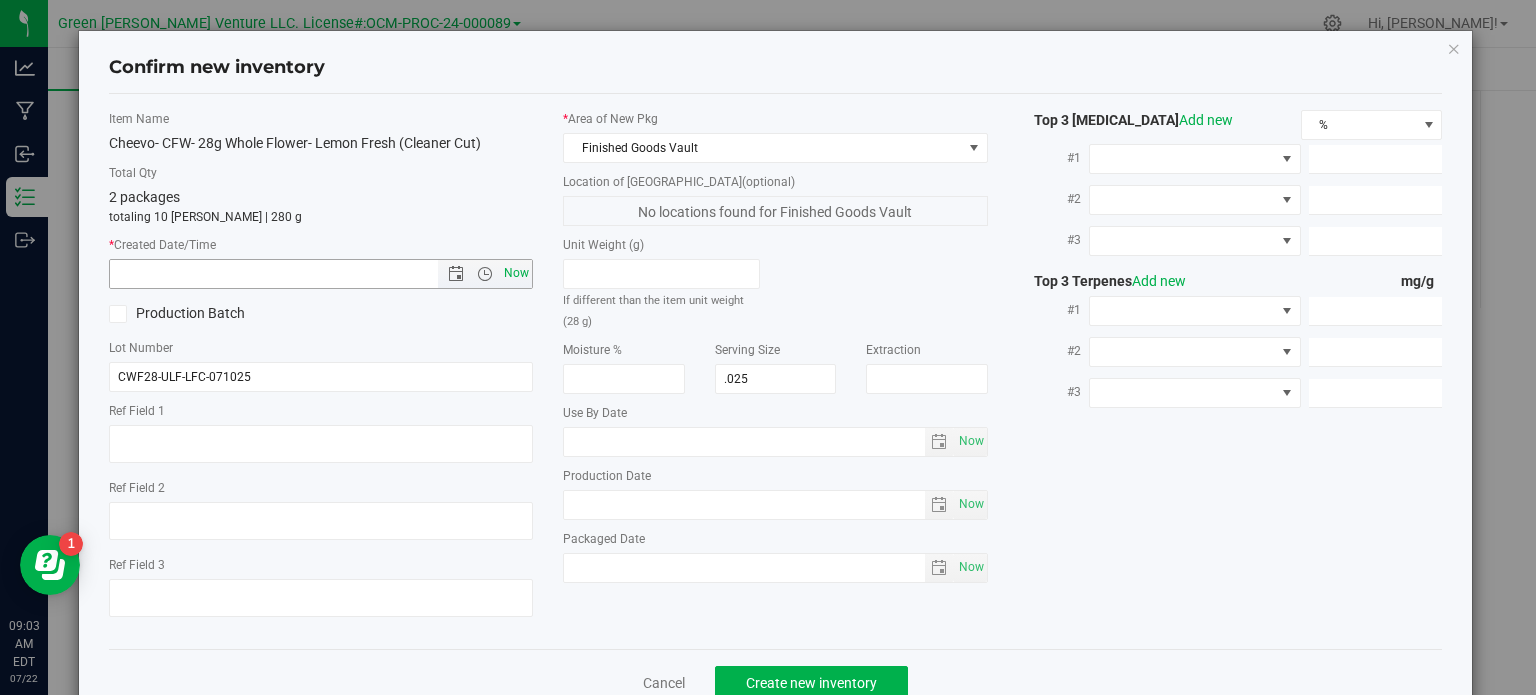 click on "Now" at bounding box center (517, 273) 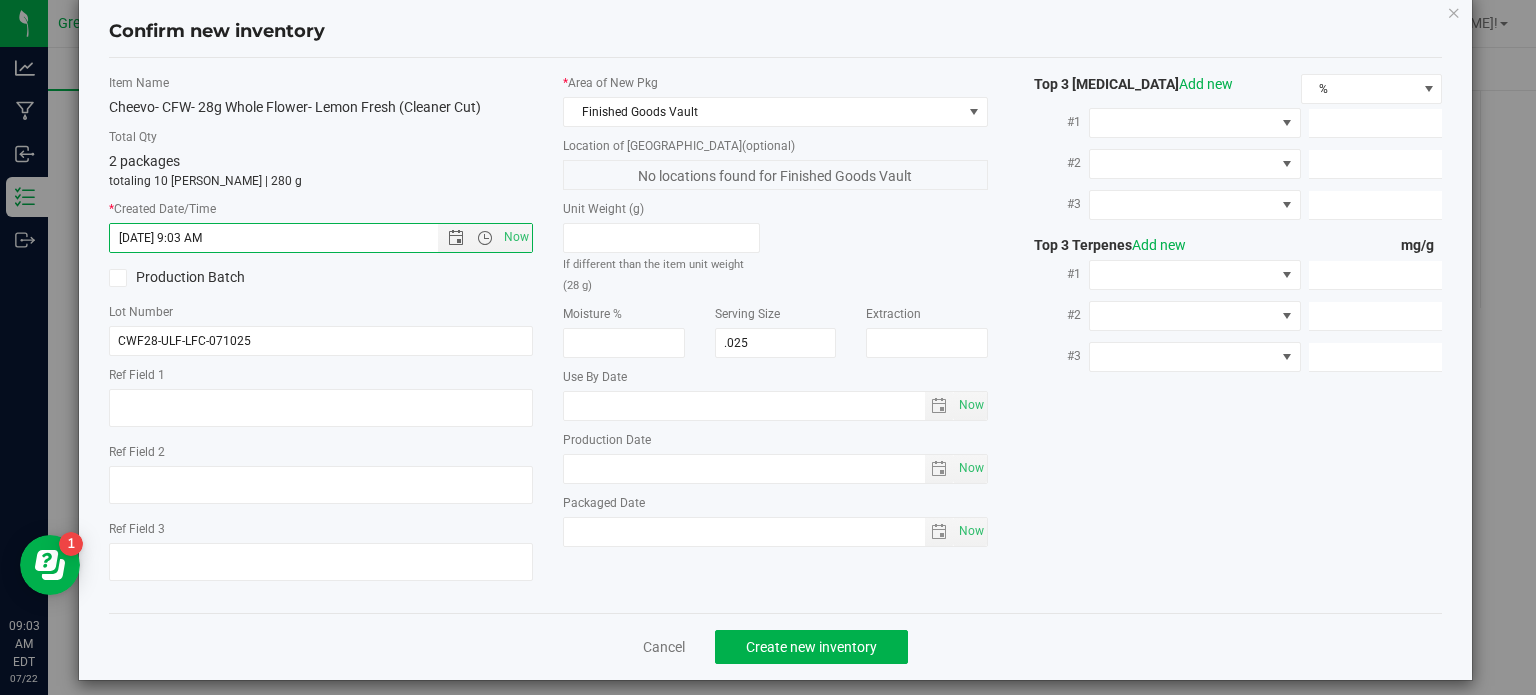 scroll, scrollTop: 50, scrollLeft: 0, axis: vertical 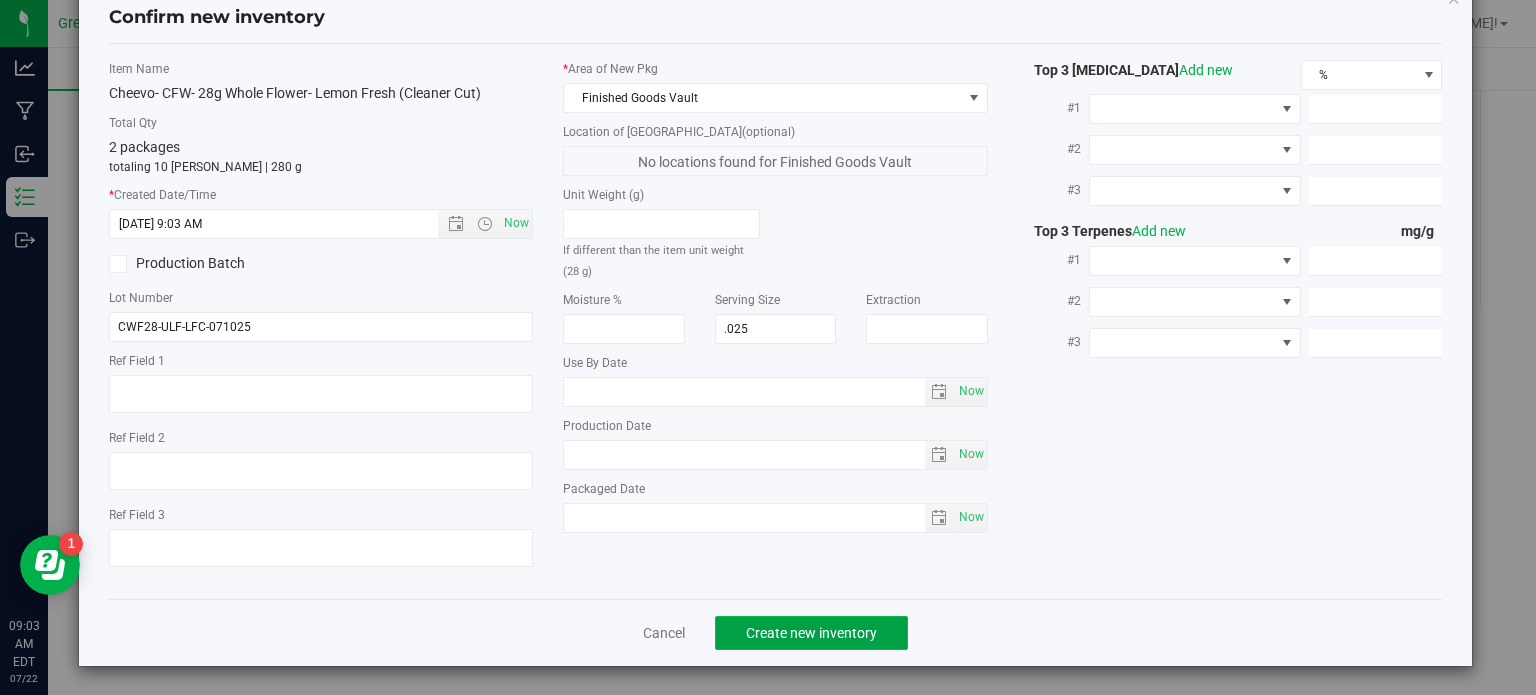 click on "Create new inventory" 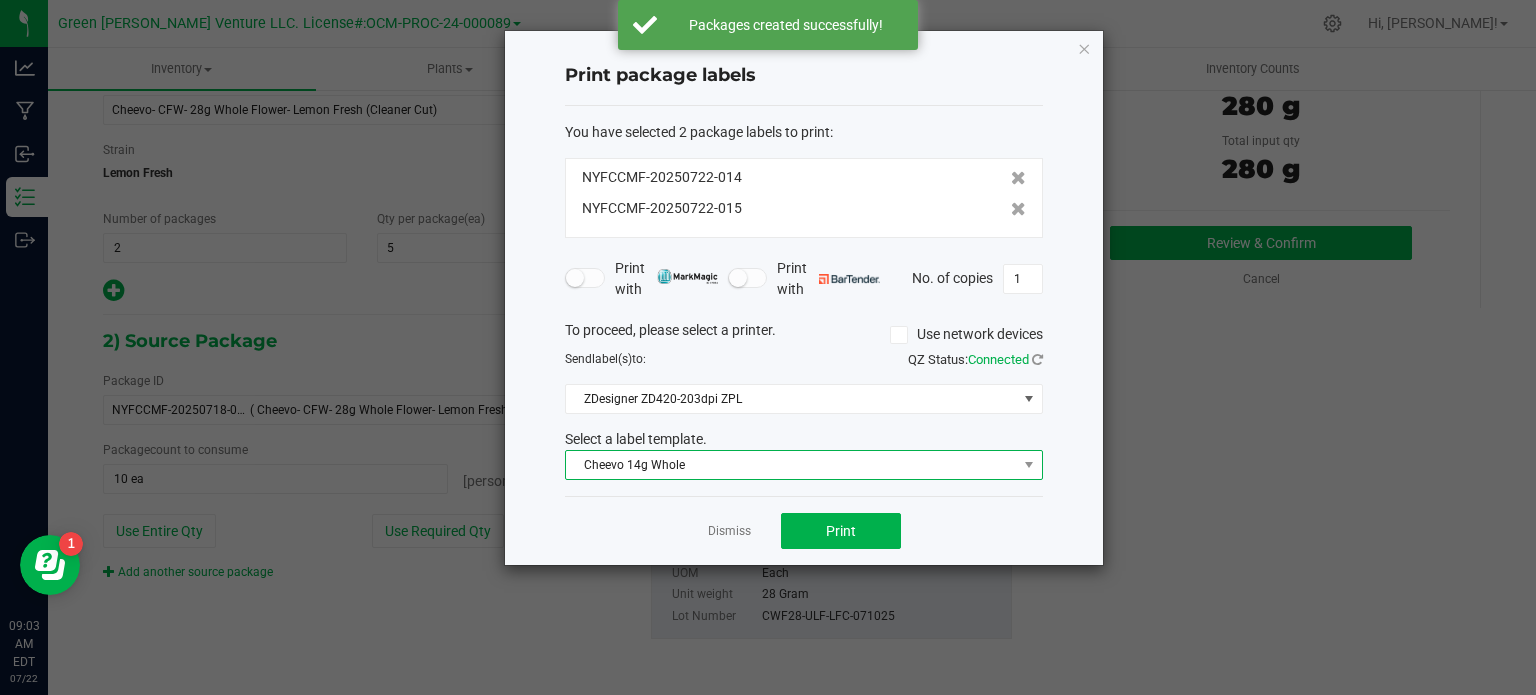 click on "Cheevo 14g Whole" at bounding box center (791, 465) 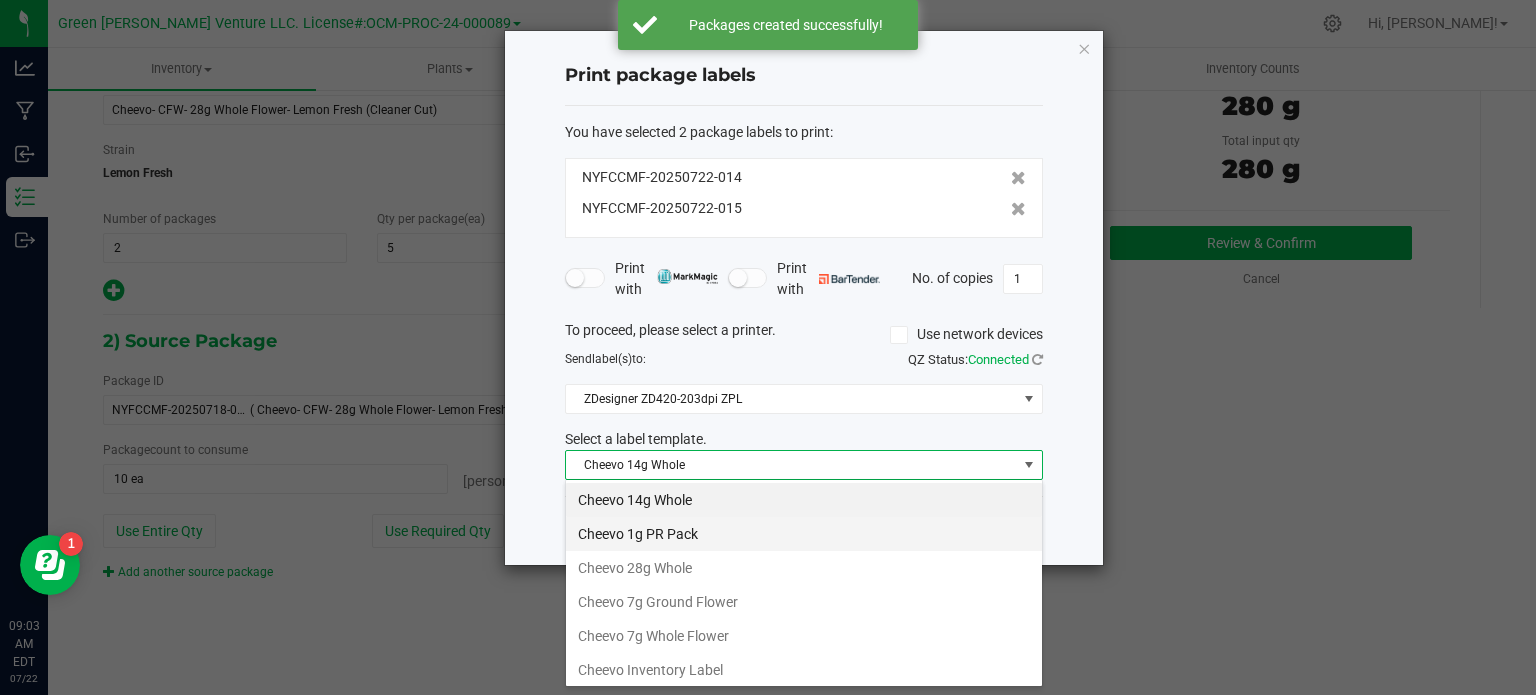 scroll, scrollTop: 99970, scrollLeft: 99521, axis: both 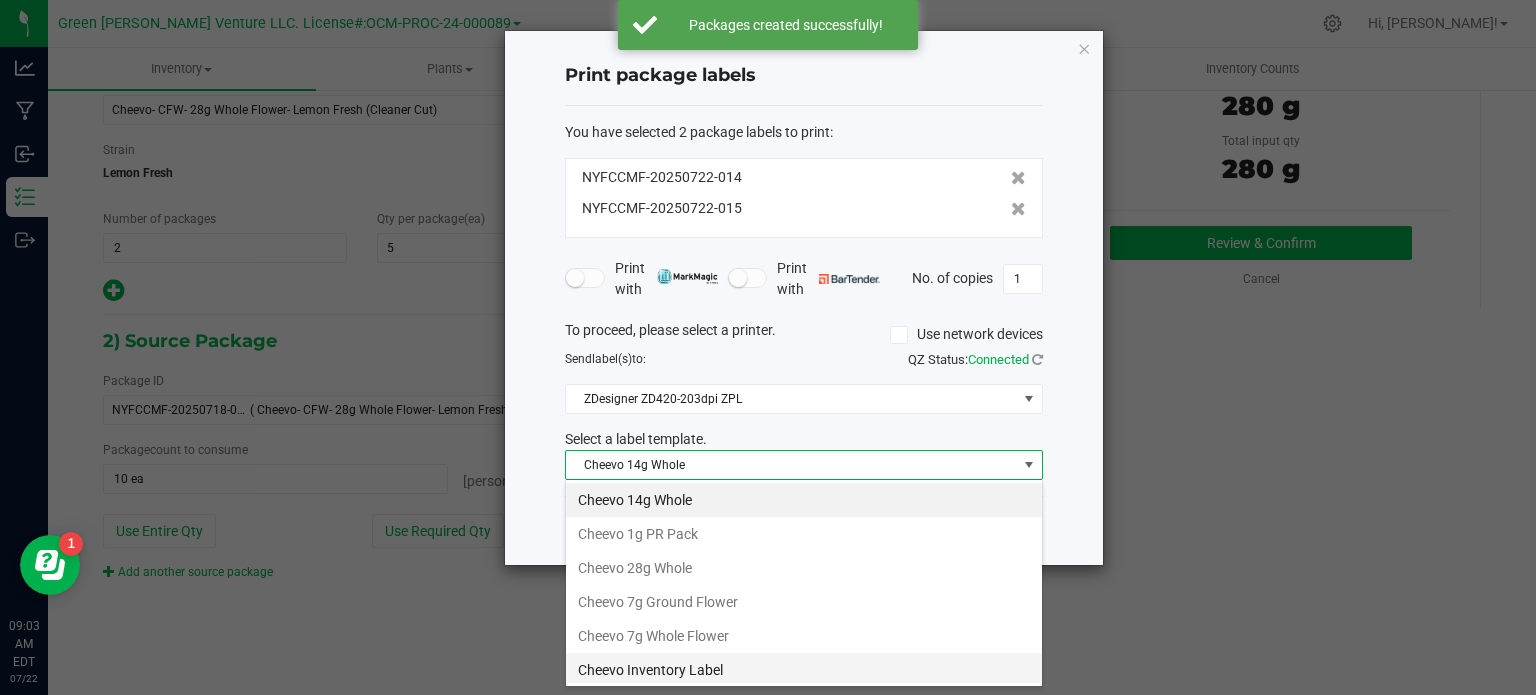 click on "Cheevo Inventory Label" at bounding box center (804, 670) 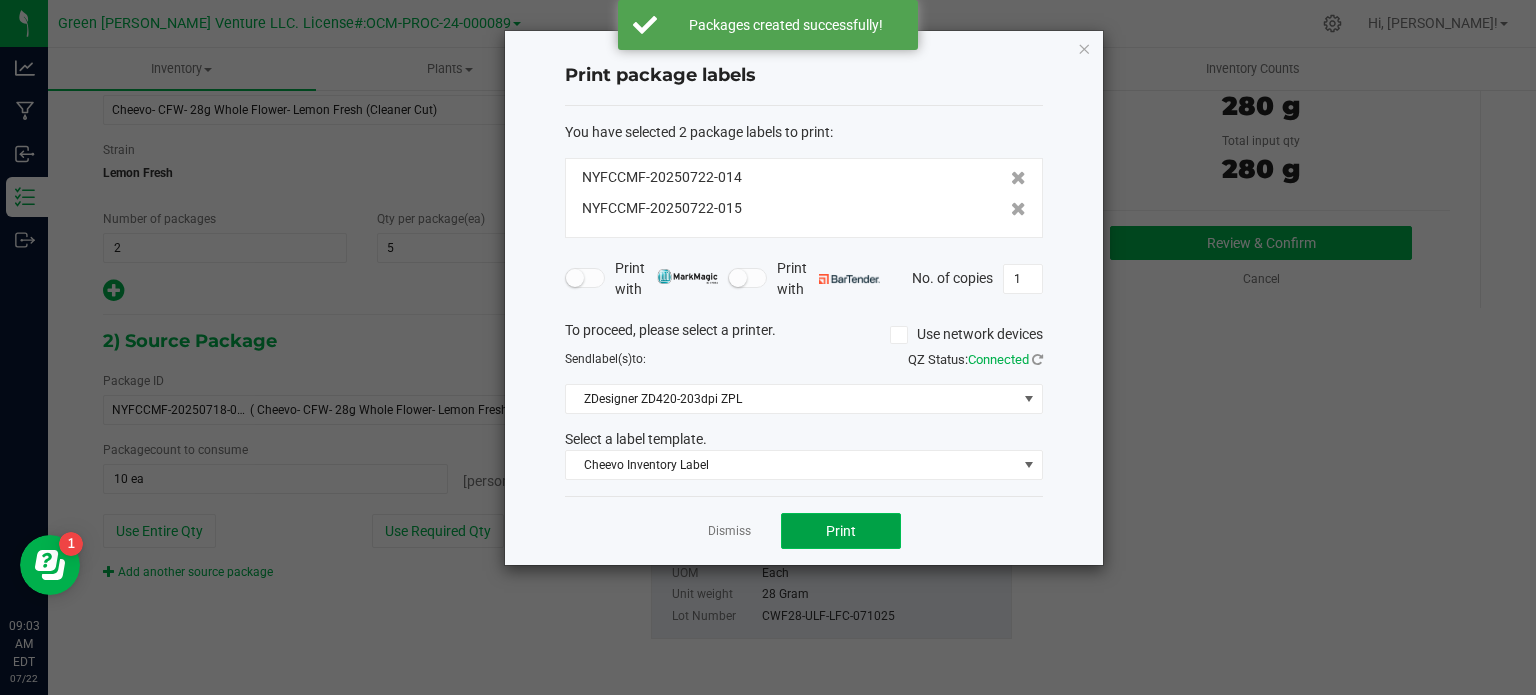 click on "Print" 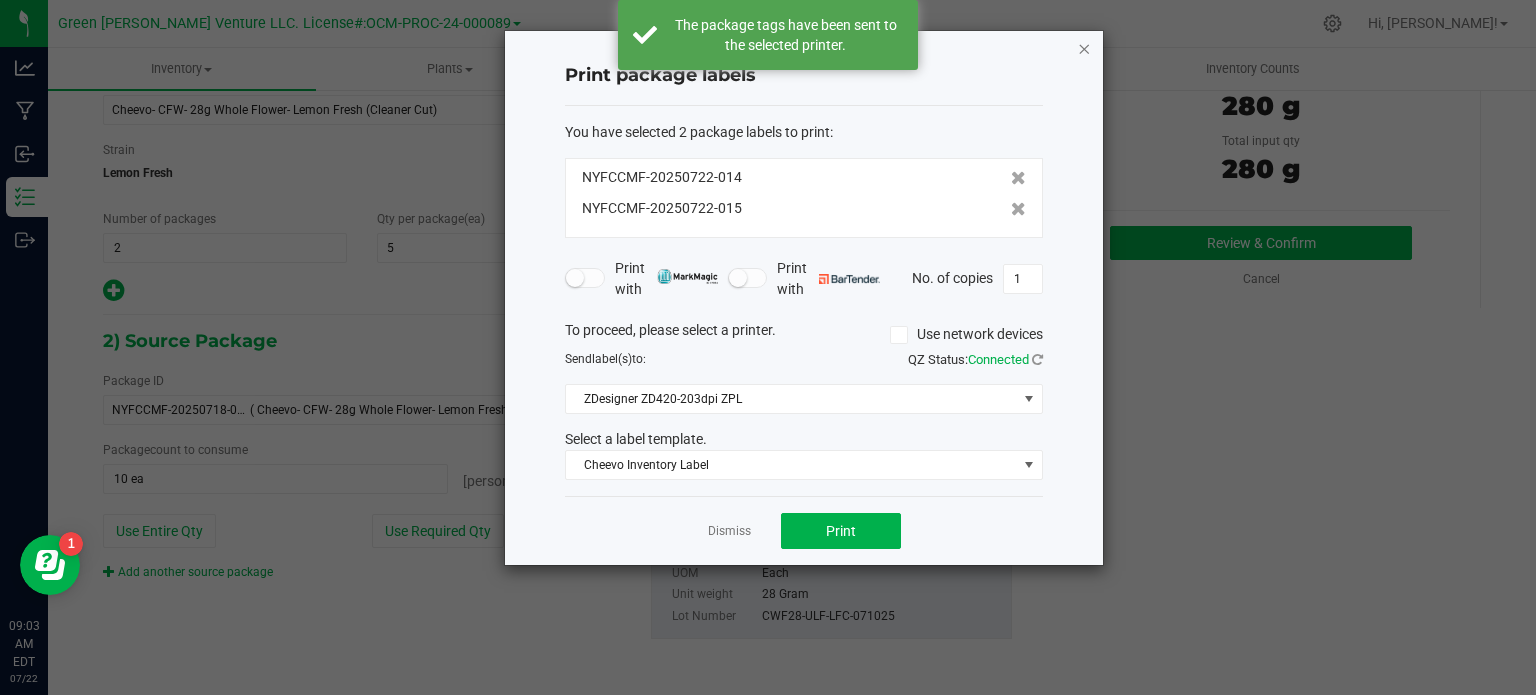 click 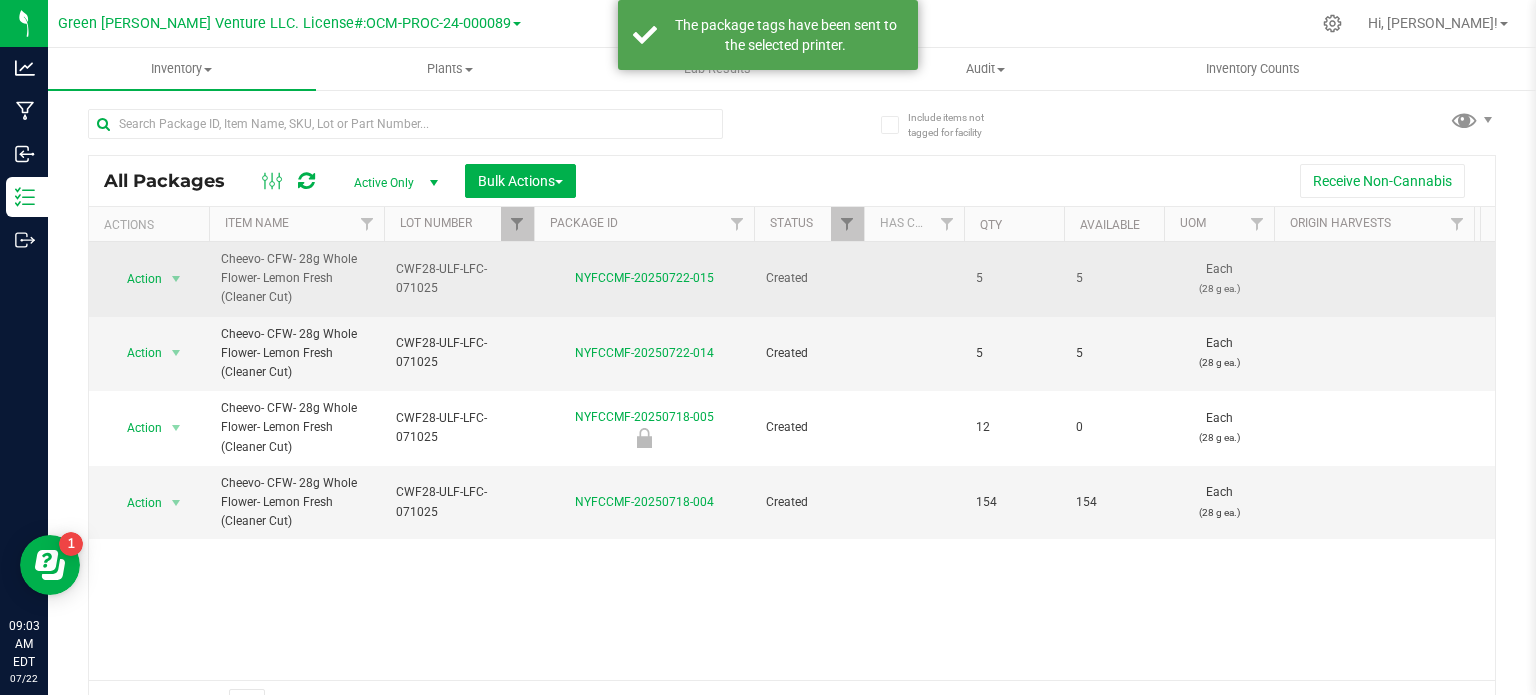 scroll, scrollTop: 35, scrollLeft: 0, axis: vertical 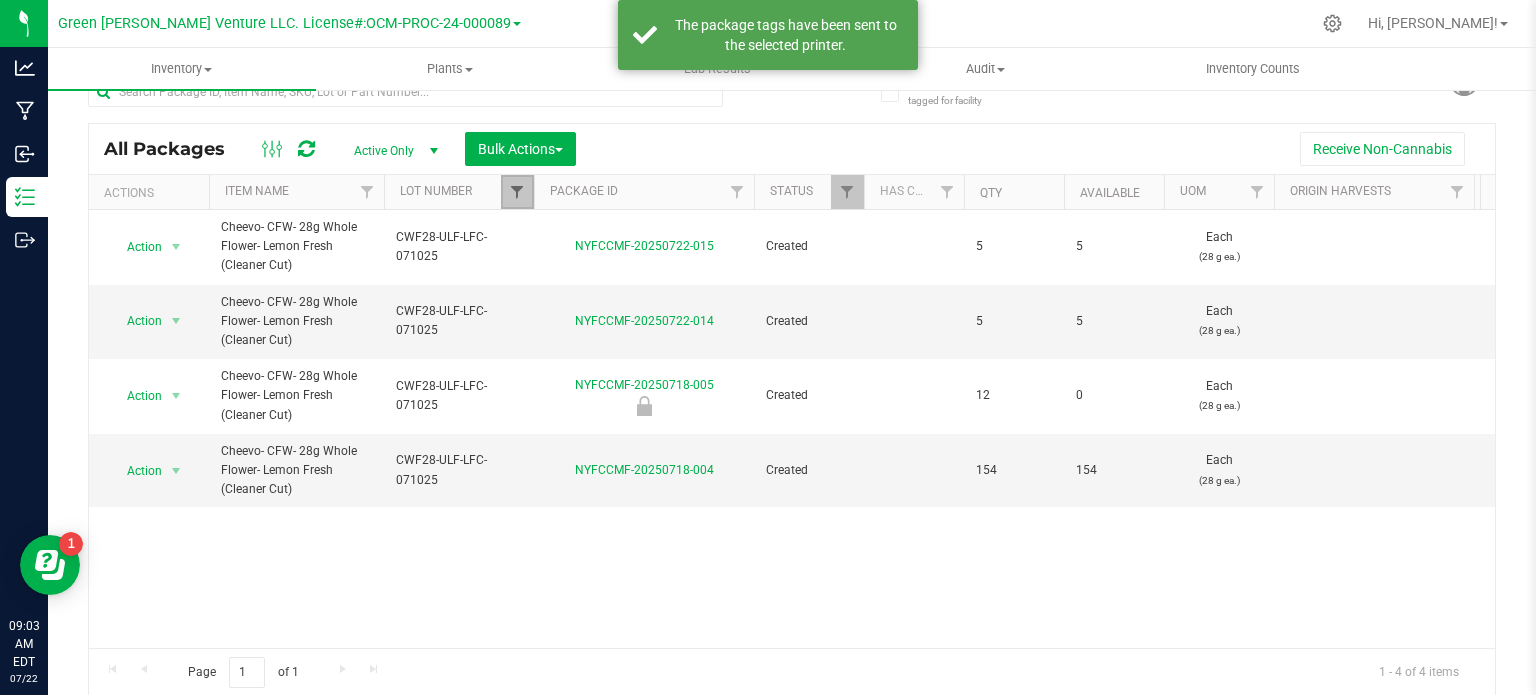 click at bounding box center (517, 192) 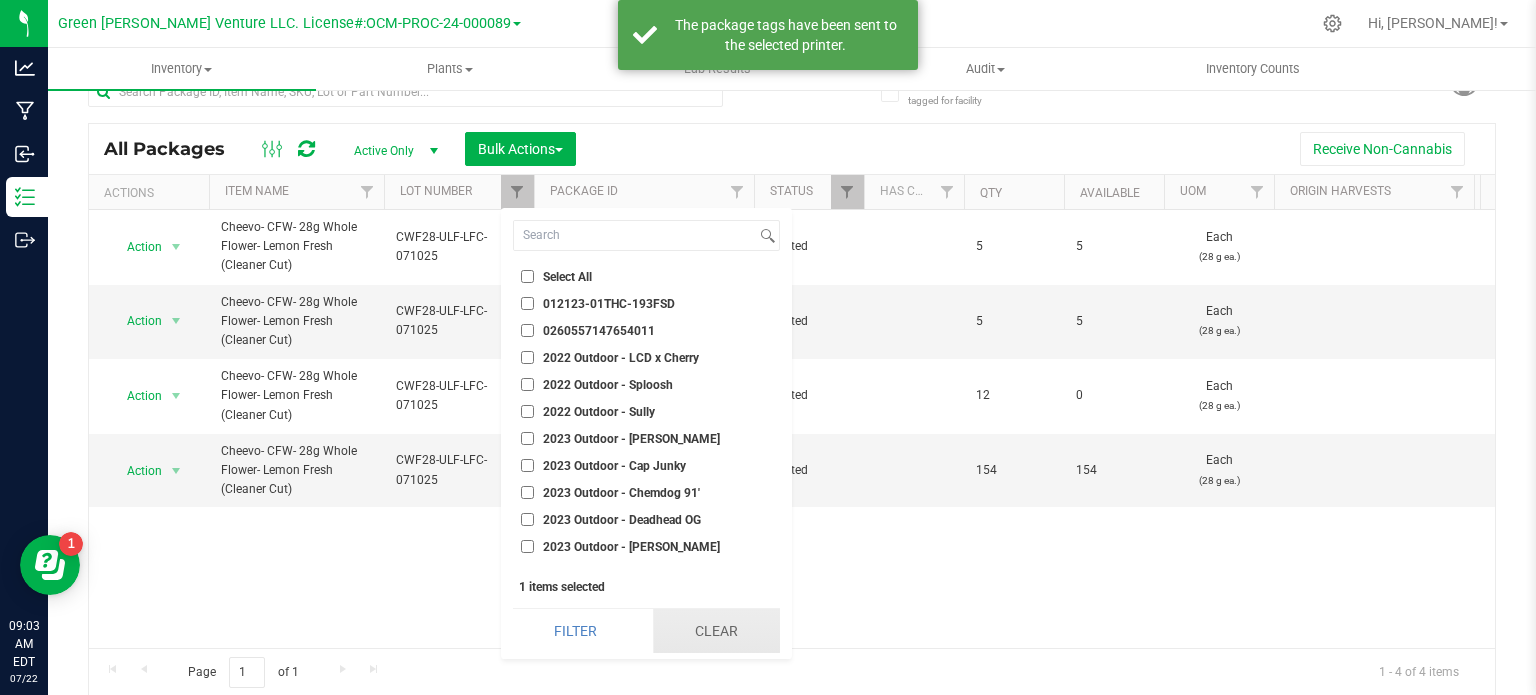 click on "Clear" at bounding box center [716, 631] 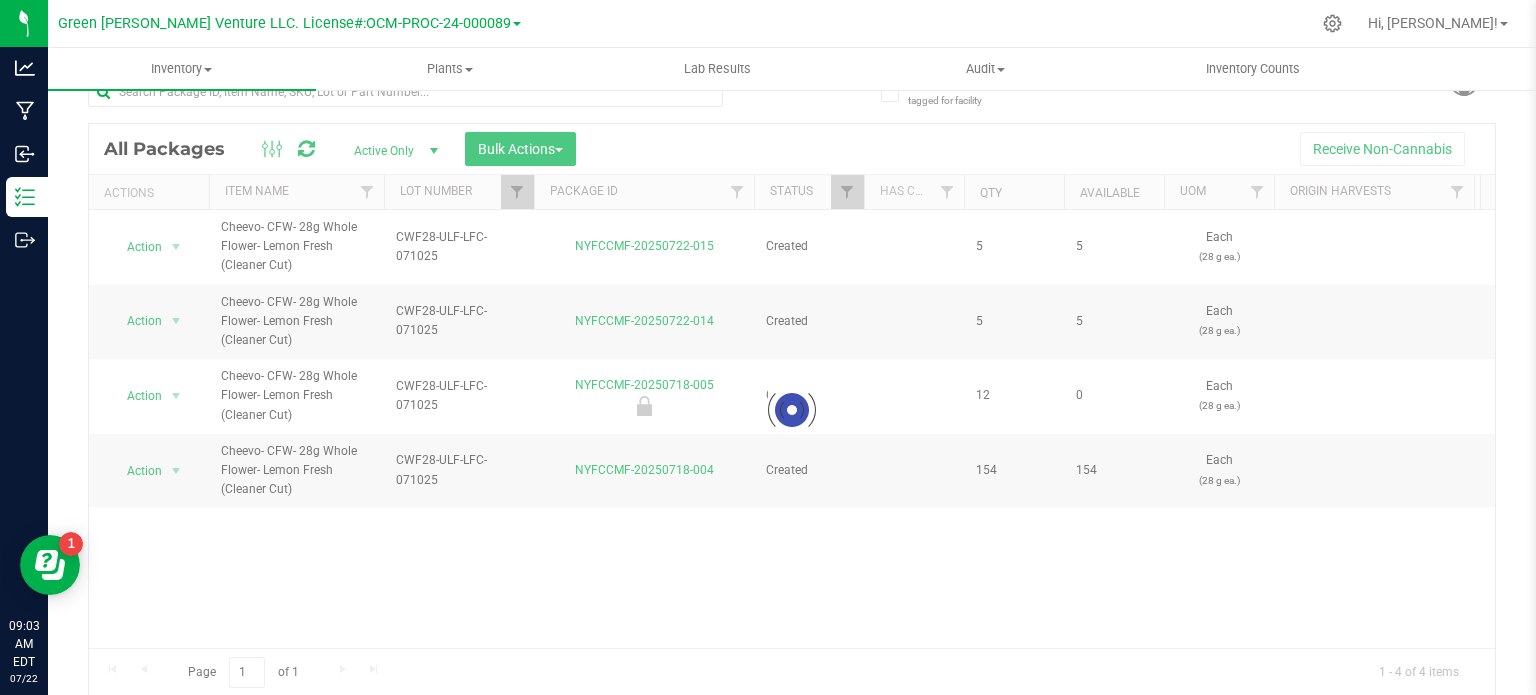 checkbox on "false" 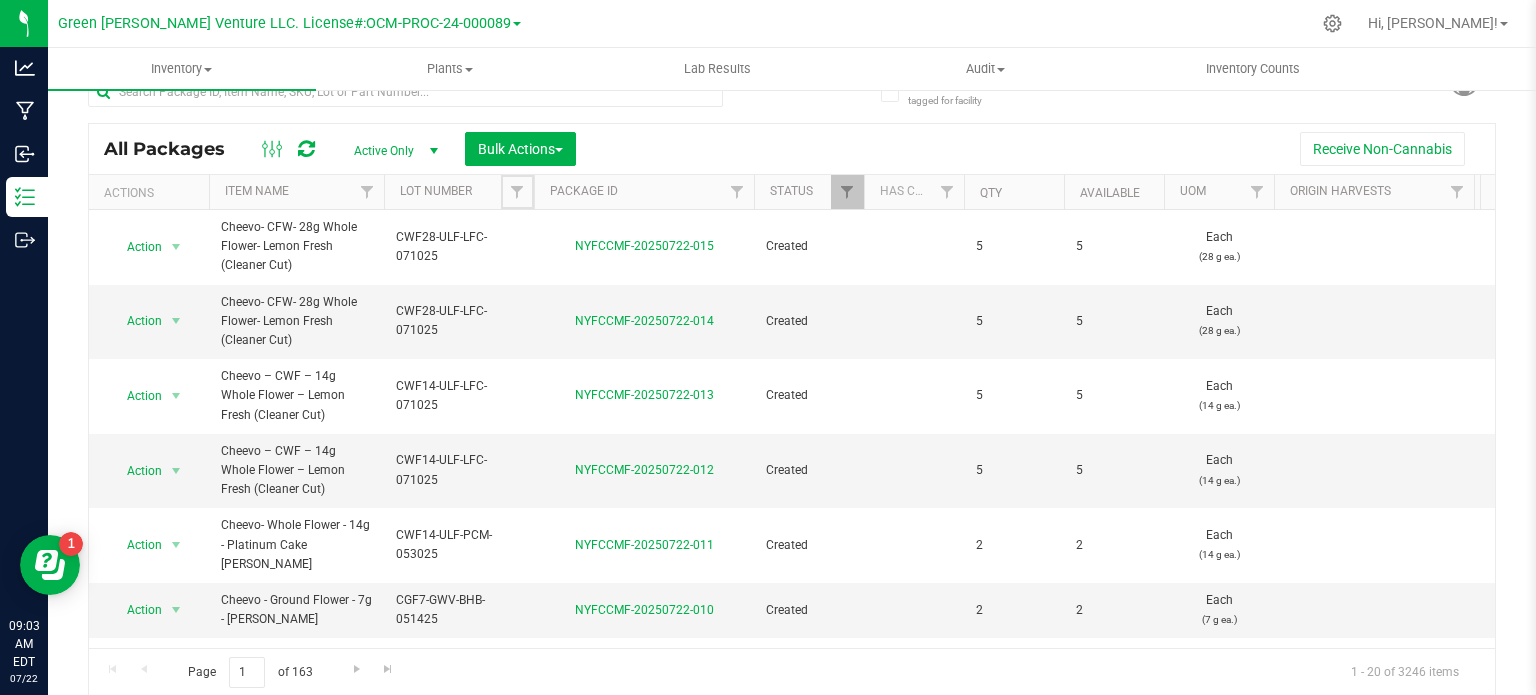 click at bounding box center [517, 192] 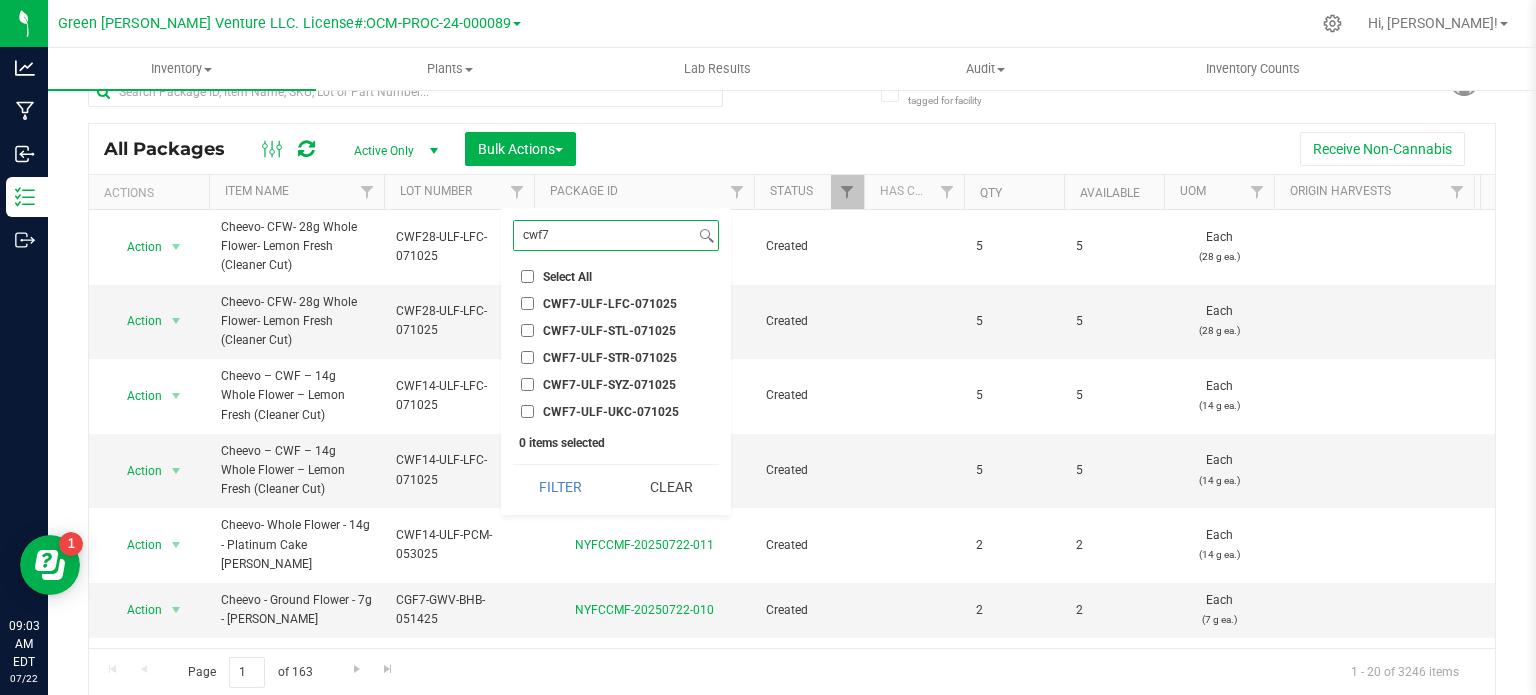 type on "cwf7" 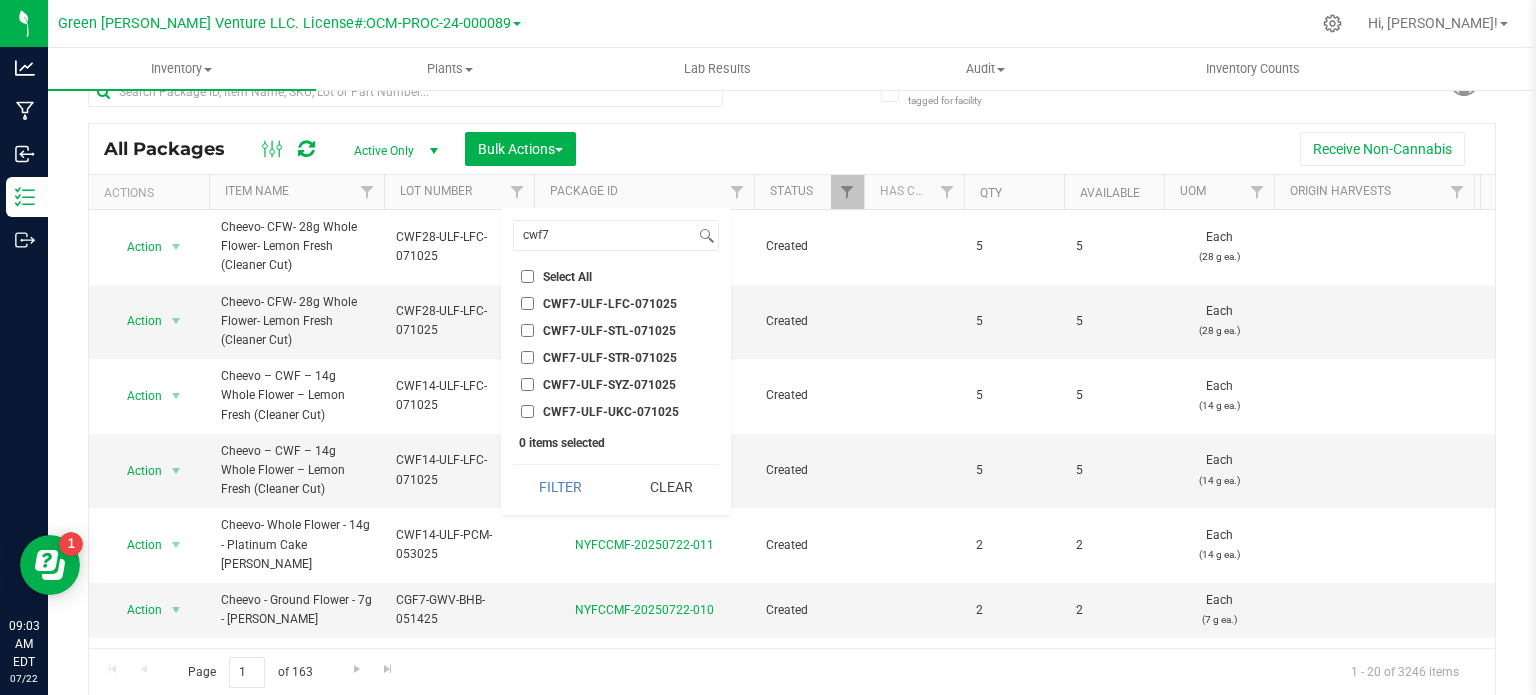 click on "CWF7-ULF-LFC-071025" at bounding box center (527, 303) 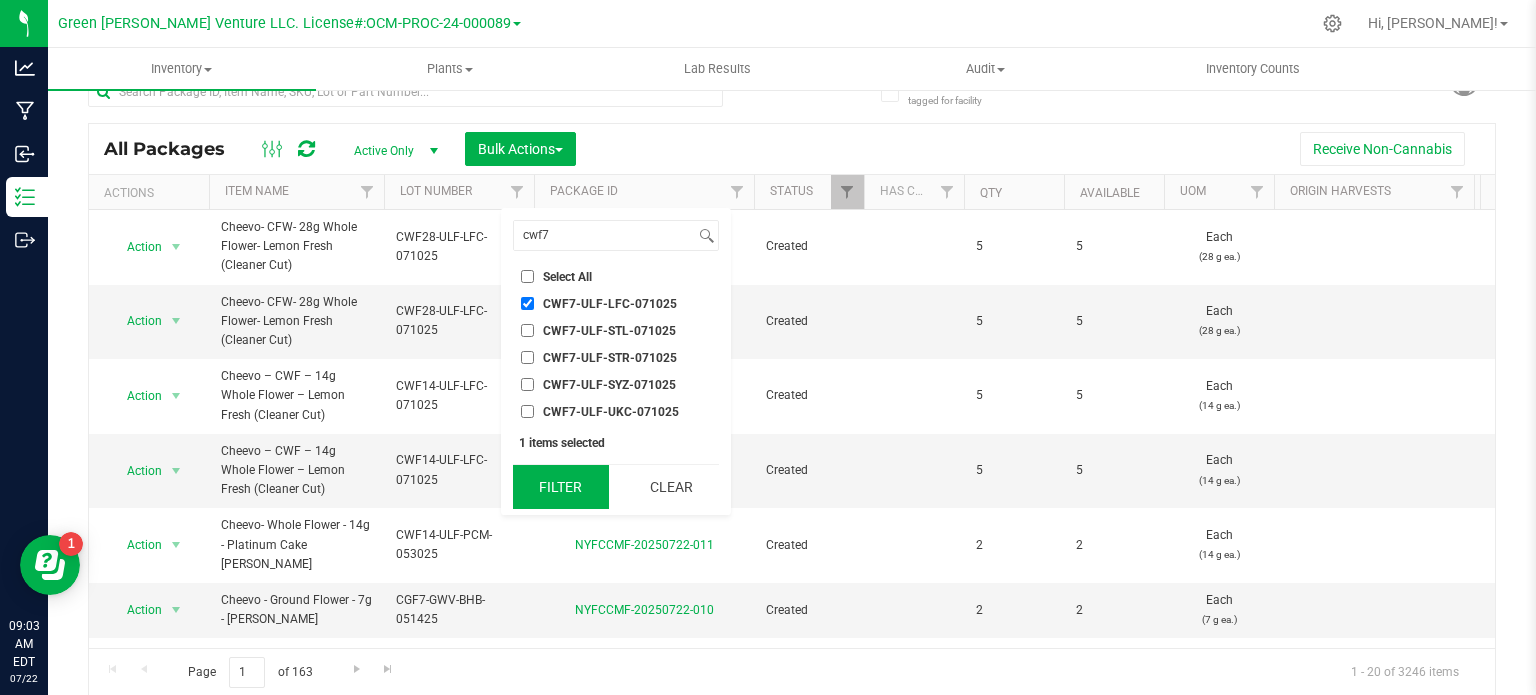 click on "Filter" at bounding box center [561, 487] 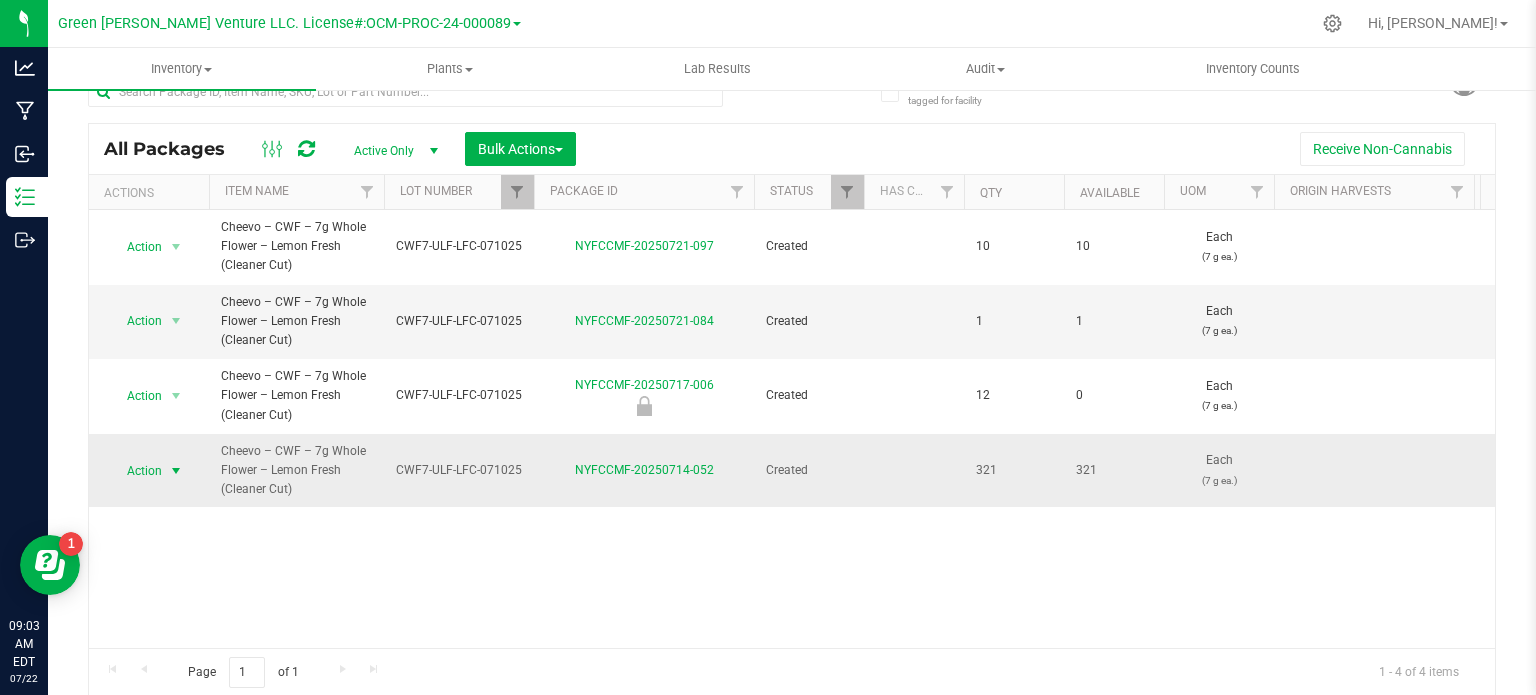 click on "Action" at bounding box center [136, 471] 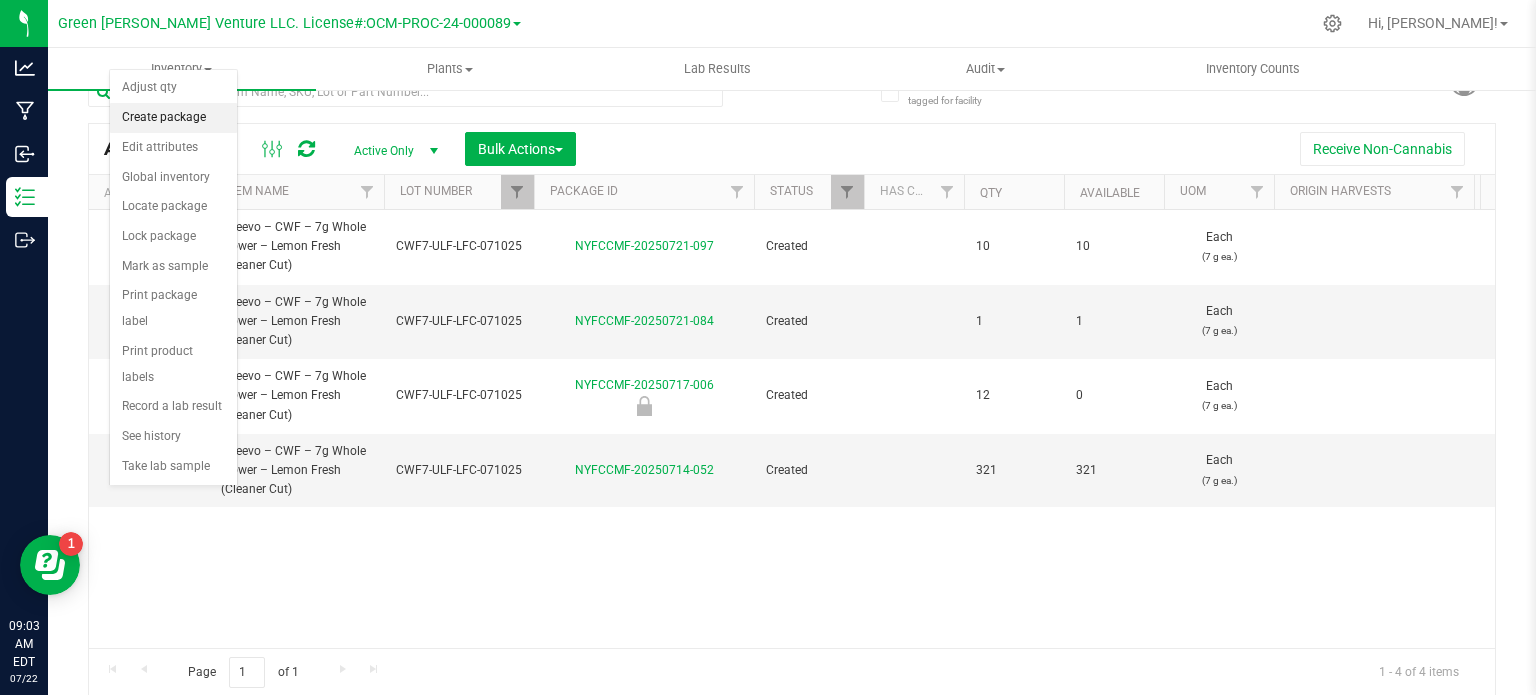 click on "Create package" at bounding box center [173, 118] 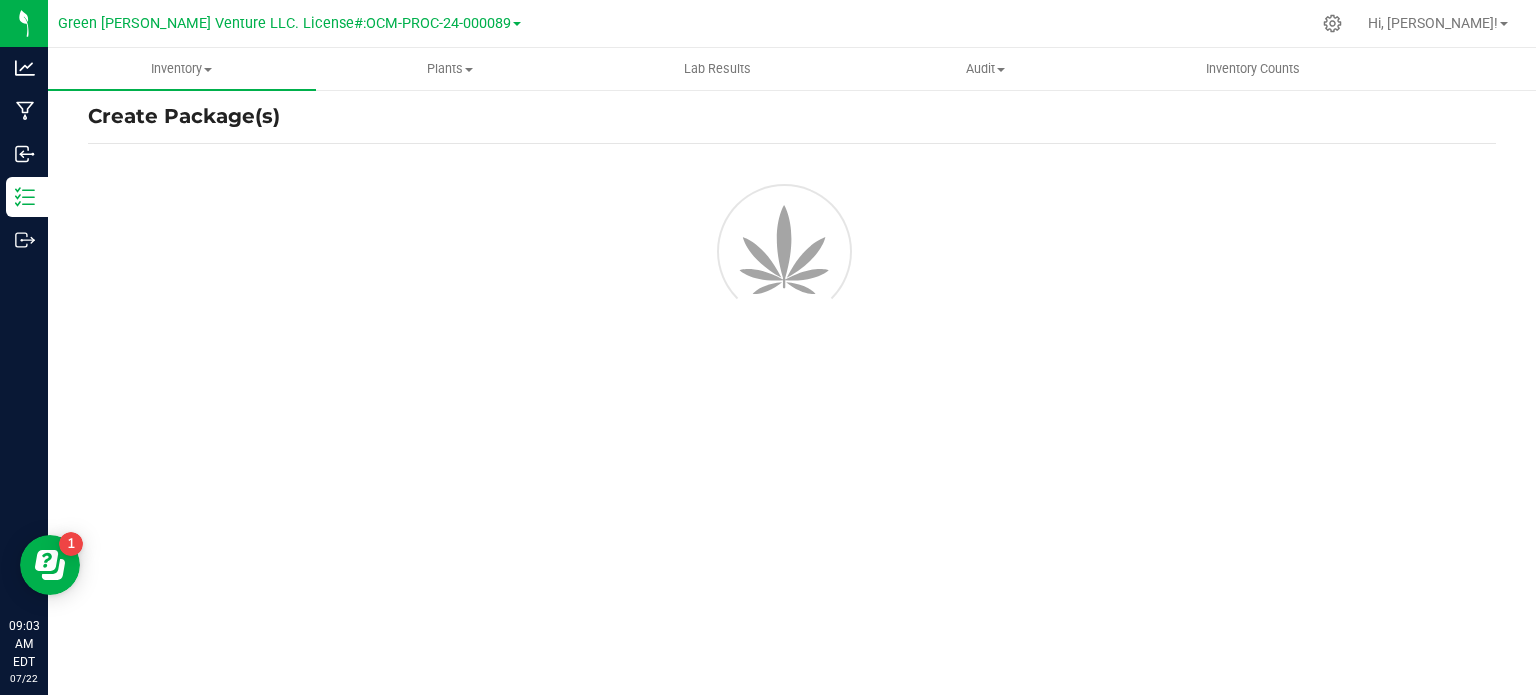 scroll, scrollTop: 17, scrollLeft: 0, axis: vertical 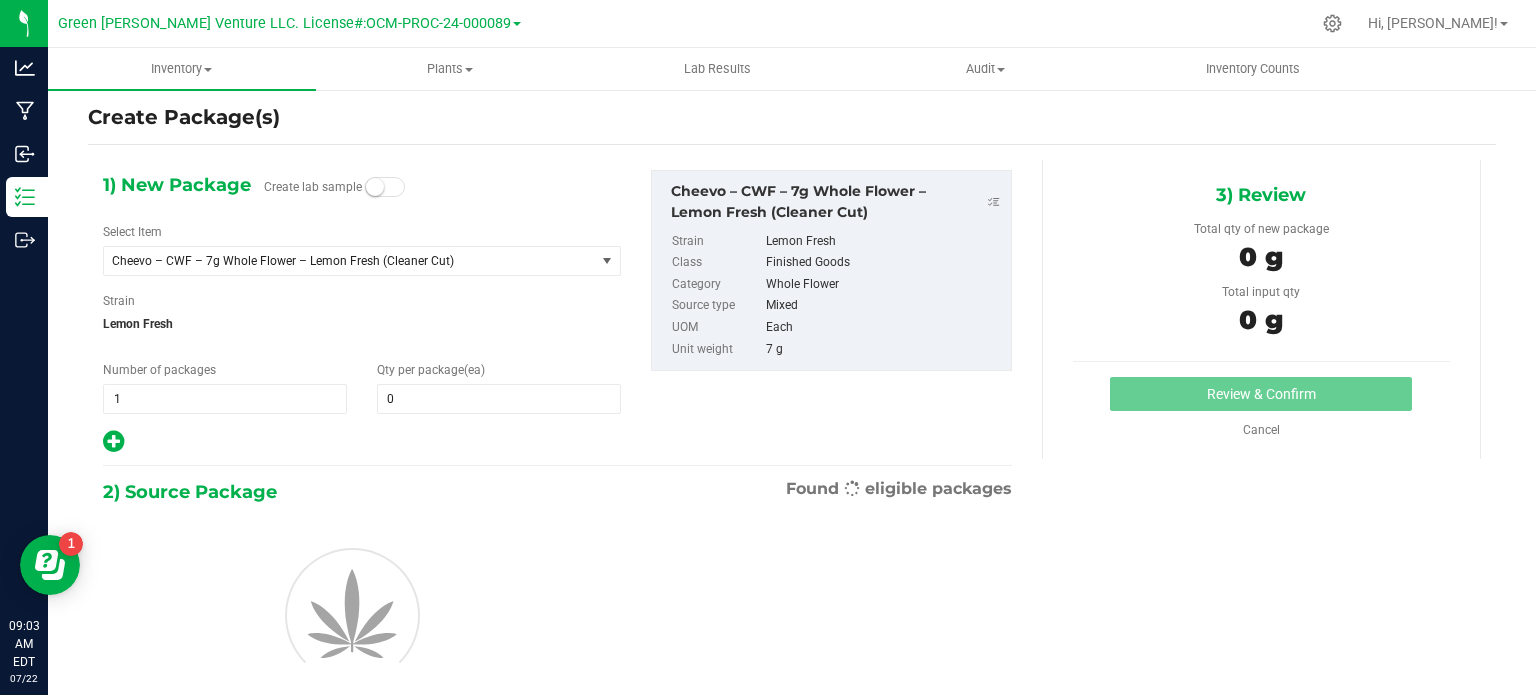 type on "0" 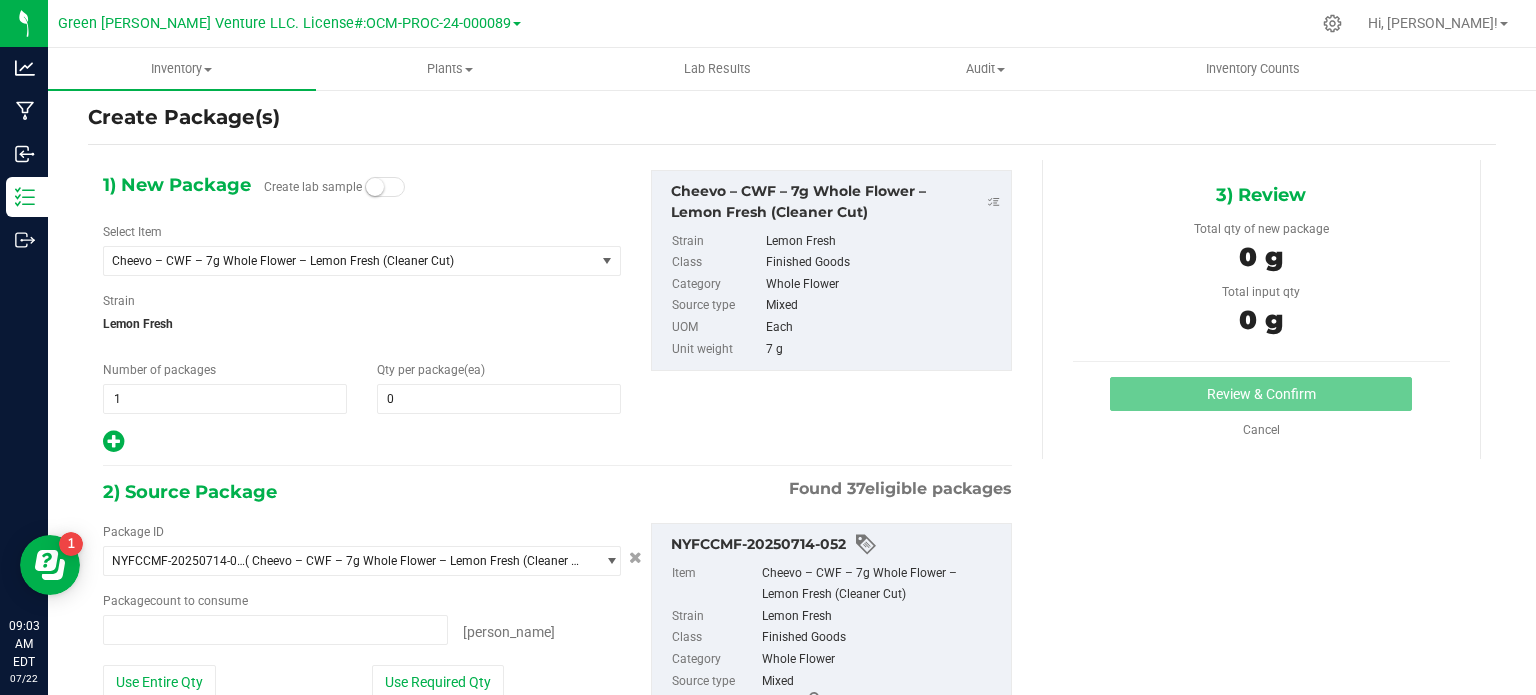 scroll, scrollTop: 35, scrollLeft: 0, axis: vertical 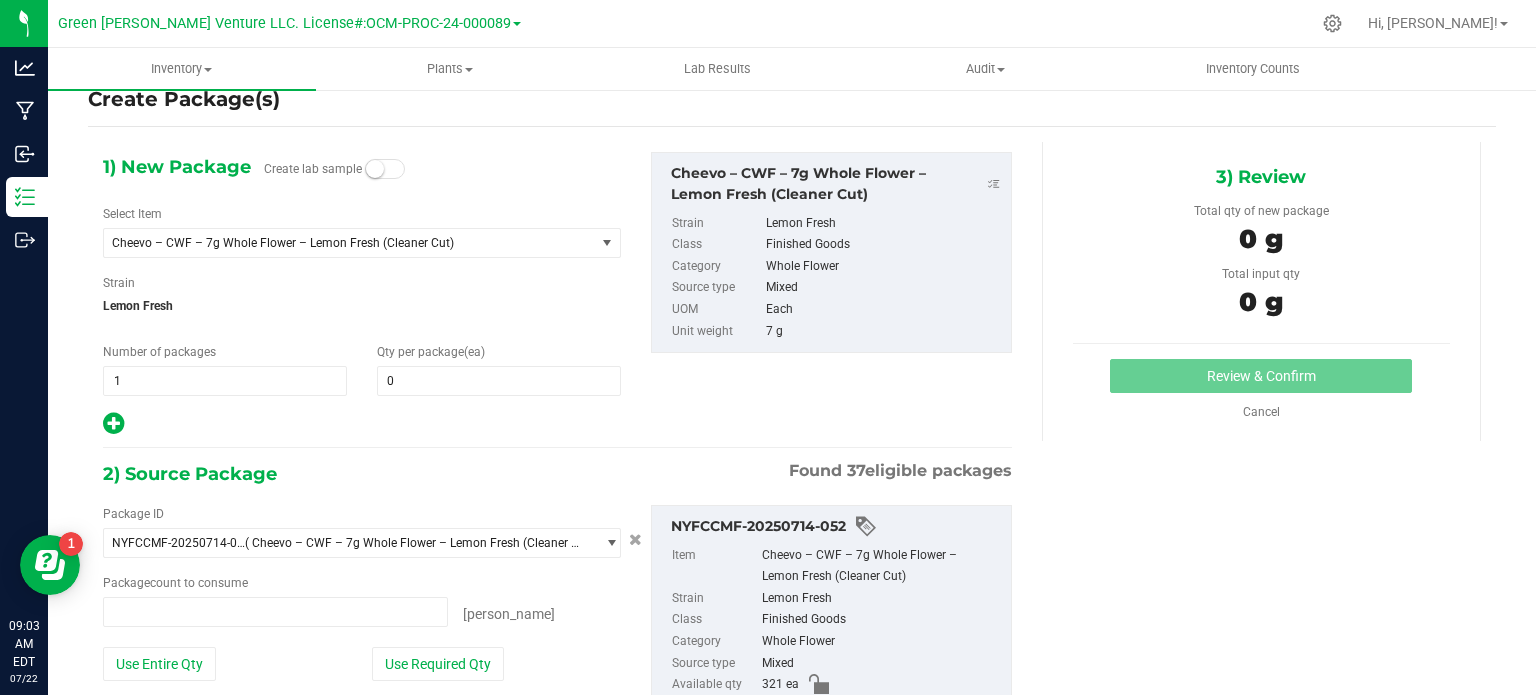 type on "0 ea" 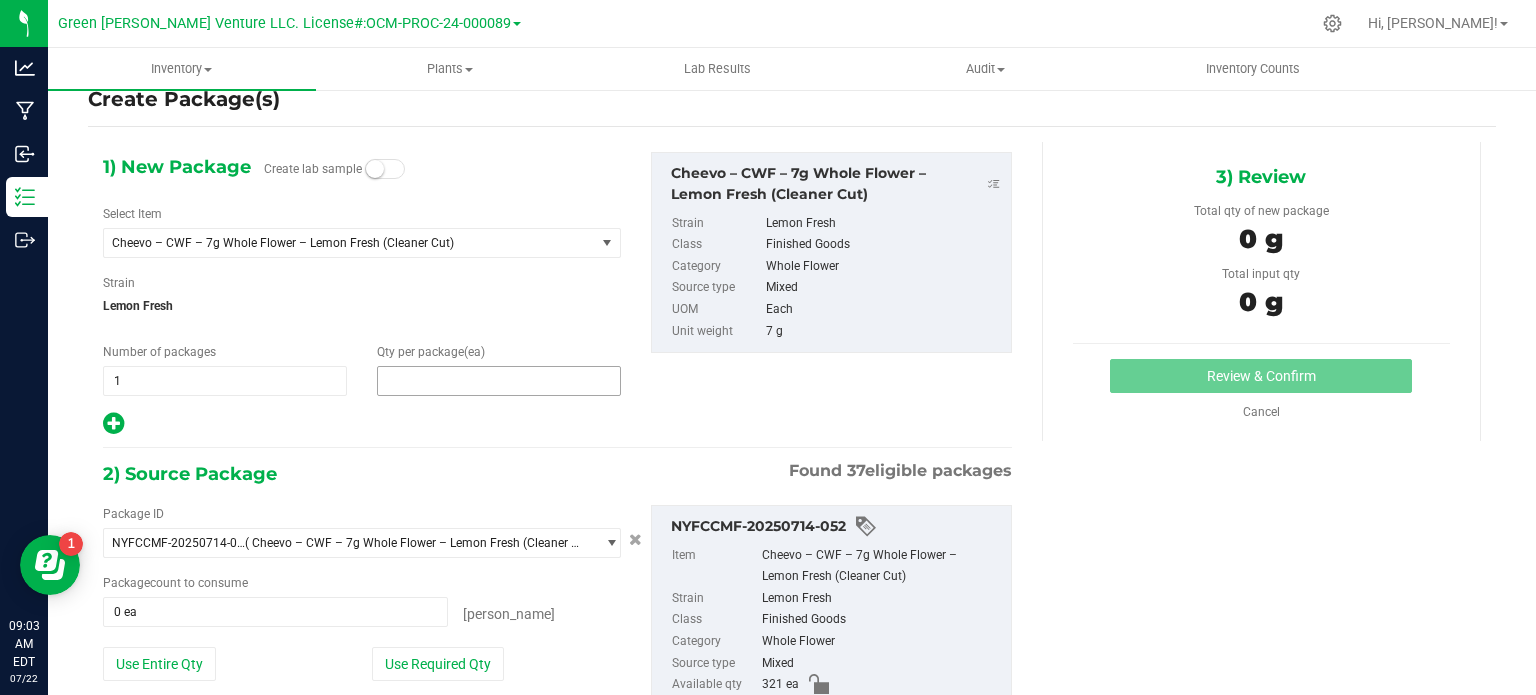 click at bounding box center (499, 381) 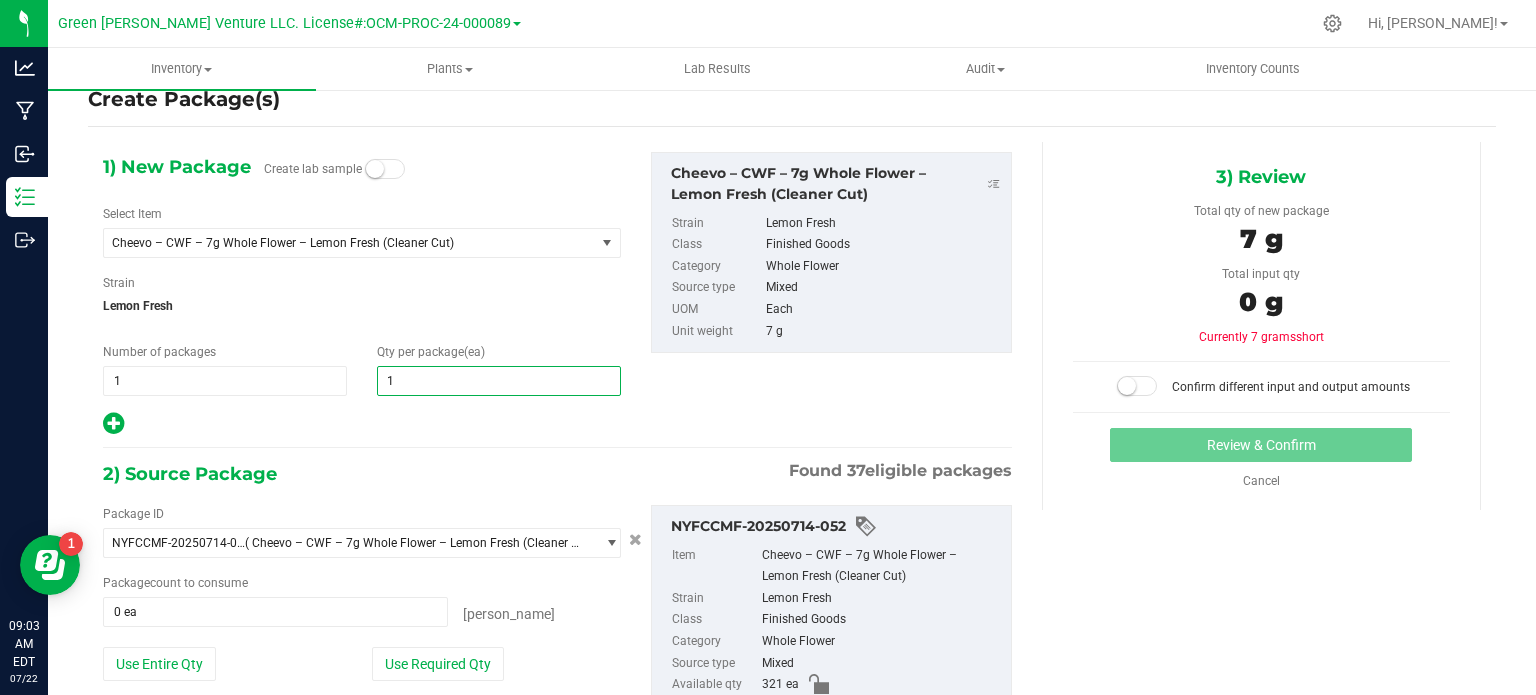 type on "10" 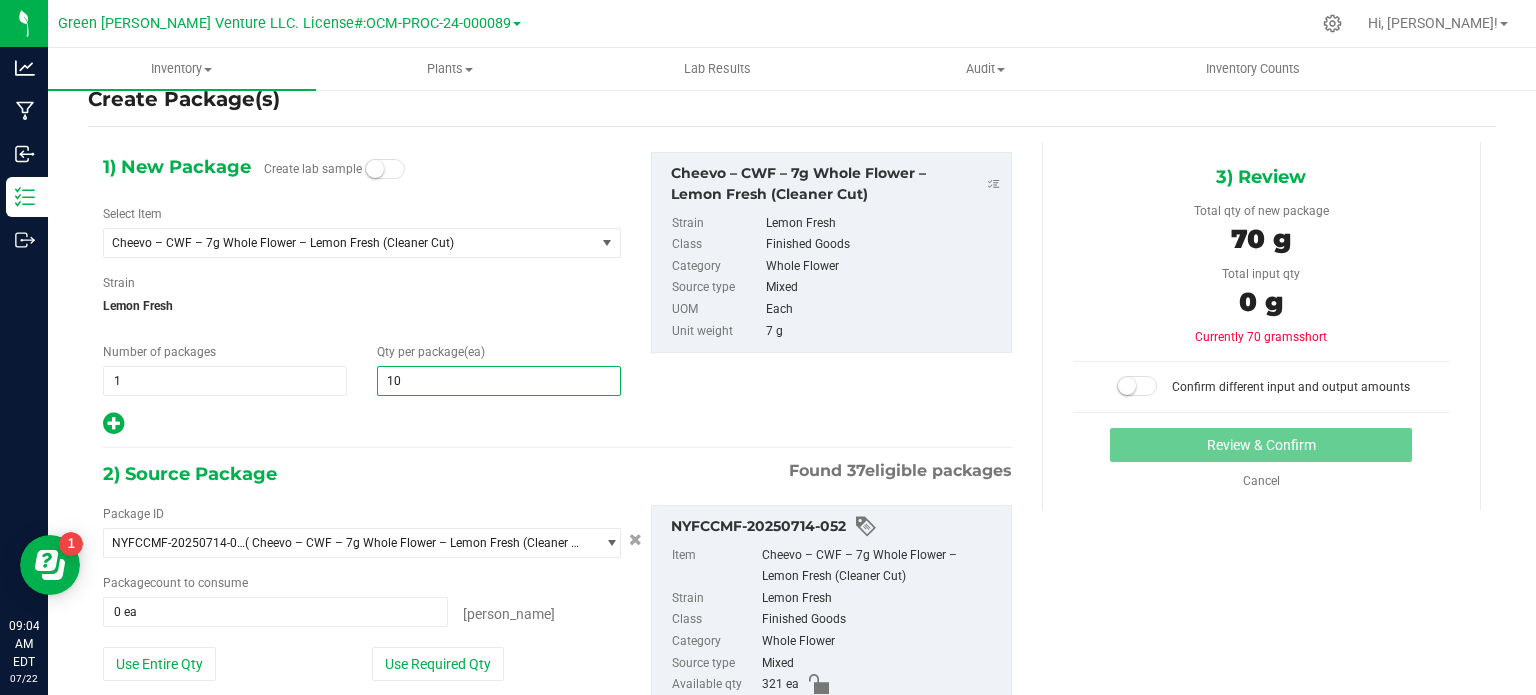 scroll, scrollTop: 168, scrollLeft: 0, axis: vertical 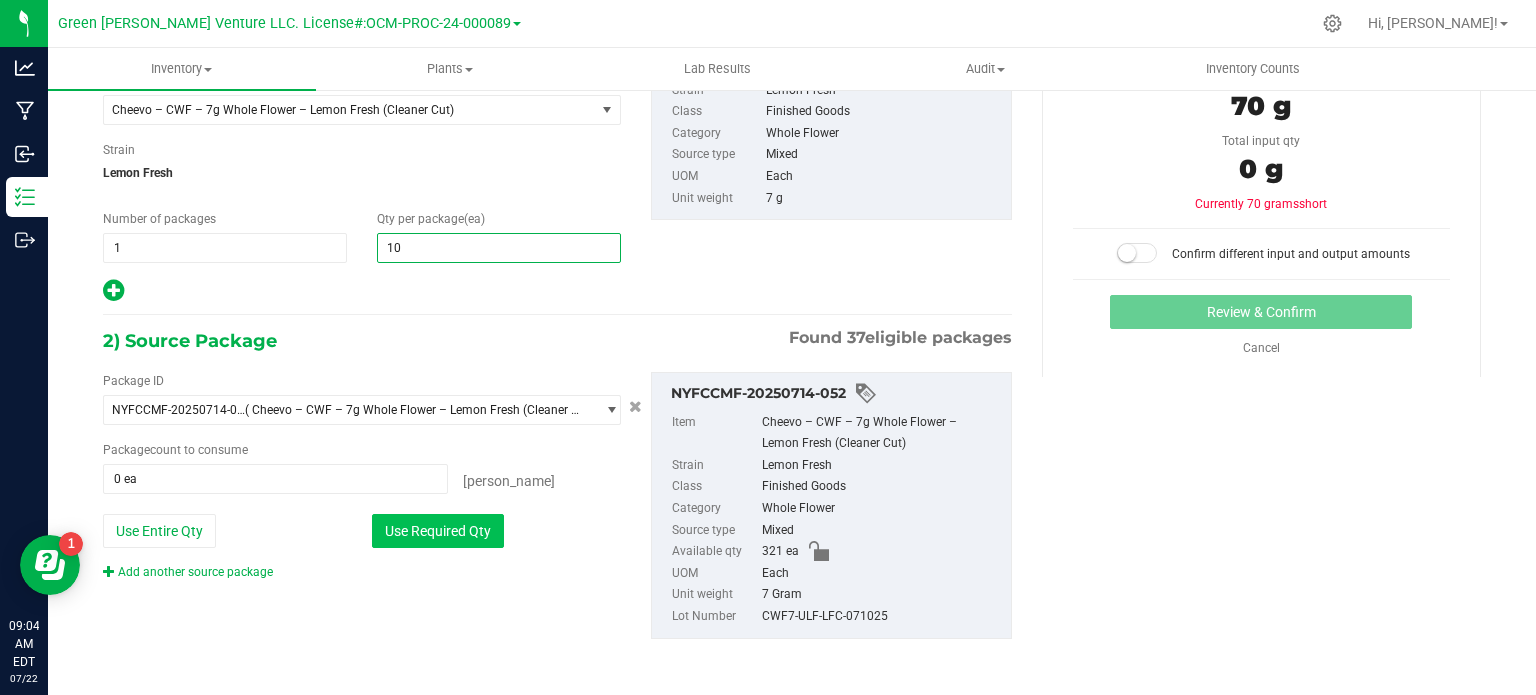 type on "10" 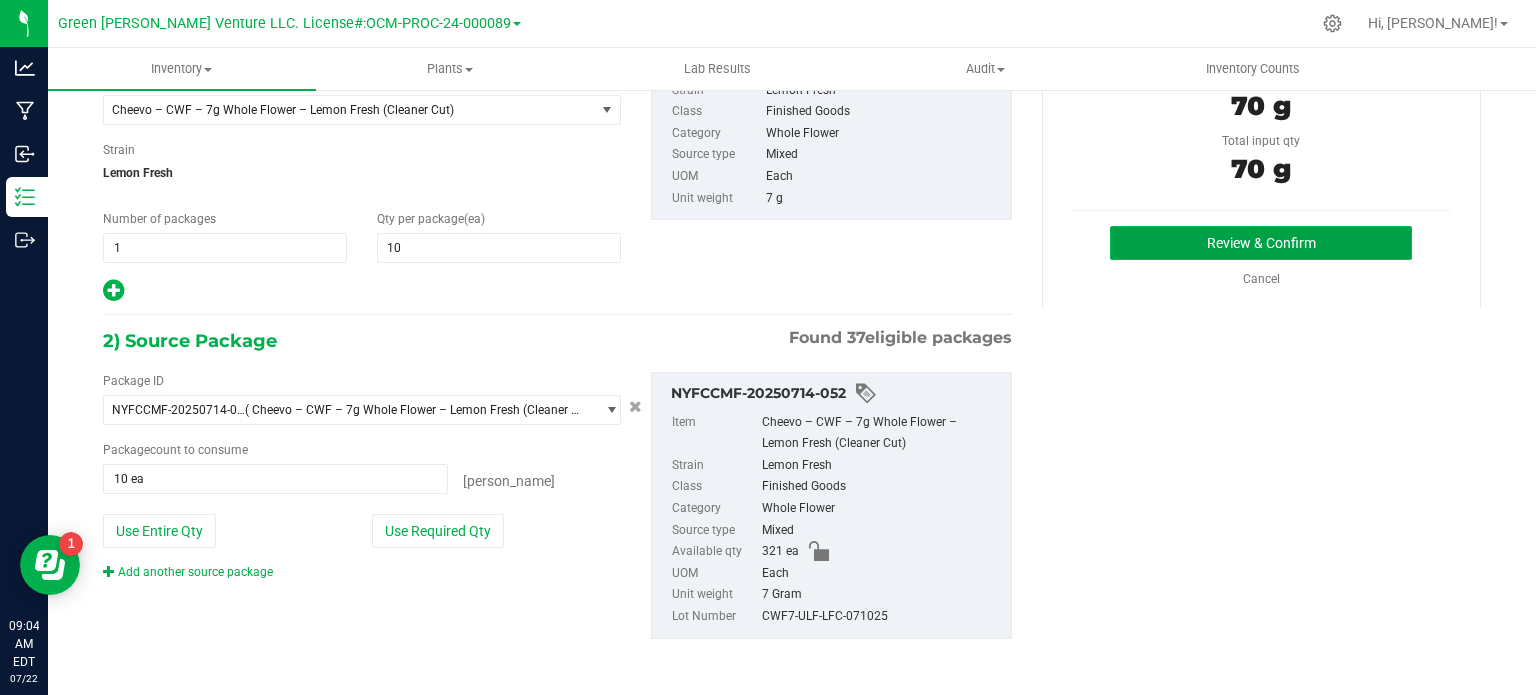 click on "Review & Confirm" at bounding box center [1261, 243] 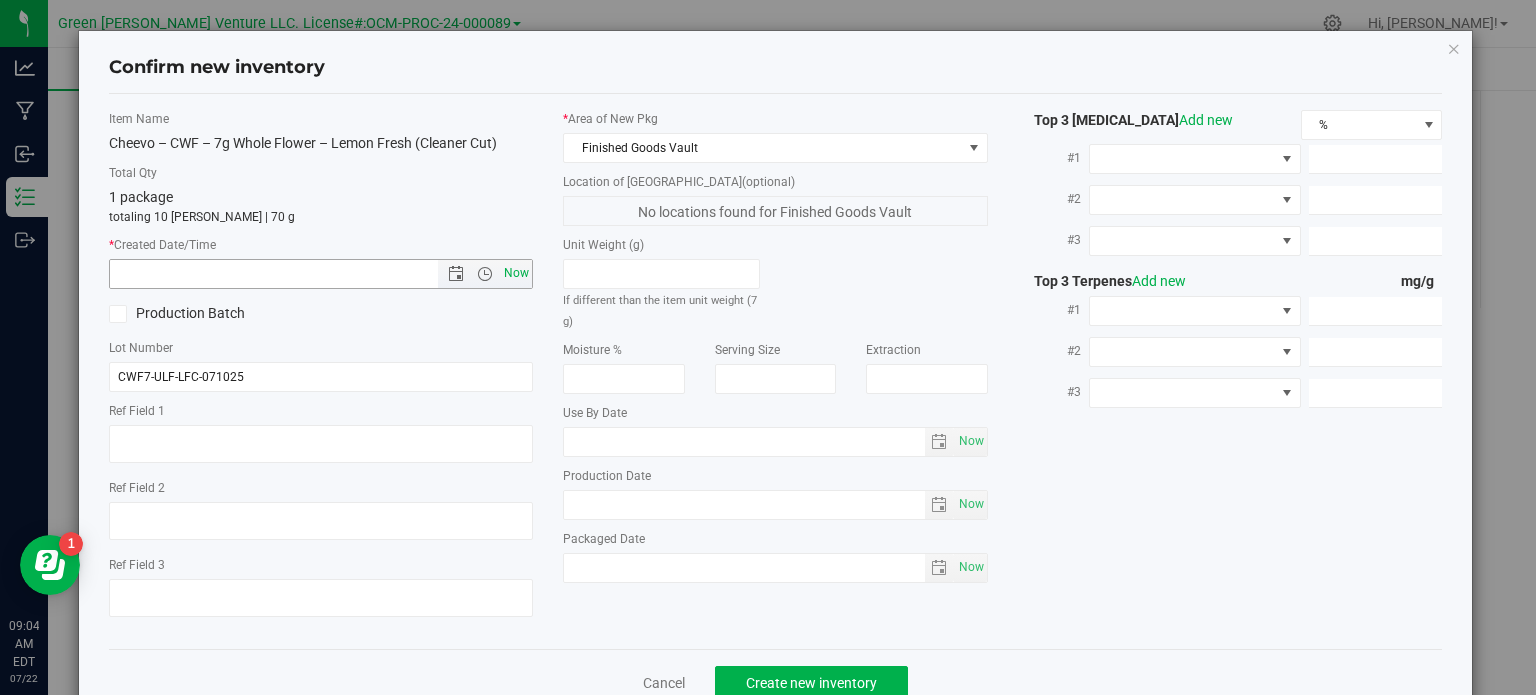 click on "Now" at bounding box center (517, 273) 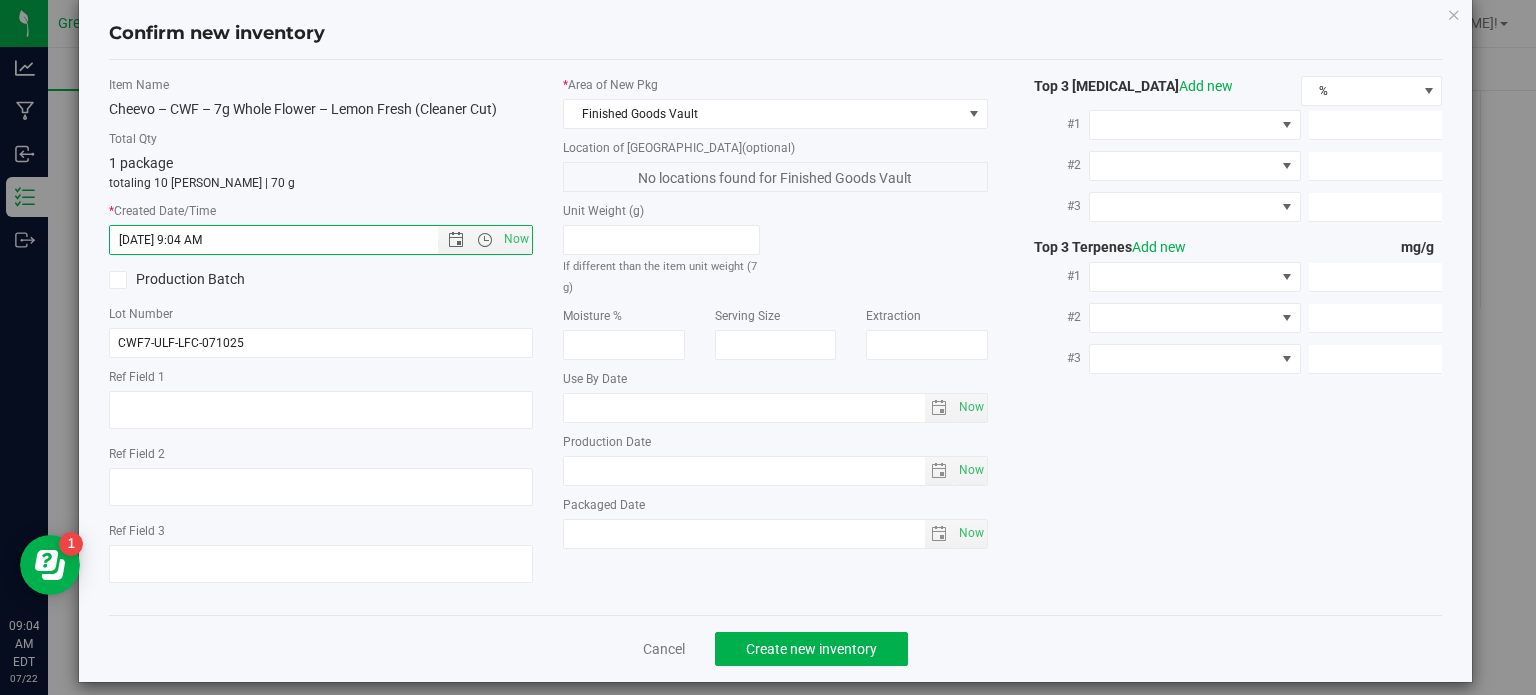 scroll, scrollTop: 50, scrollLeft: 0, axis: vertical 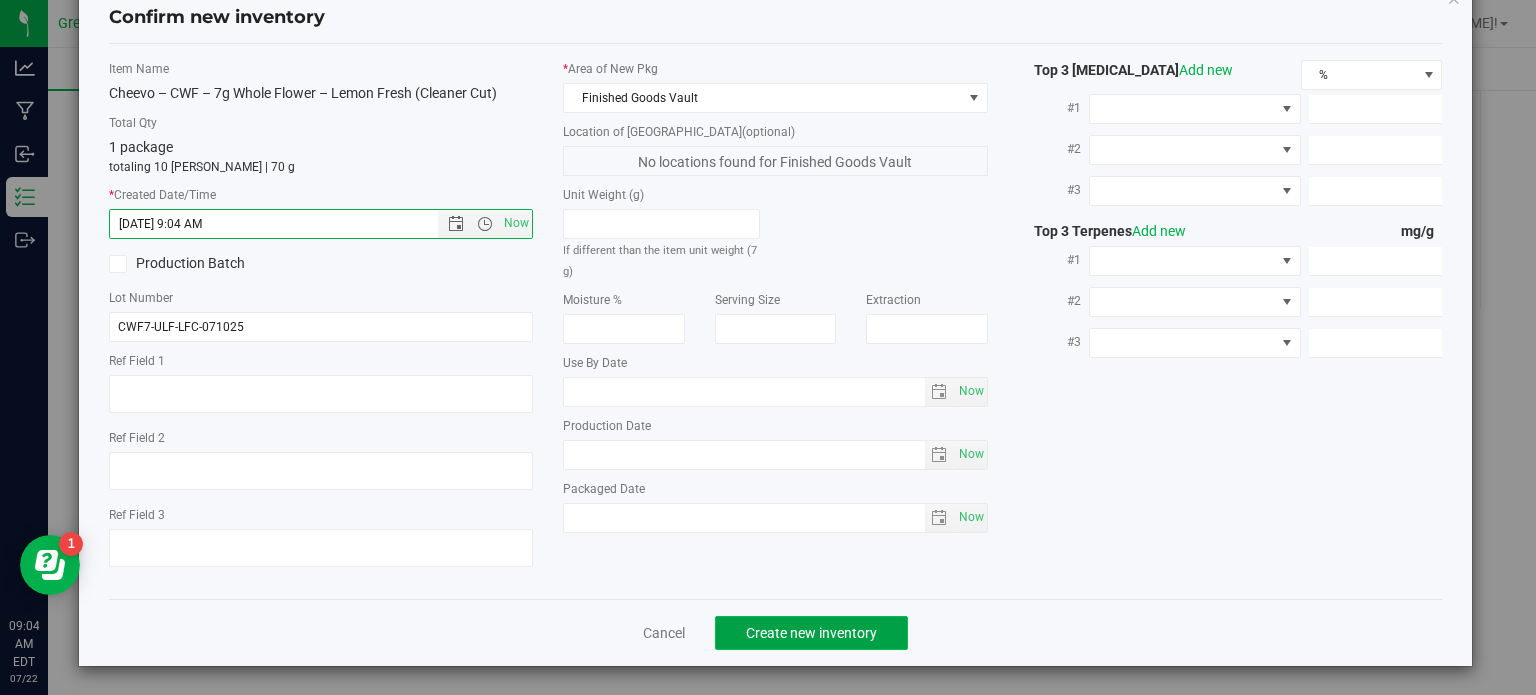 click on "Create new inventory" 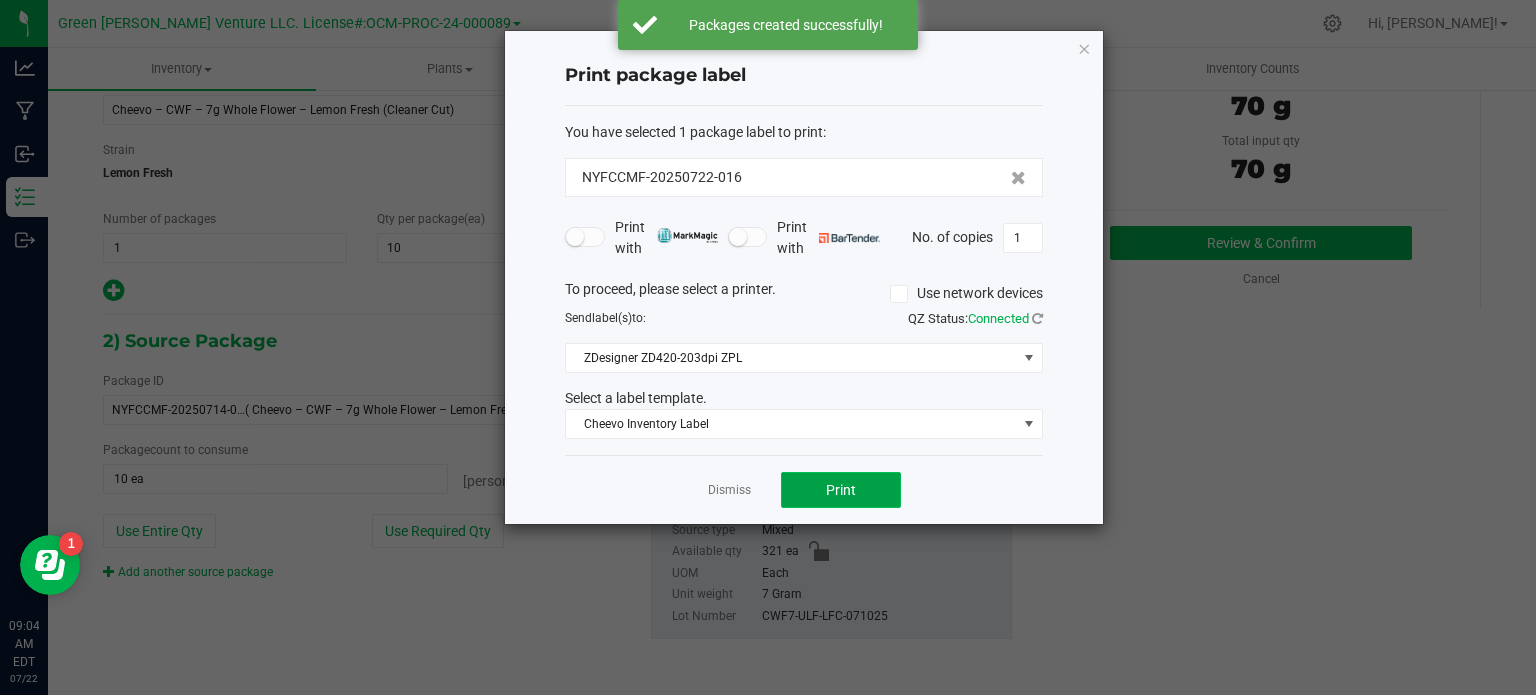 click on "Print" 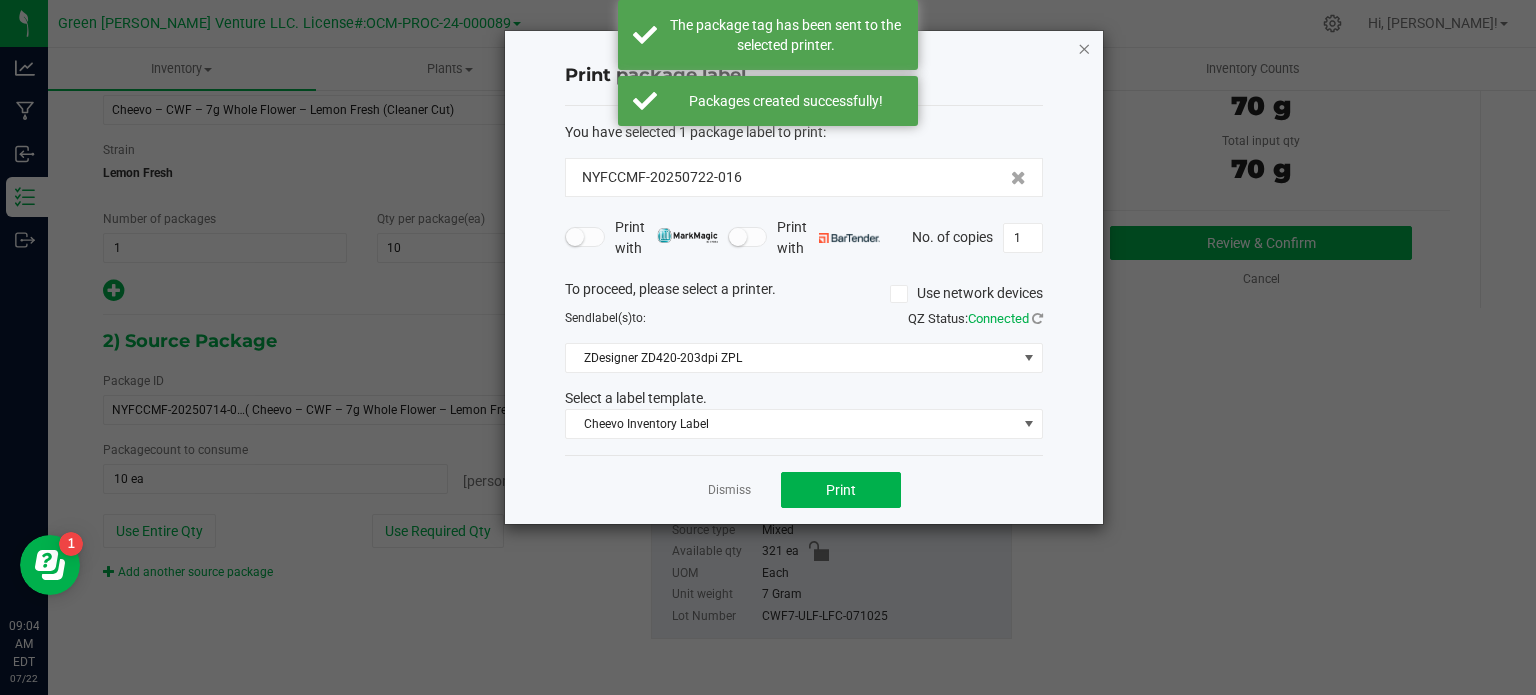 click 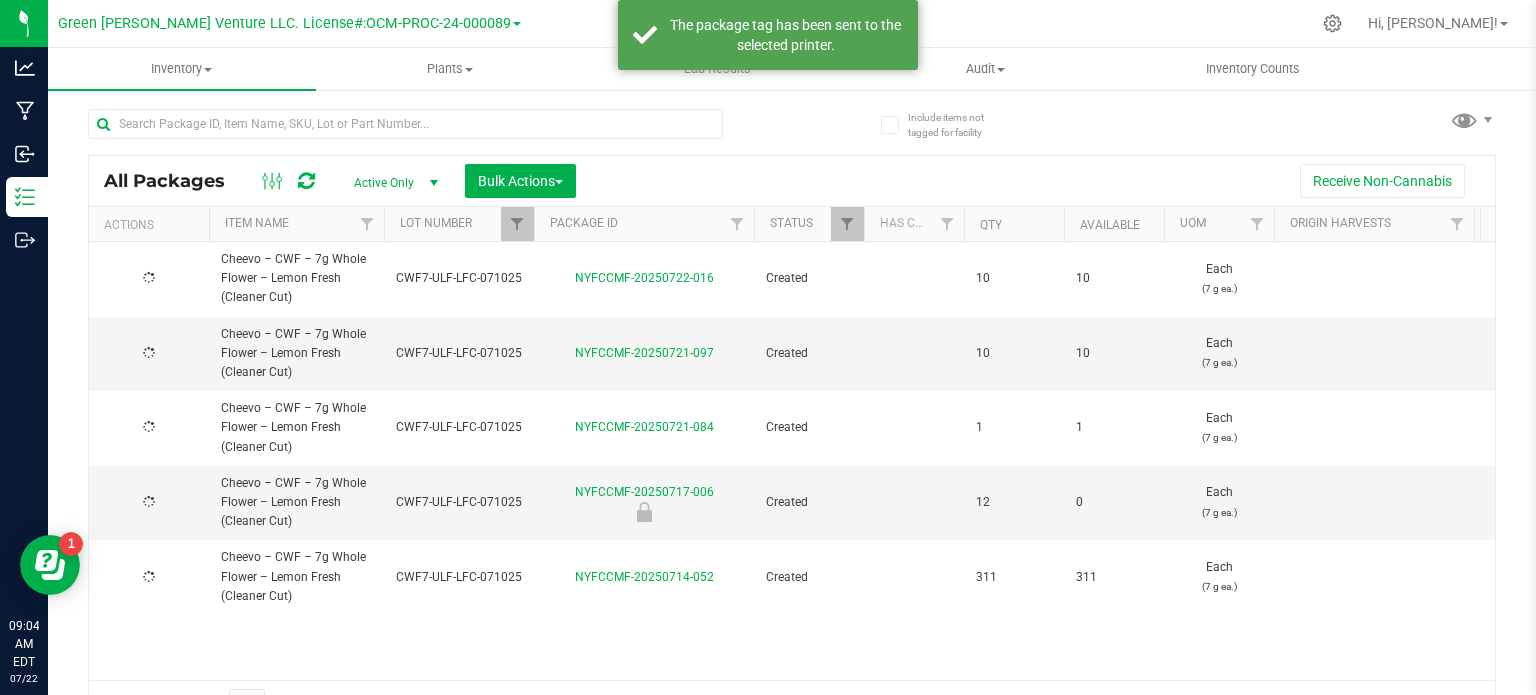 scroll, scrollTop: 35, scrollLeft: 0, axis: vertical 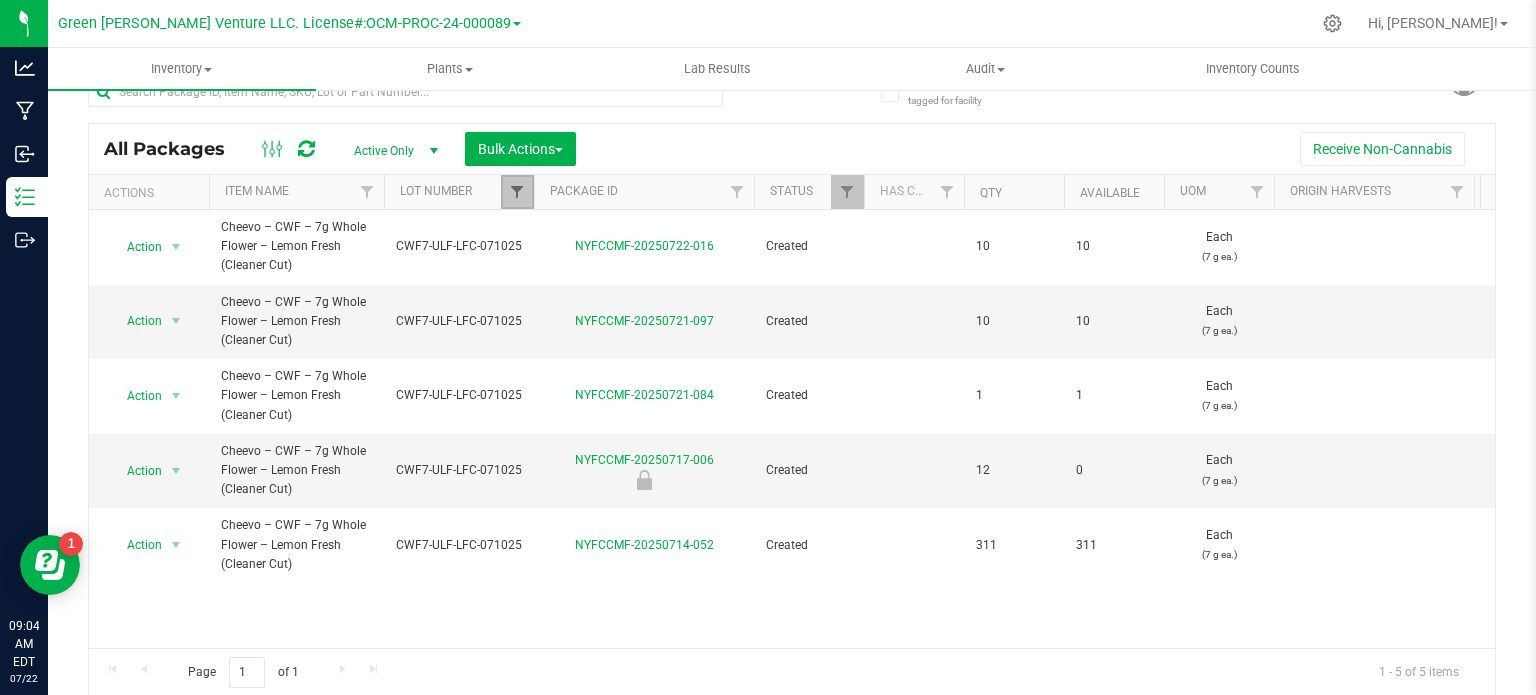 click at bounding box center [517, 192] 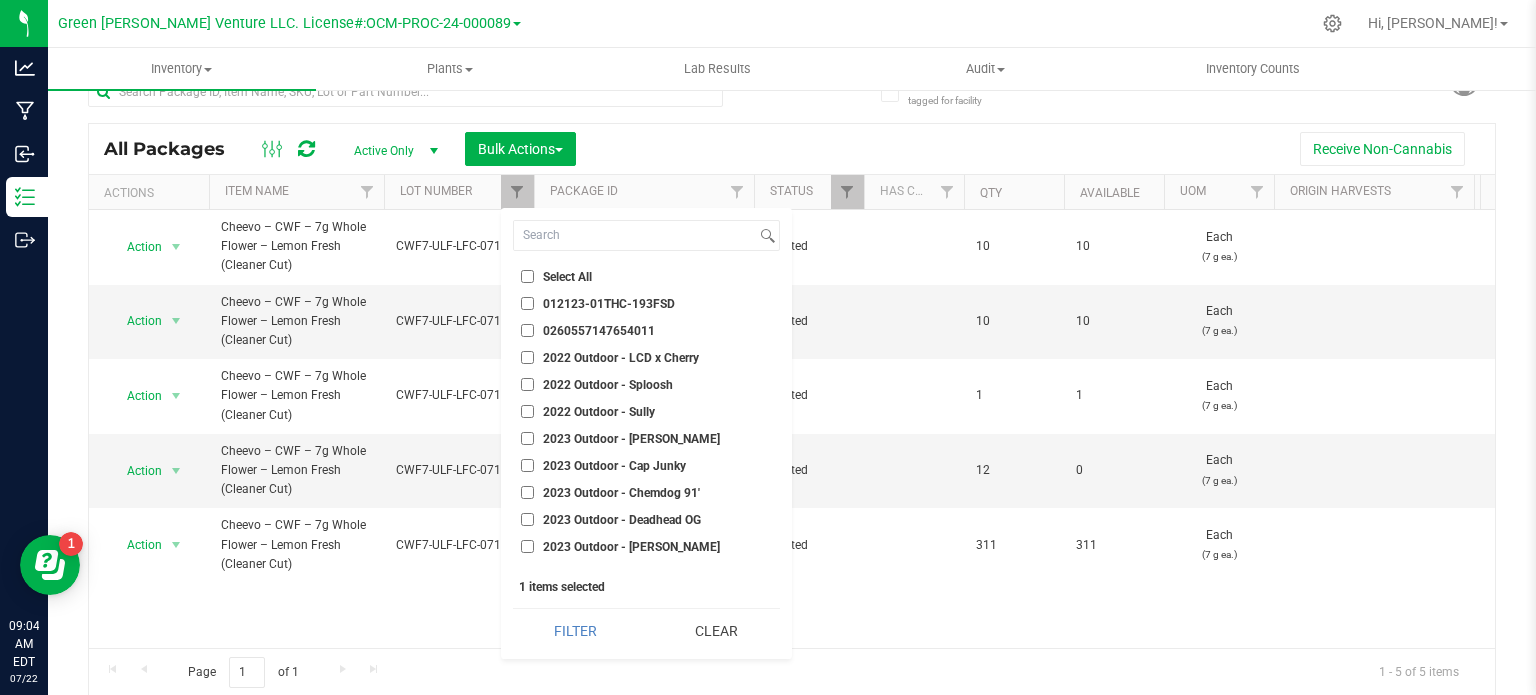 click on "Page 1 of 1 1 - 5 of 5 items" at bounding box center (792, 672) 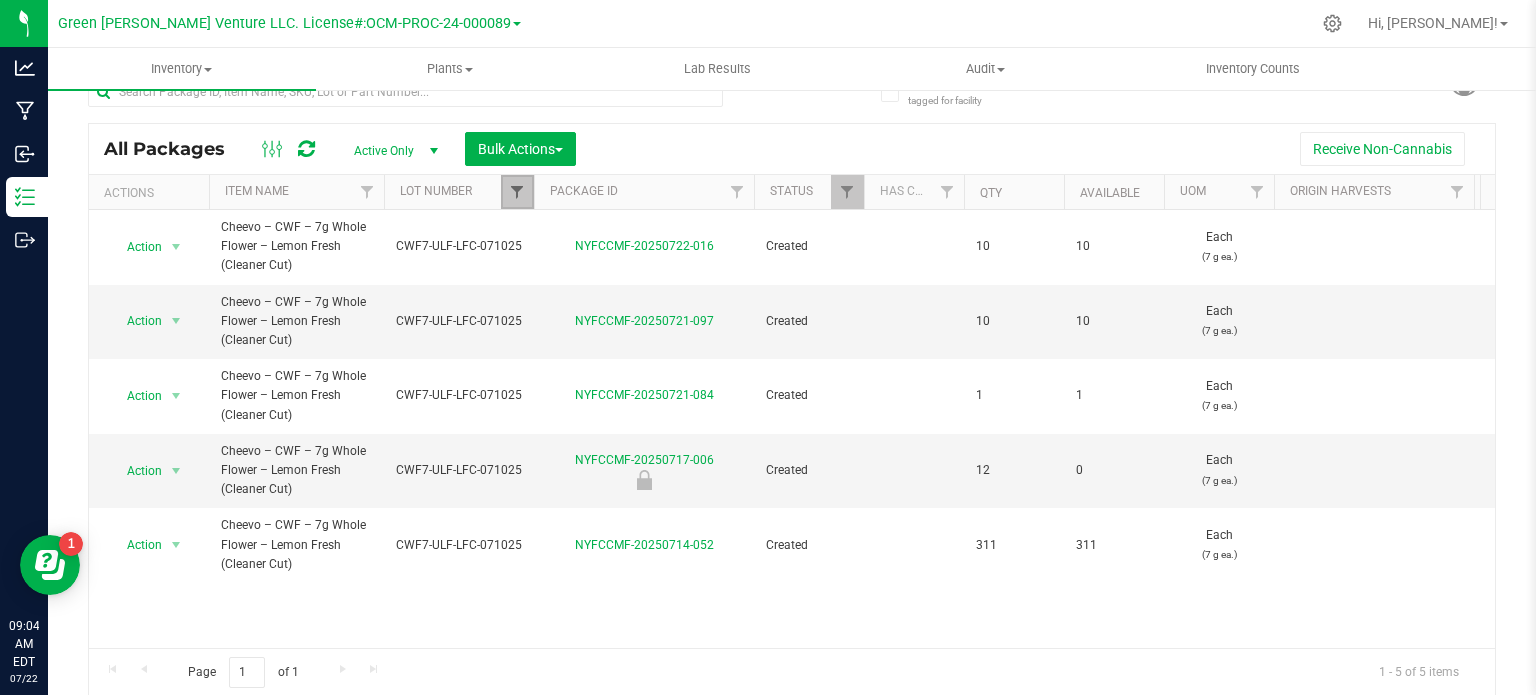 click at bounding box center [517, 192] 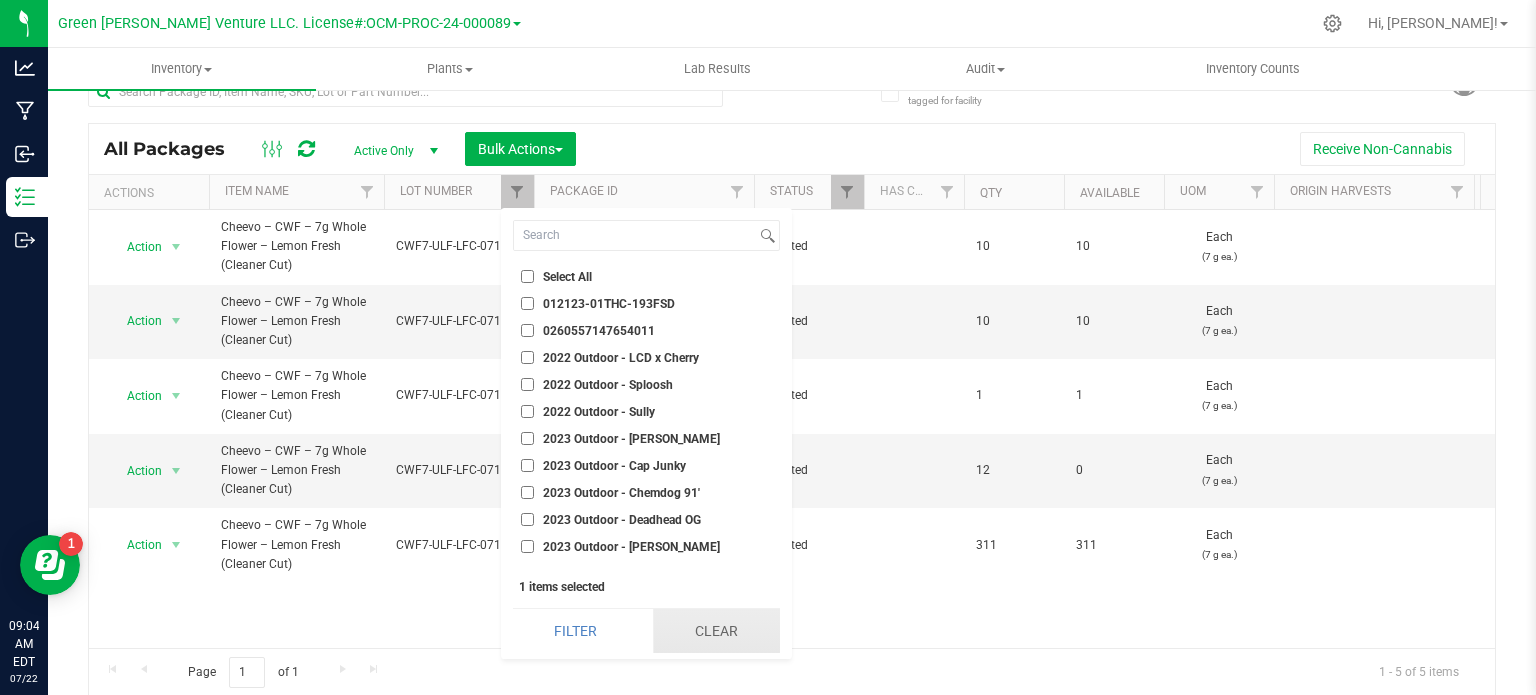 click on "Clear" at bounding box center [716, 631] 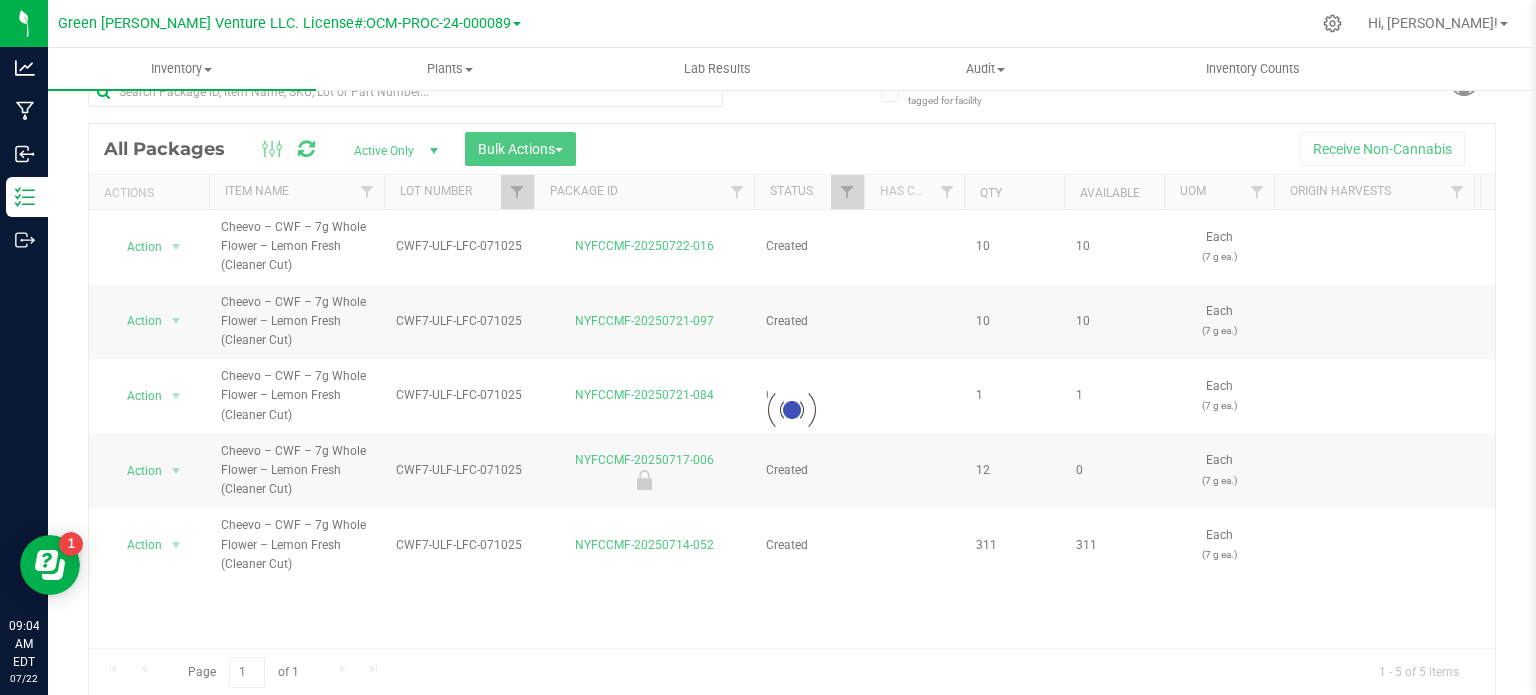 checkbox on "false" 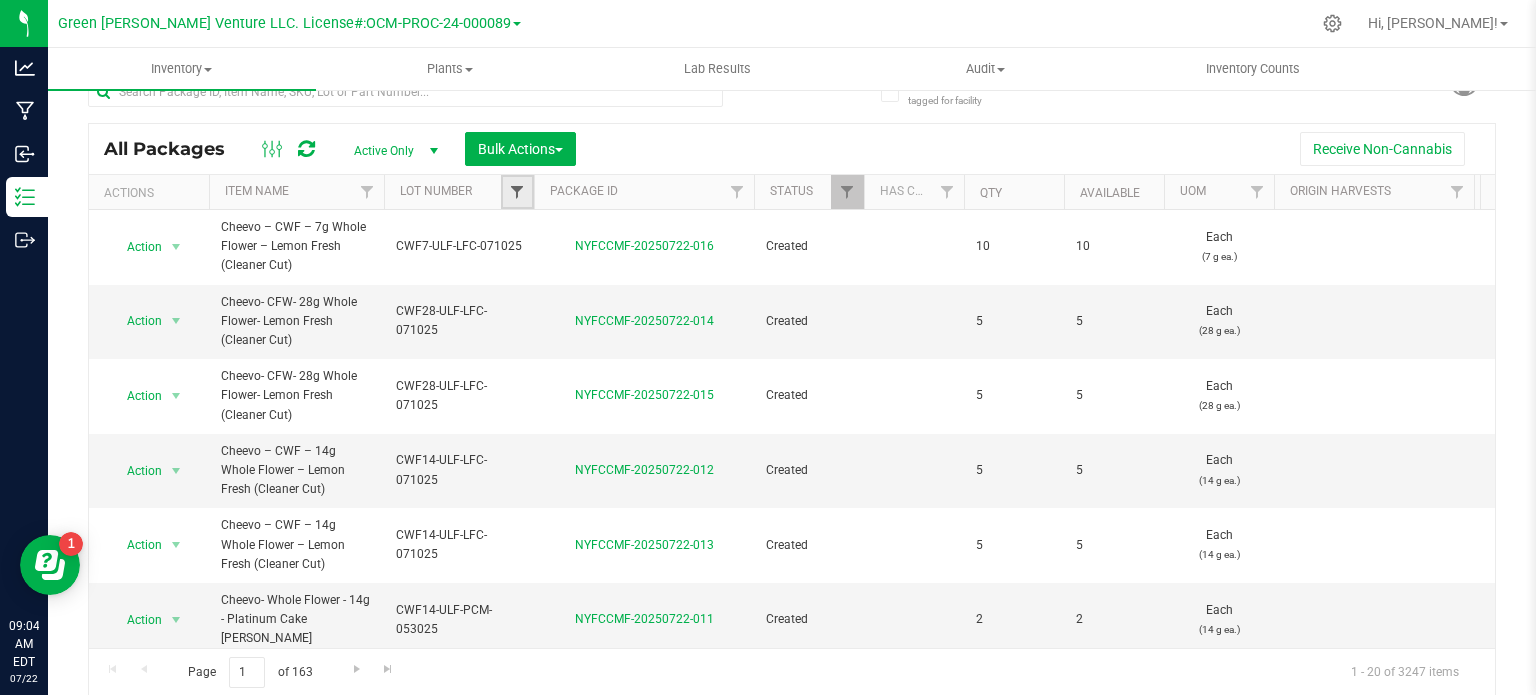 click at bounding box center [517, 192] 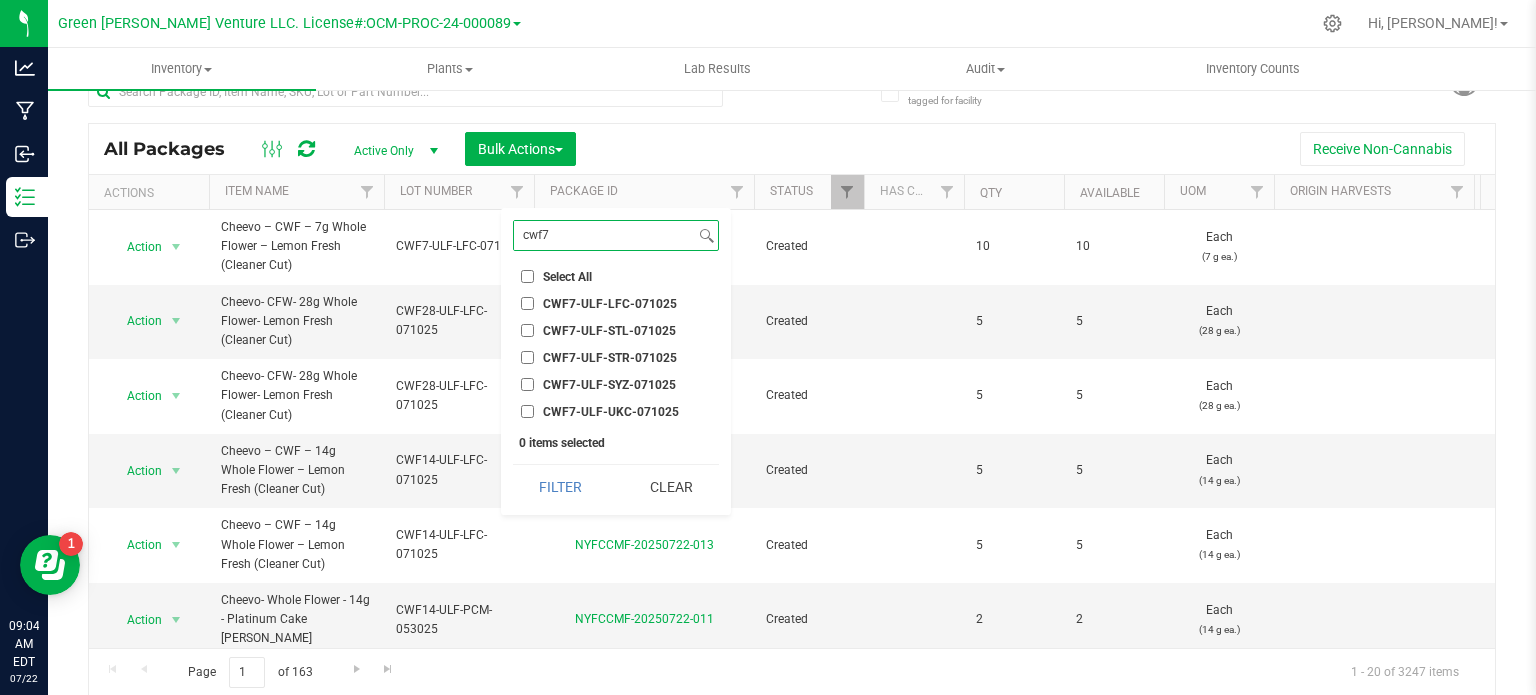 type on "cwf7" 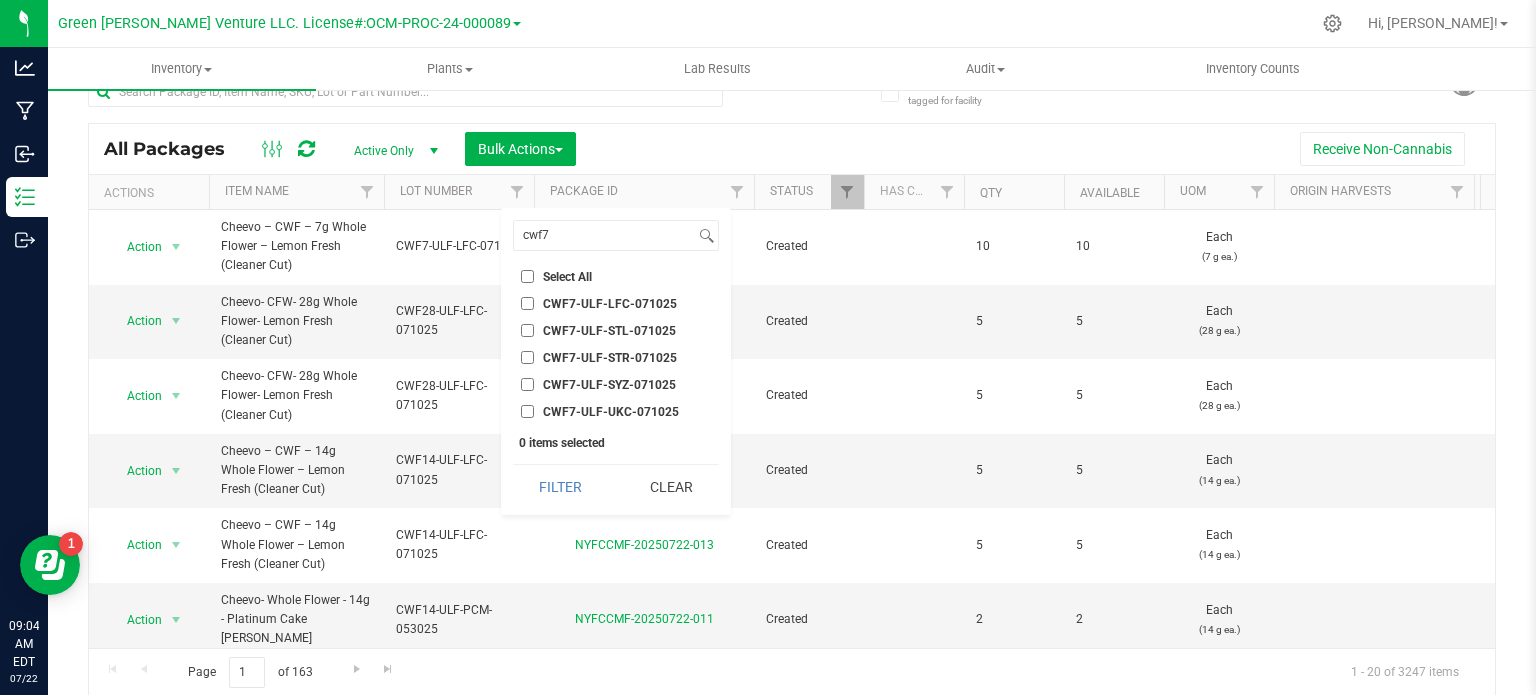 click on "CWF7-ULF-STR-071025" at bounding box center [527, 357] 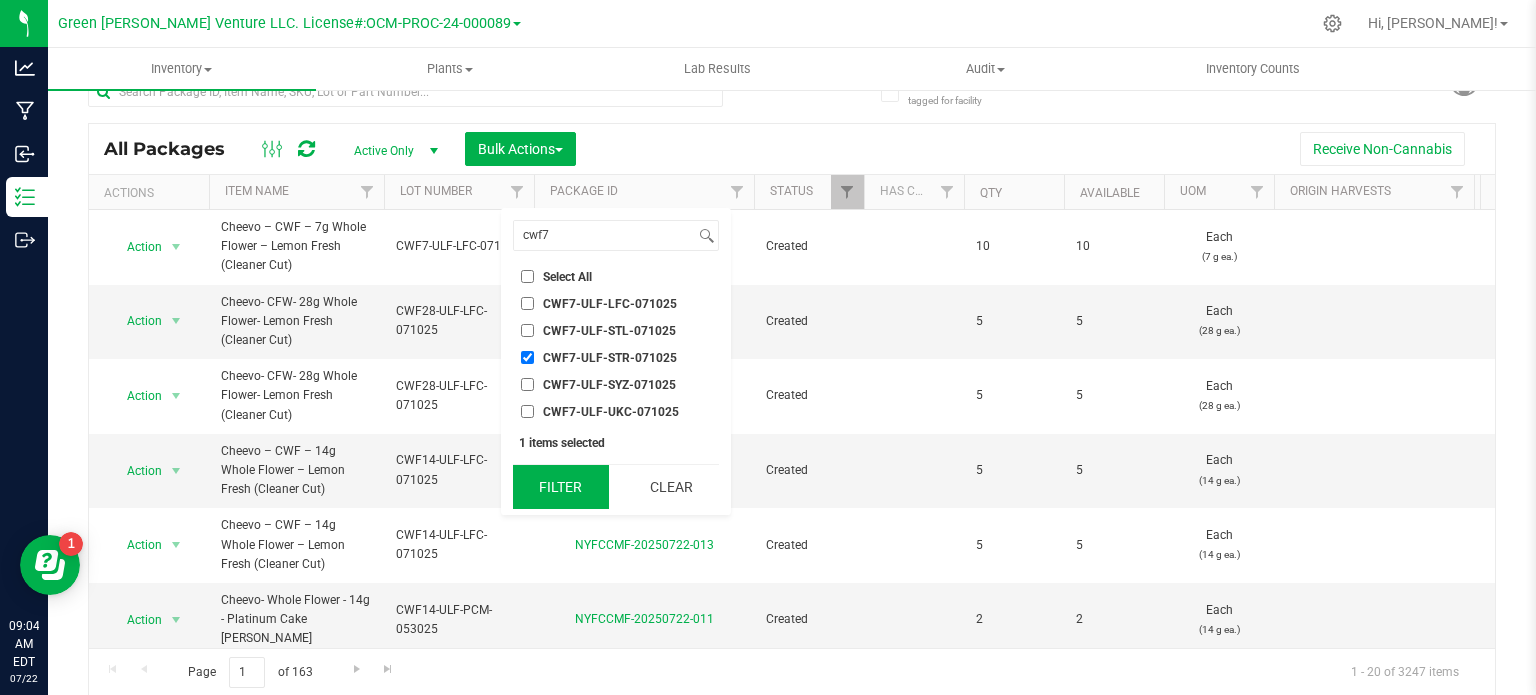 click on "Filter" at bounding box center [561, 487] 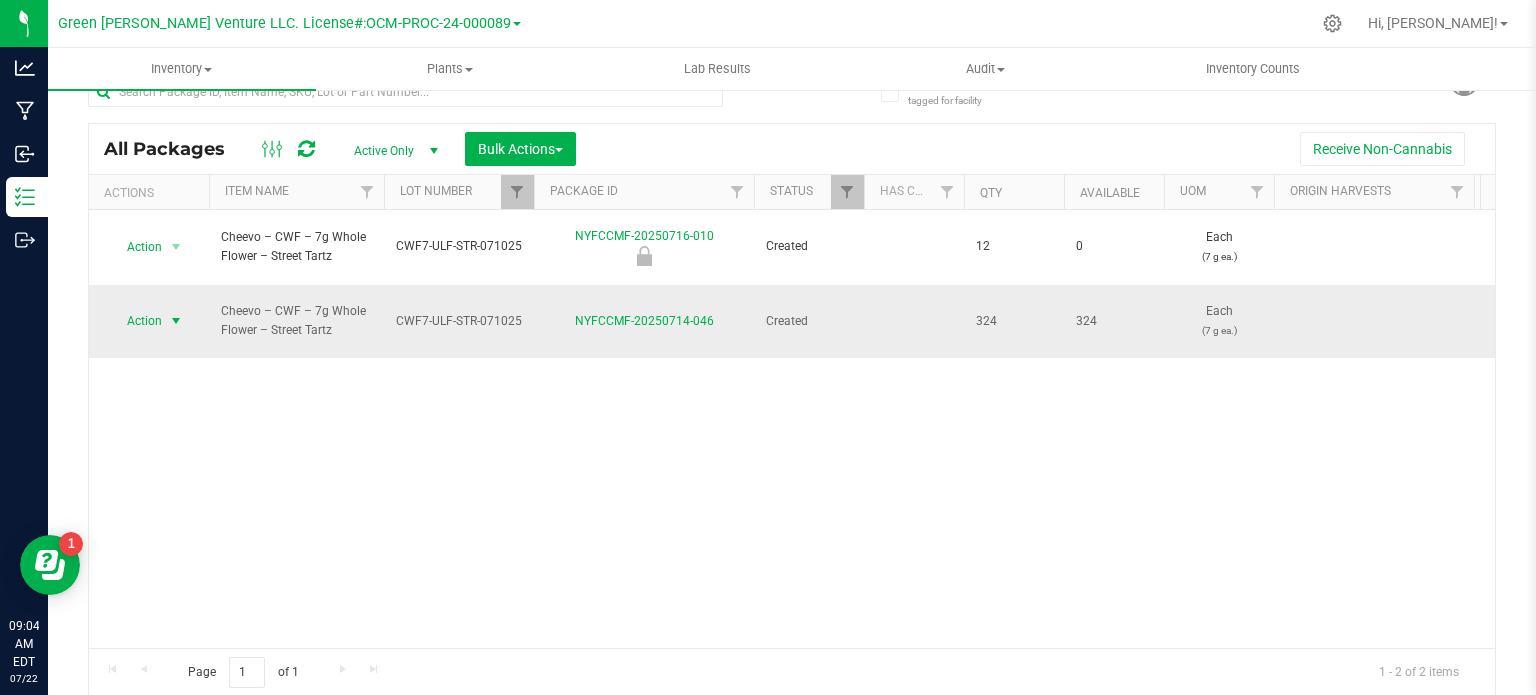 click on "Action" at bounding box center (136, 321) 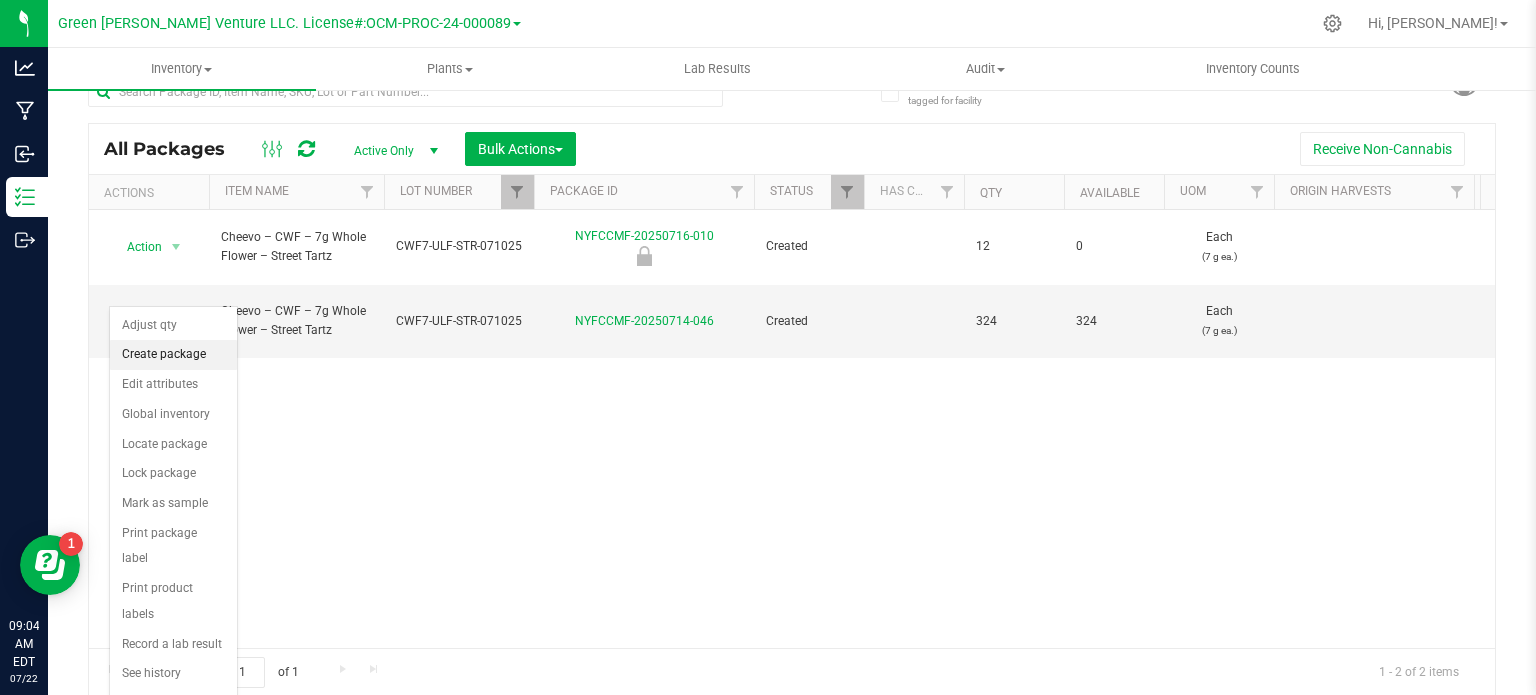 click on "Create package" at bounding box center (173, 355) 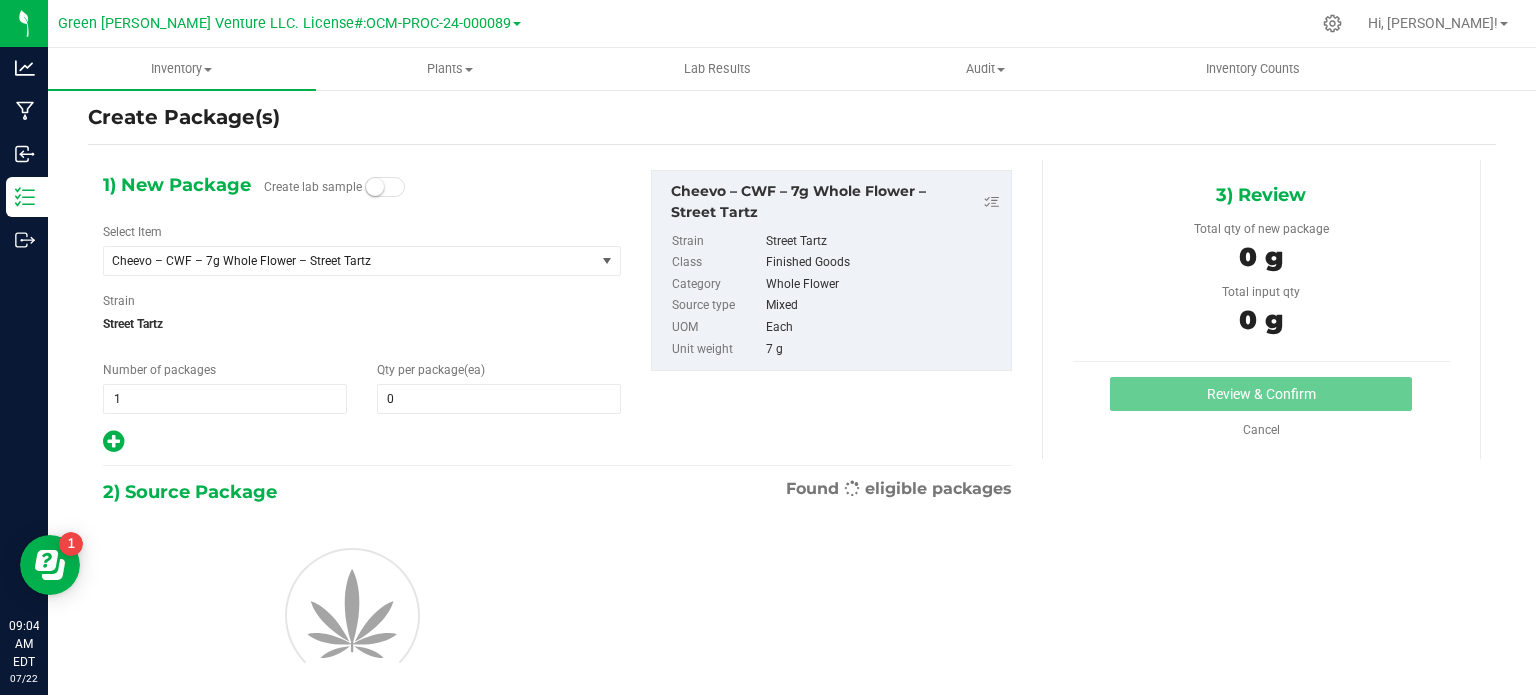 scroll, scrollTop: 35, scrollLeft: 0, axis: vertical 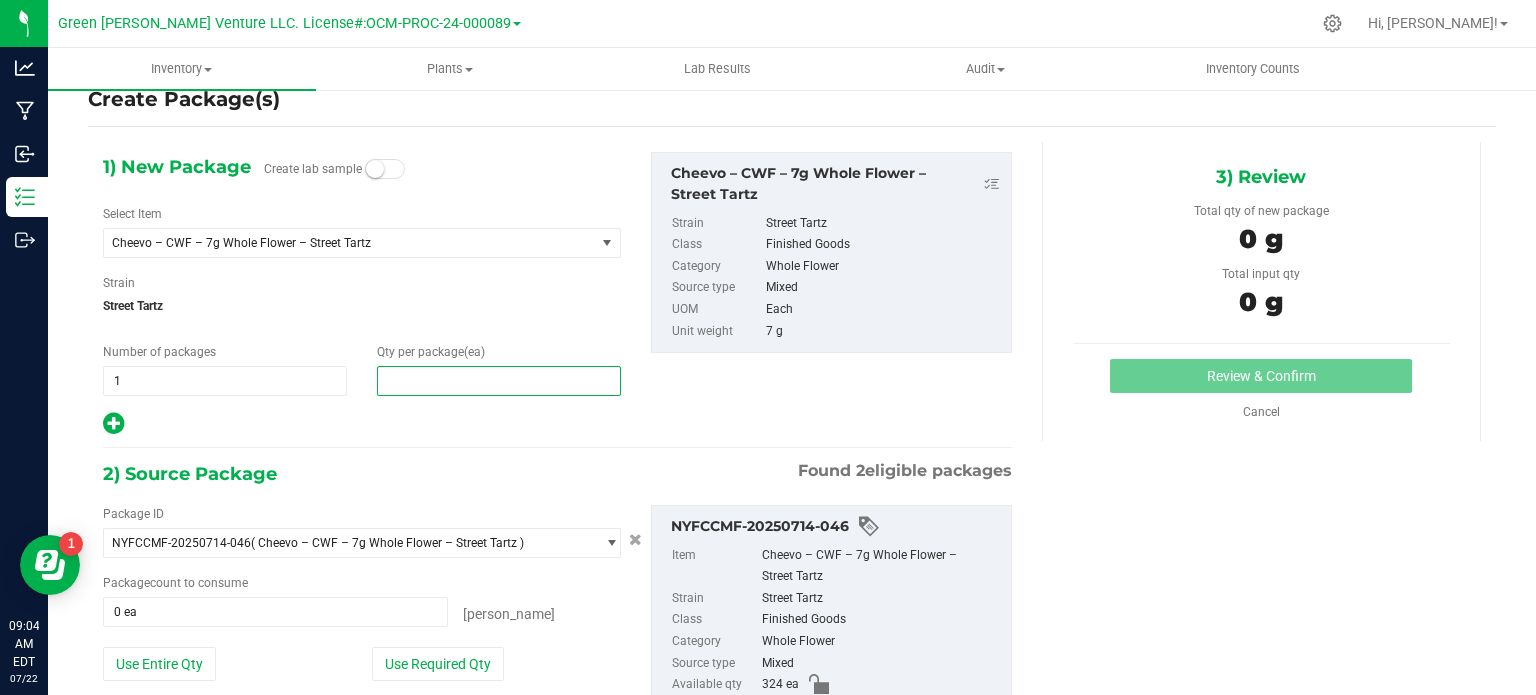 click at bounding box center [499, 381] 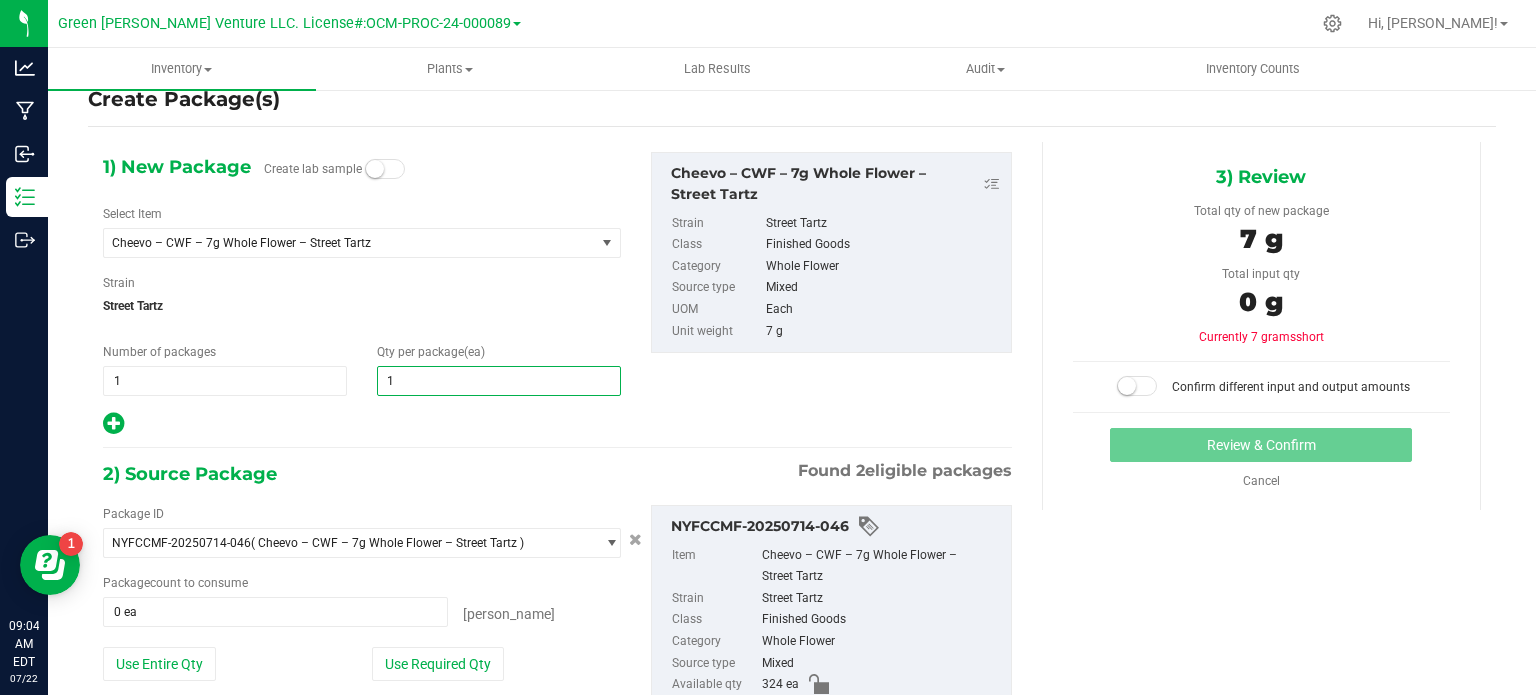 type on "10" 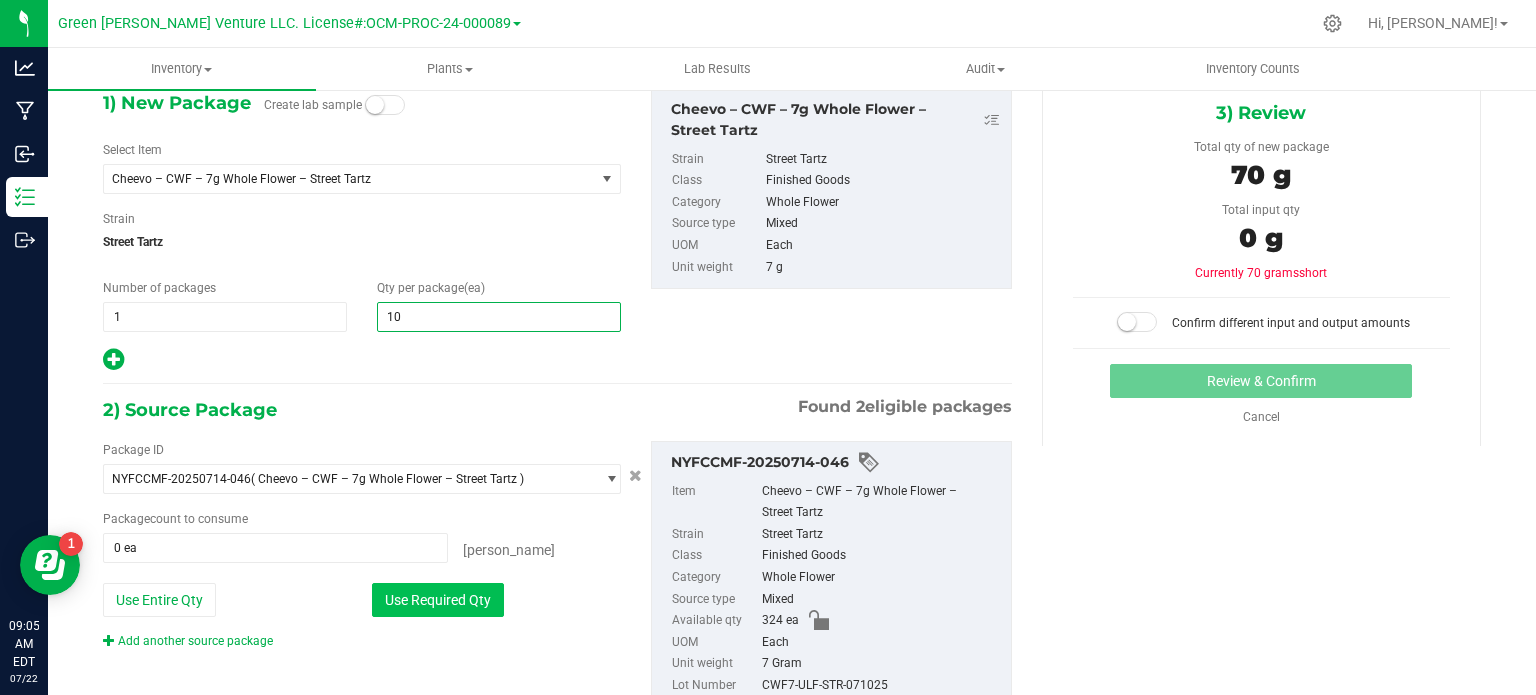 scroll, scrollTop: 168, scrollLeft: 0, axis: vertical 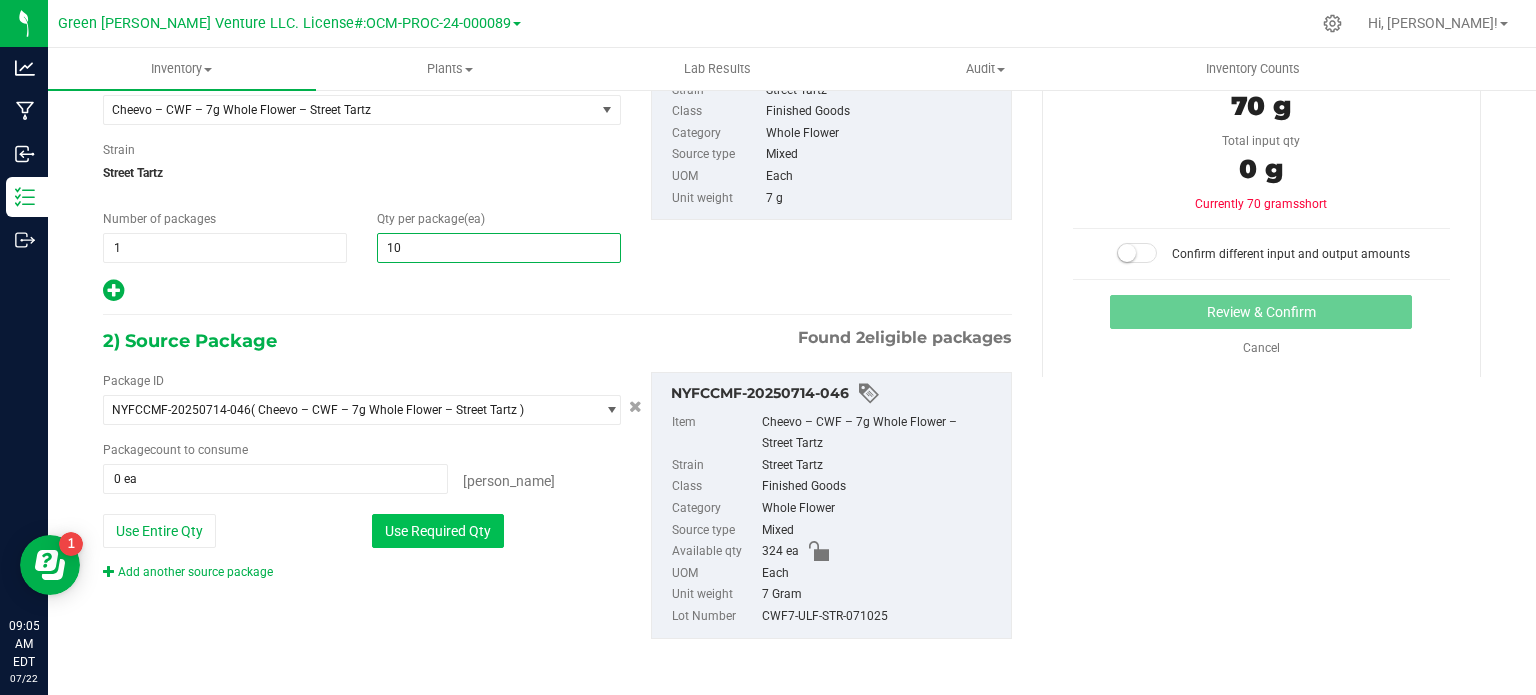 type on "10" 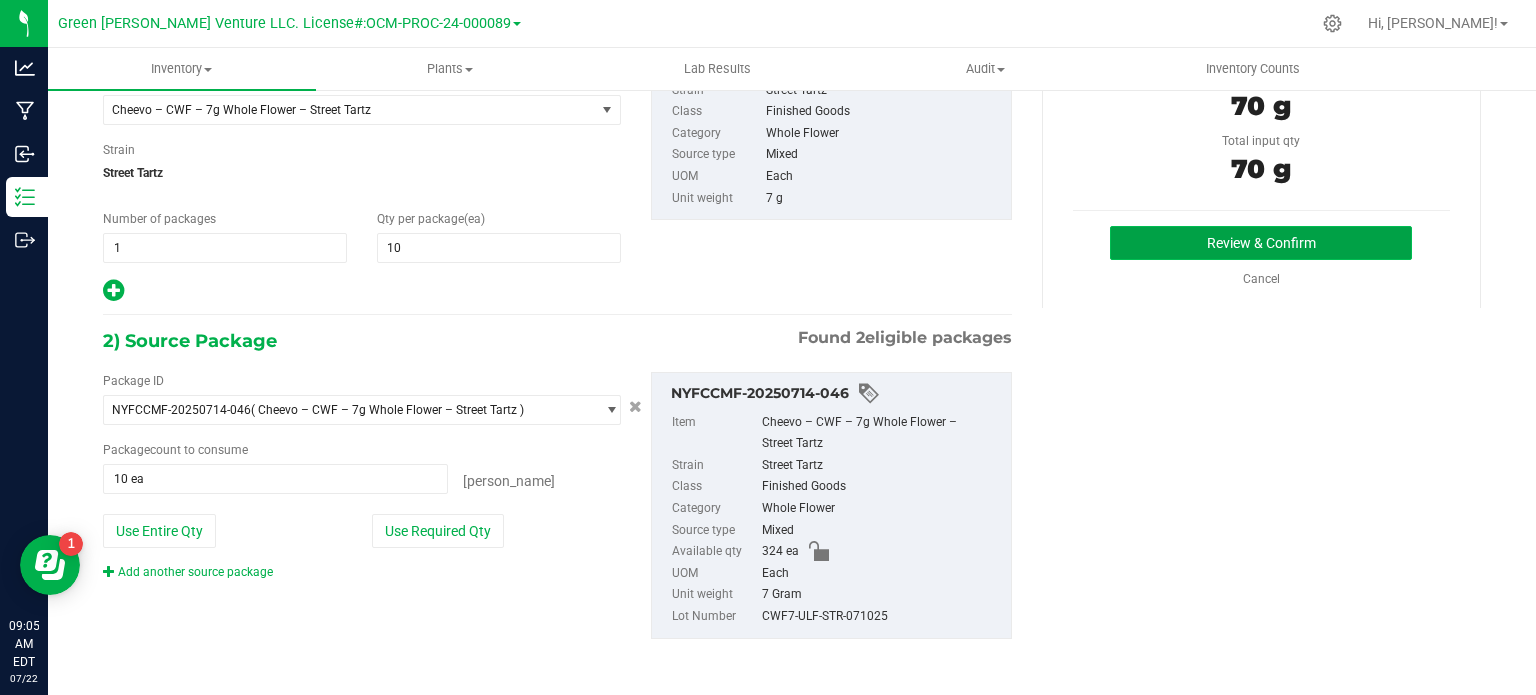 click on "Review & Confirm" at bounding box center (1261, 243) 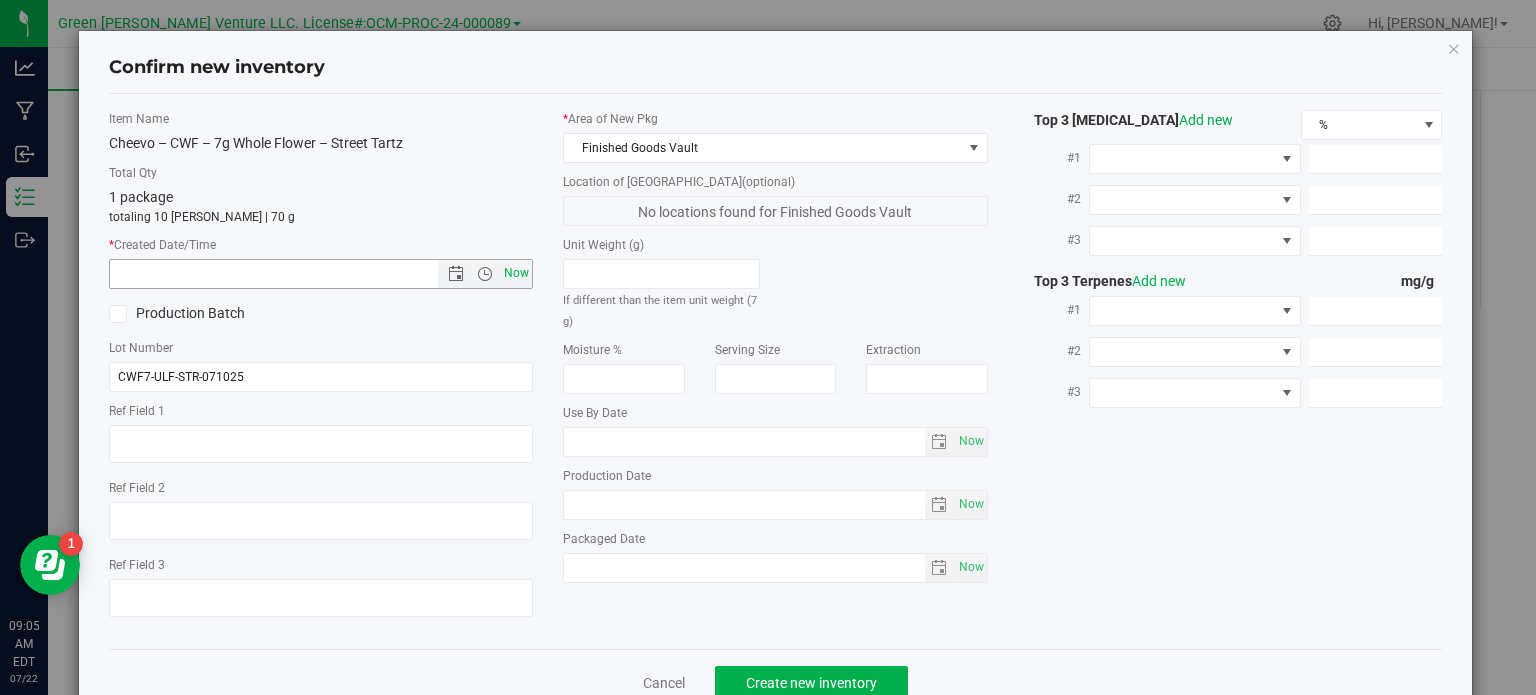 click on "Now" at bounding box center [517, 273] 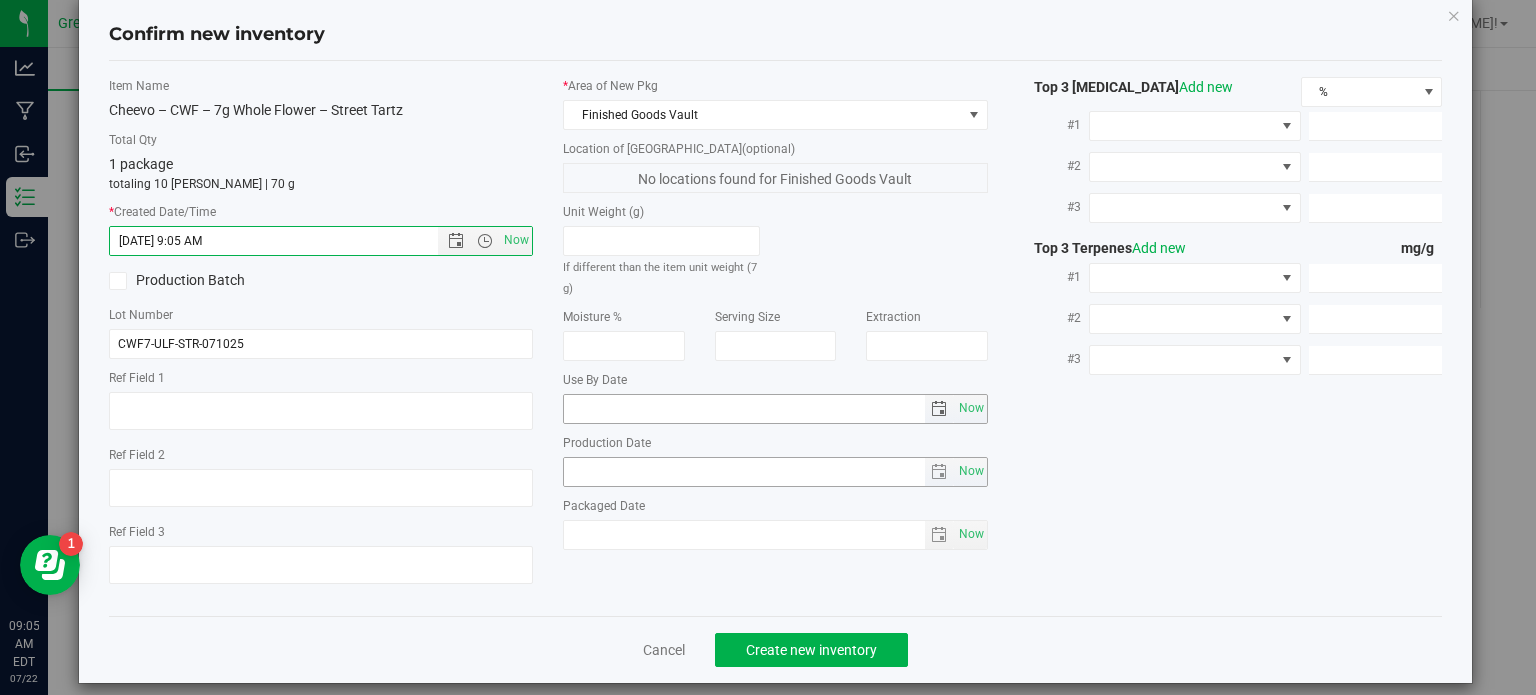 scroll, scrollTop: 50, scrollLeft: 0, axis: vertical 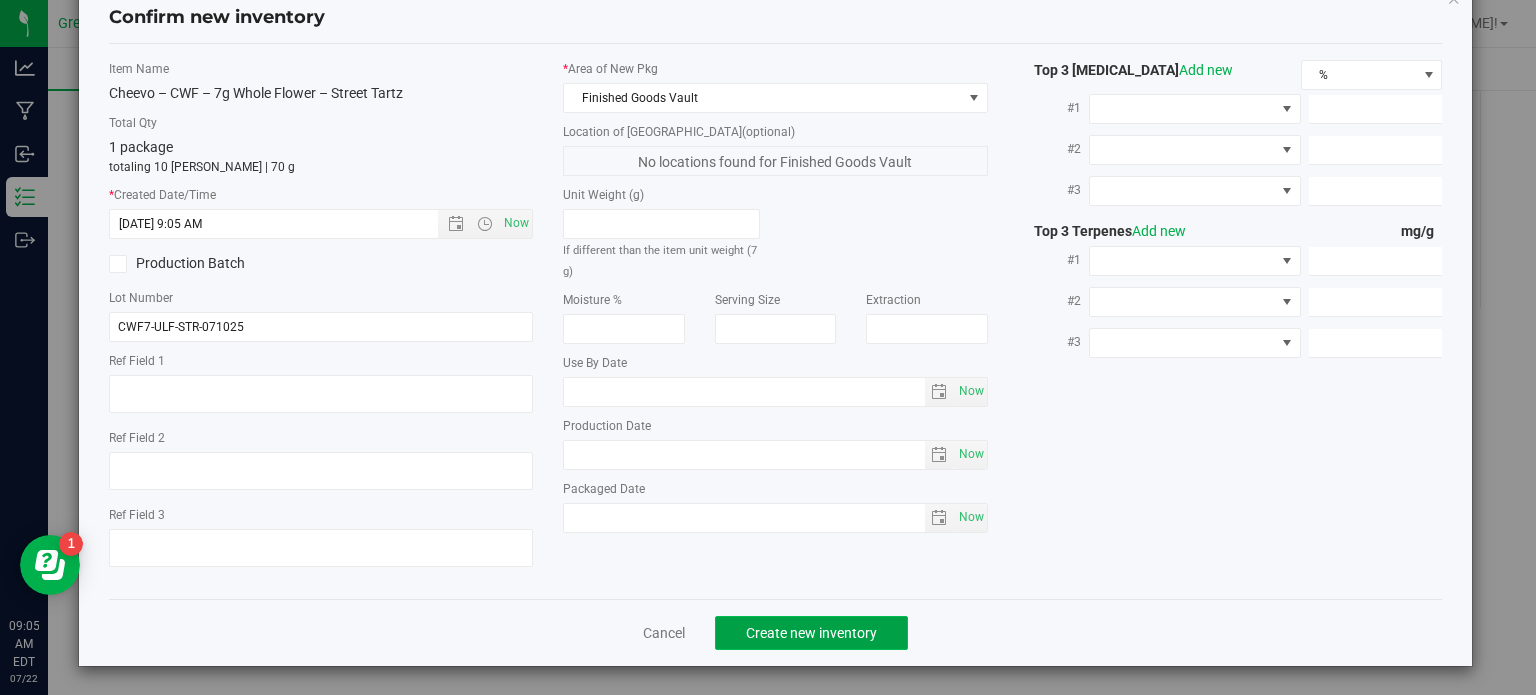 click on "Create new inventory" 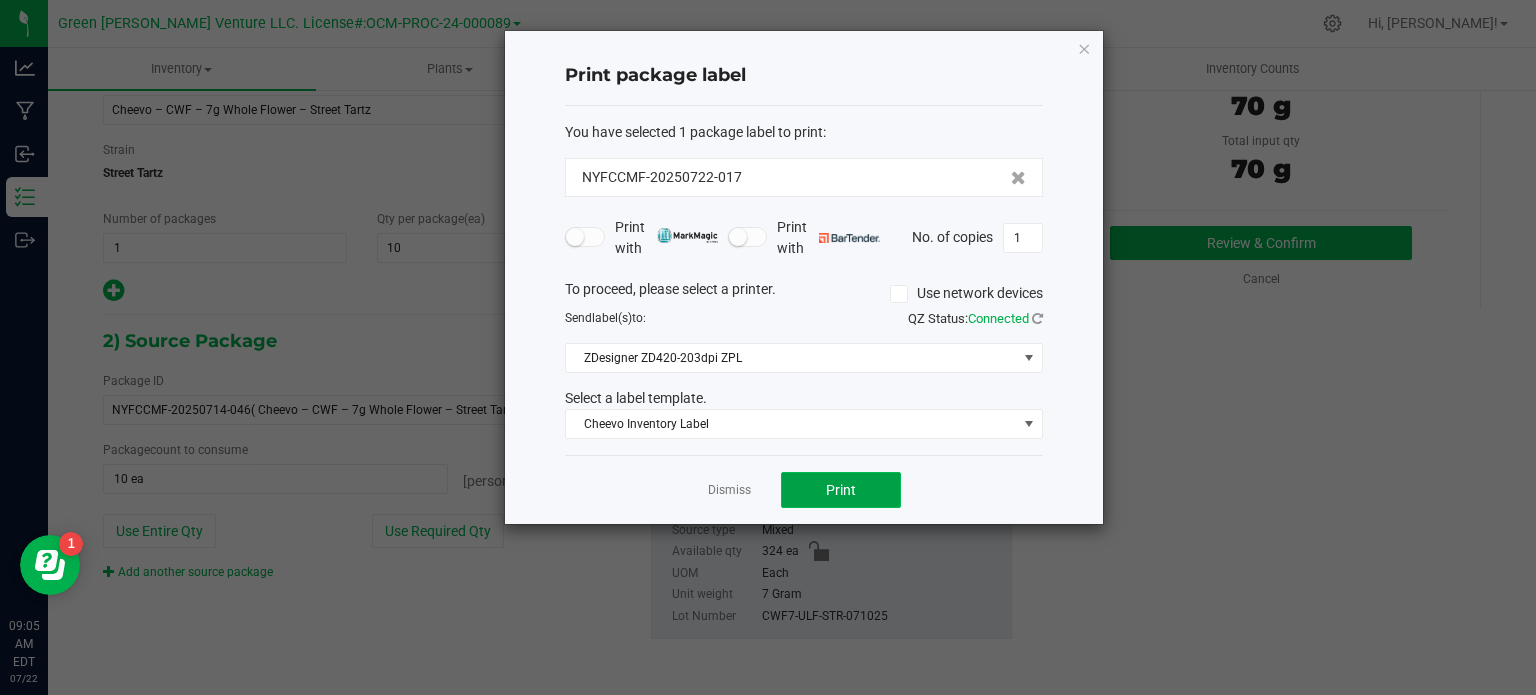 click on "Print" 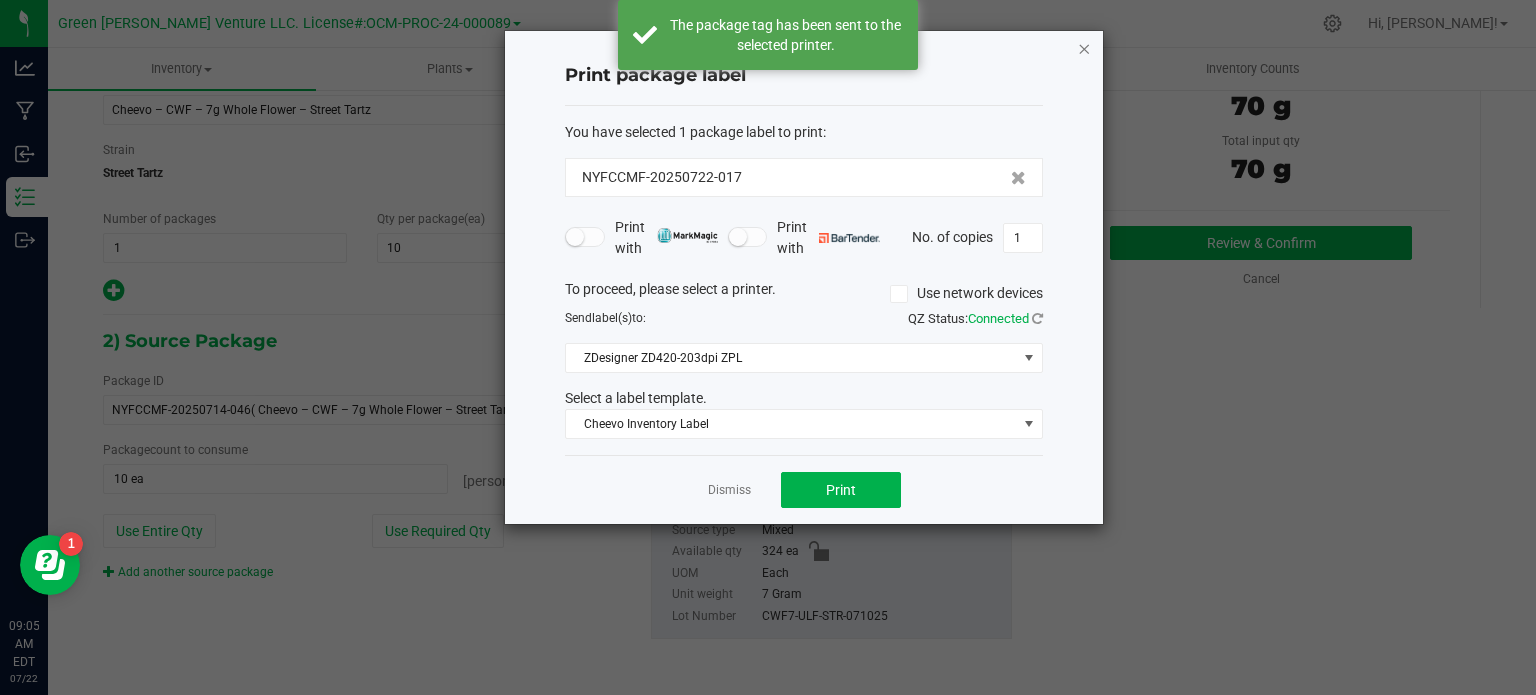 click 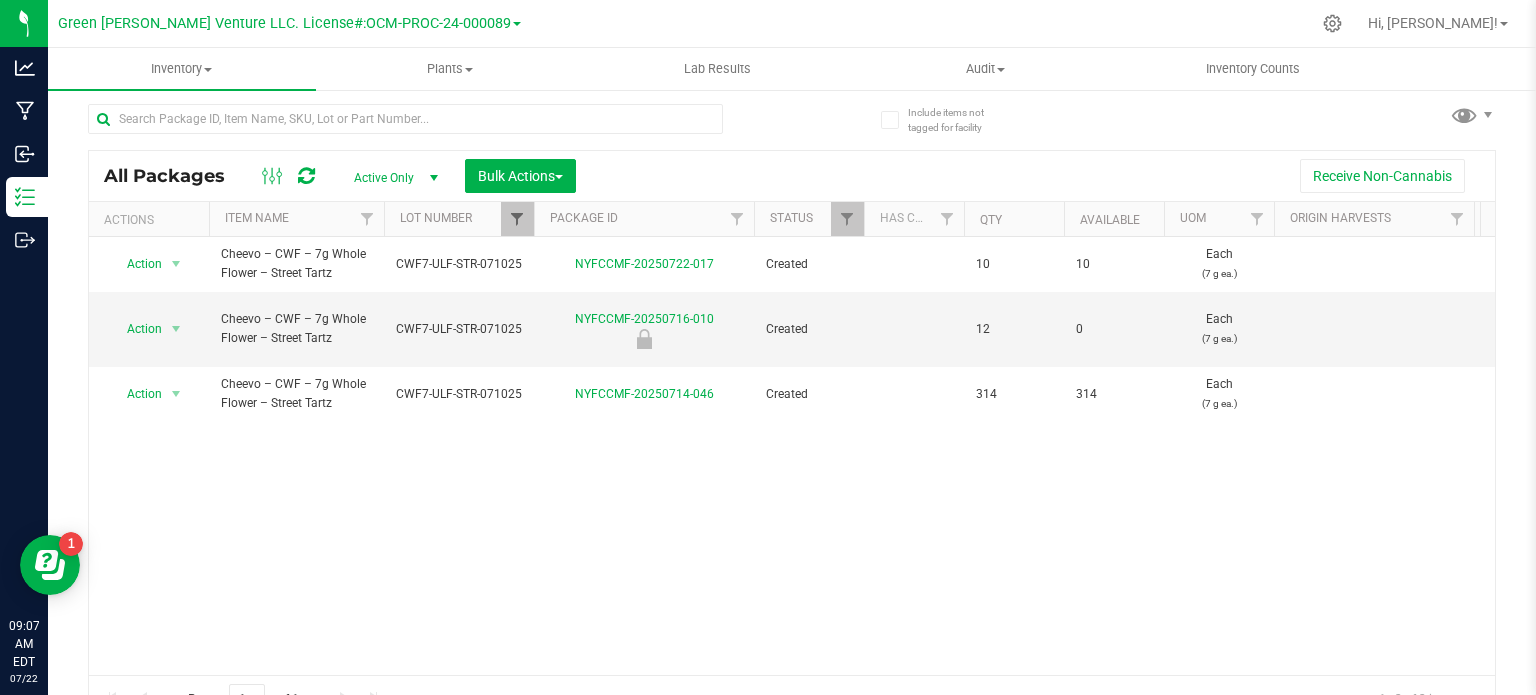 scroll, scrollTop: 0, scrollLeft: 0, axis: both 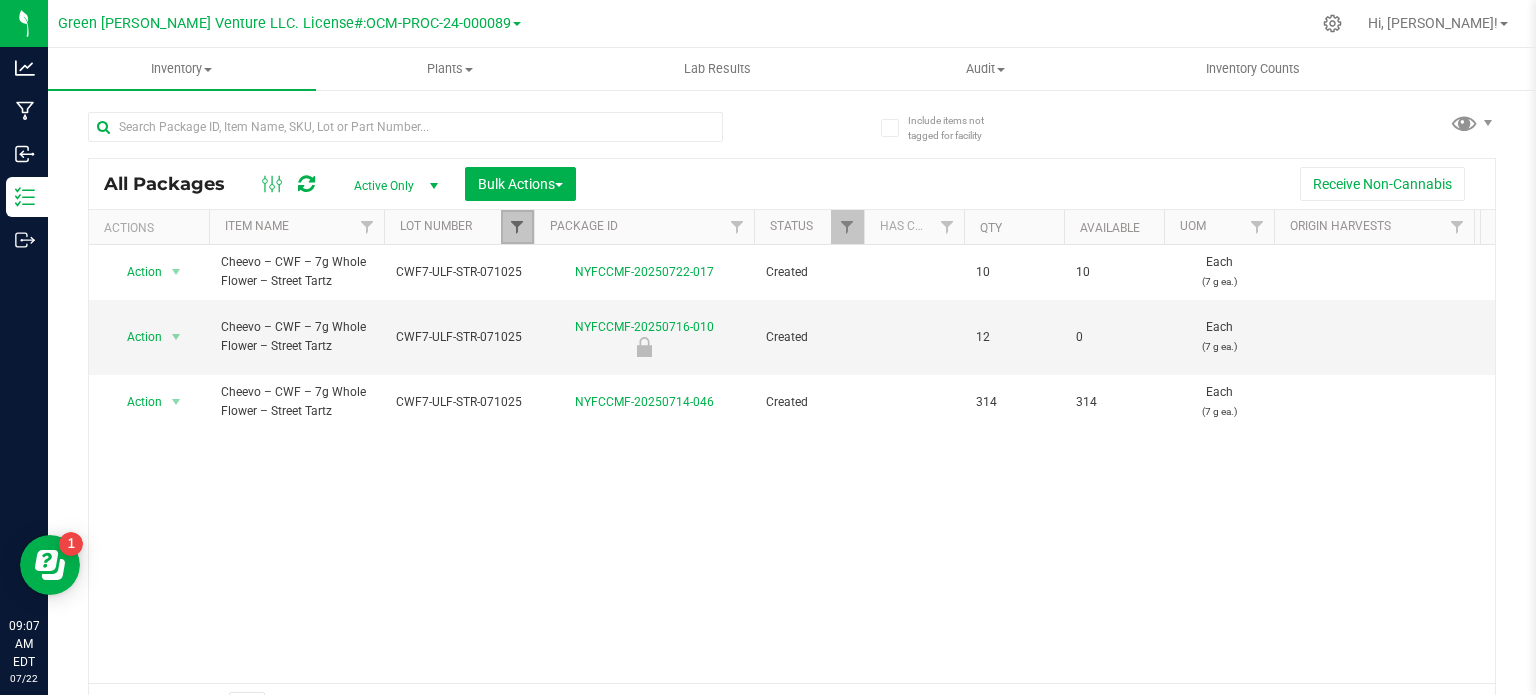 click at bounding box center [517, 227] 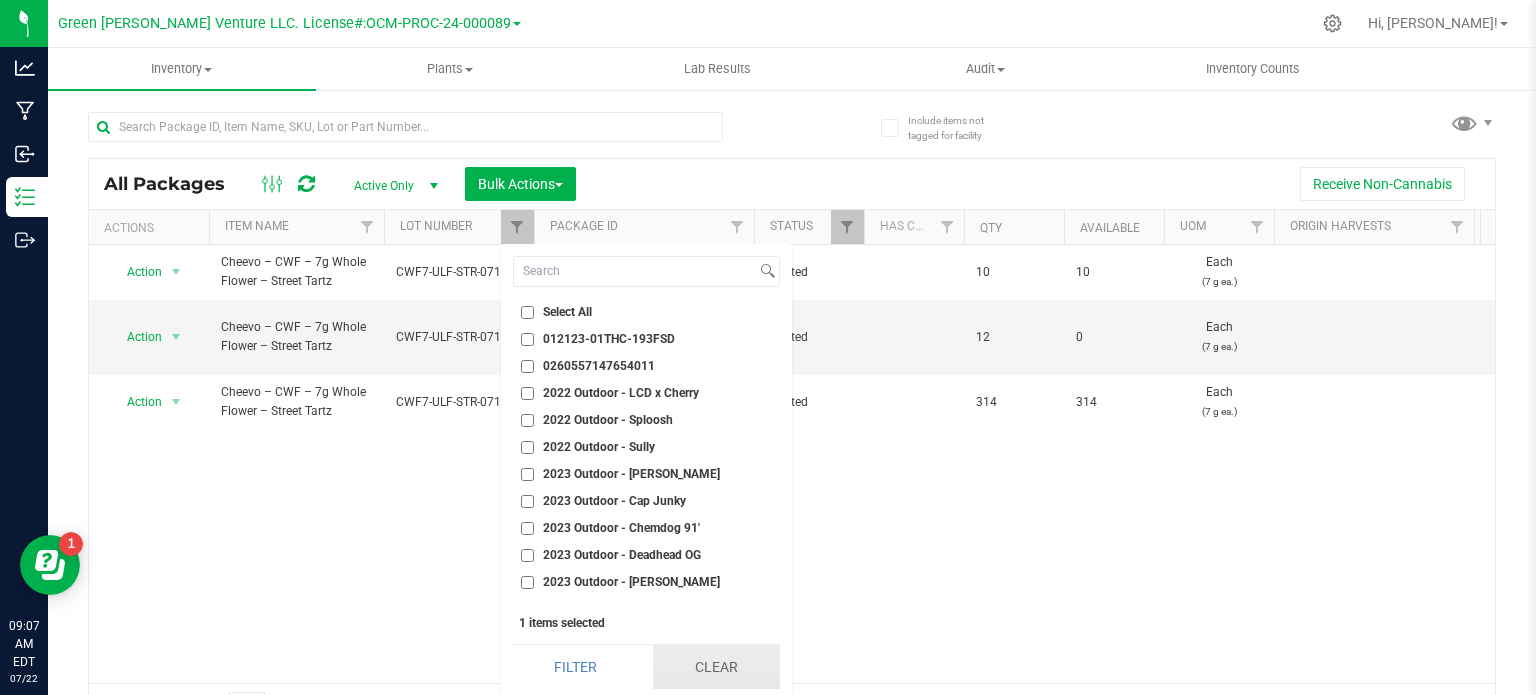 click on "Clear" at bounding box center (716, 667) 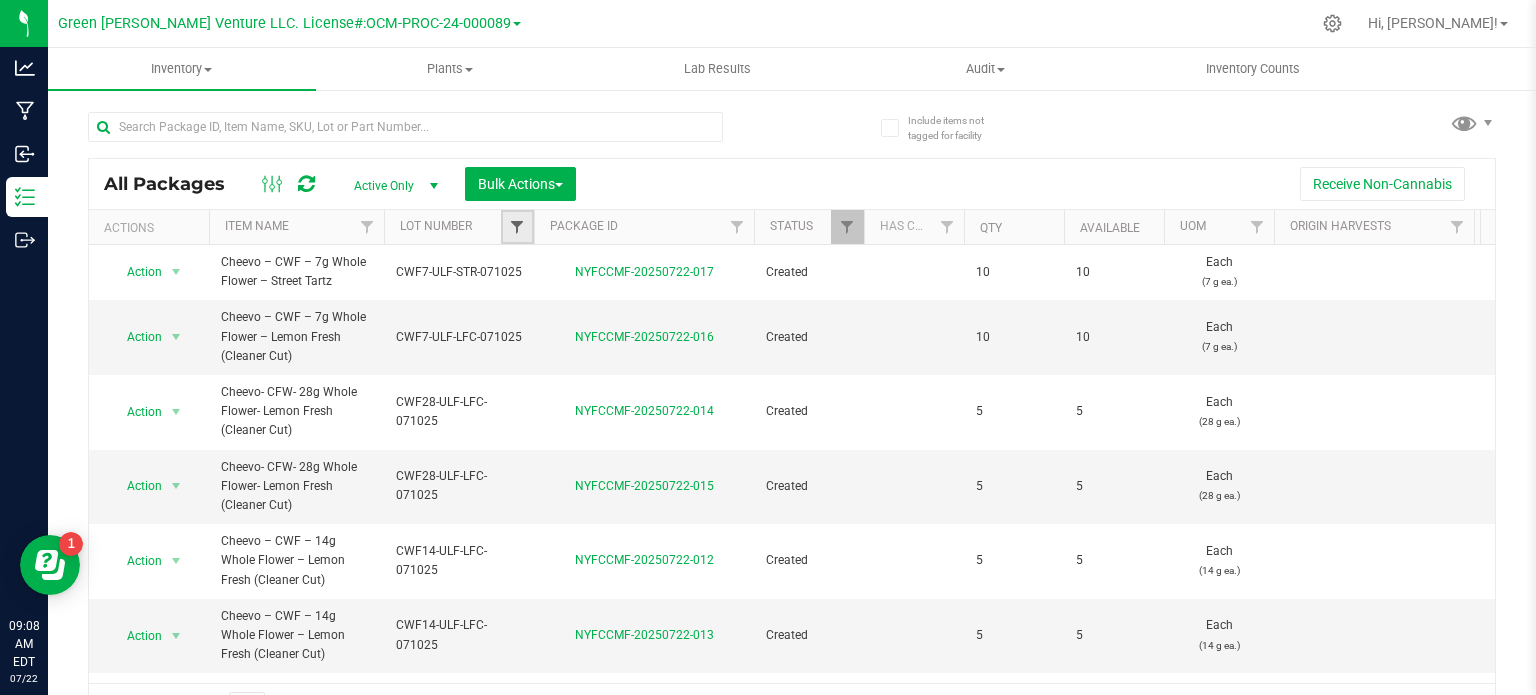 click at bounding box center [517, 227] 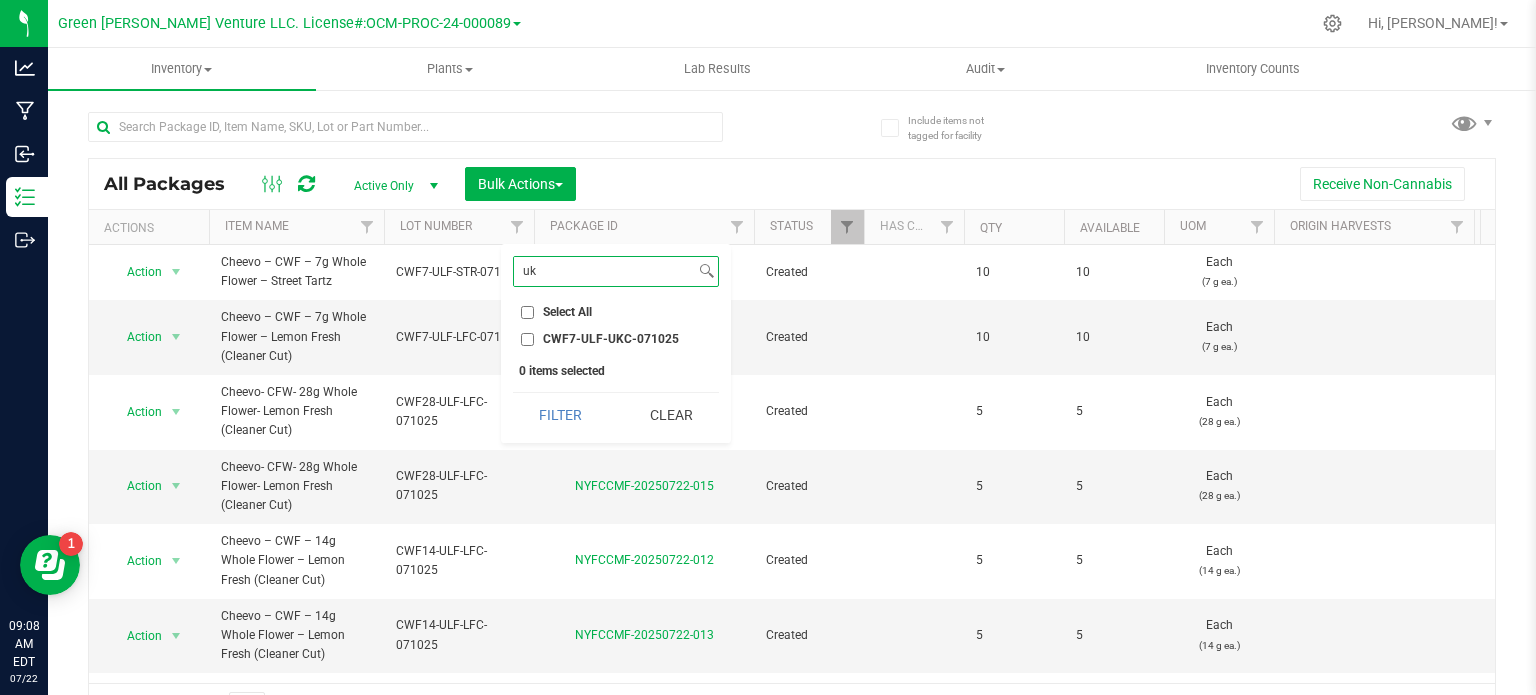 type on "uk" 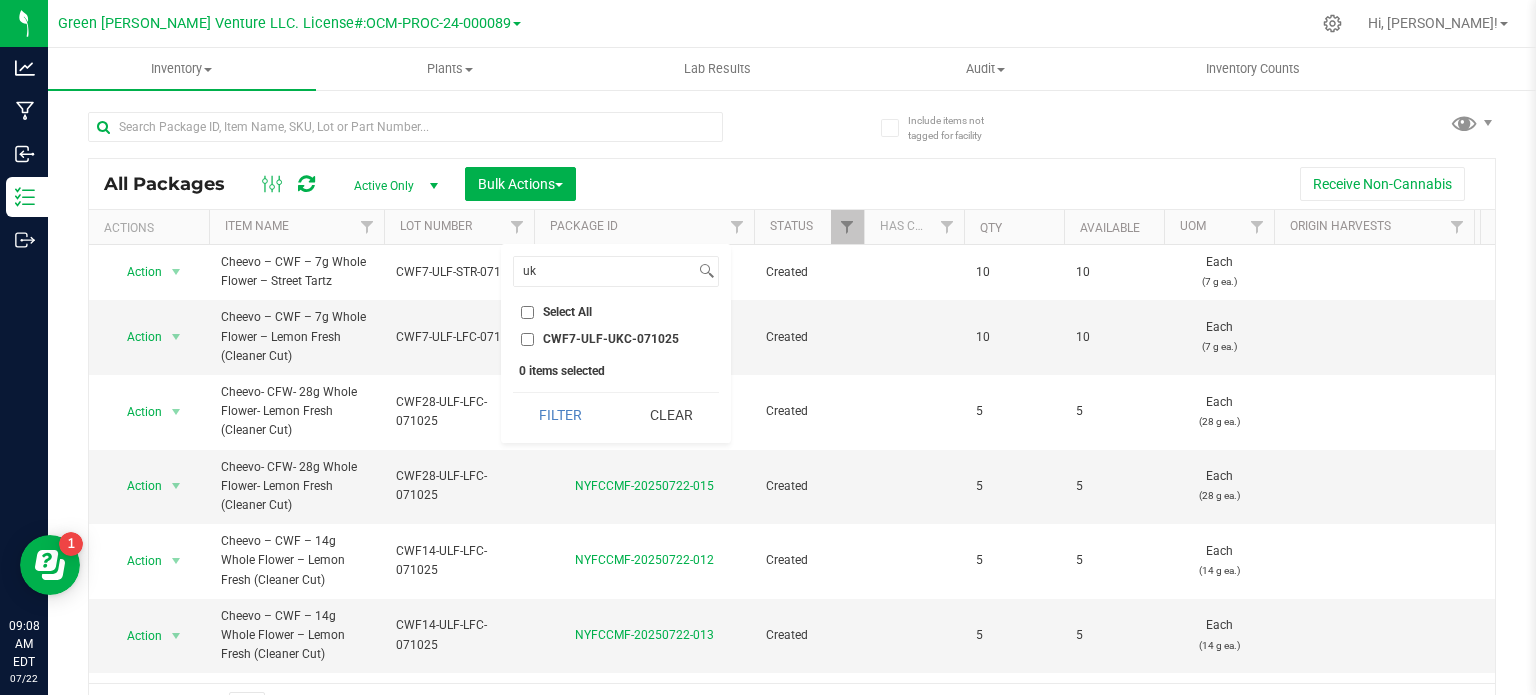 click on "CWF7-ULF-UKC-071025" at bounding box center (527, 339) 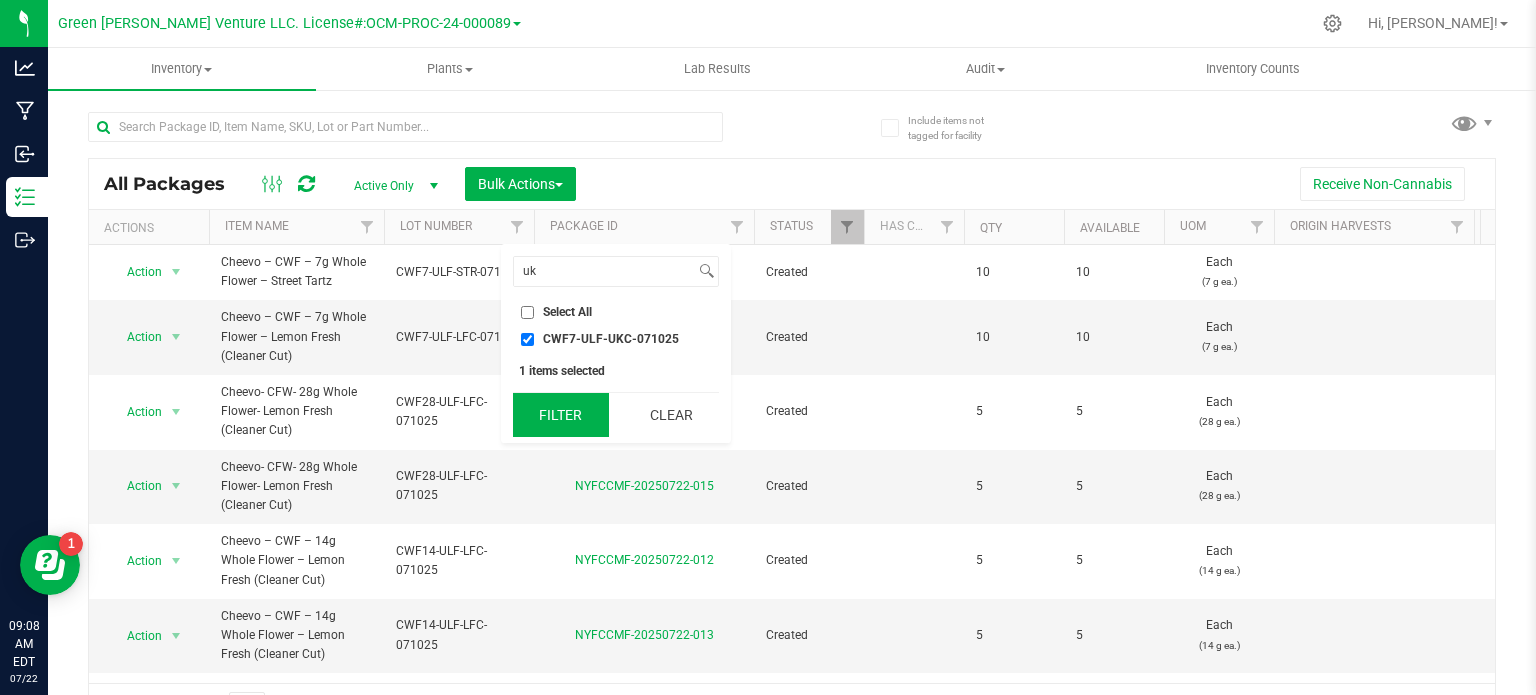 click on "Filter" at bounding box center (561, 415) 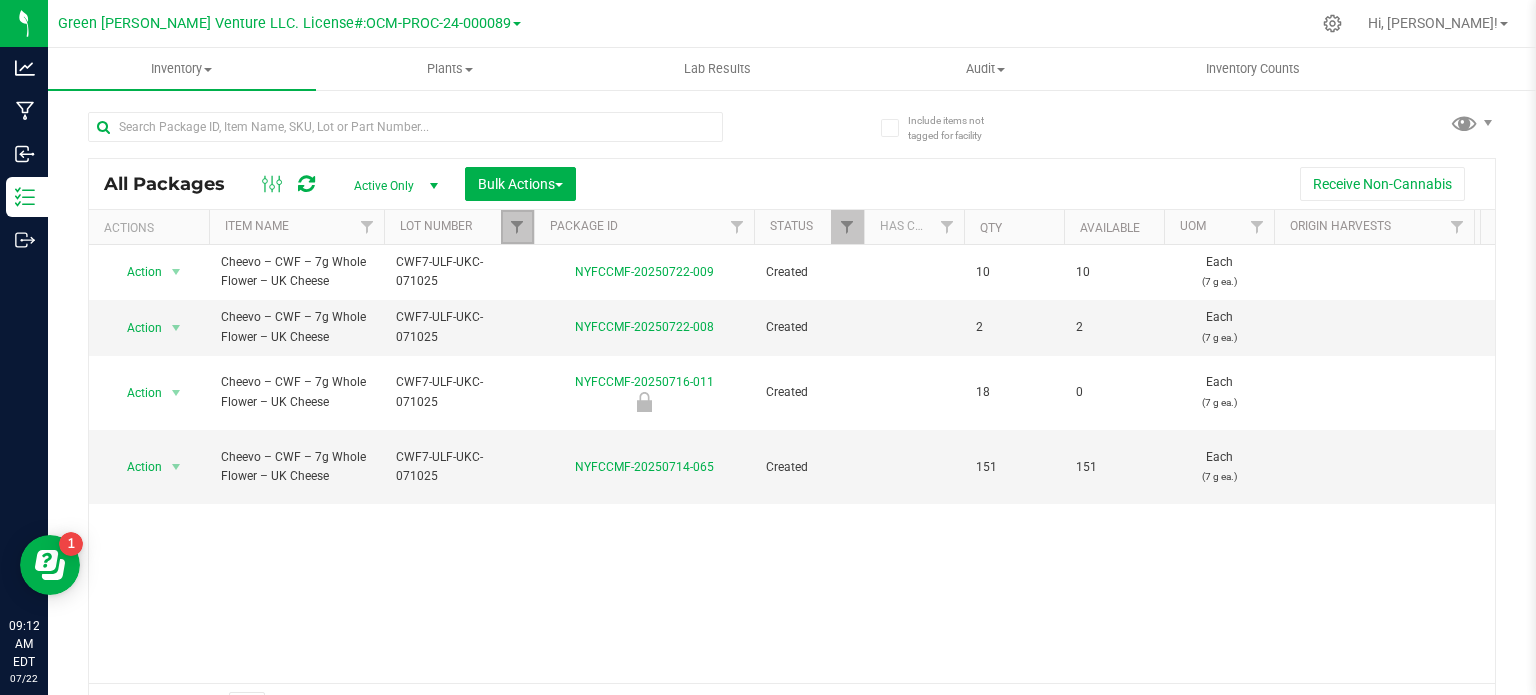 click at bounding box center (517, 227) 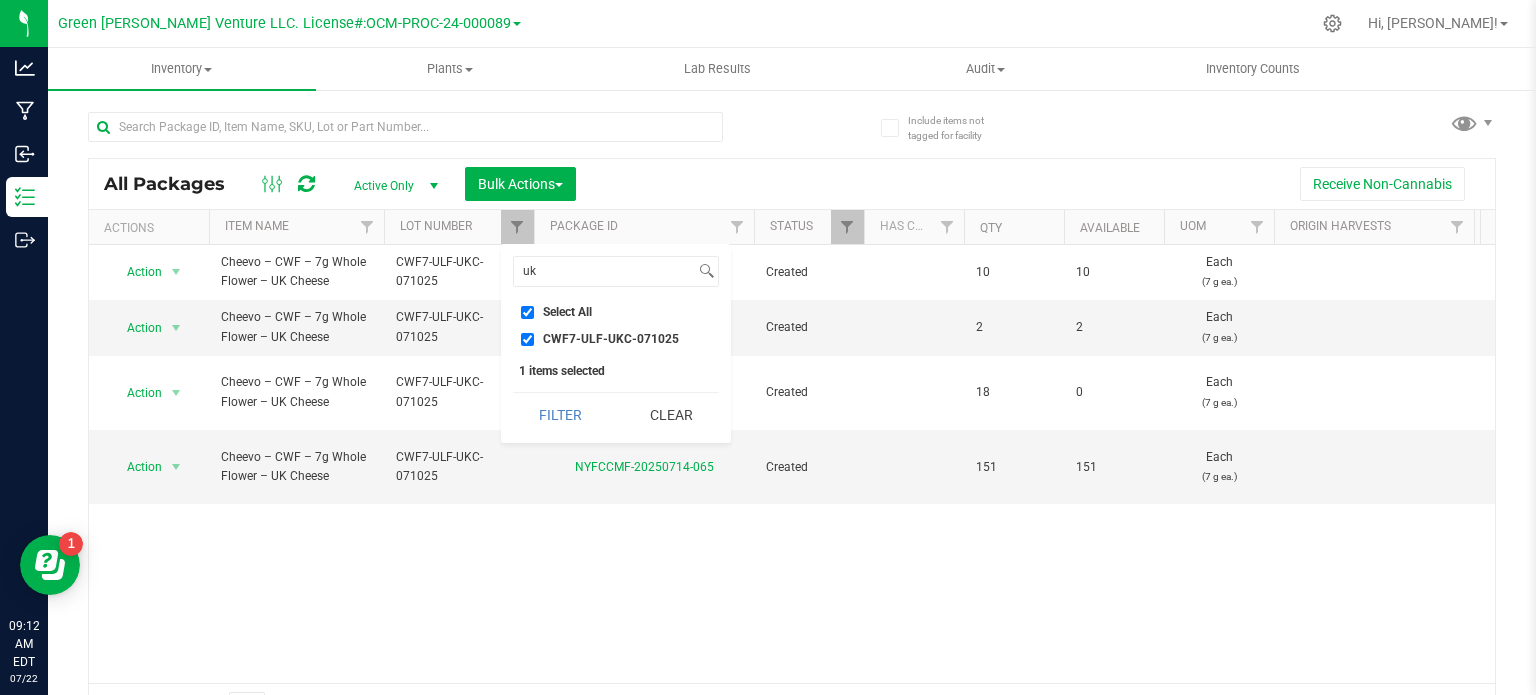 click on "CWF7-ULF-UKC-071025" at bounding box center (616, 339) 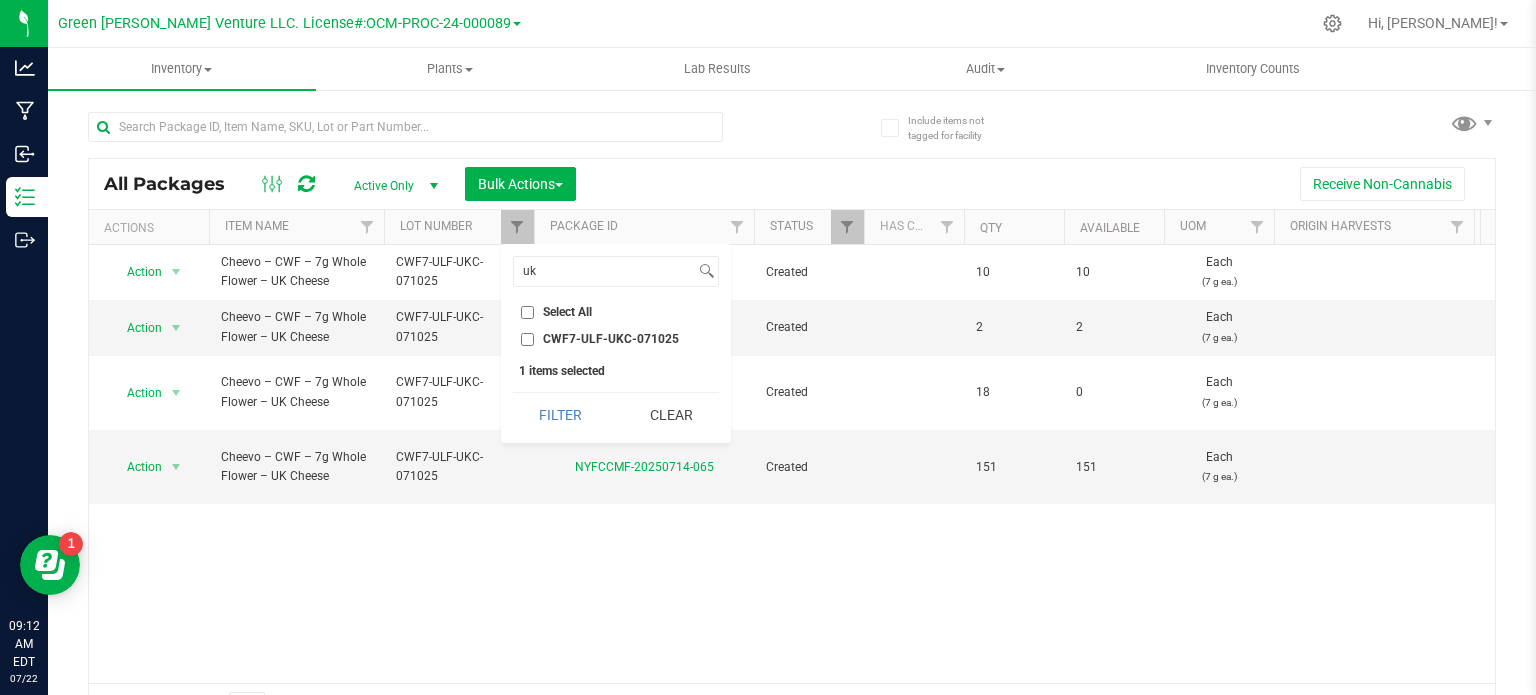 checkbox on "false" 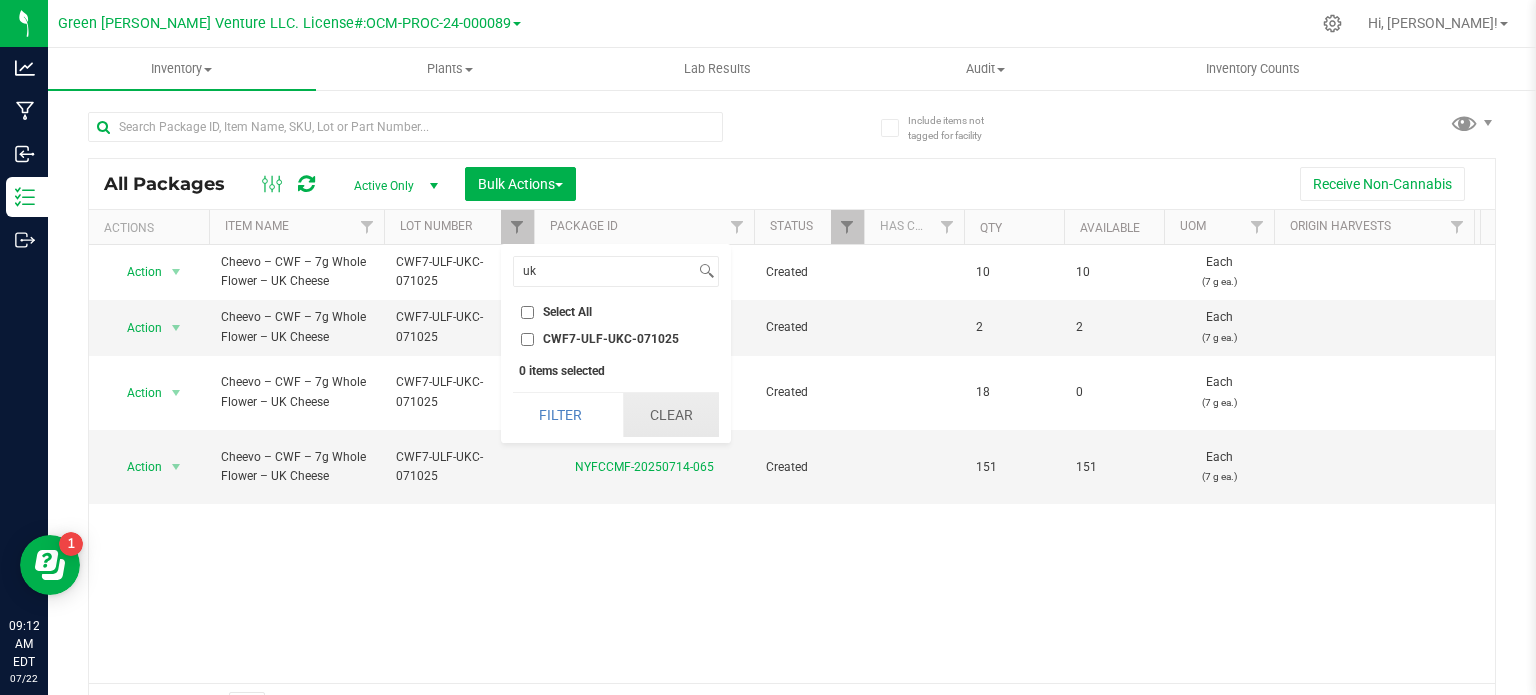 click on "Clear" at bounding box center (671, 415) 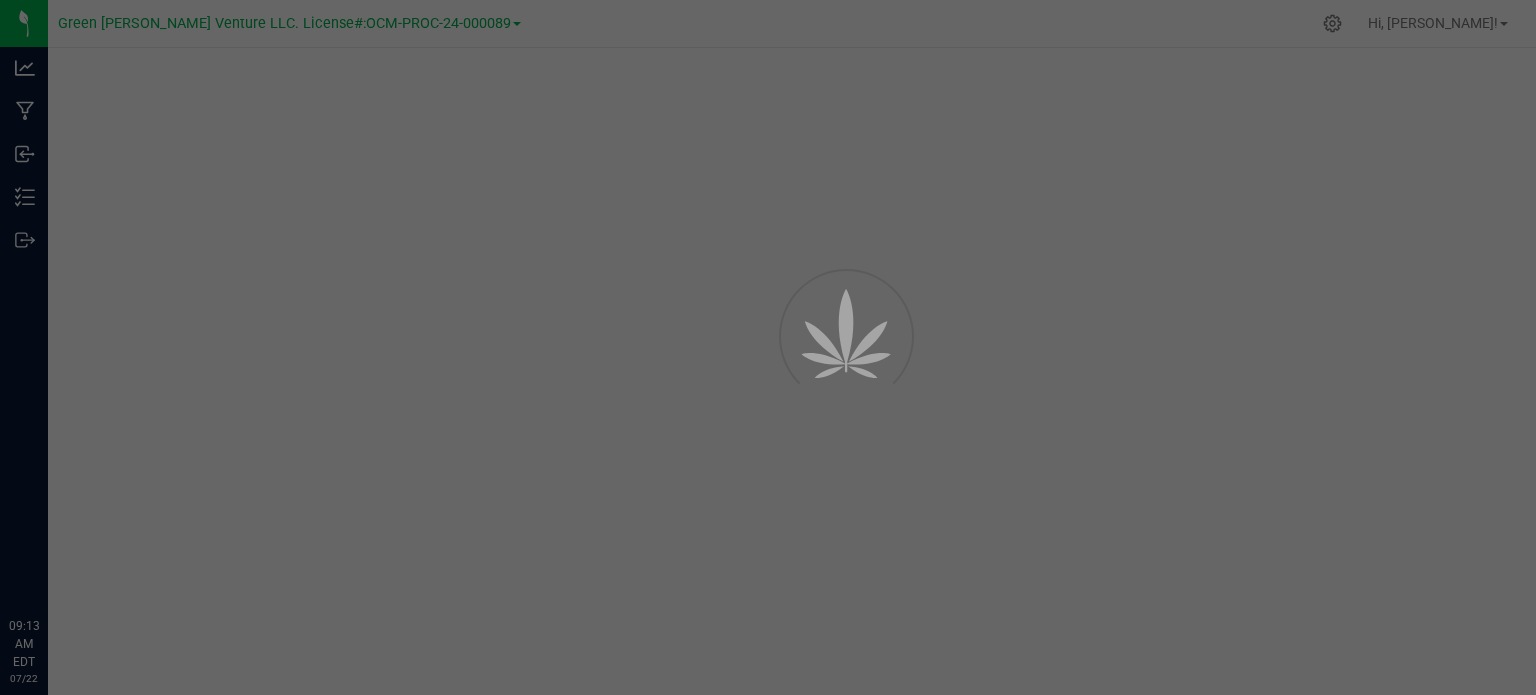 scroll, scrollTop: 0, scrollLeft: 0, axis: both 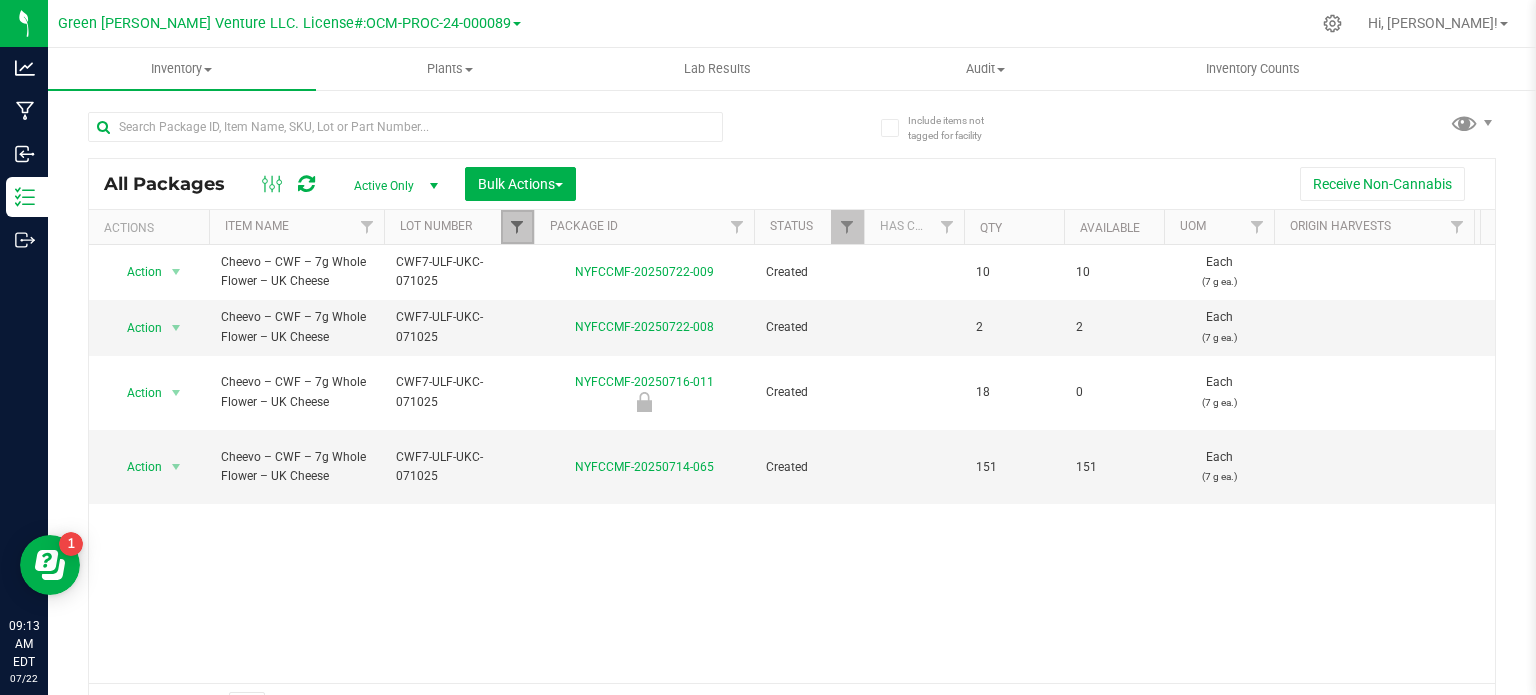 click at bounding box center [517, 227] 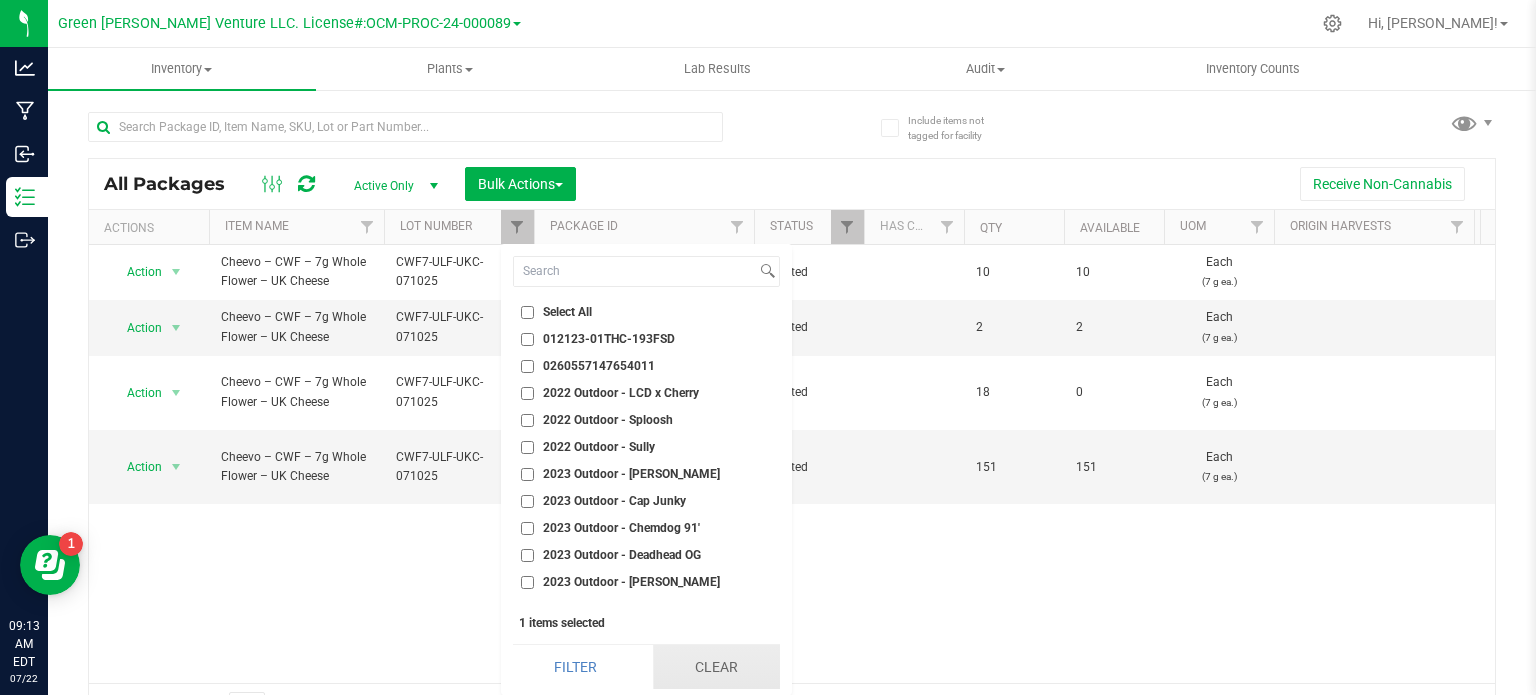 click on "Clear" at bounding box center [716, 667] 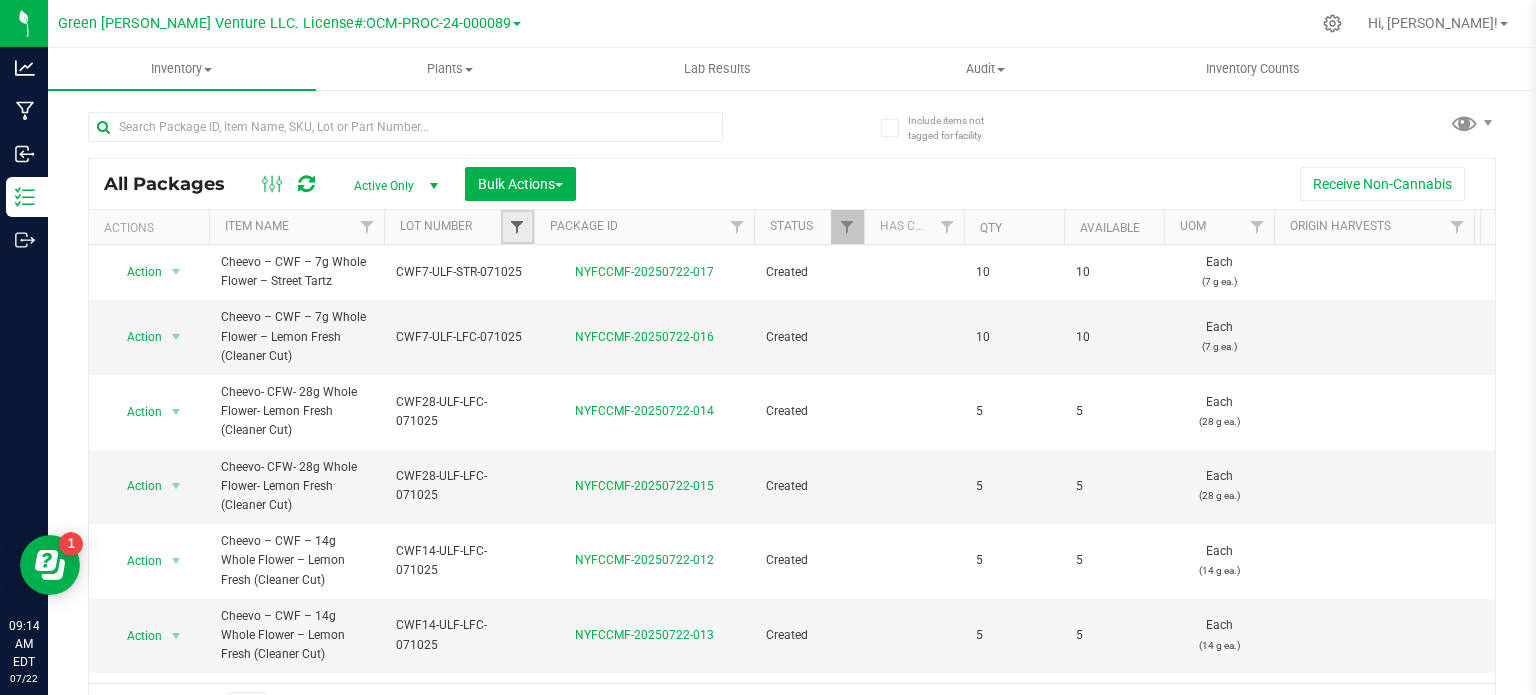 click at bounding box center (517, 227) 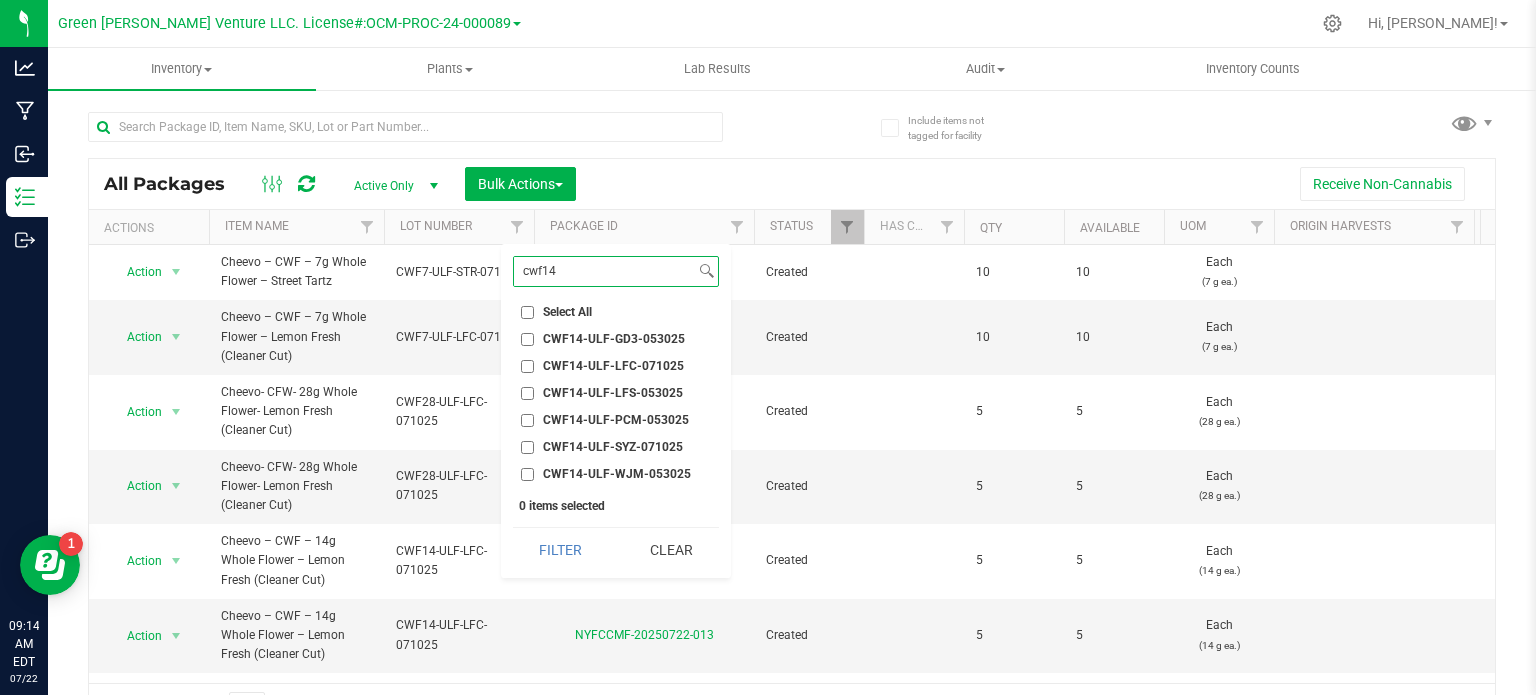type on "cwf14" 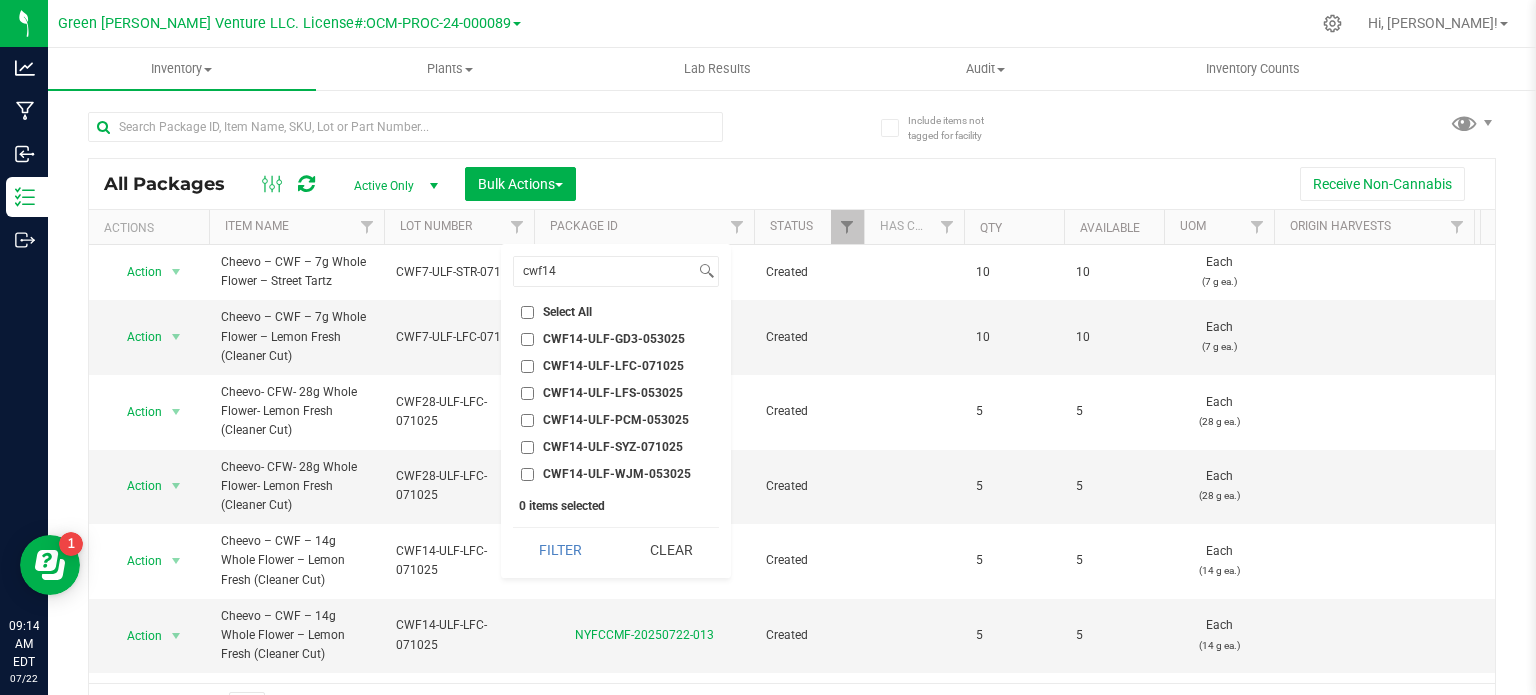 click on "CWF14-ULF-SYZ-071025" at bounding box center [527, 447] 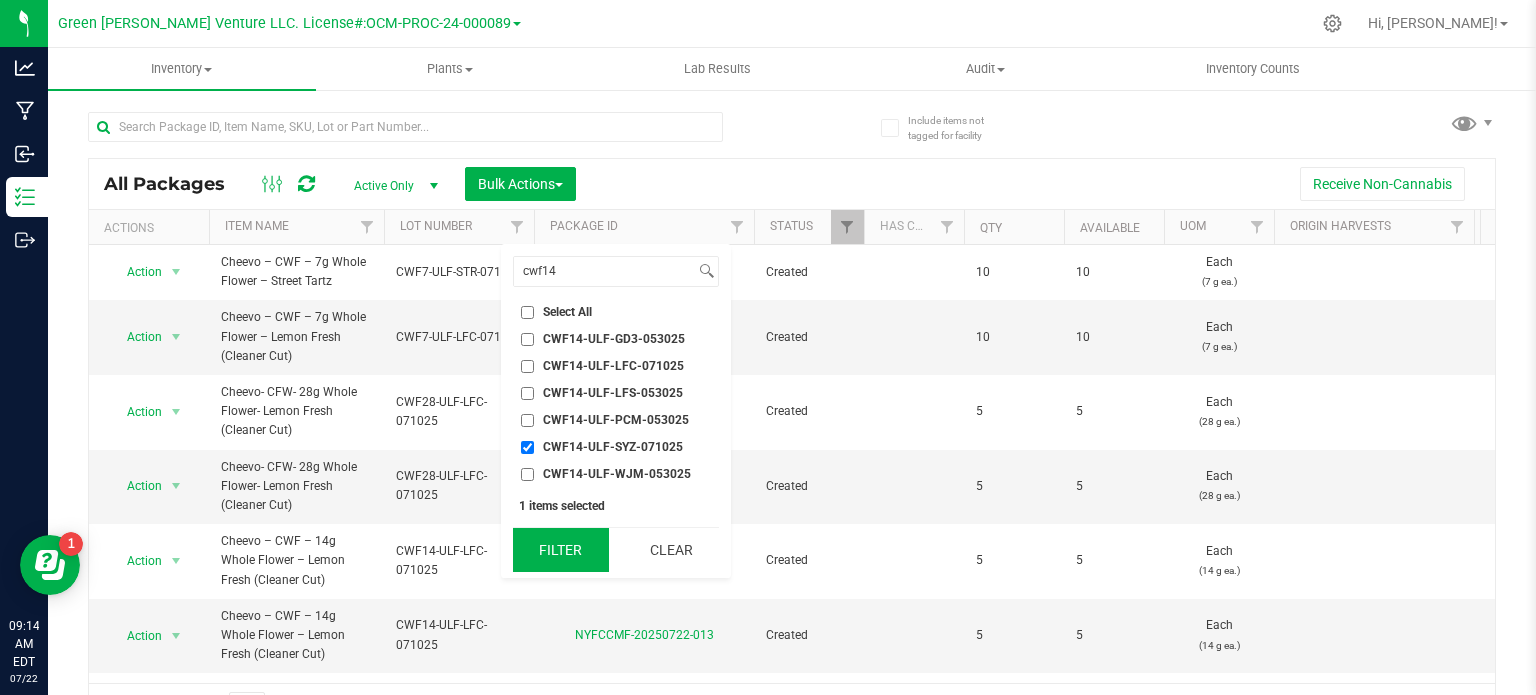 click on "Filter" at bounding box center (561, 550) 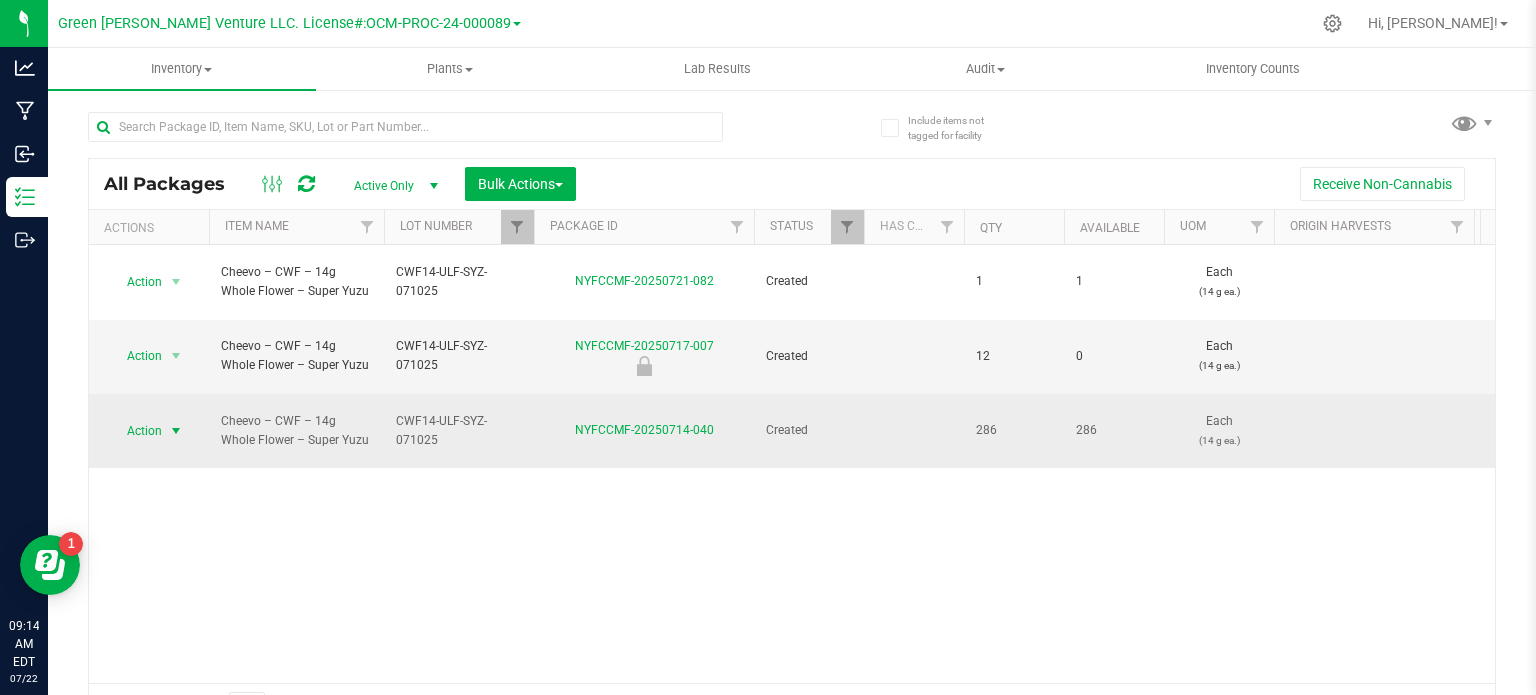 click at bounding box center [176, 431] 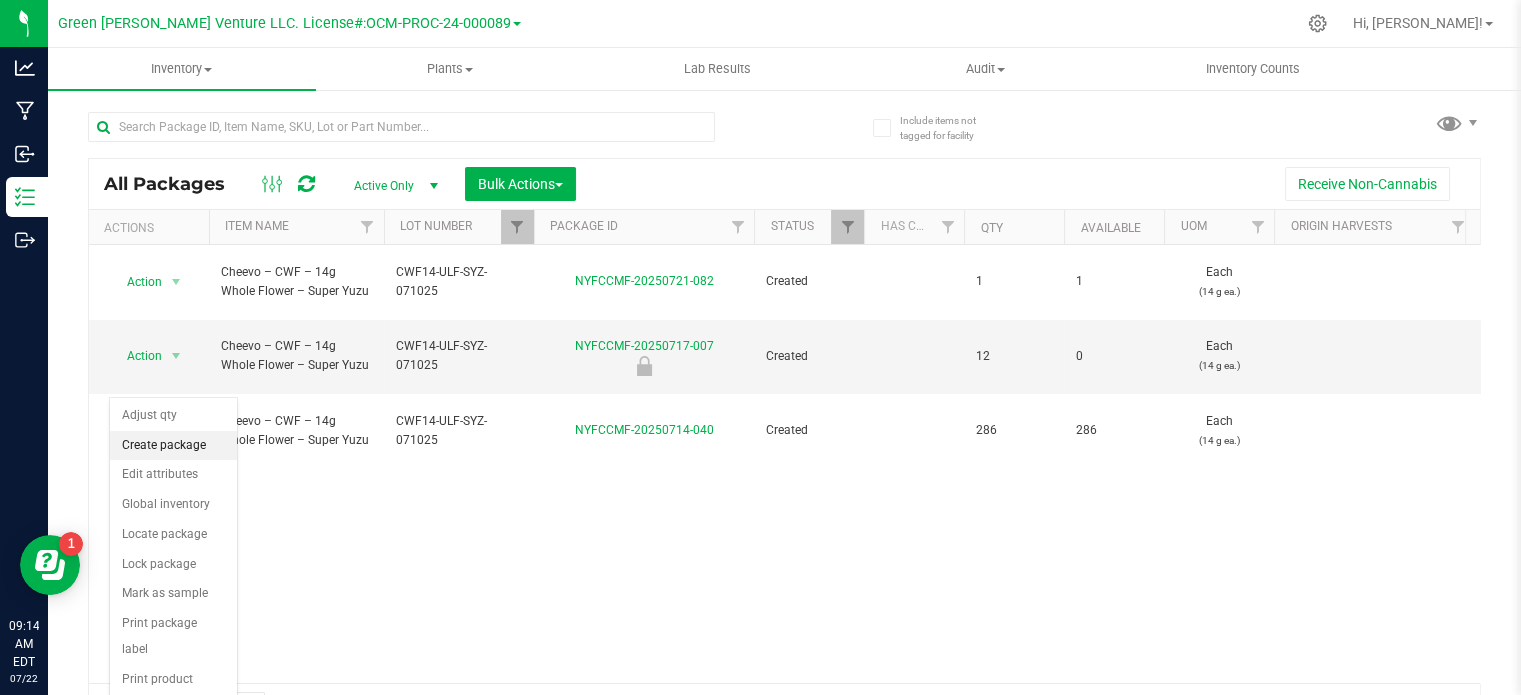 click on "Create package" at bounding box center [173, 446] 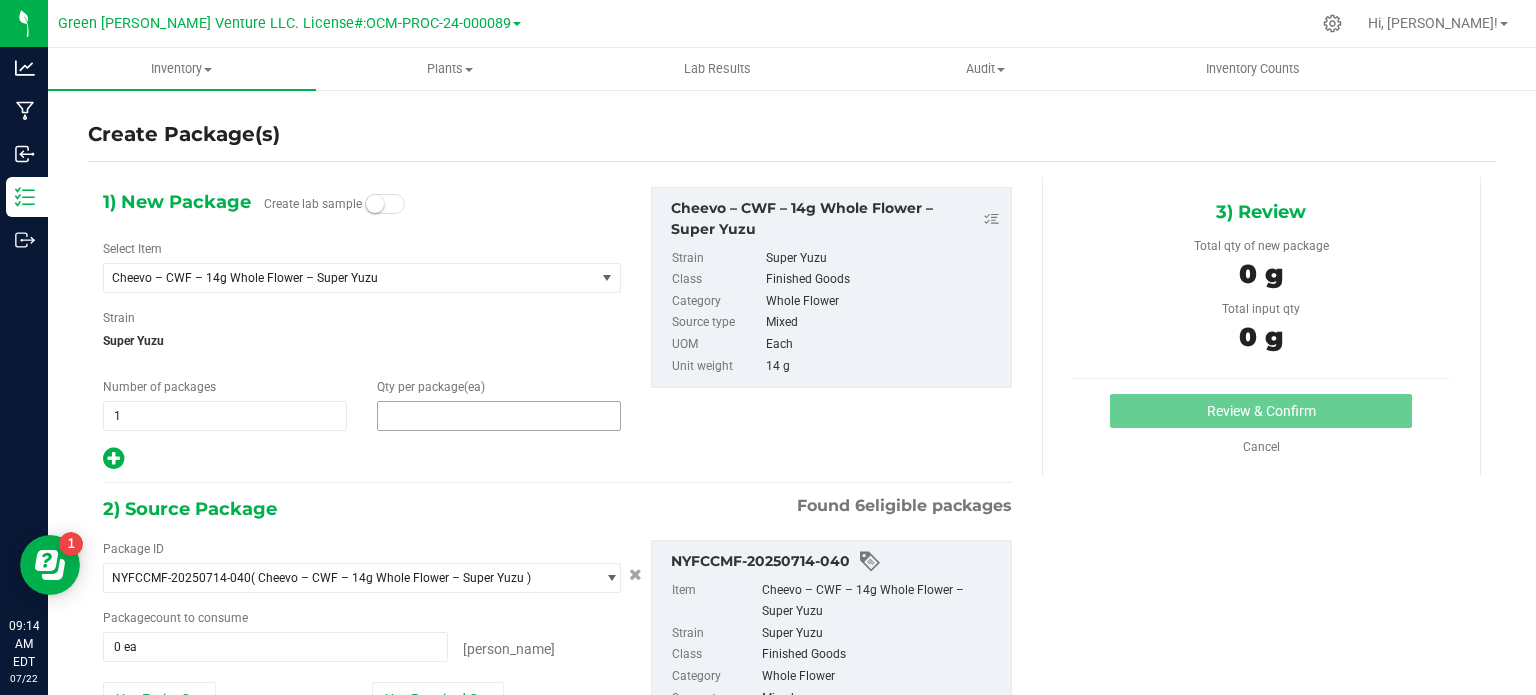 click at bounding box center [499, 416] 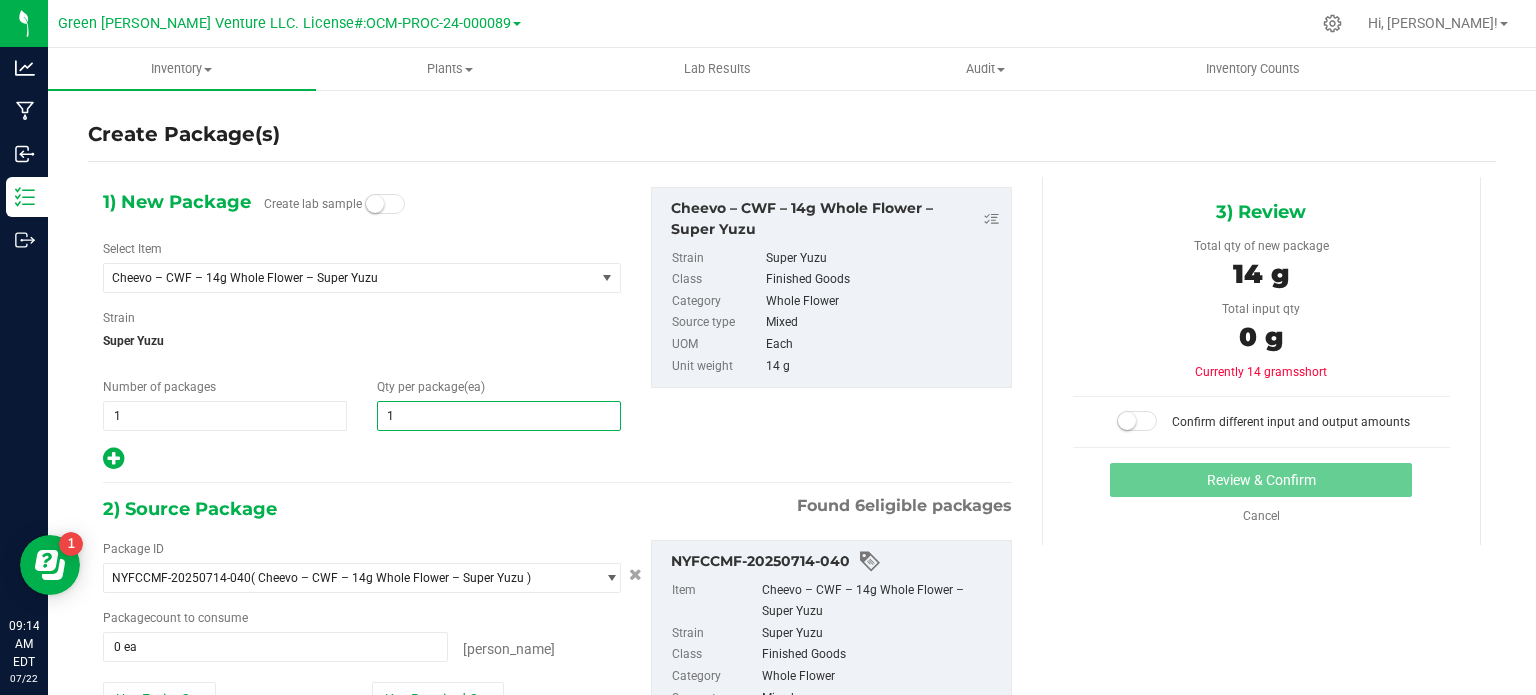 type on "10" 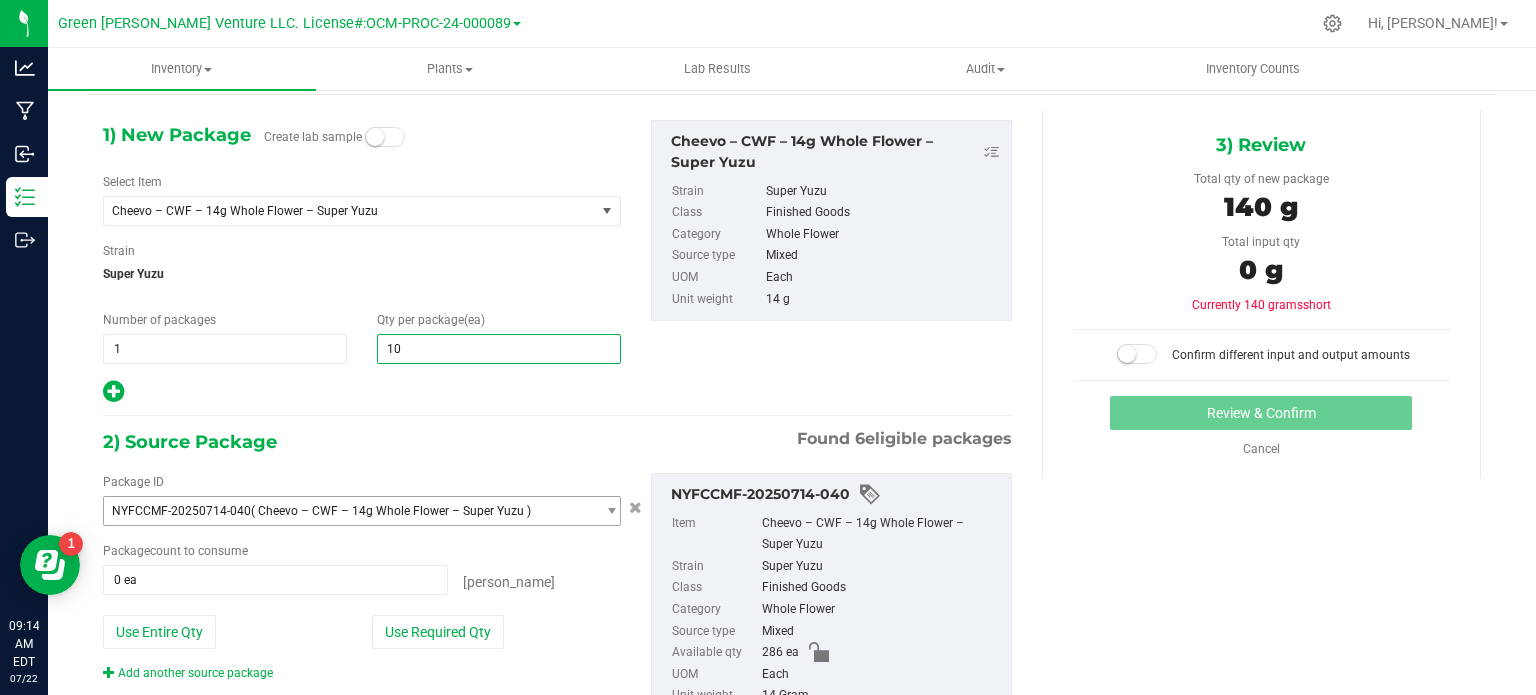 scroll, scrollTop: 168, scrollLeft: 0, axis: vertical 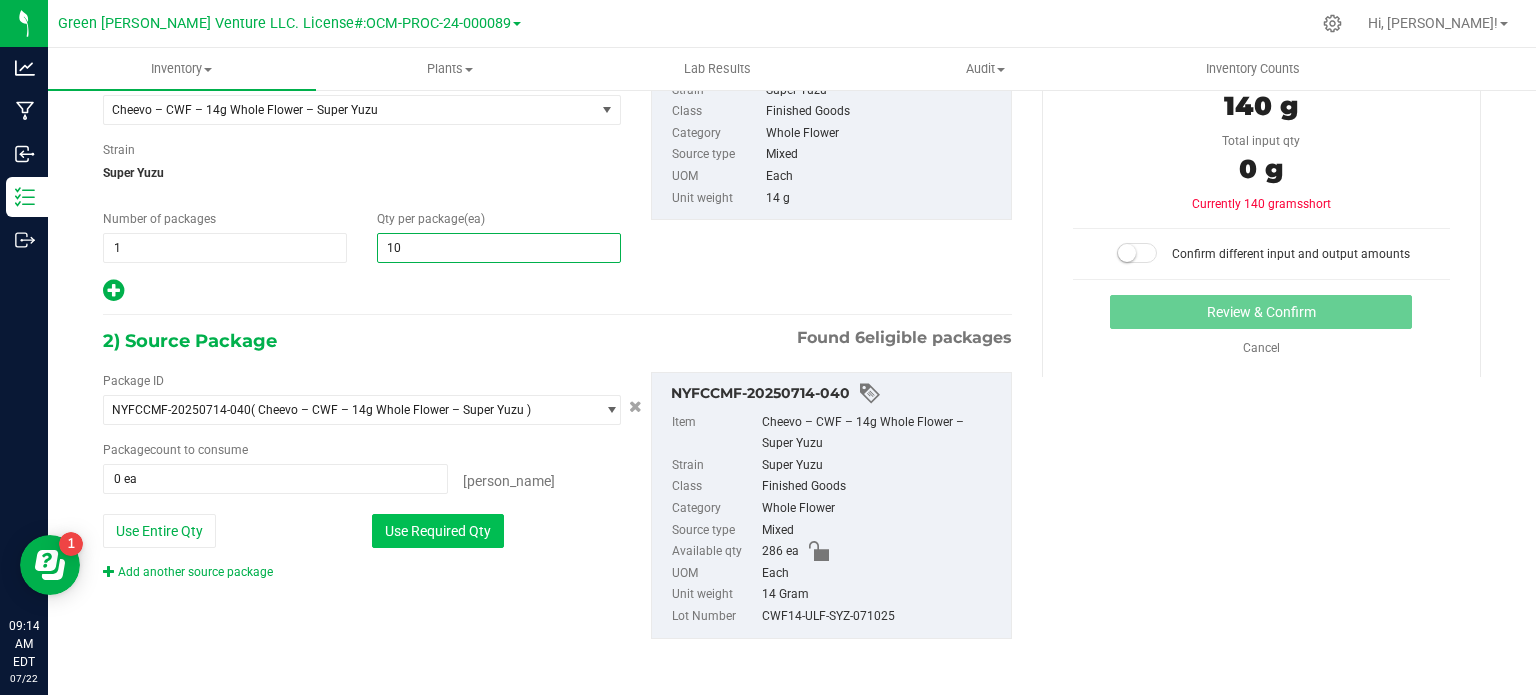 type on "10" 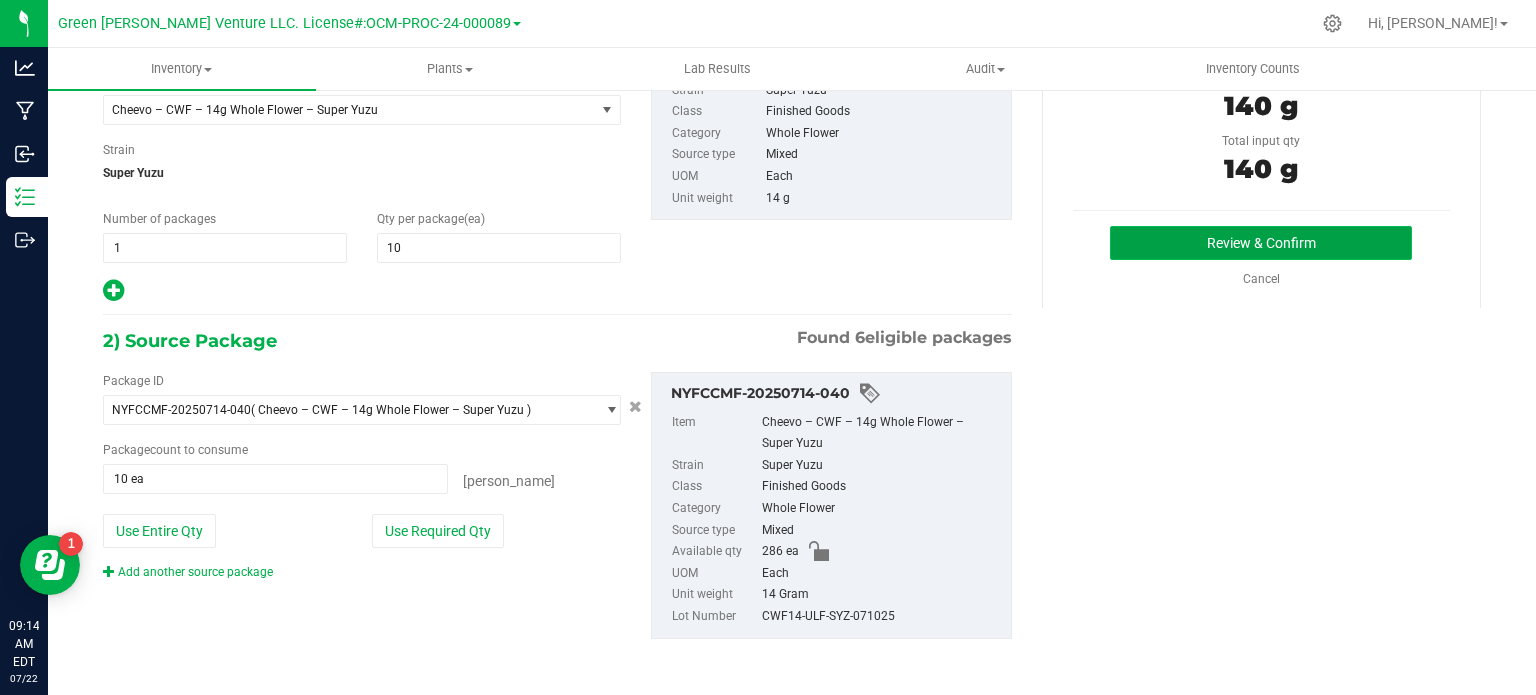 click on "Review & Confirm" at bounding box center (1261, 243) 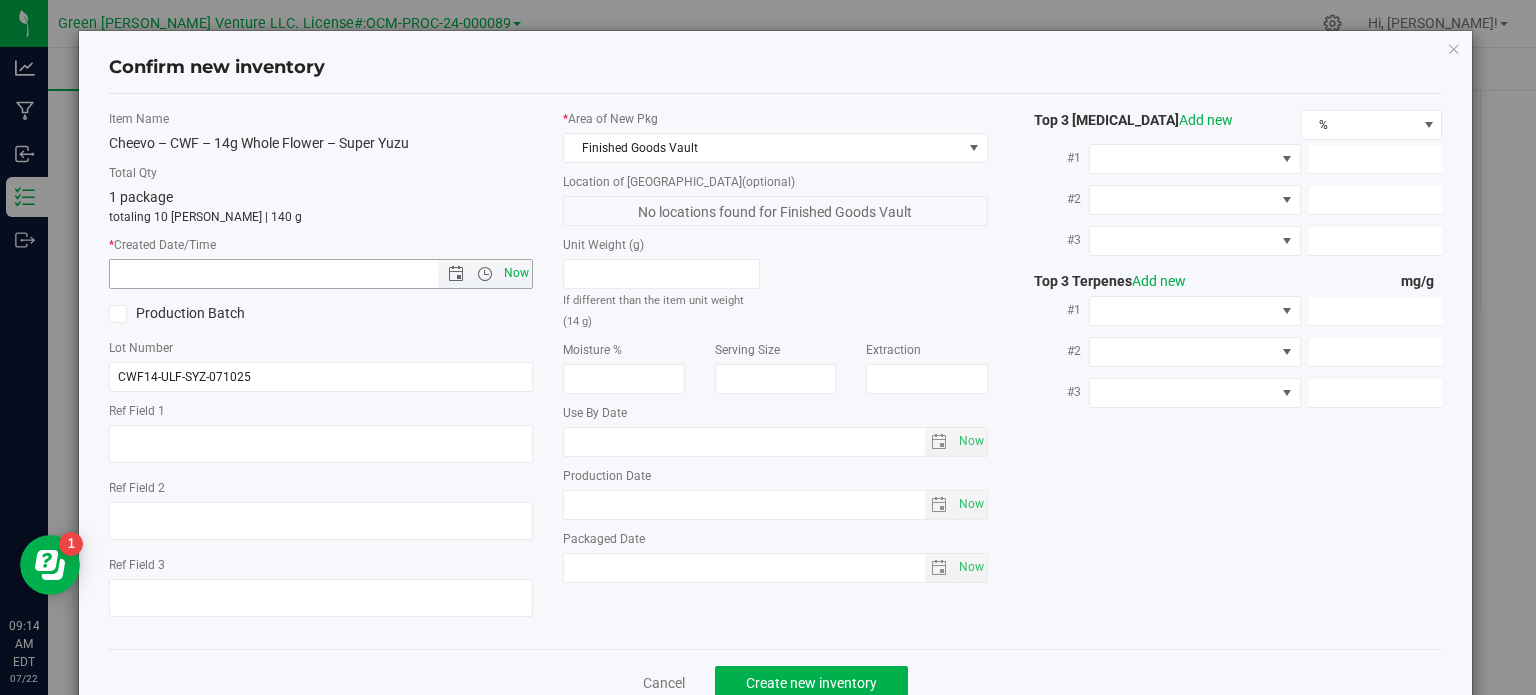 click on "Now" at bounding box center (517, 273) 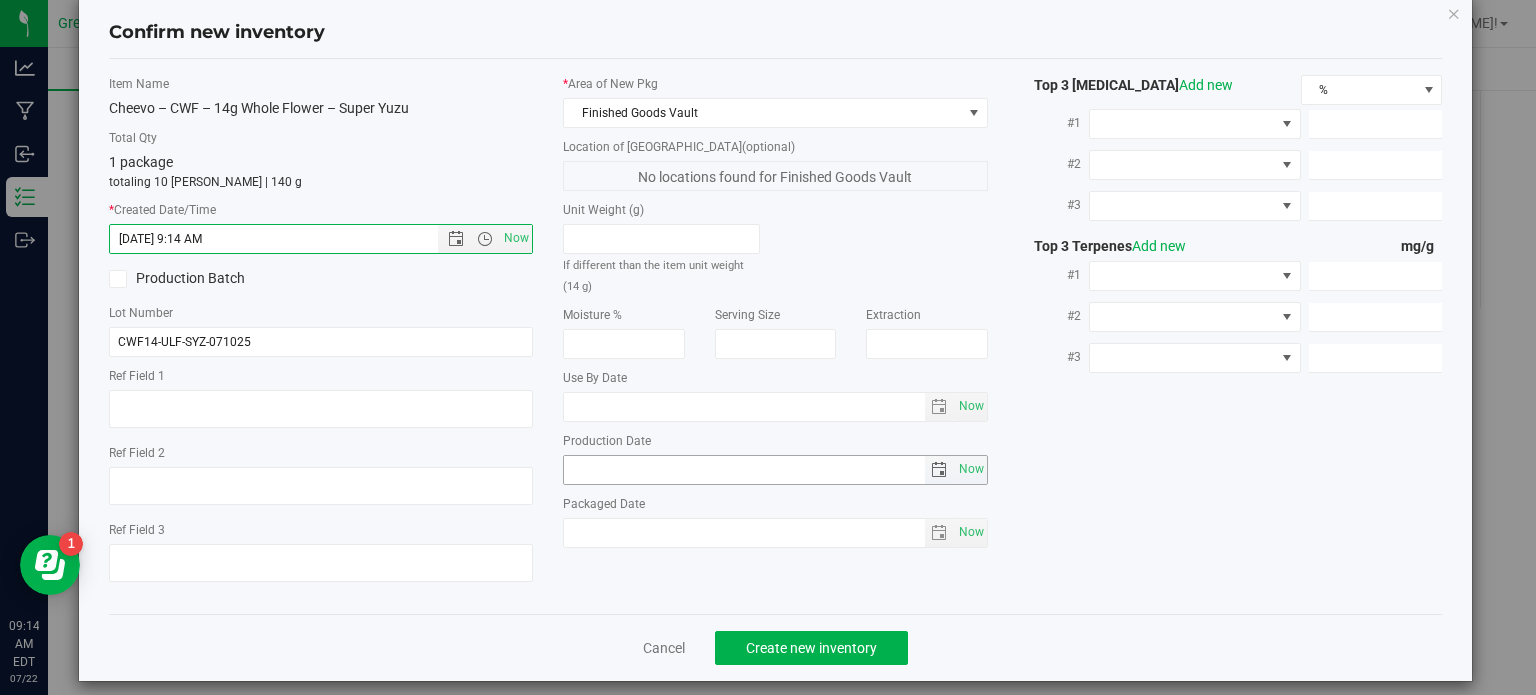 scroll, scrollTop: 50, scrollLeft: 0, axis: vertical 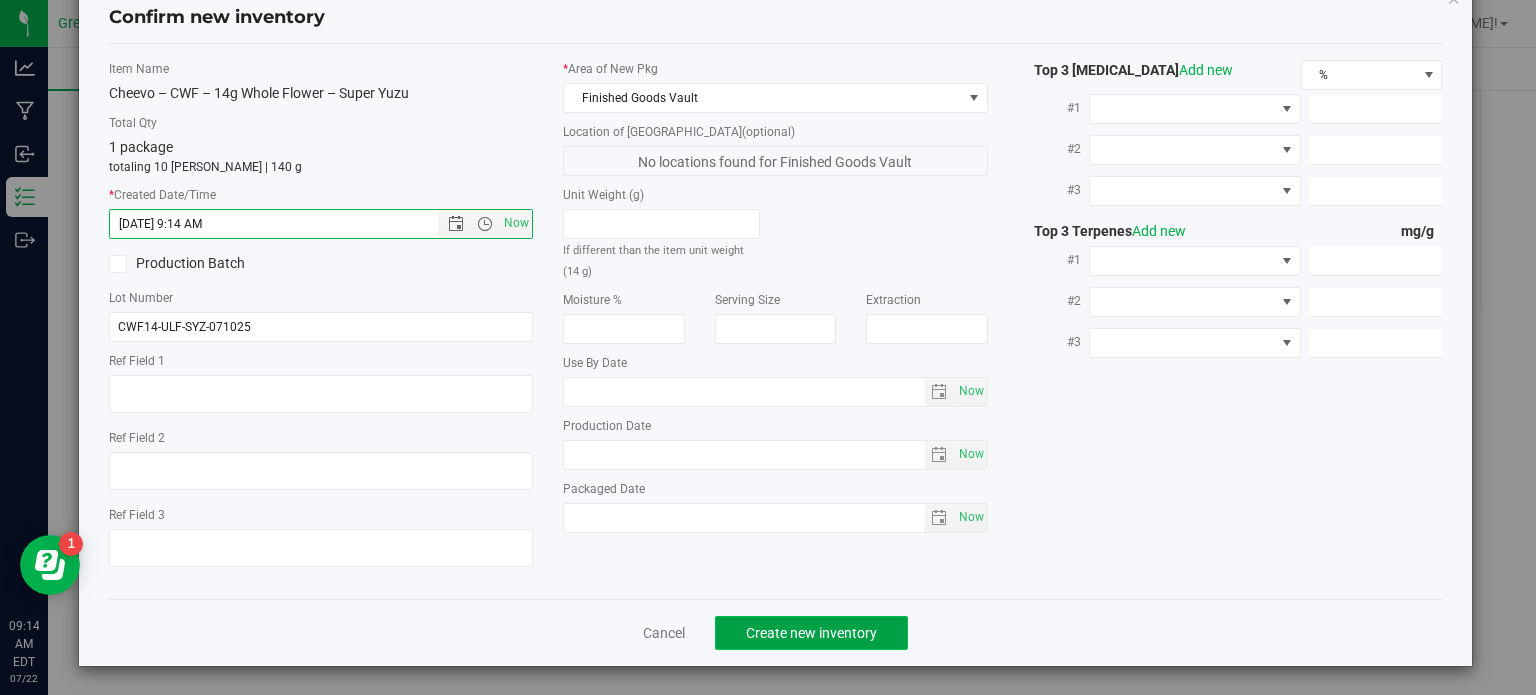 click on "Create new inventory" 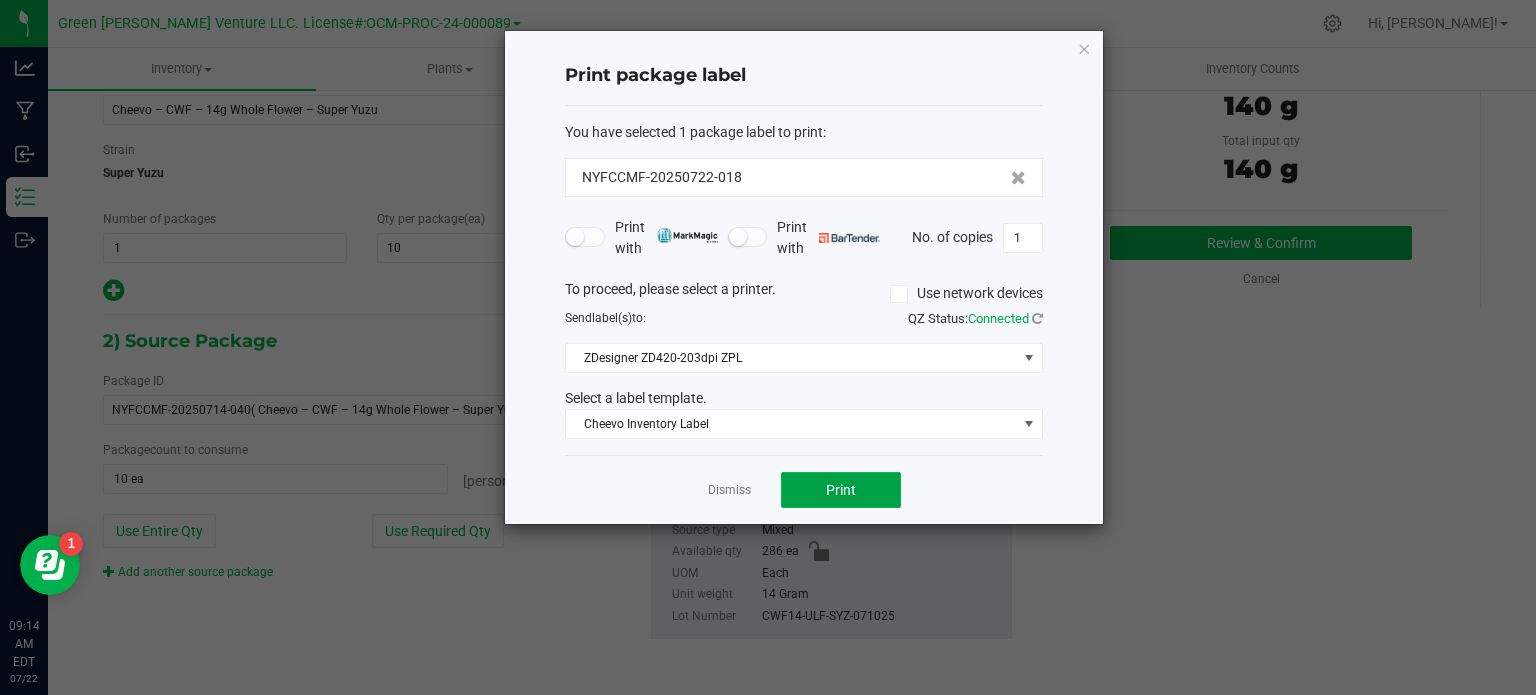 click on "Print" 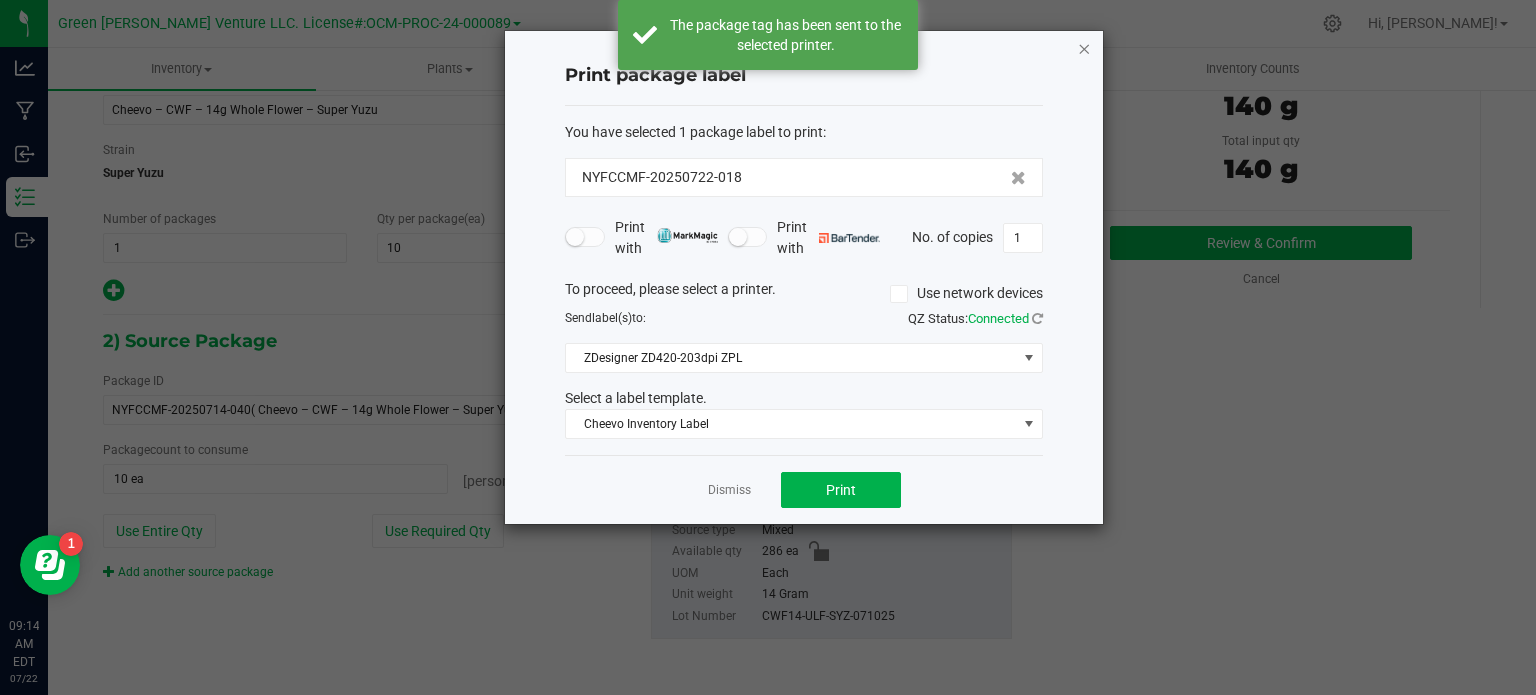 click 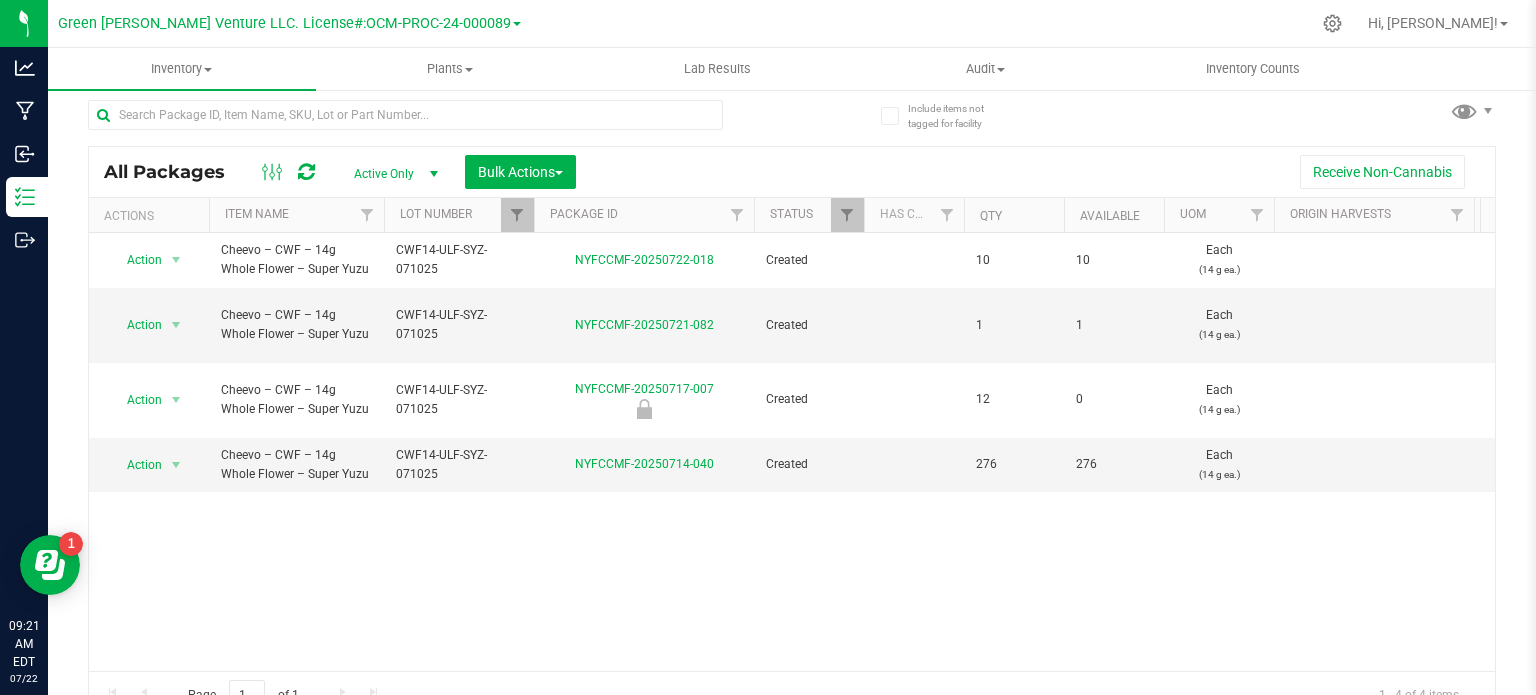 scroll, scrollTop: 0, scrollLeft: 0, axis: both 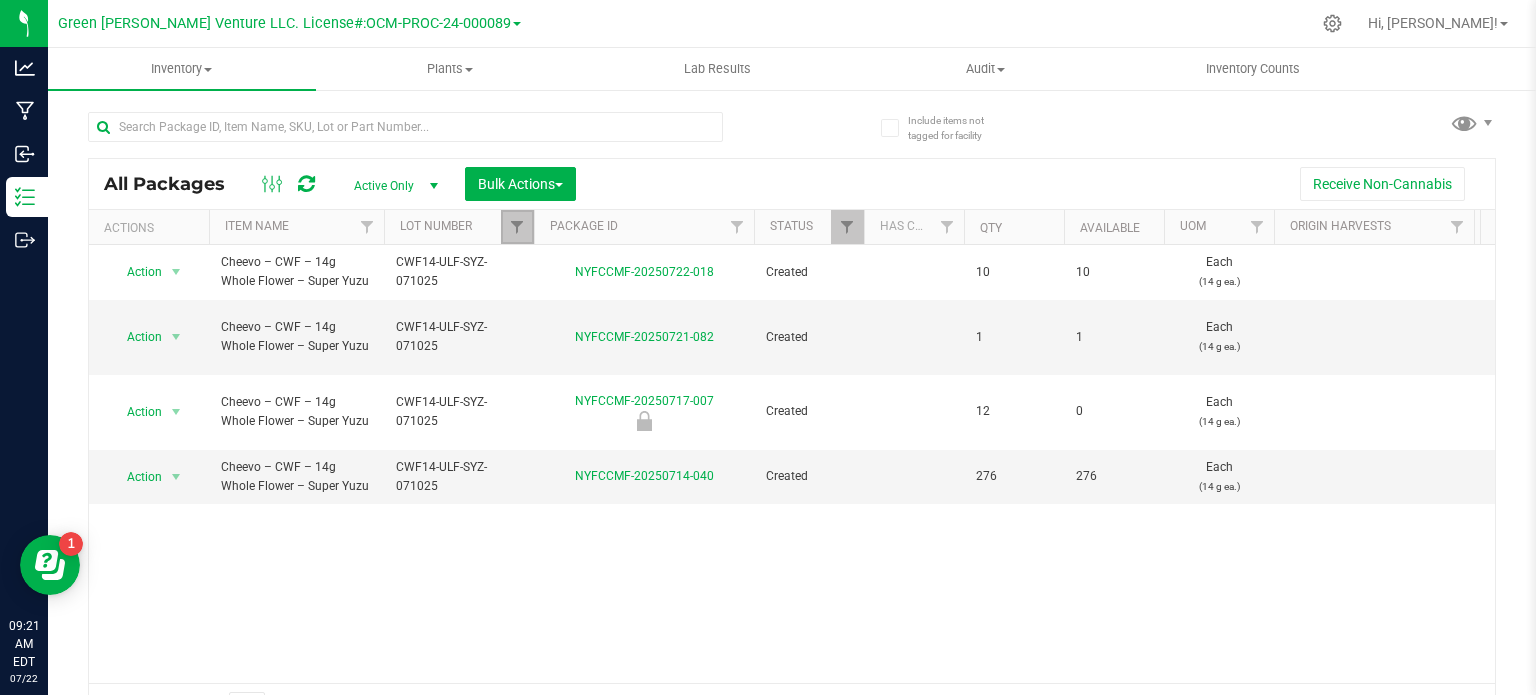 click at bounding box center [517, 227] 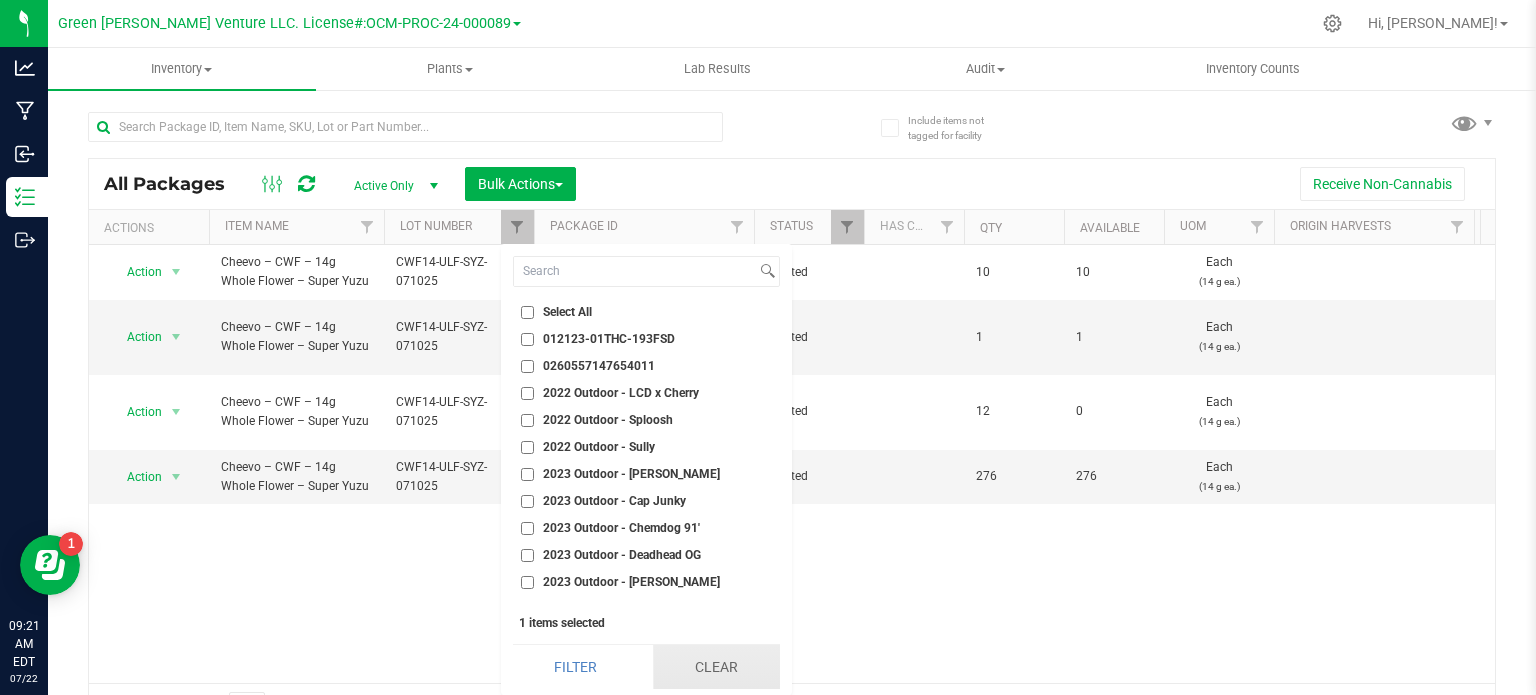 click on "Clear" at bounding box center (716, 667) 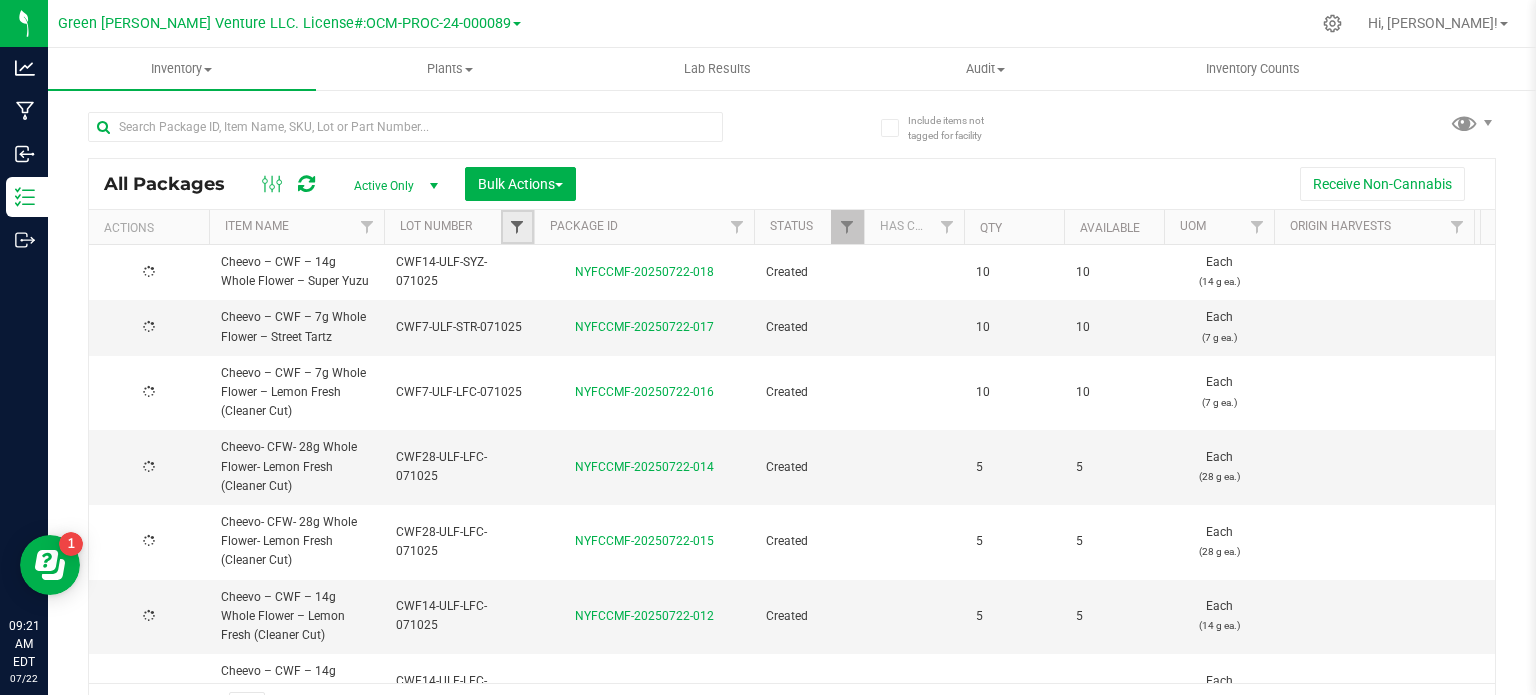 click at bounding box center [517, 227] 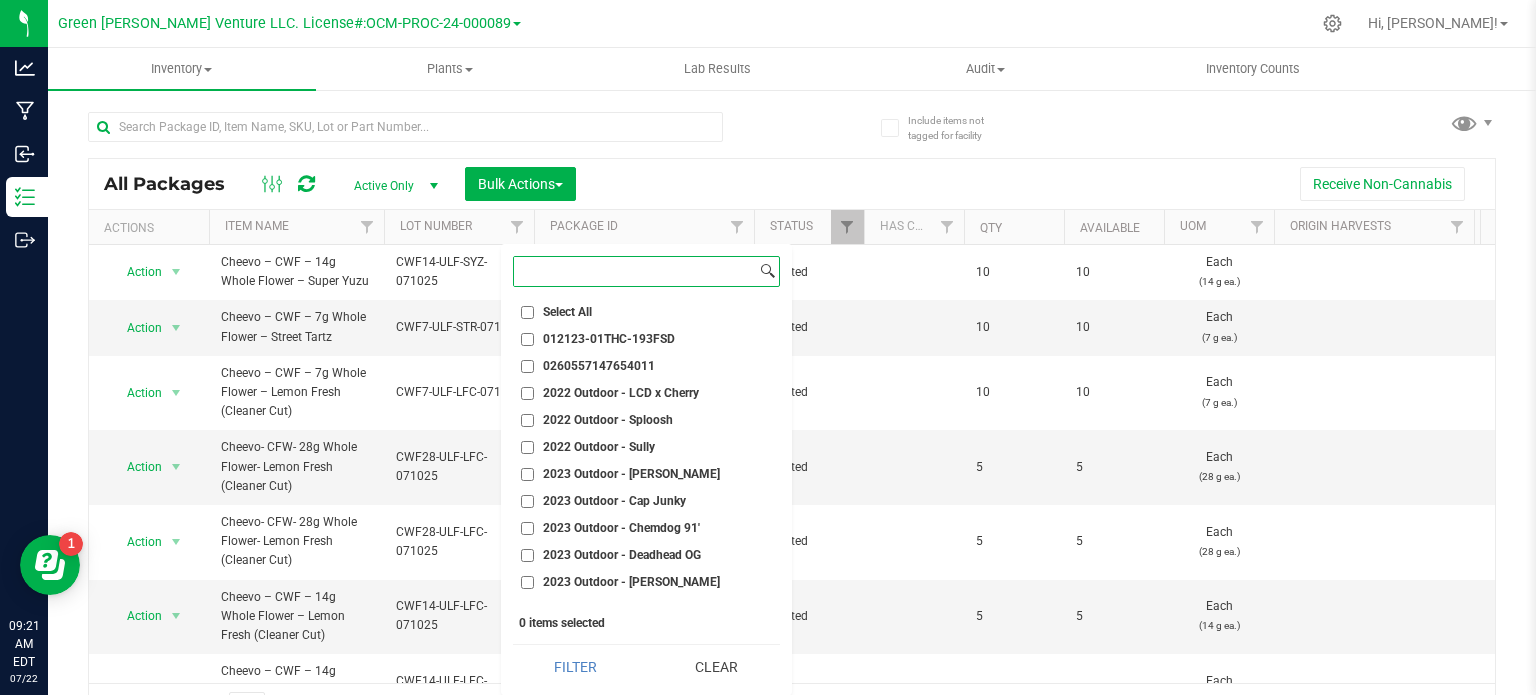click at bounding box center [635, 271] 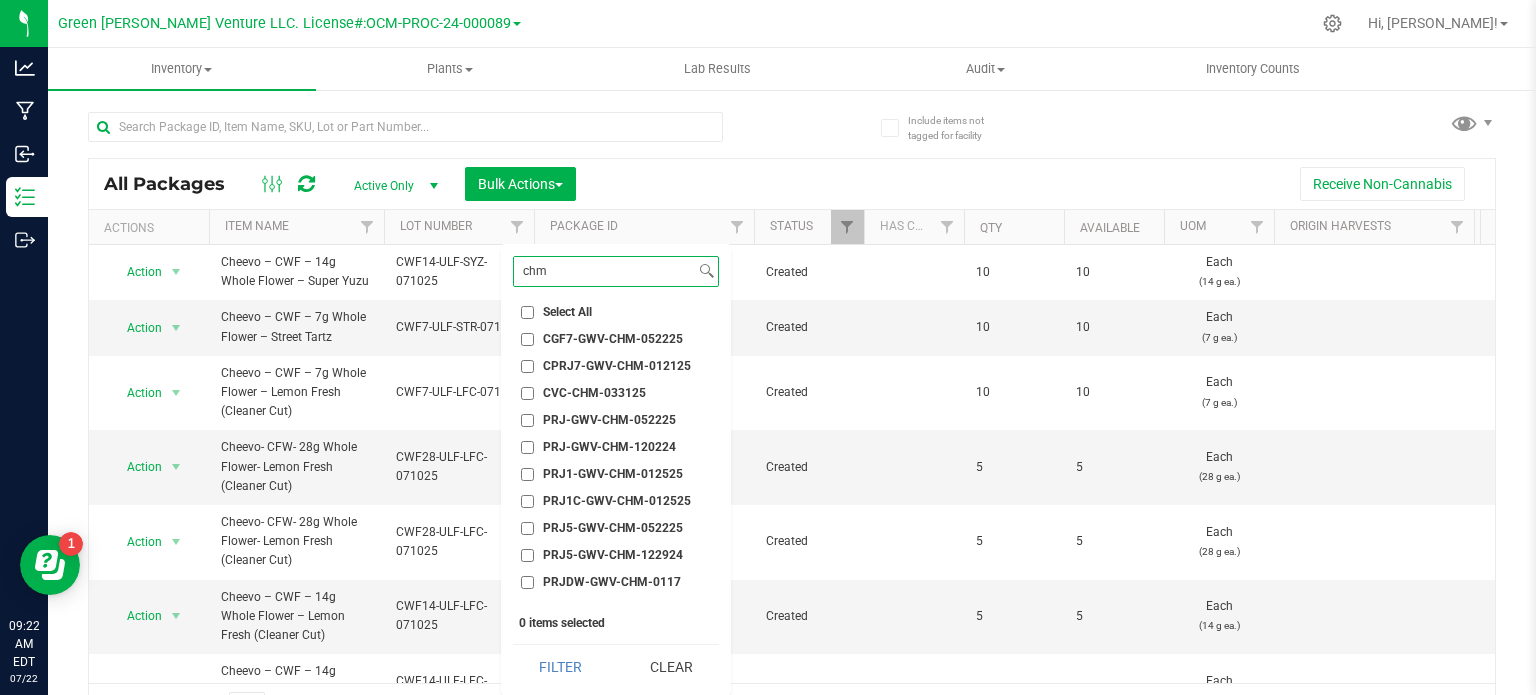 type on "chm" 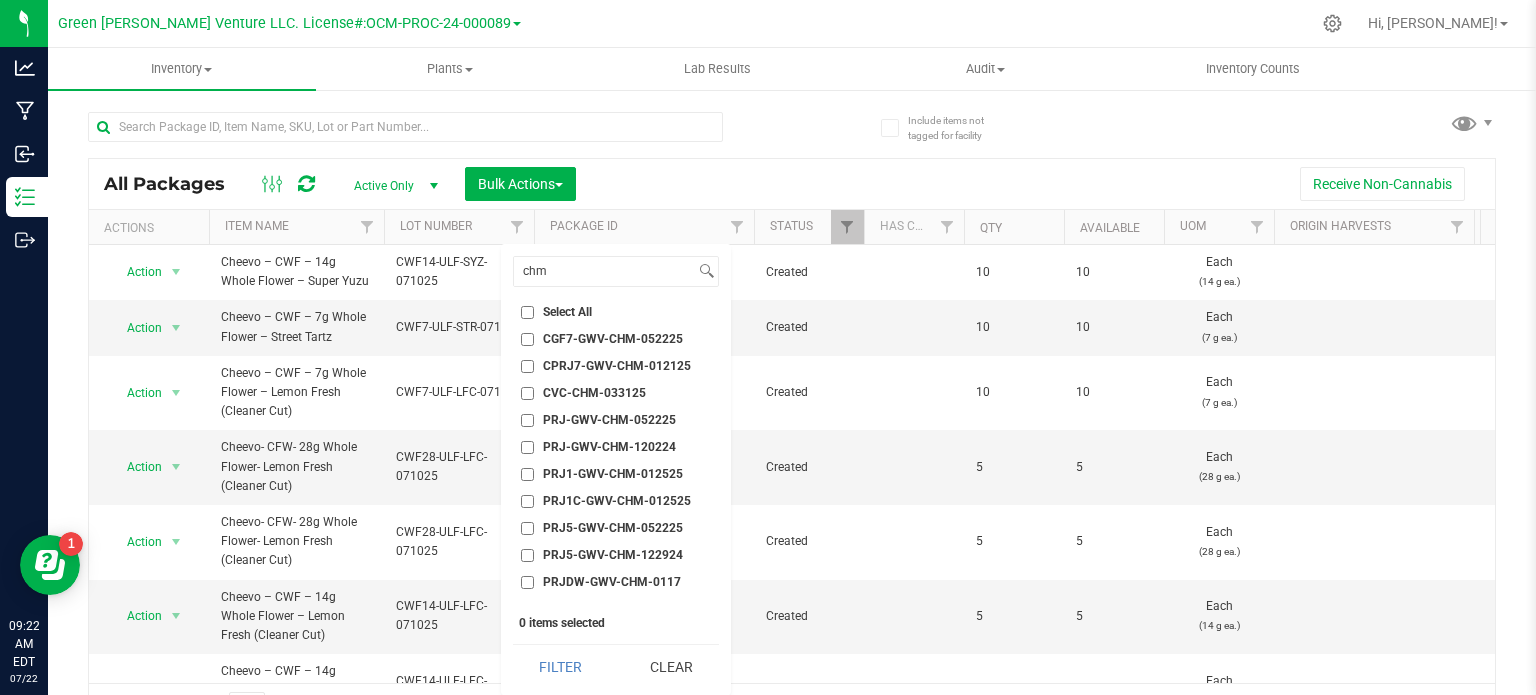 click on "PRJ-GWV-CHM-052225" at bounding box center (527, 420) 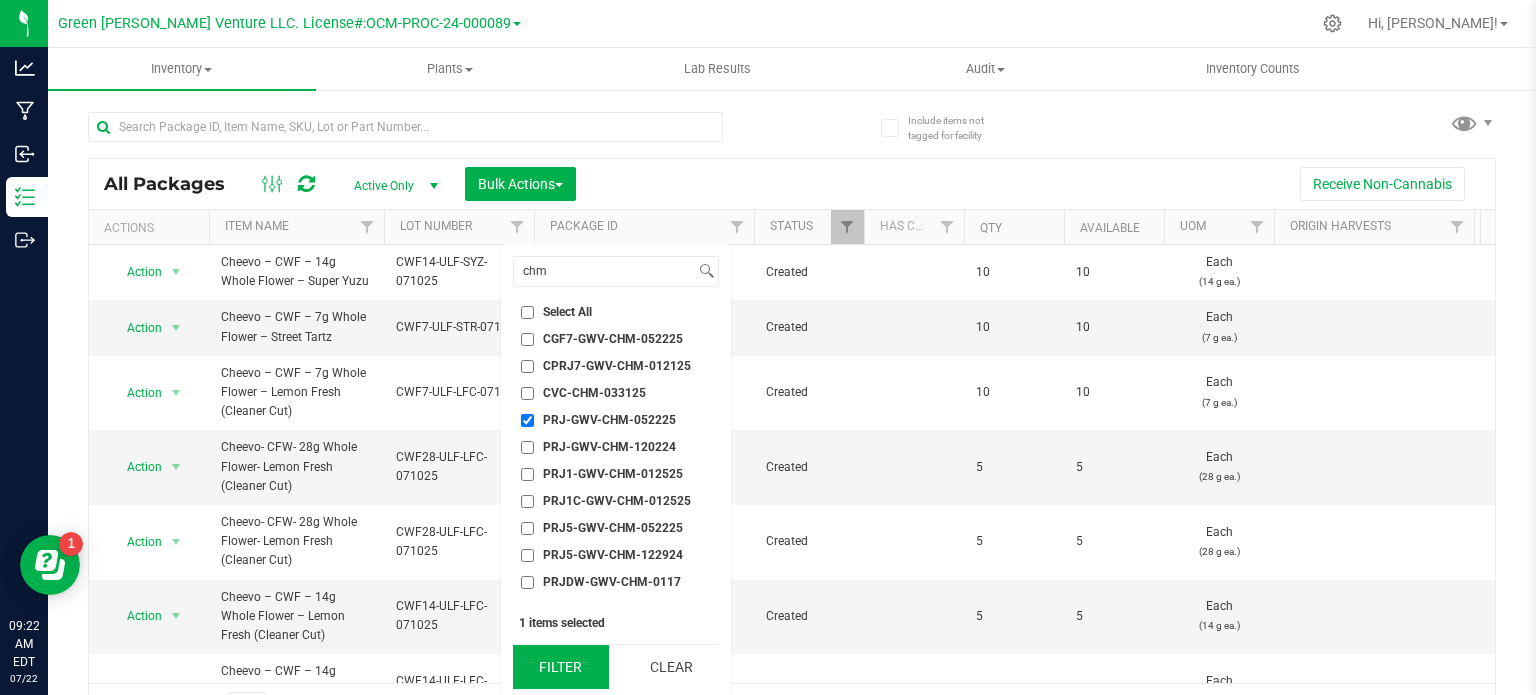 click on "Filter" at bounding box center [561, 667] 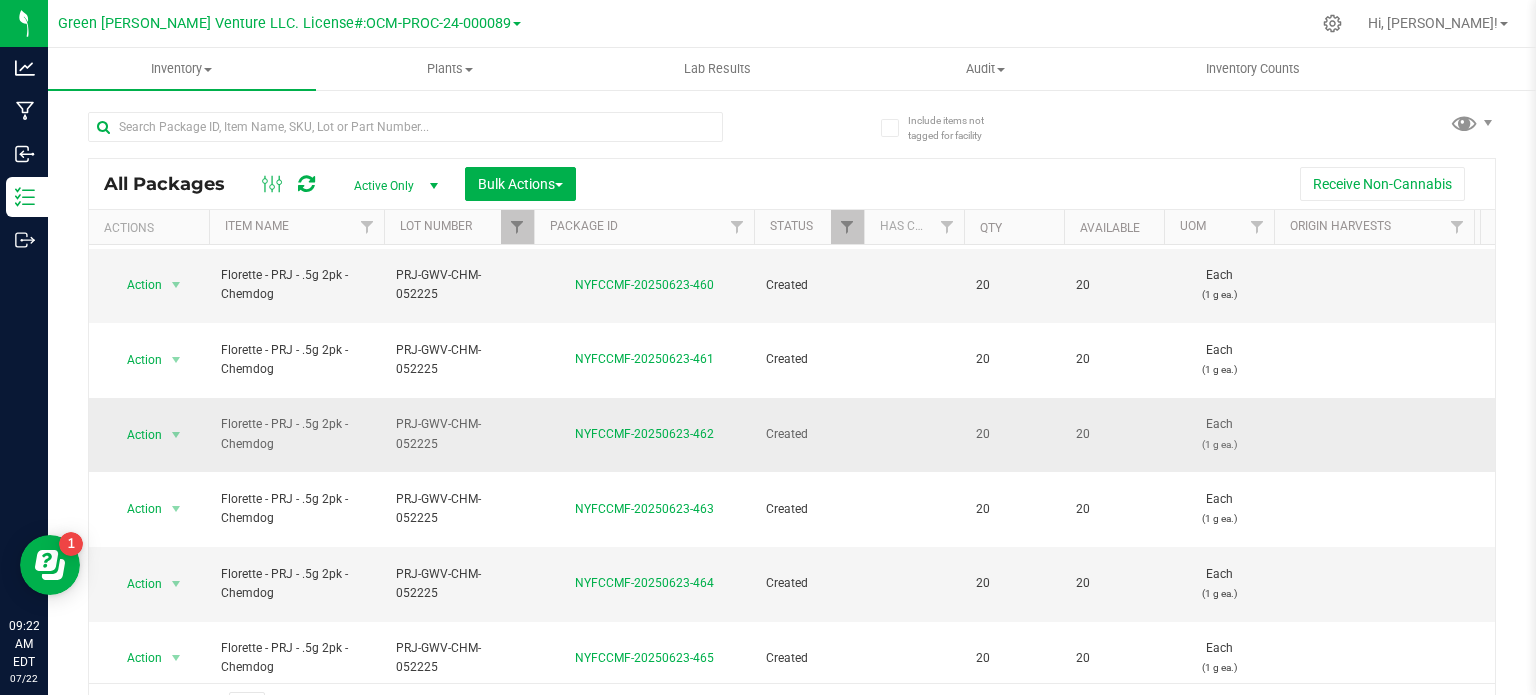 scroll, scrollTop: 680, scrollLeft: 0, axis: vertical 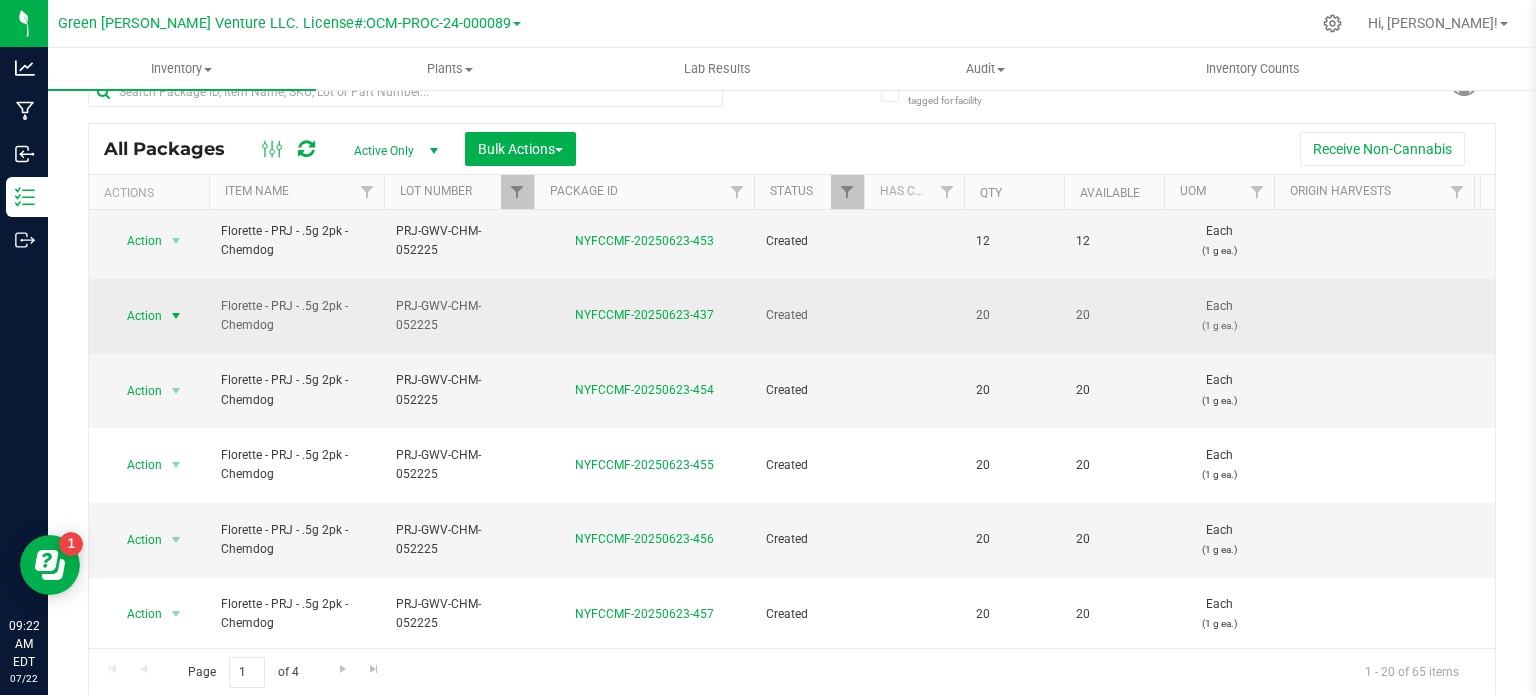 click at bounding box center (176, 316) 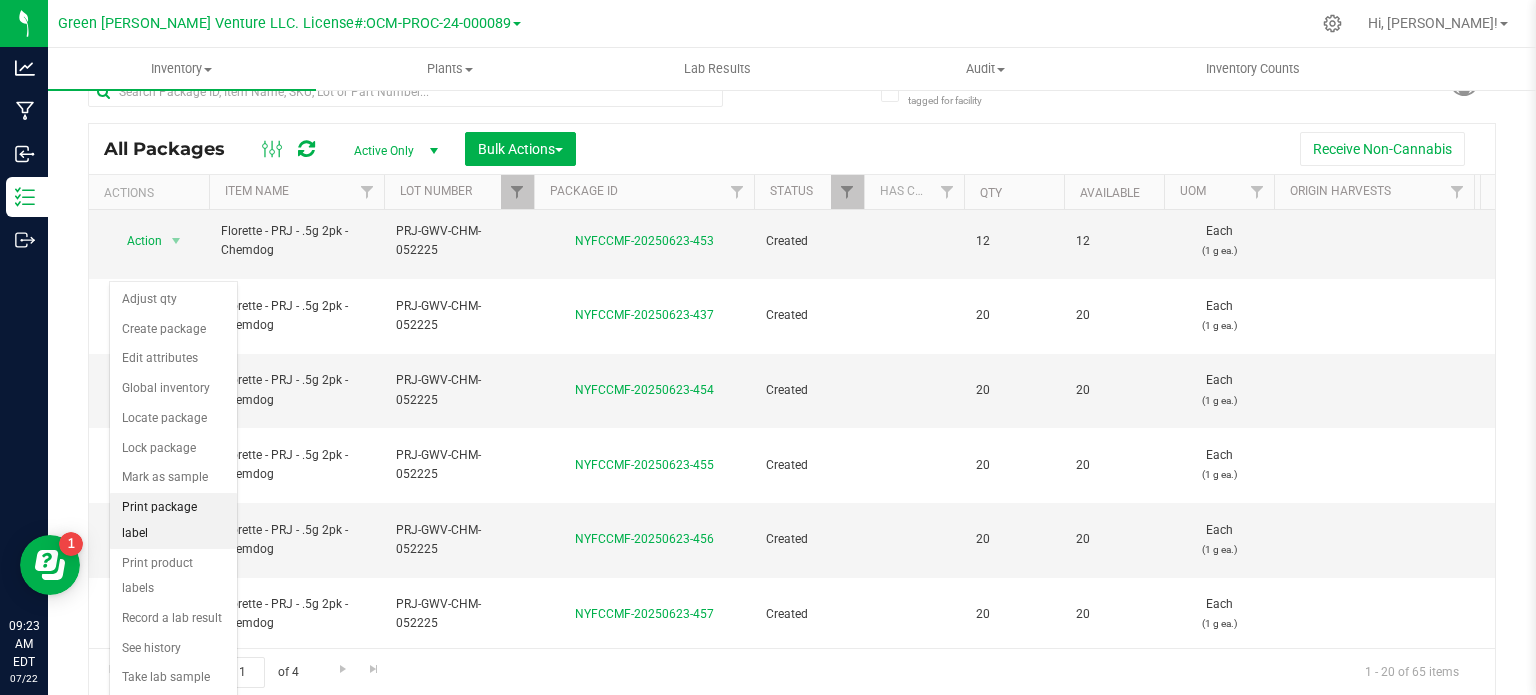 click on "Print package label" at bounding box center (173, 520) 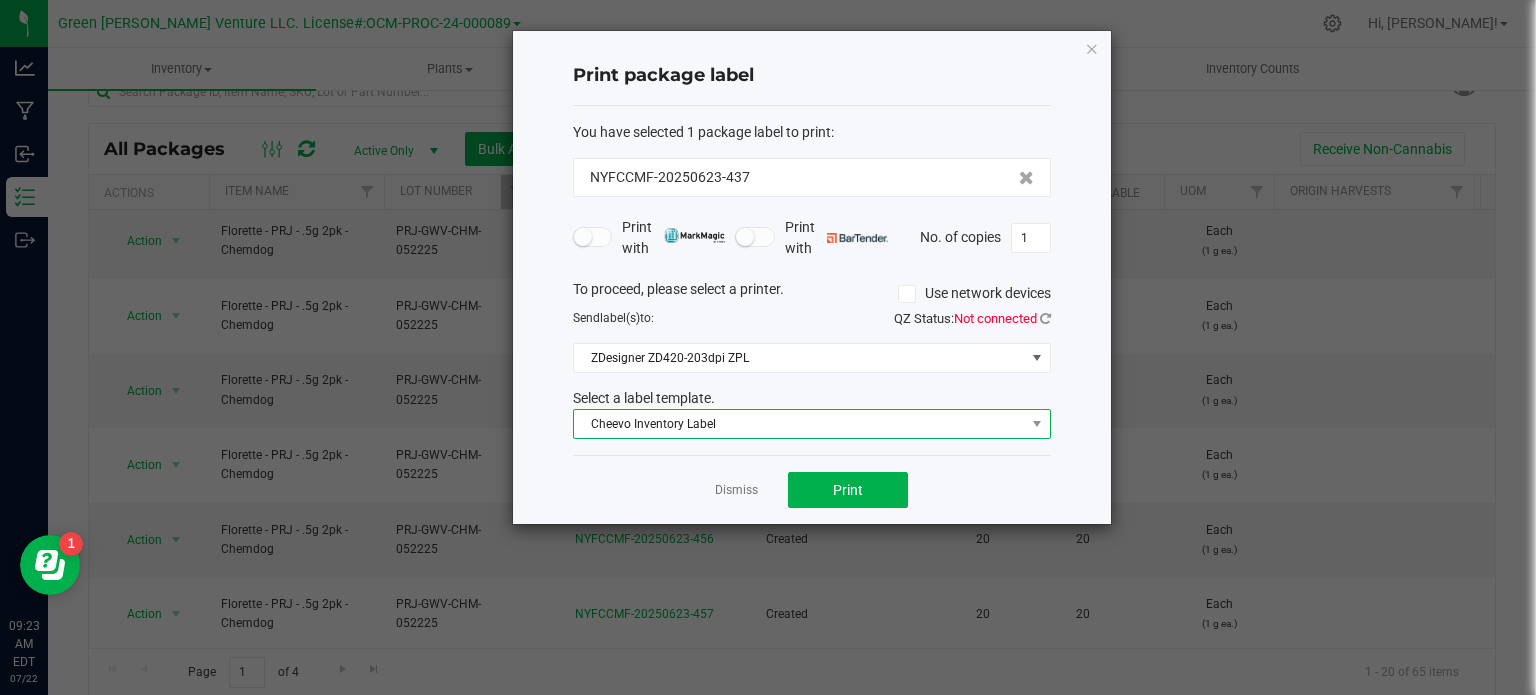 click on "Cheevo Inventory Label" at bounding box center [799, 424] 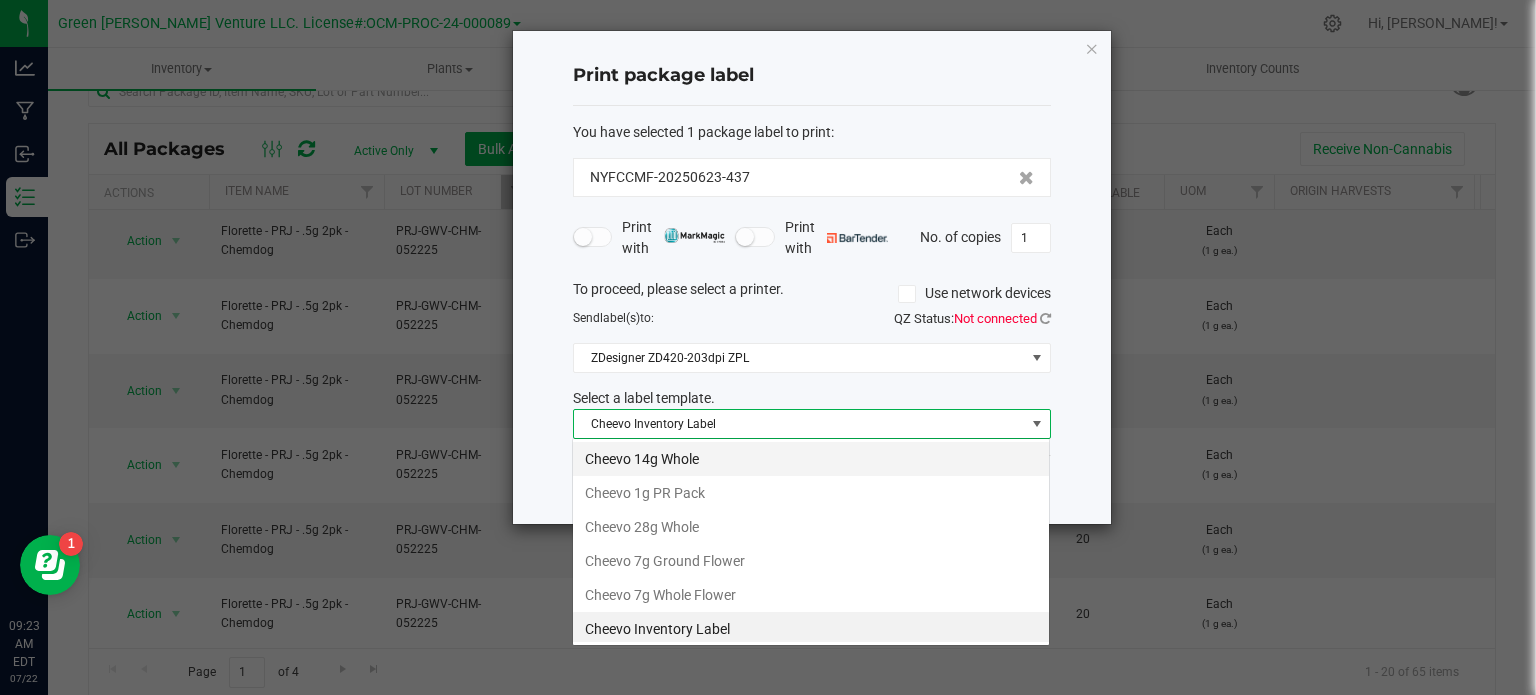 scroll, scrollTop: 99970, scrollLeft: 99521, axis: both 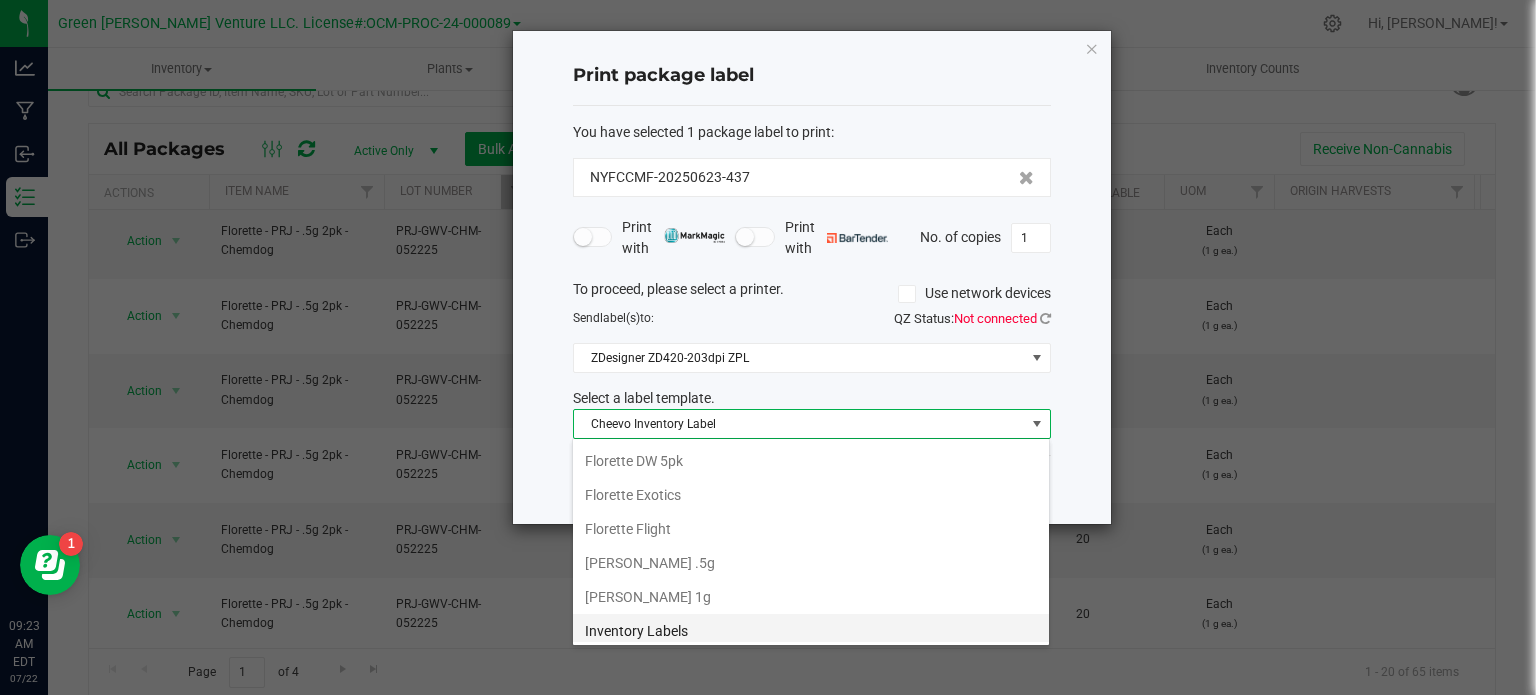 click on "Inventory Labels" at bounding box center (811, 631) 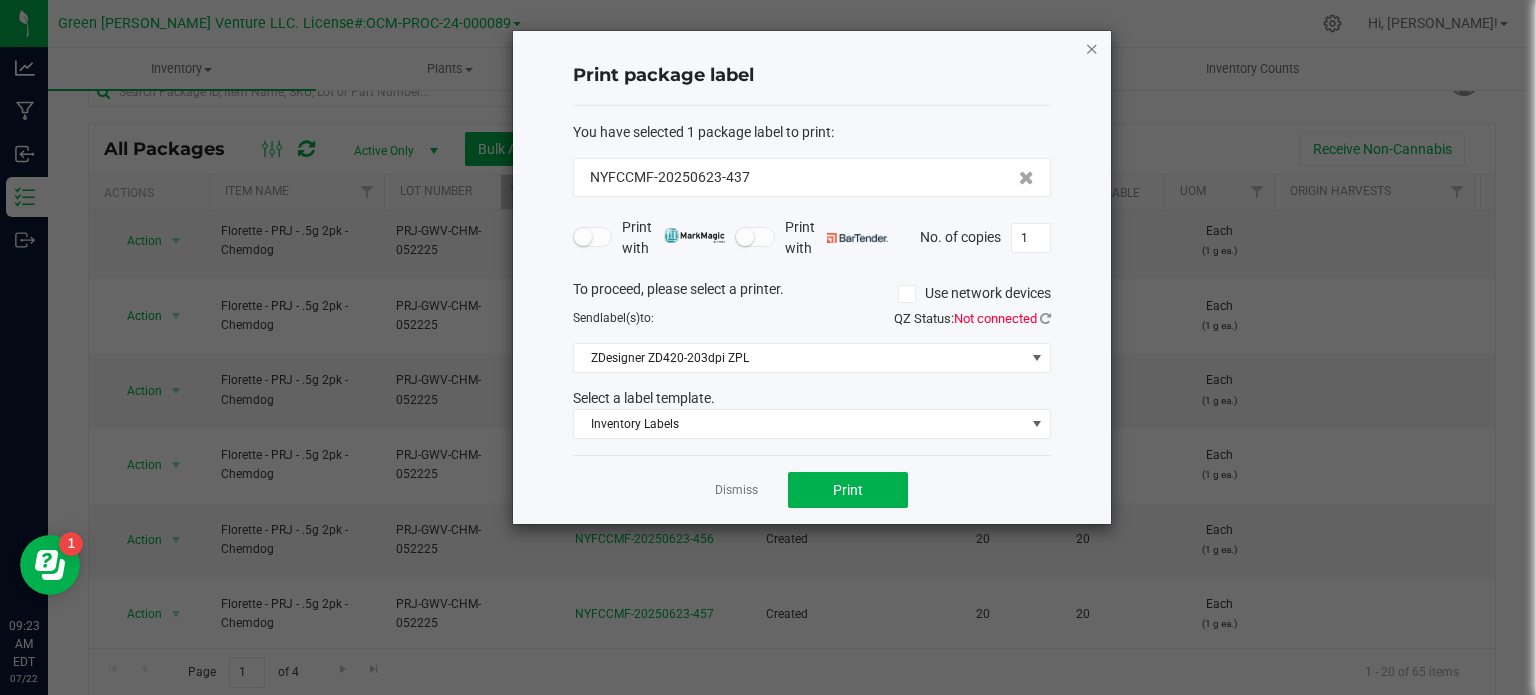 click 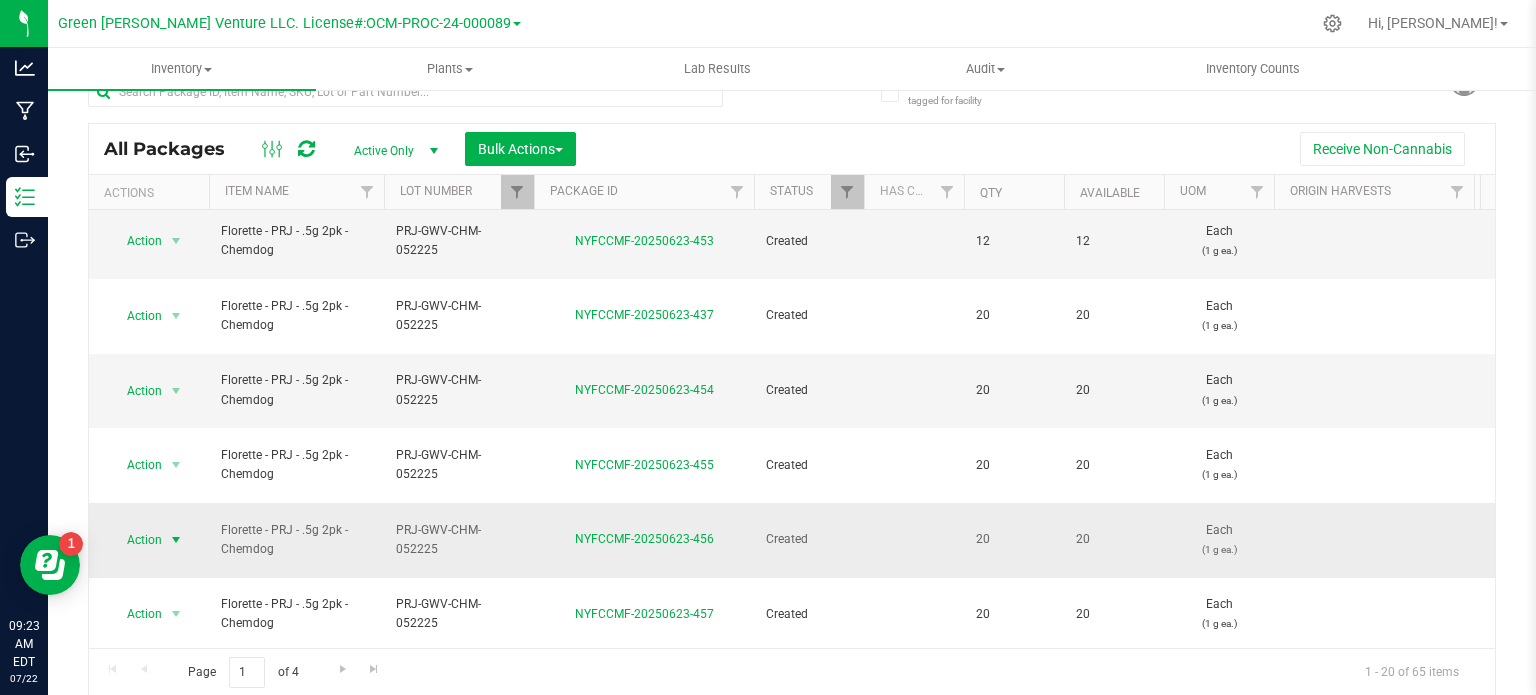 click at bounding box center [176, 540] 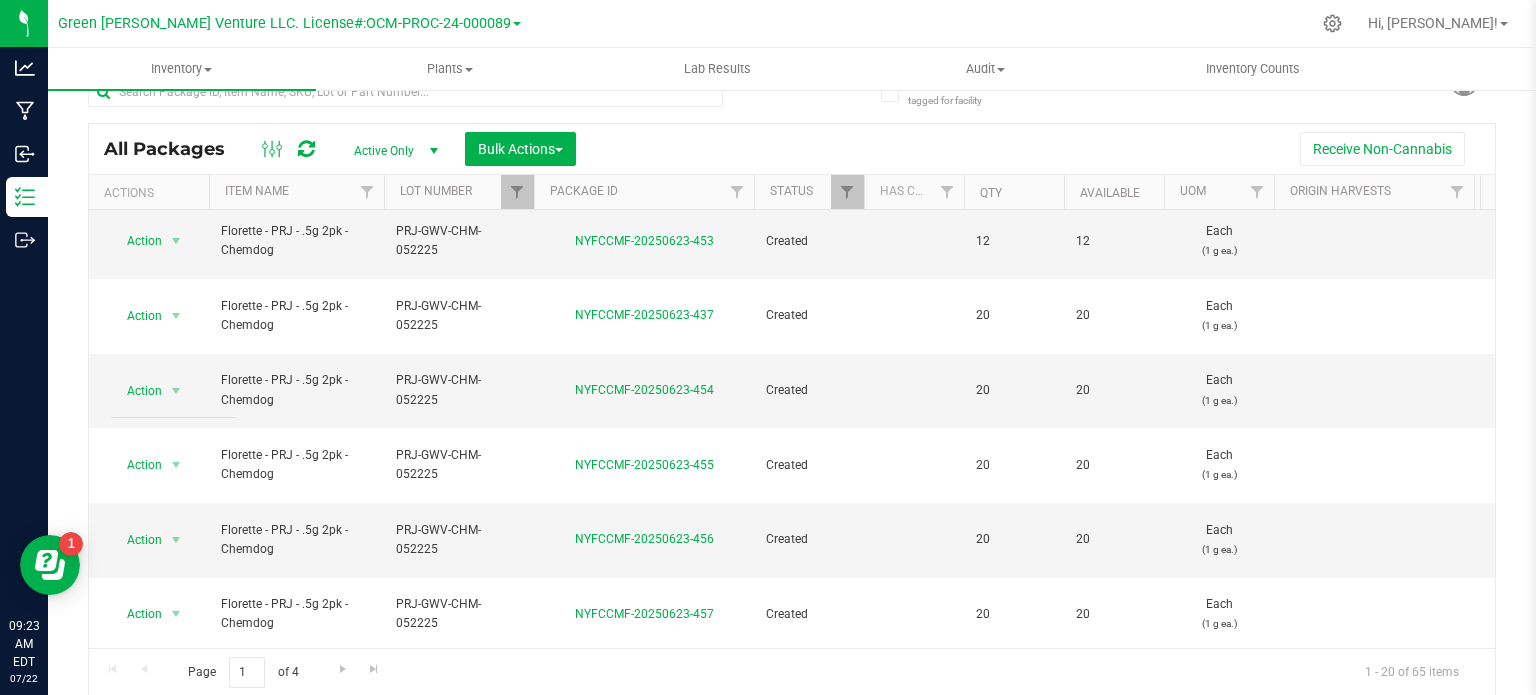 click at bounding box center (919, 23) 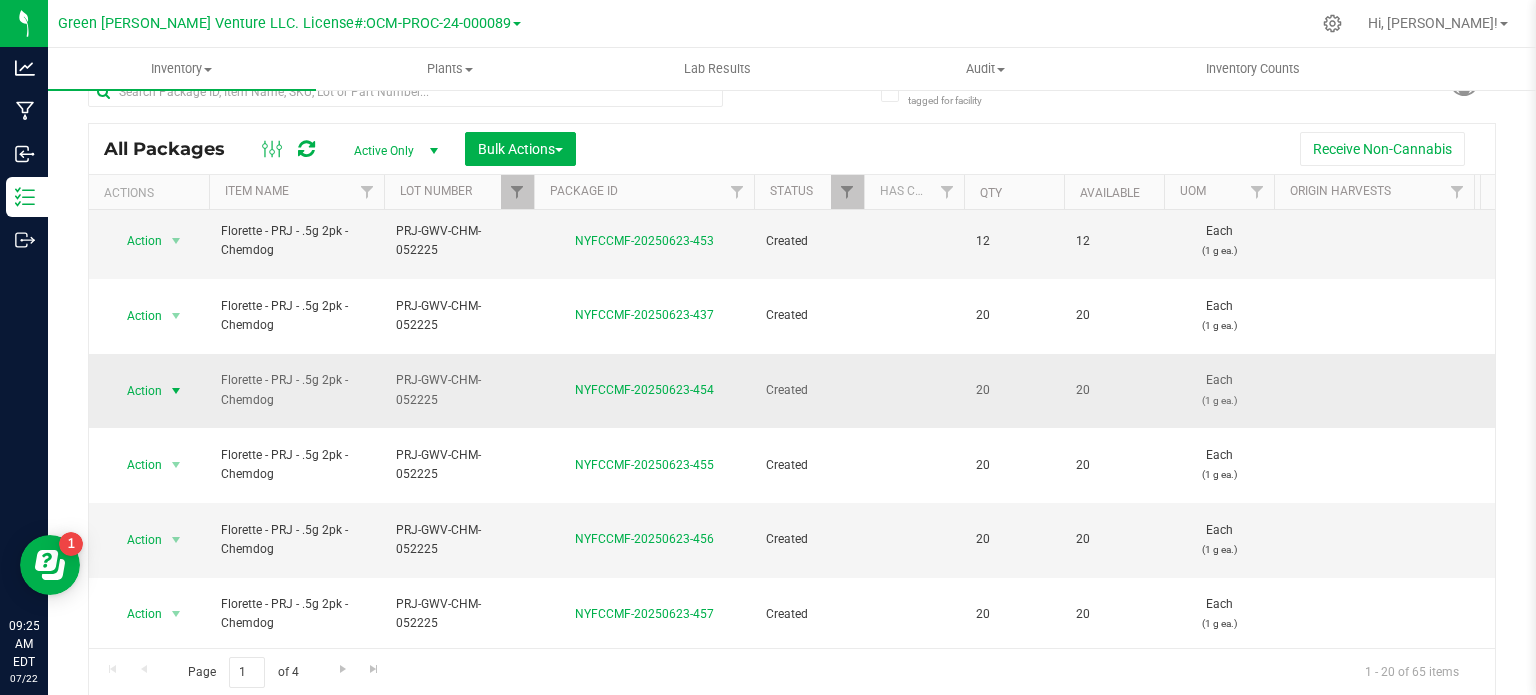 click at bounding box center [176, 391] 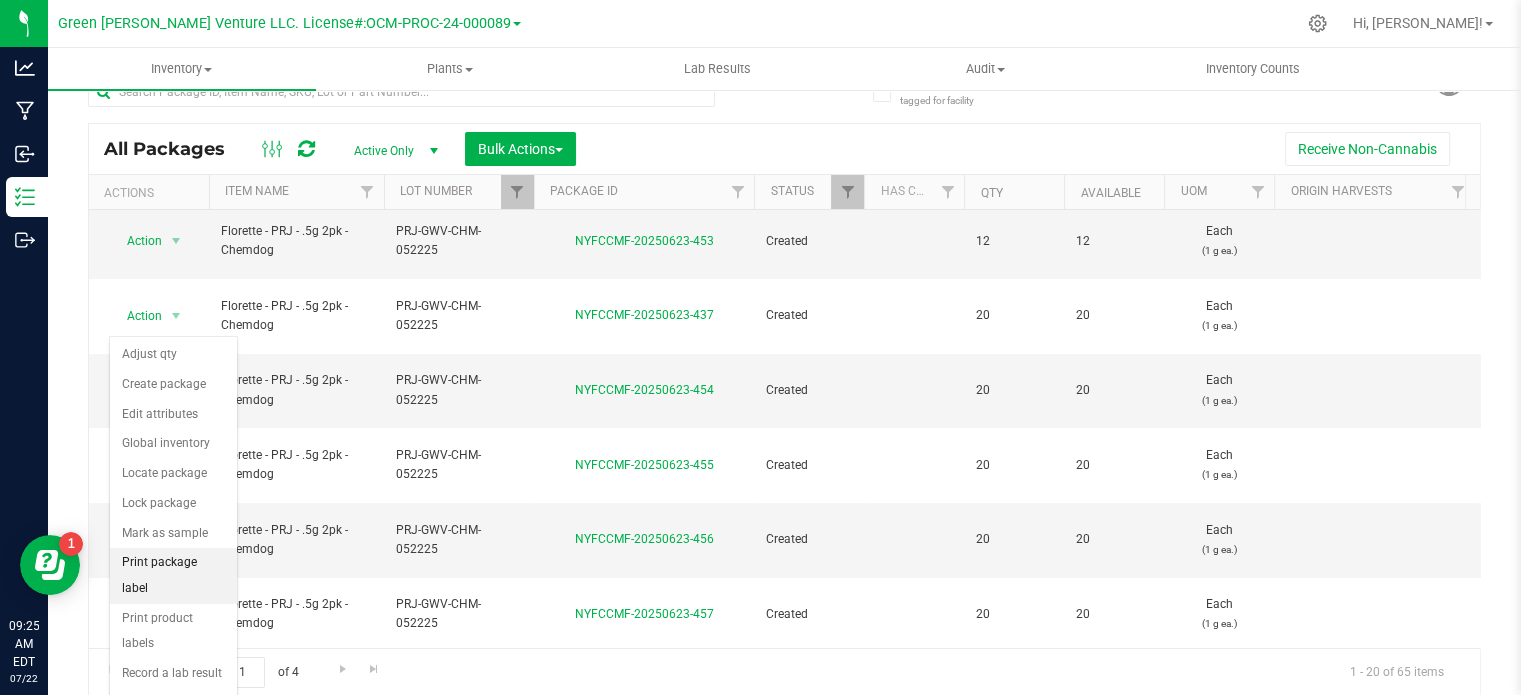 click on "Print package label" at bounding box center [173, 575] 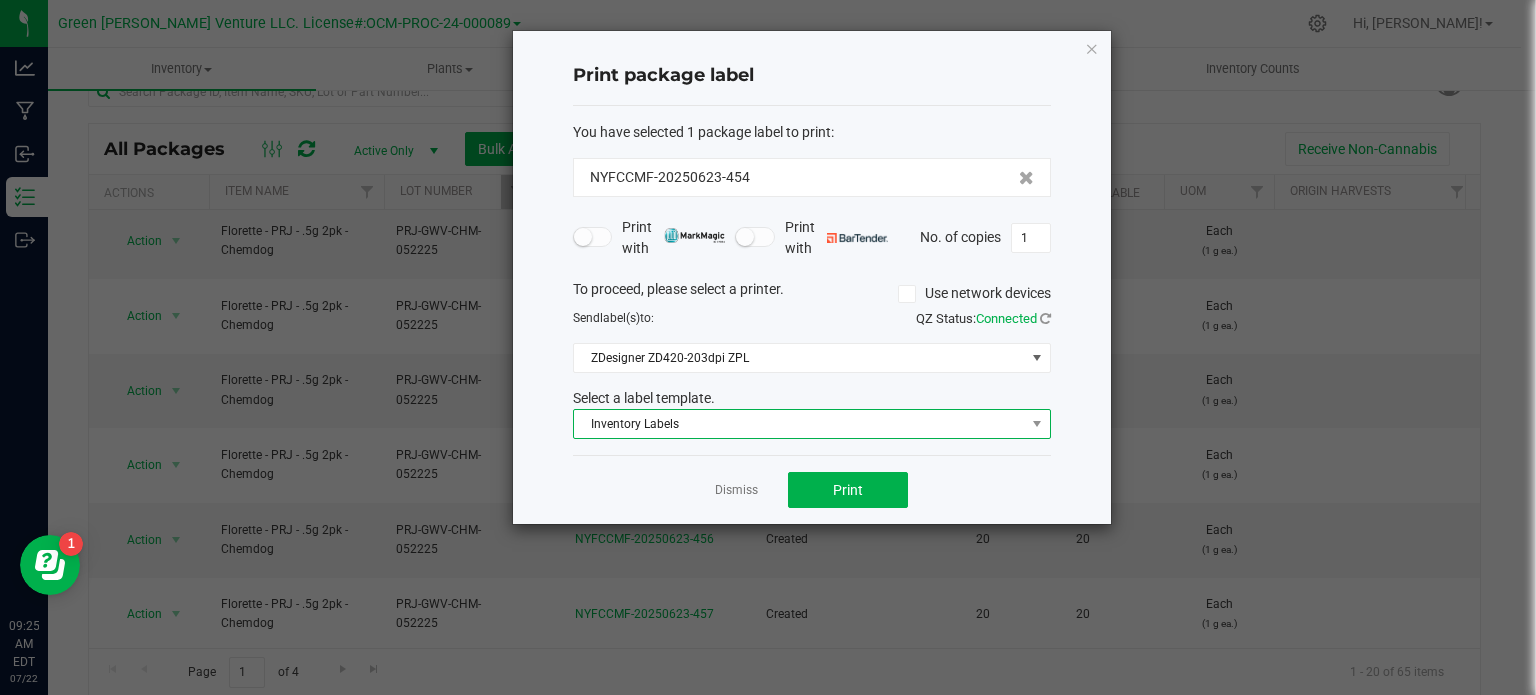 click on "Inventory Labels" at bounding box center [799, 424] 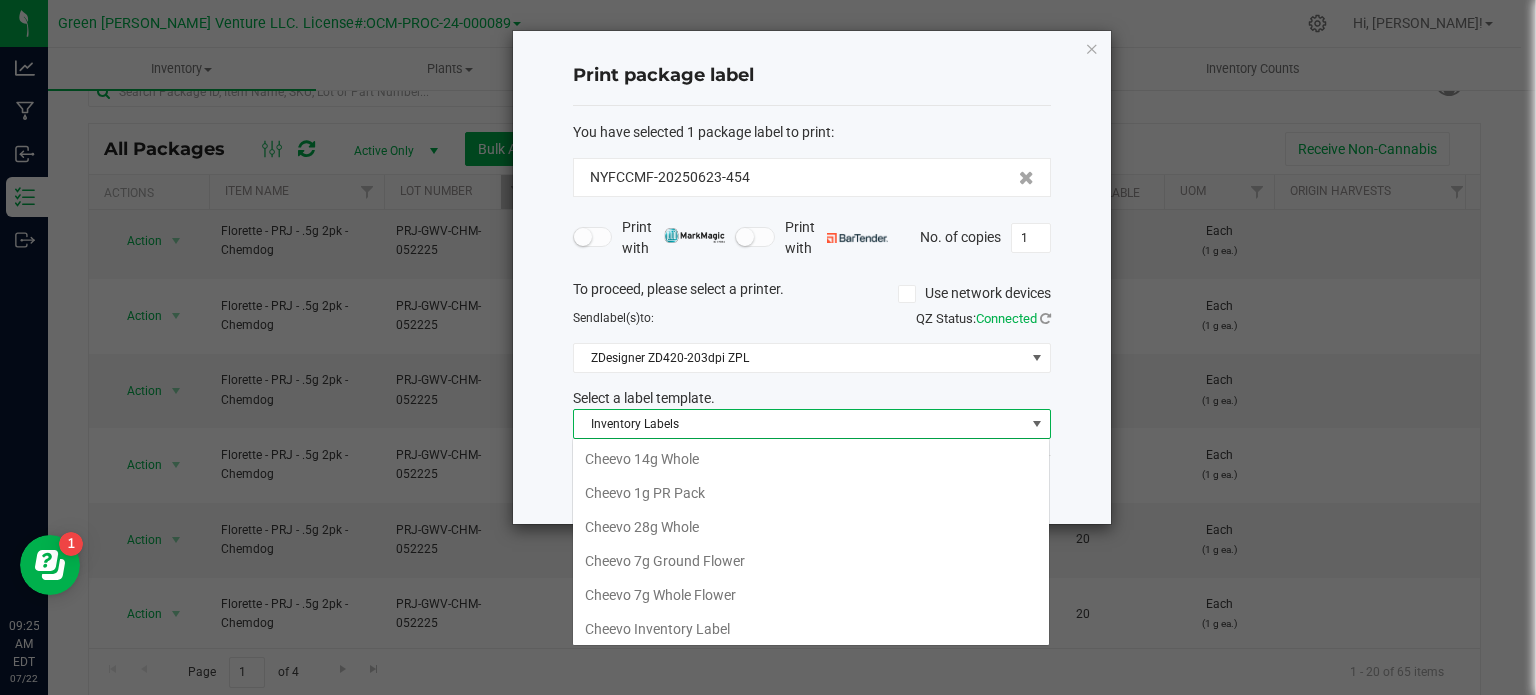 scroll, scrollTop: 99970, scrollLeft: 99521, axis: both 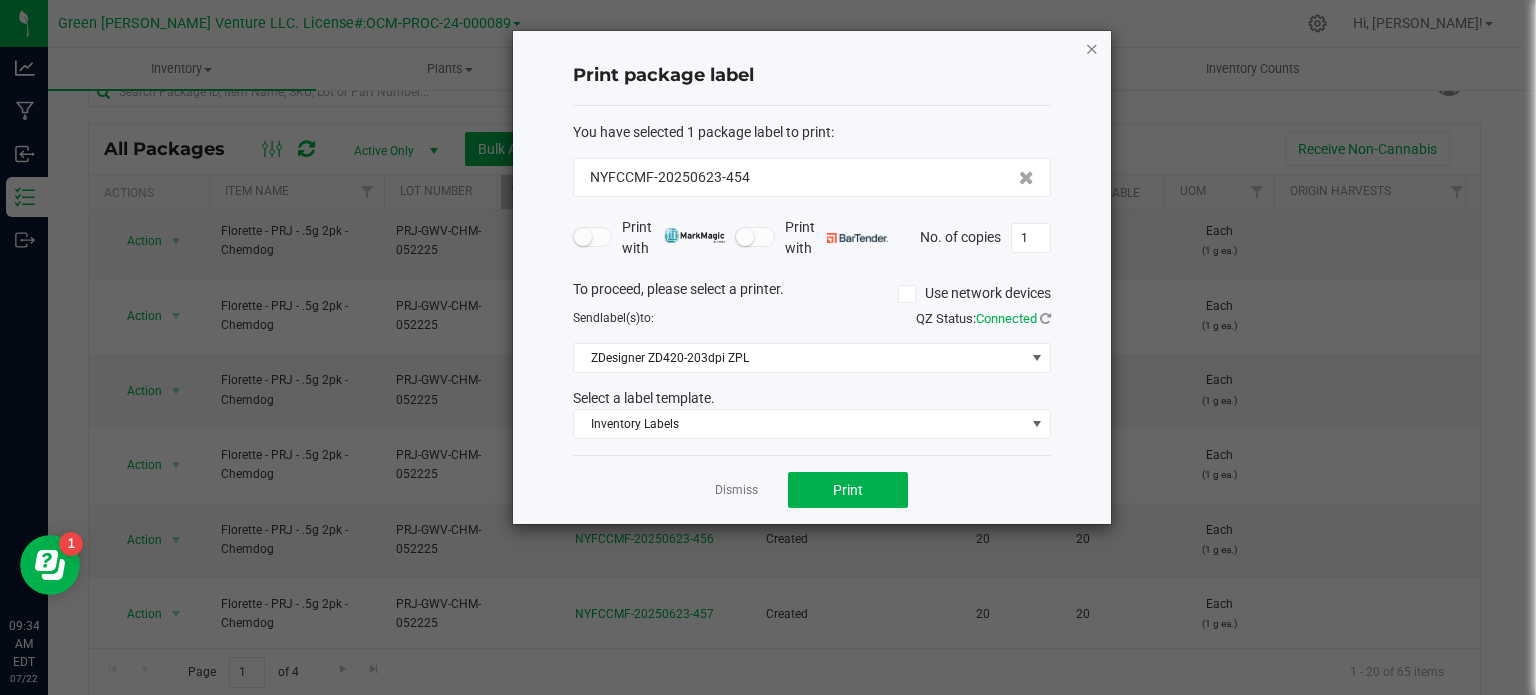 click 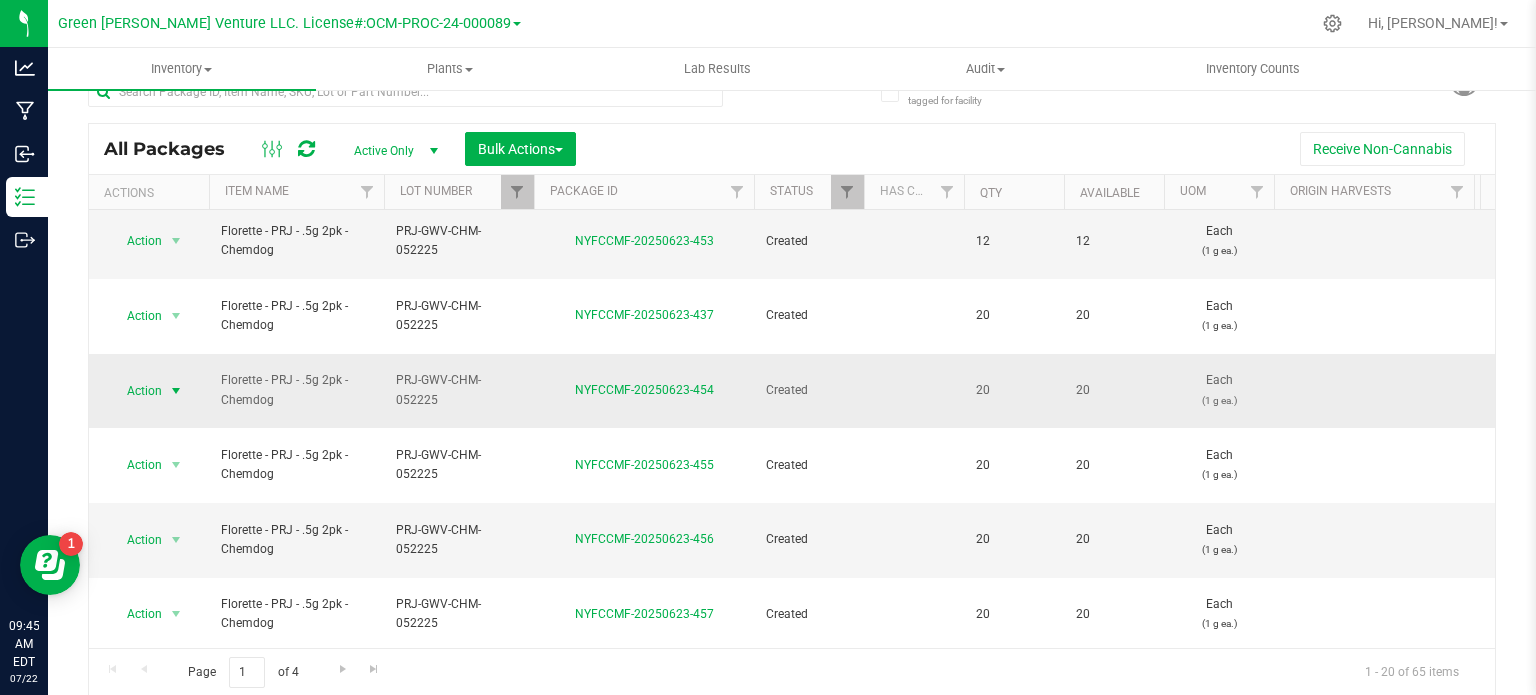 click on "Action" at bounding box center [136, 391] 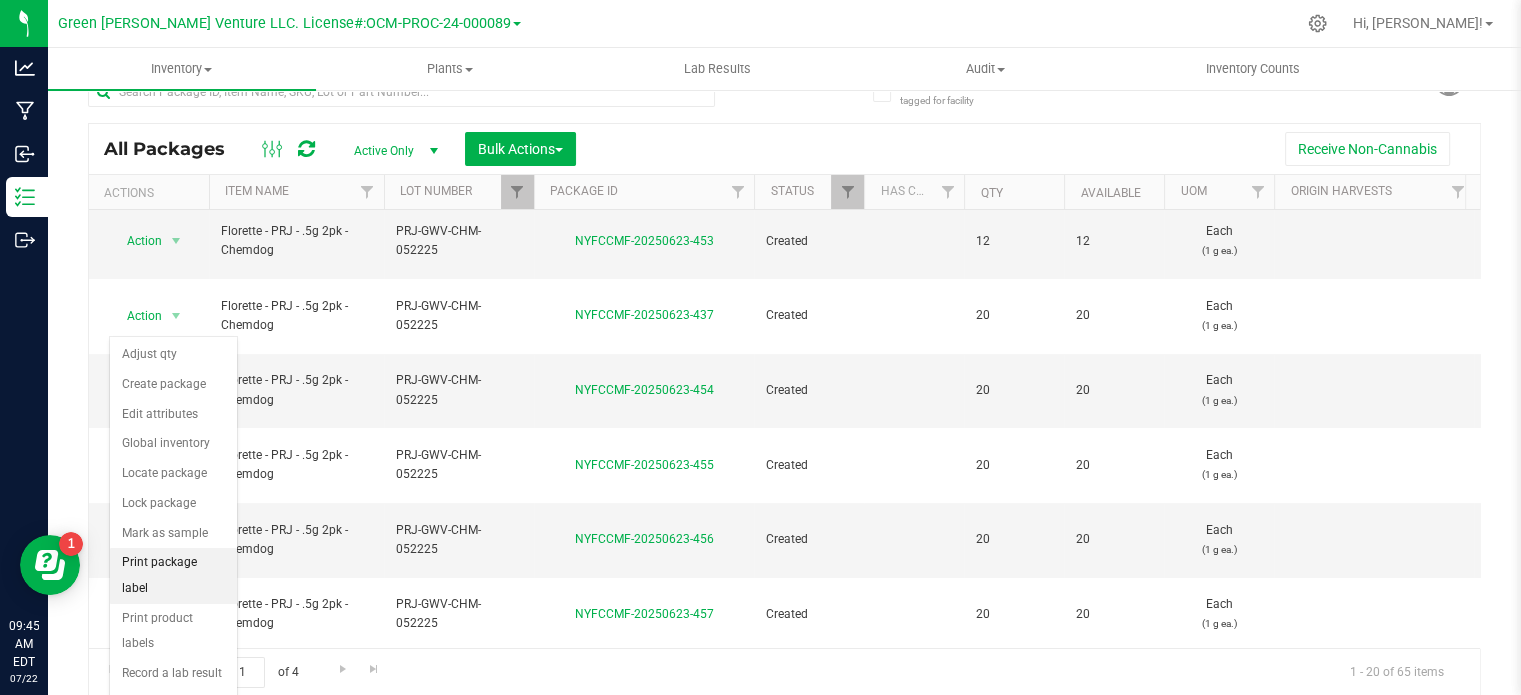 click on "Print package label" at bounding box center [173, 575] 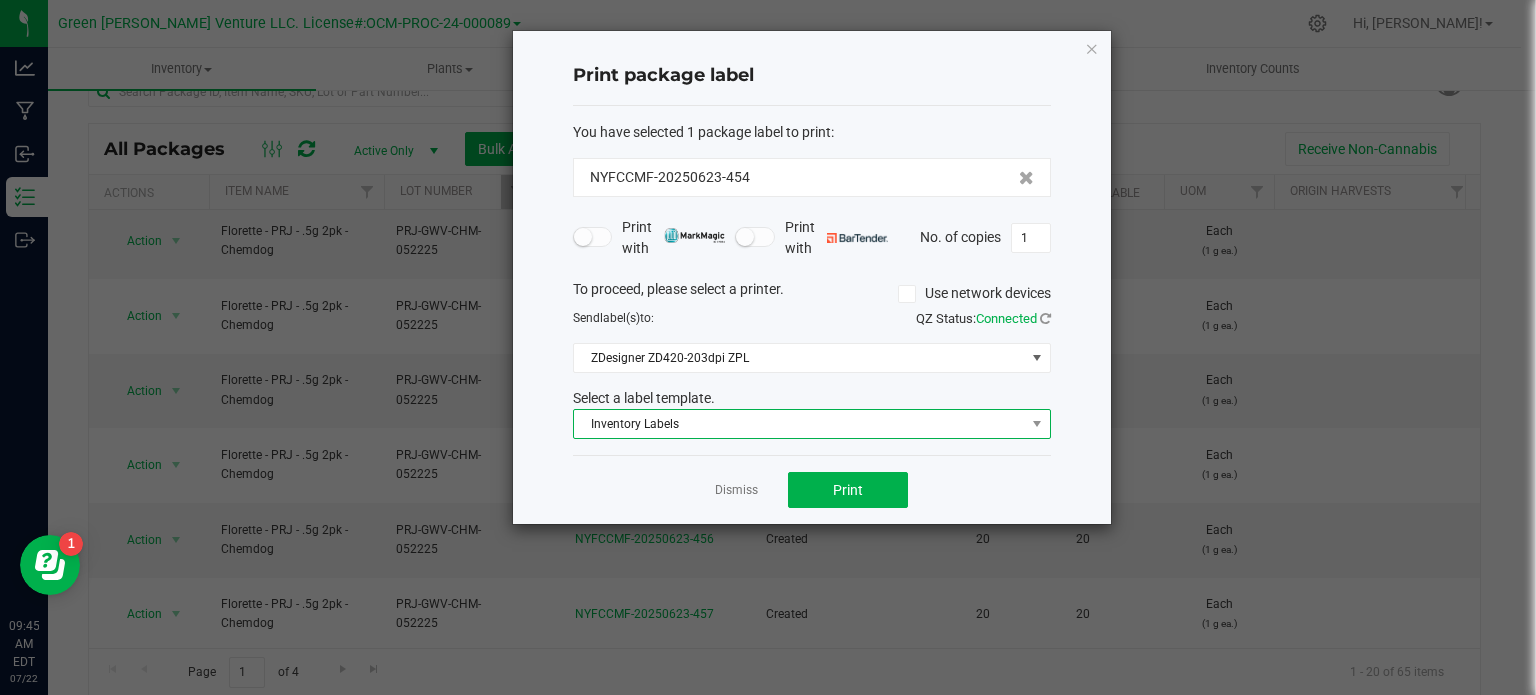 click on "Inventory Labels" at bounding box center (799, 424) 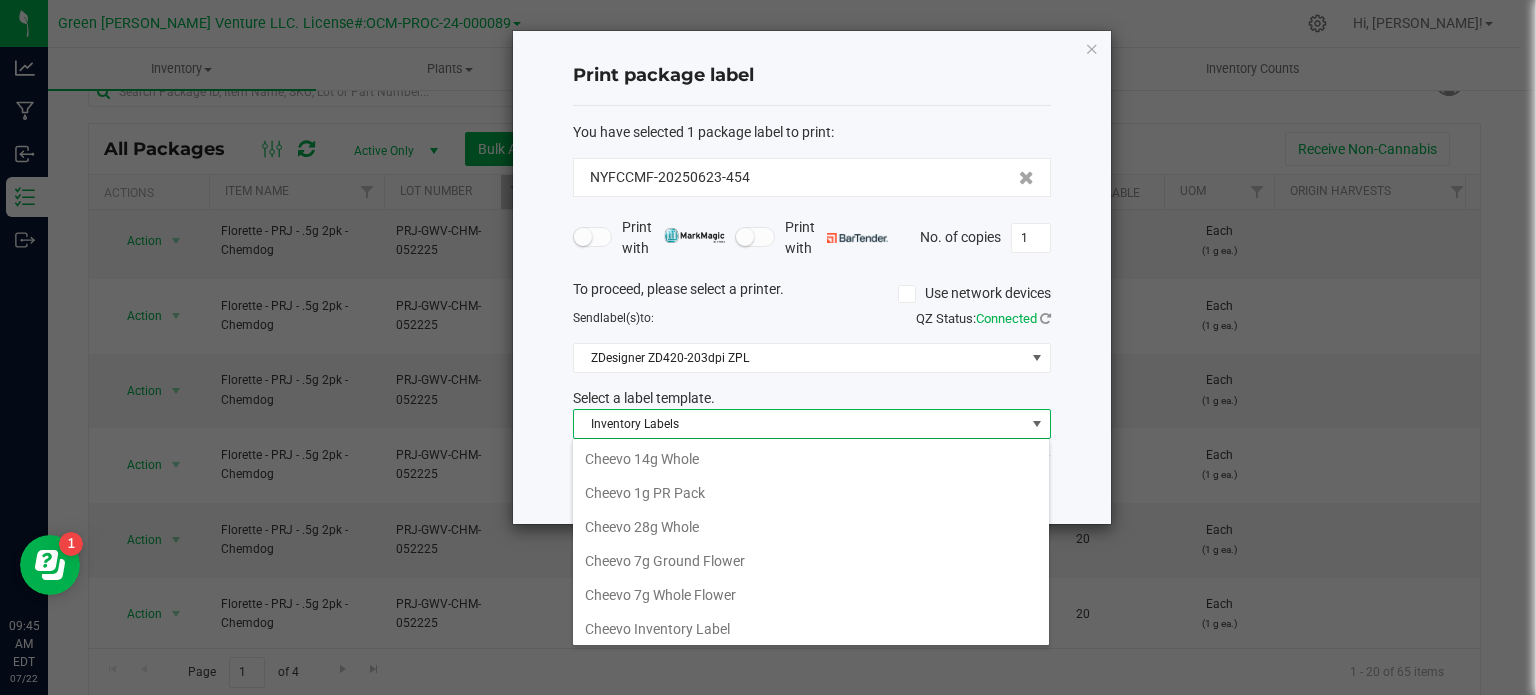 scroll, scrollTop: 304, scrollLeft: 0, axis: vertical 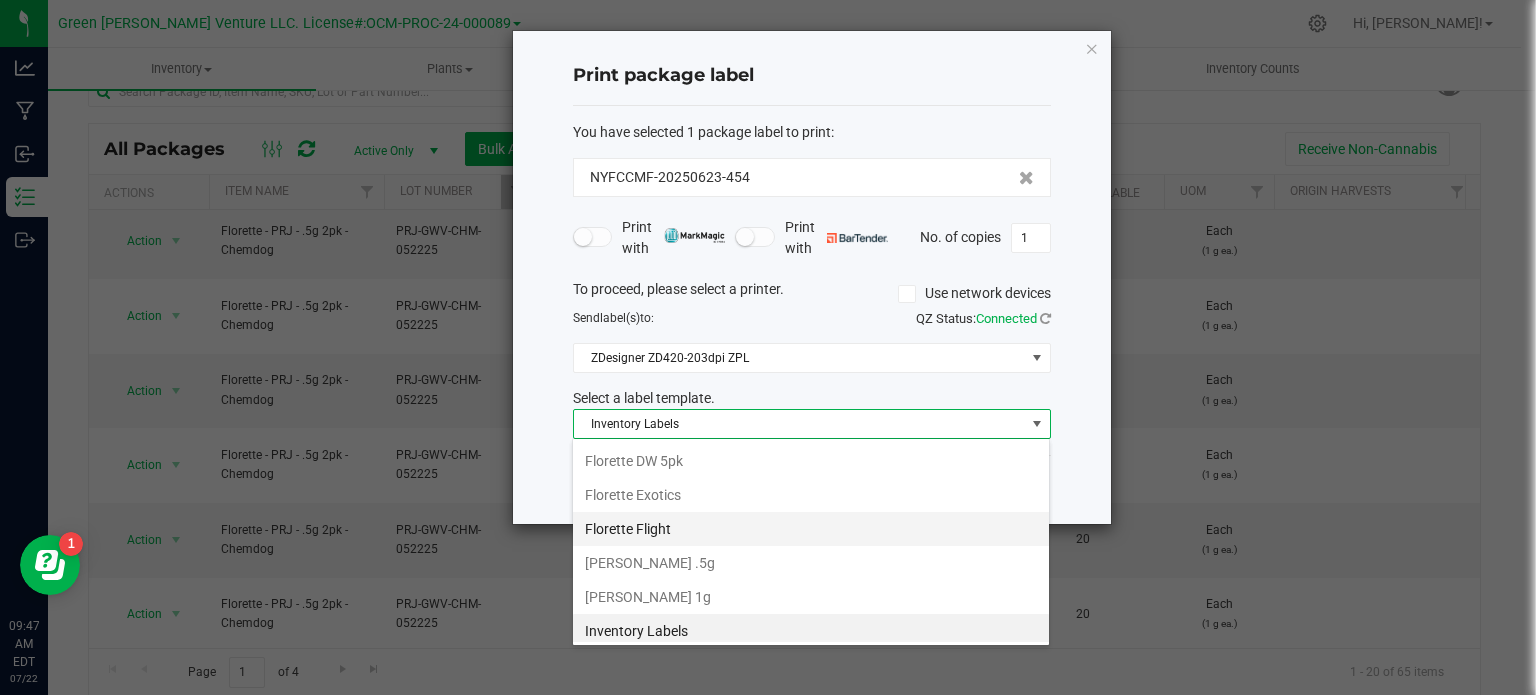 click on "Florette Flight" at bounding box center (811, 529) 